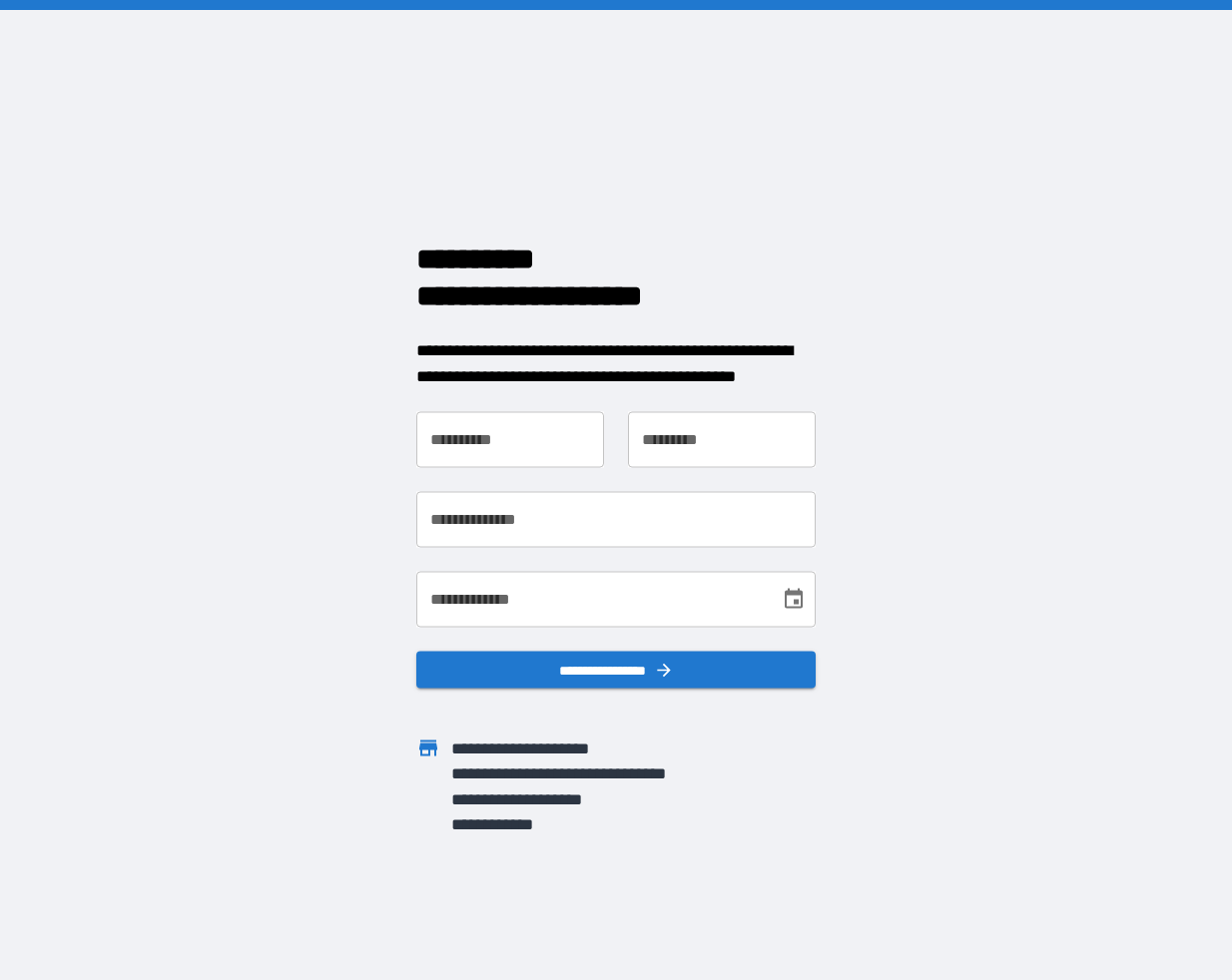 scroll, scrollTop: 0, scrollLeft: 0, axis: both 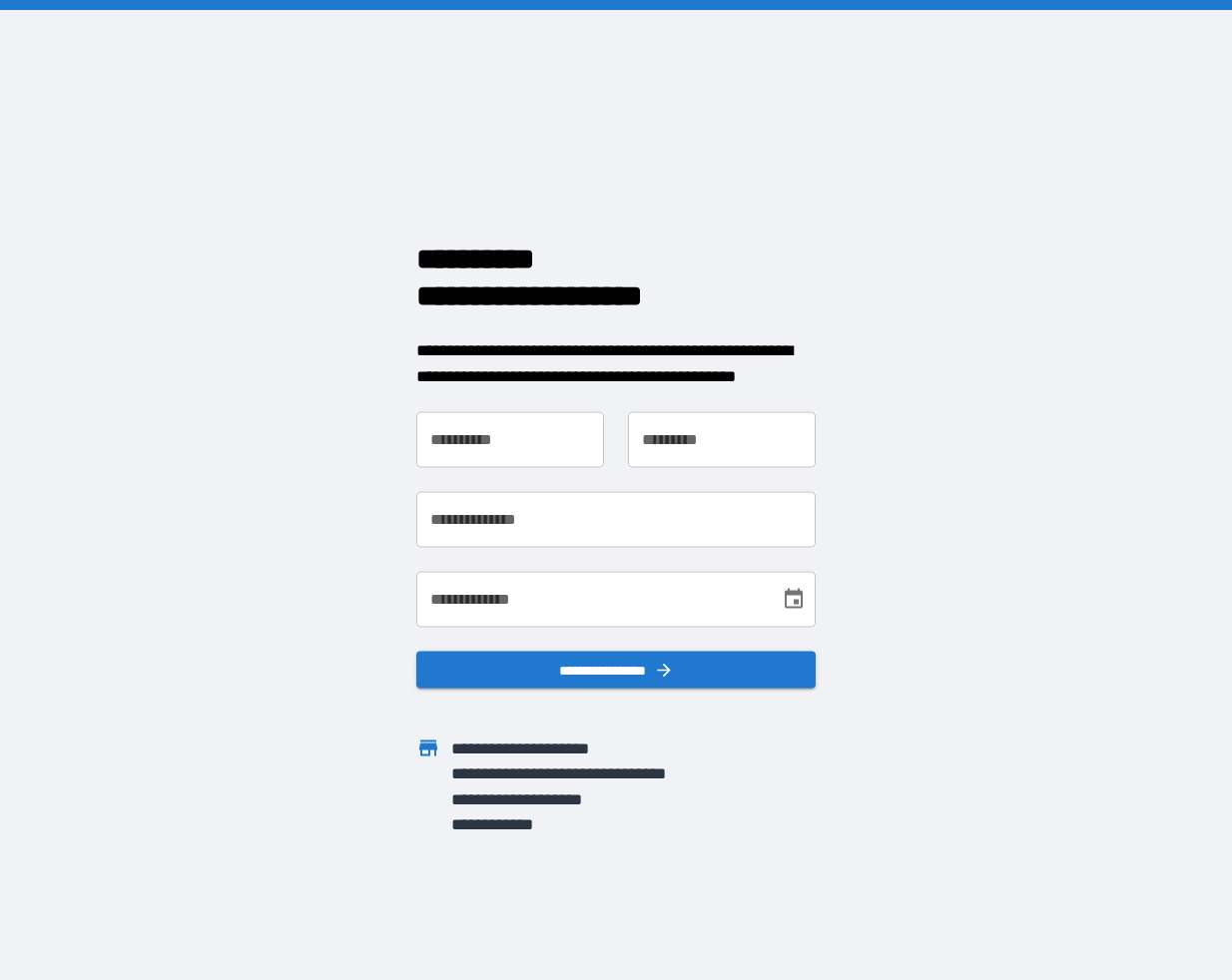click on "**********" at bounding box center [510, 440] 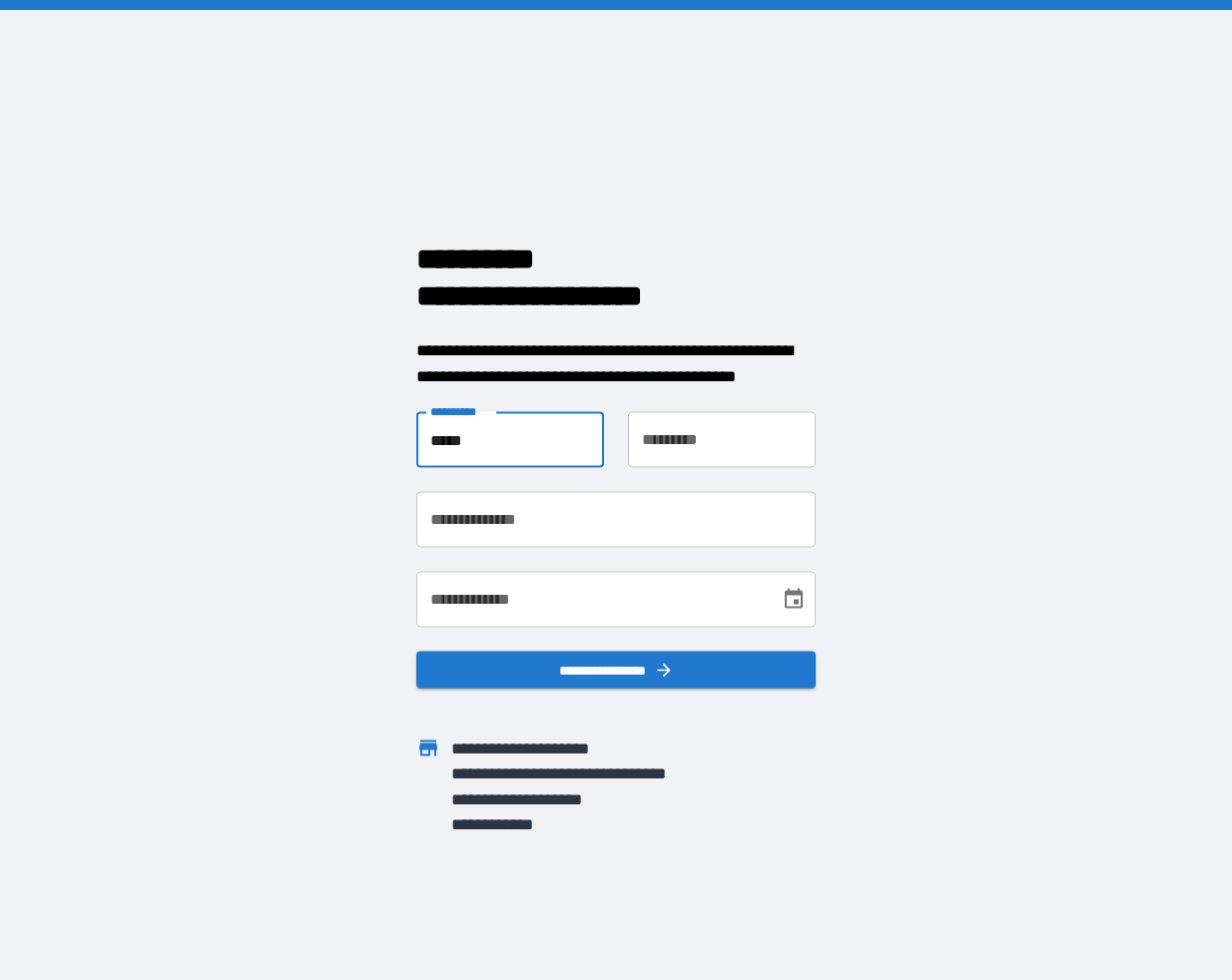 type on "*****" 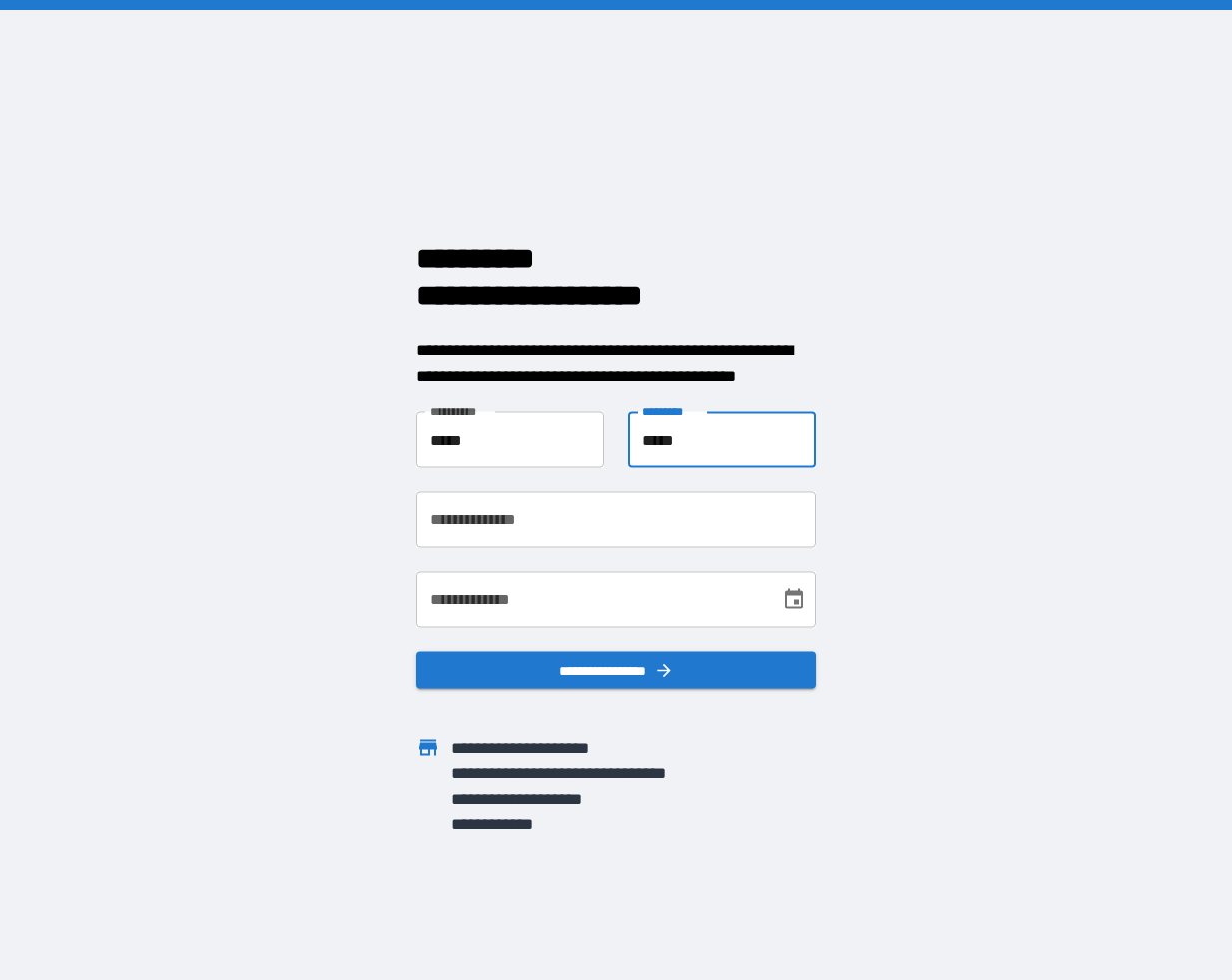 type on "*****" 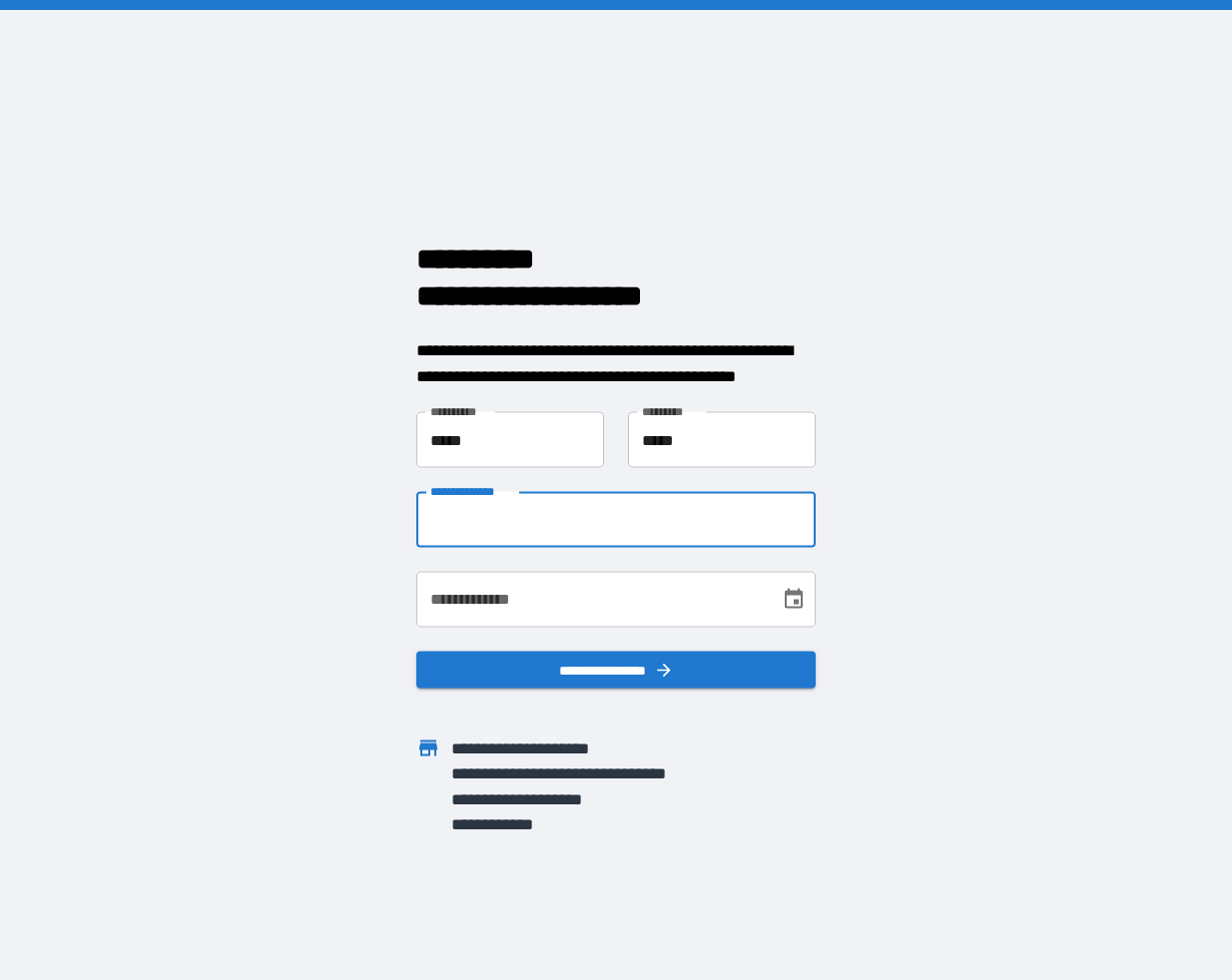 paste on "**********" 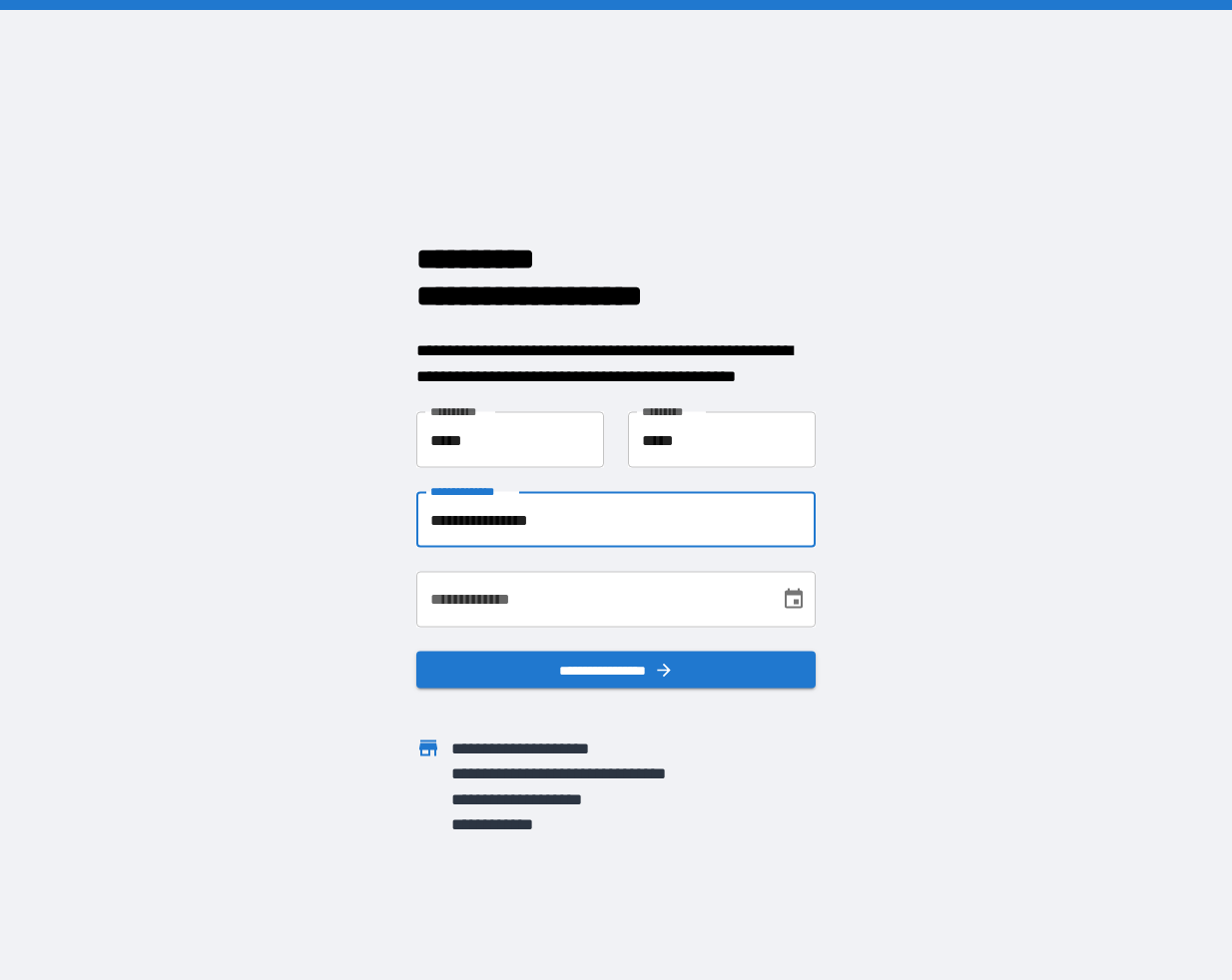 type on "**********" 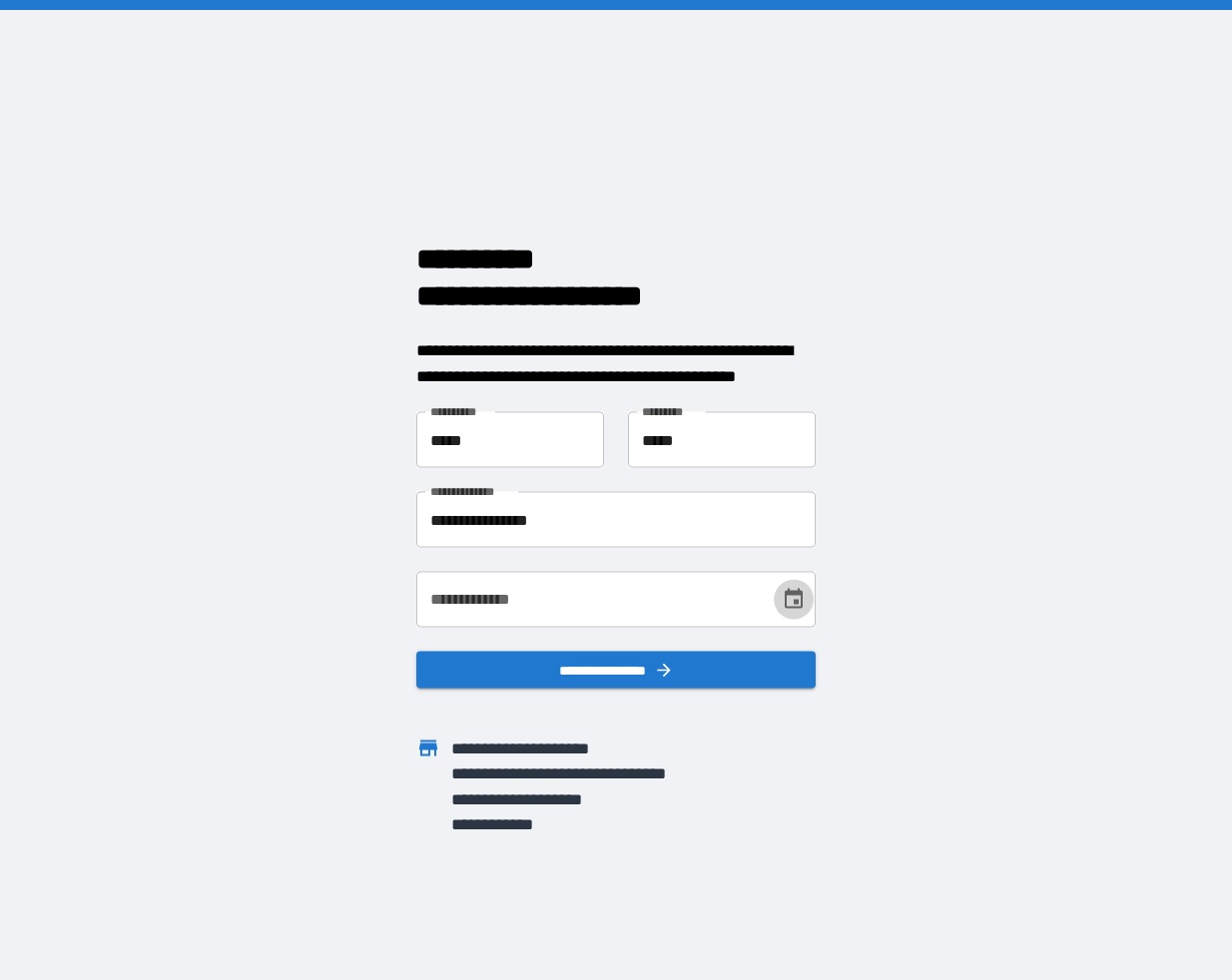 click 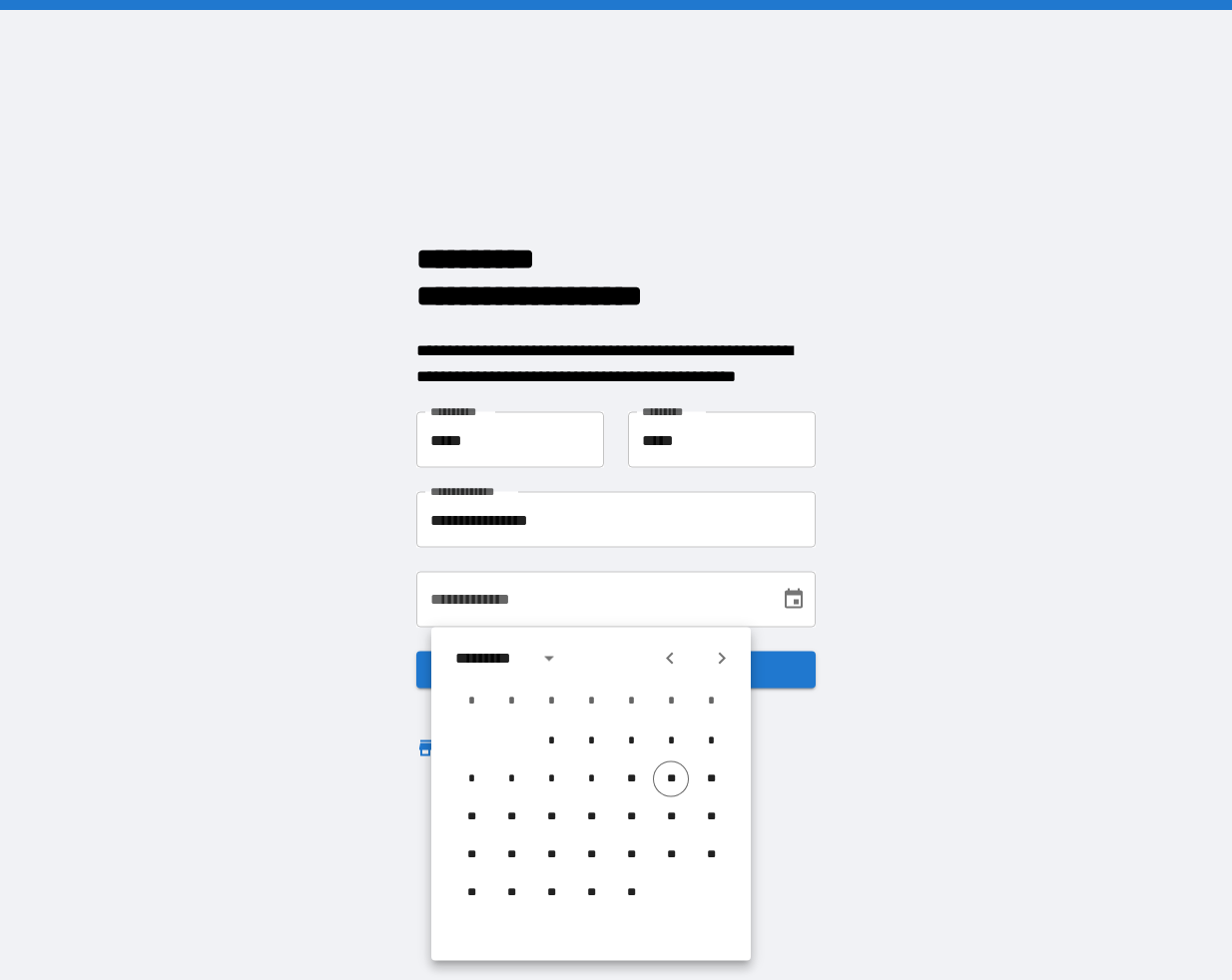 click on "**********" at bounding box center (591, 600) 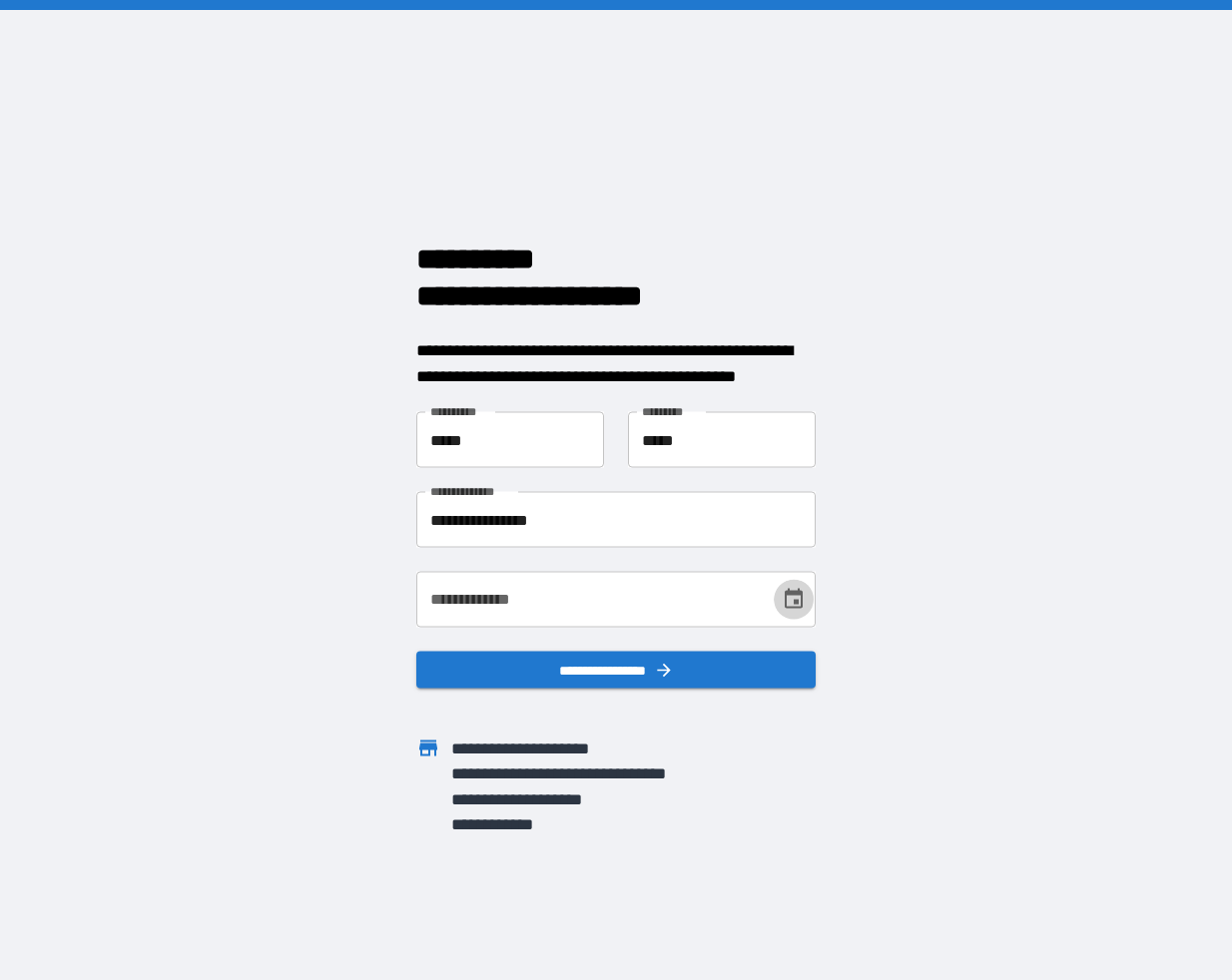 click 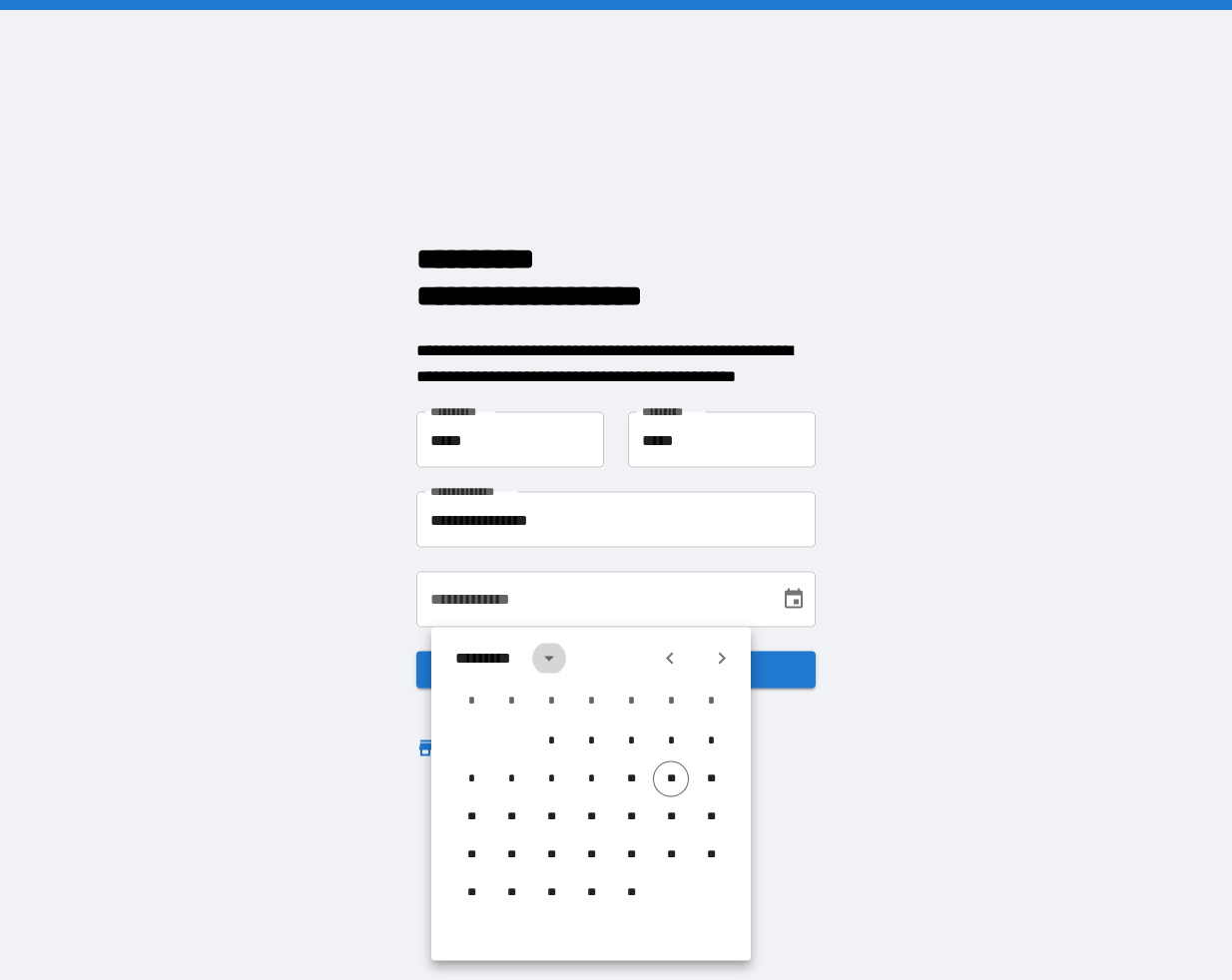 click at bounding box center (549, 659) 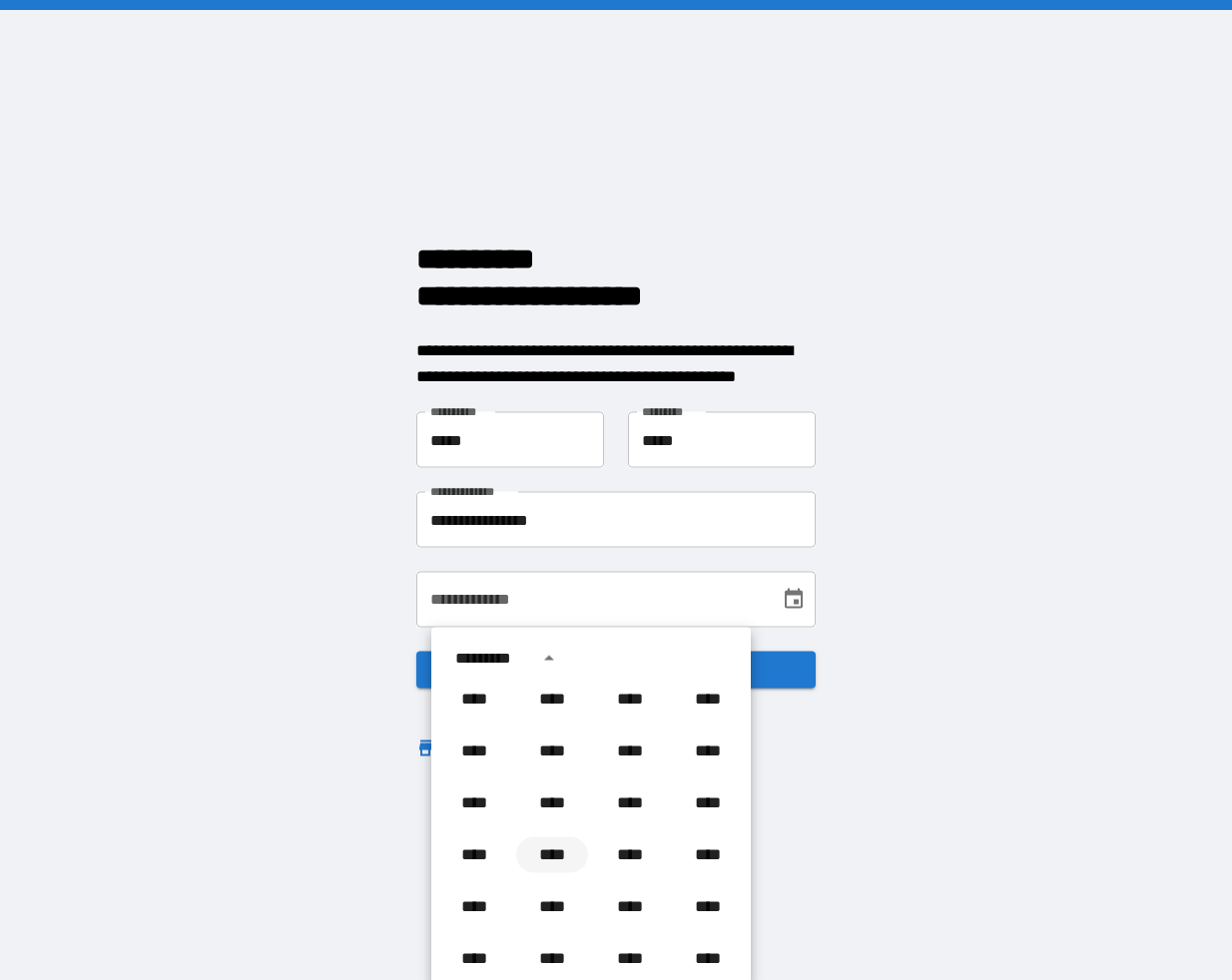 scroll, scrollTop: 684, scrollLeft: 0, axis: vertical 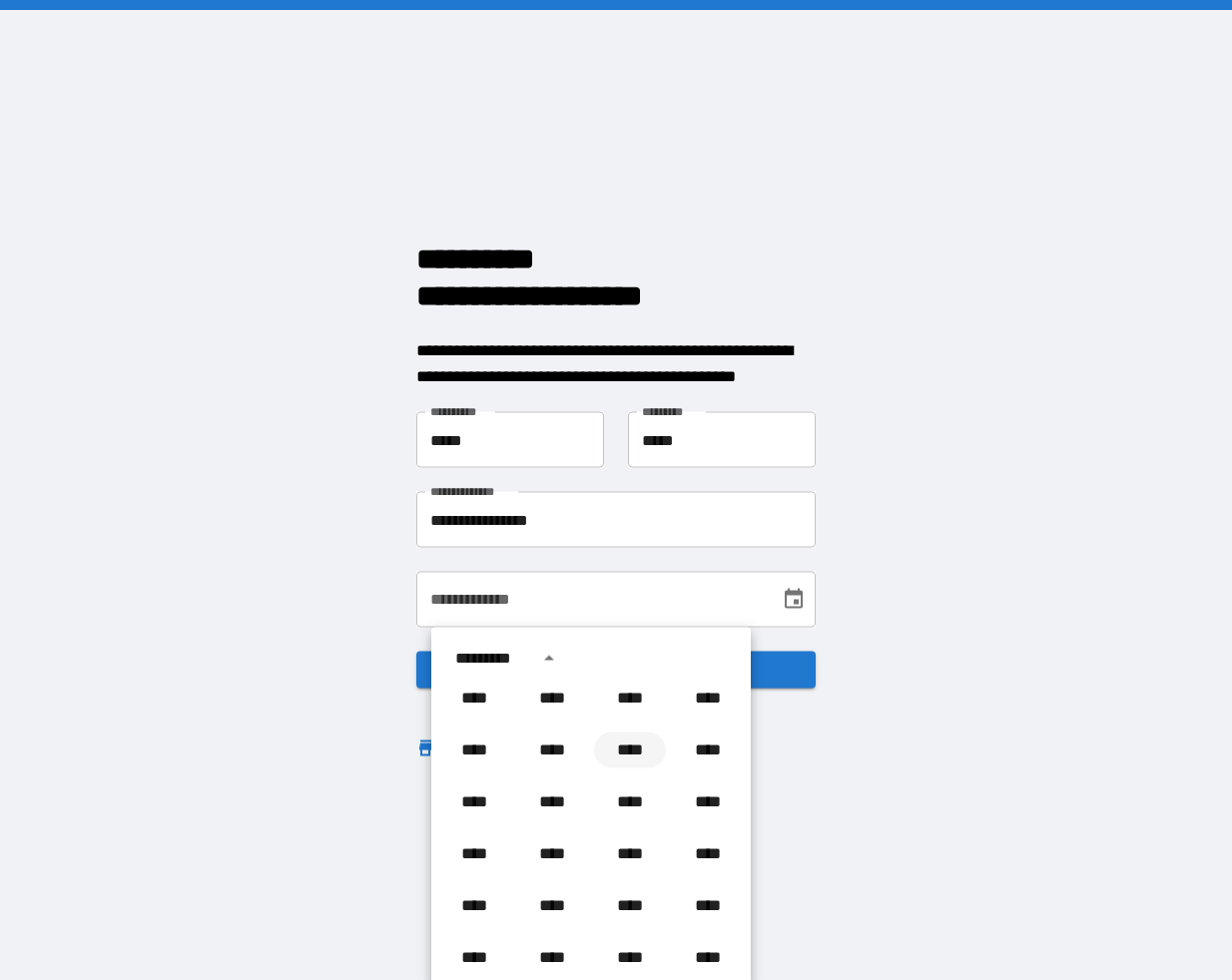 click on "****" at bounding box center (630, 750) 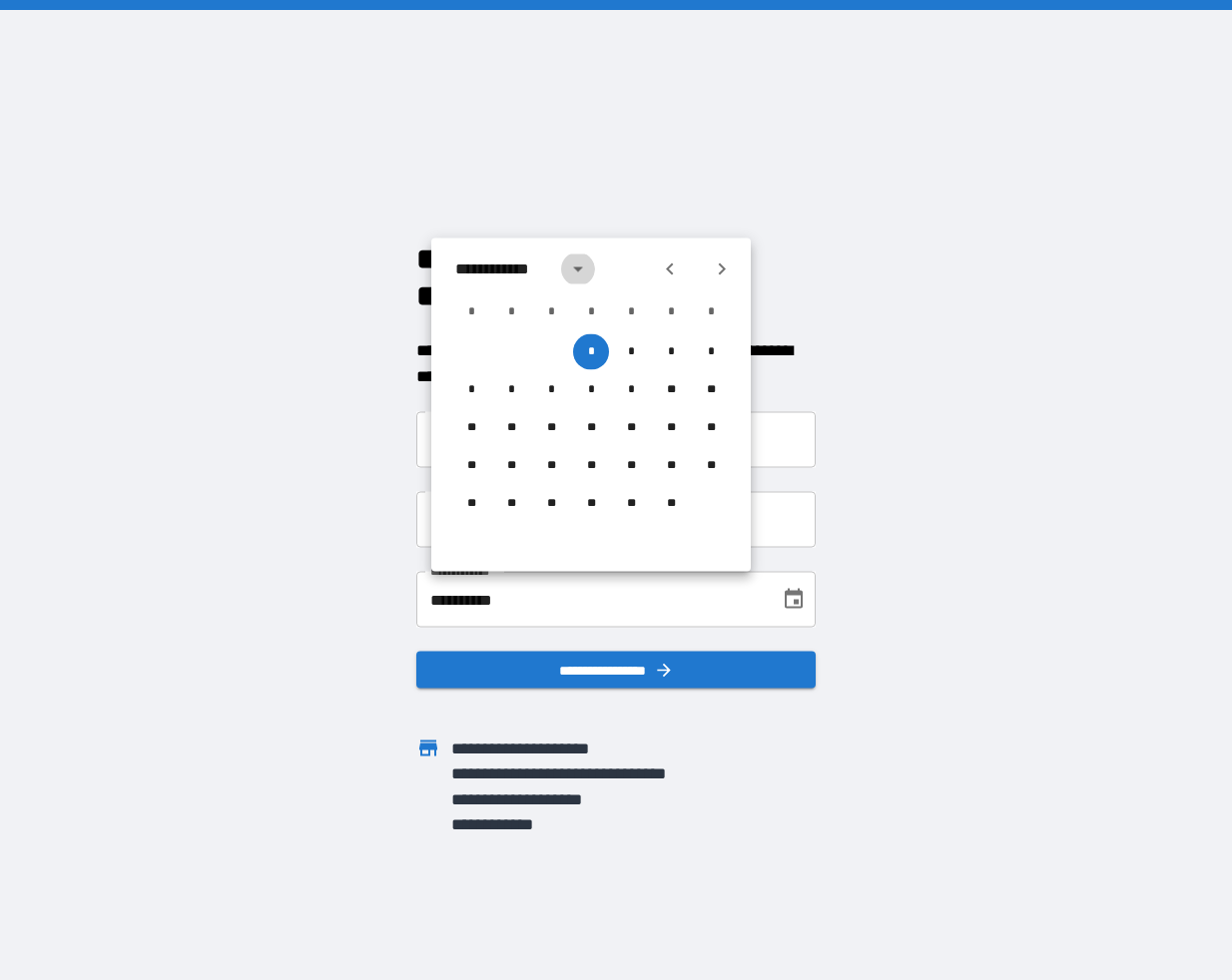 click 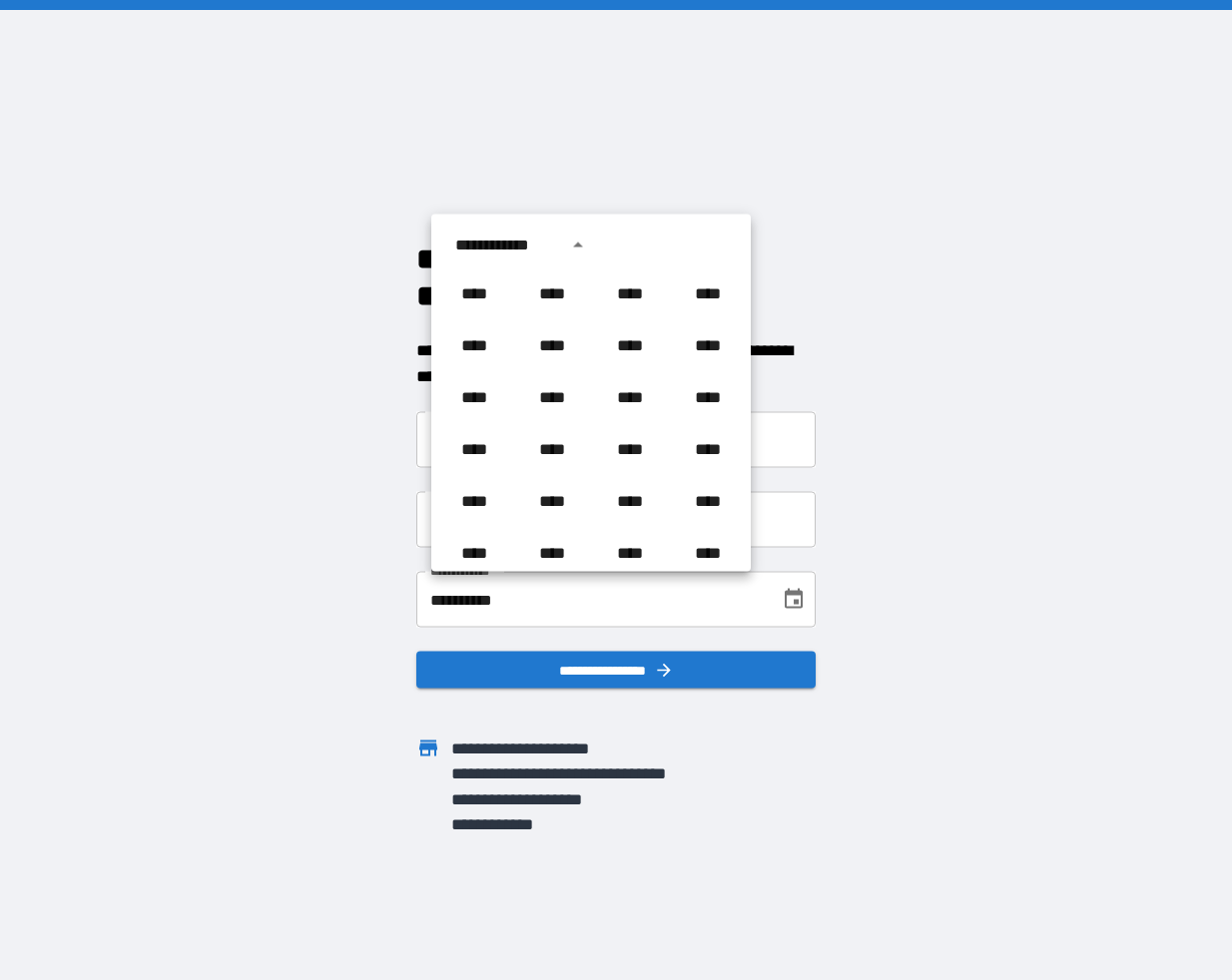 scroll, scrollTop: 601, scrollLeft: 0, axis: vertical 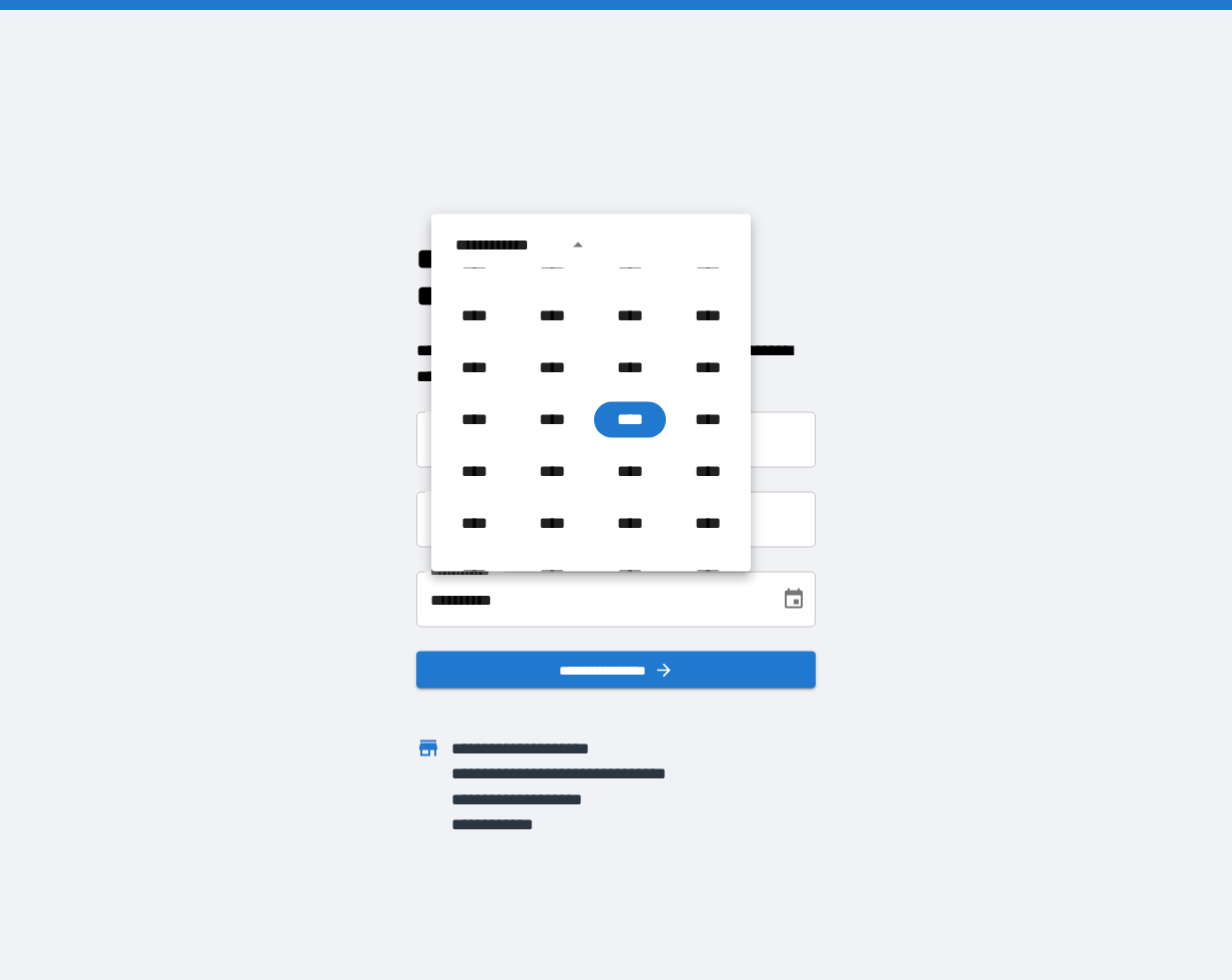 click on "**********" at bounding box center [591, 245] 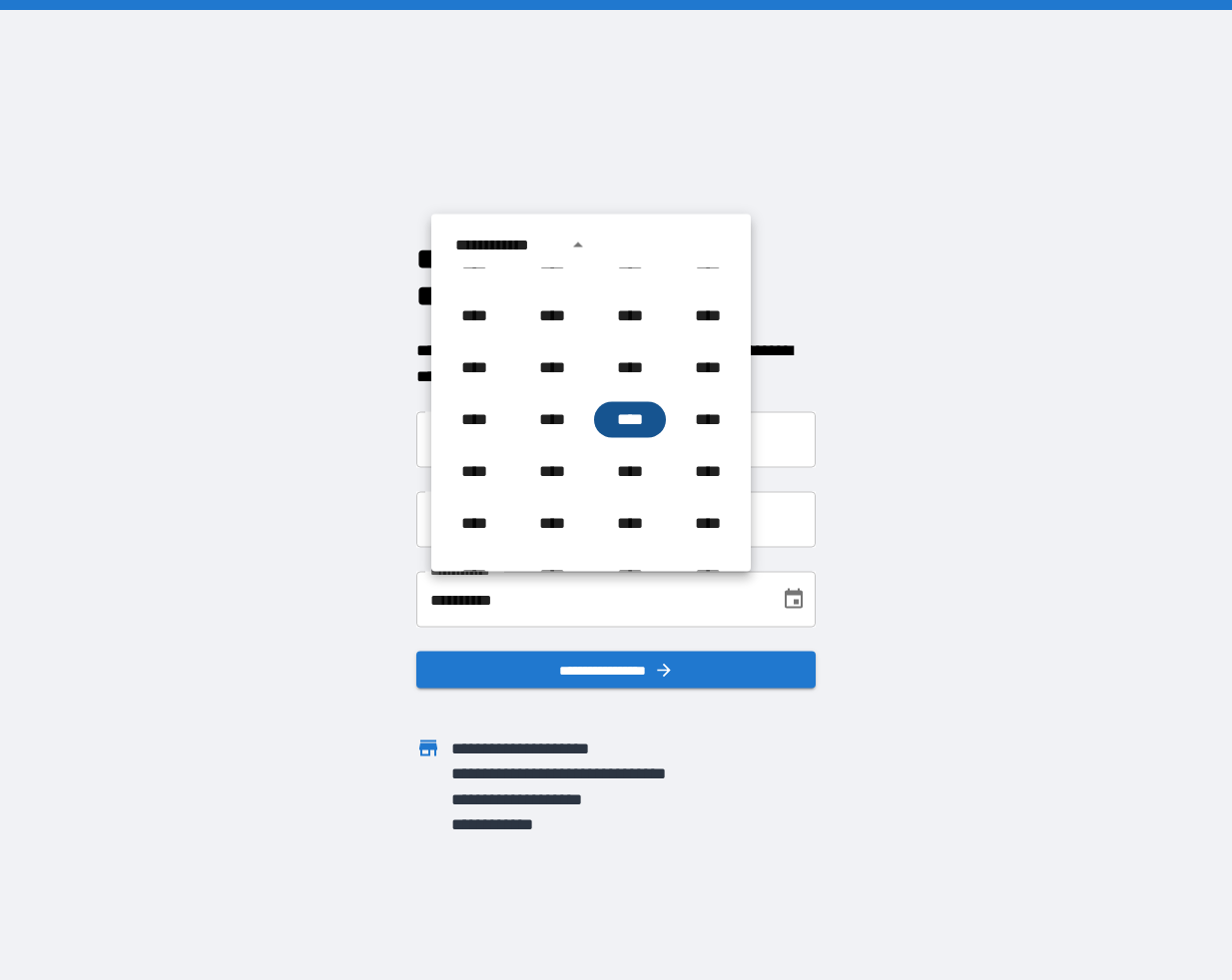 click on "****" at bounding box center [630, 420] 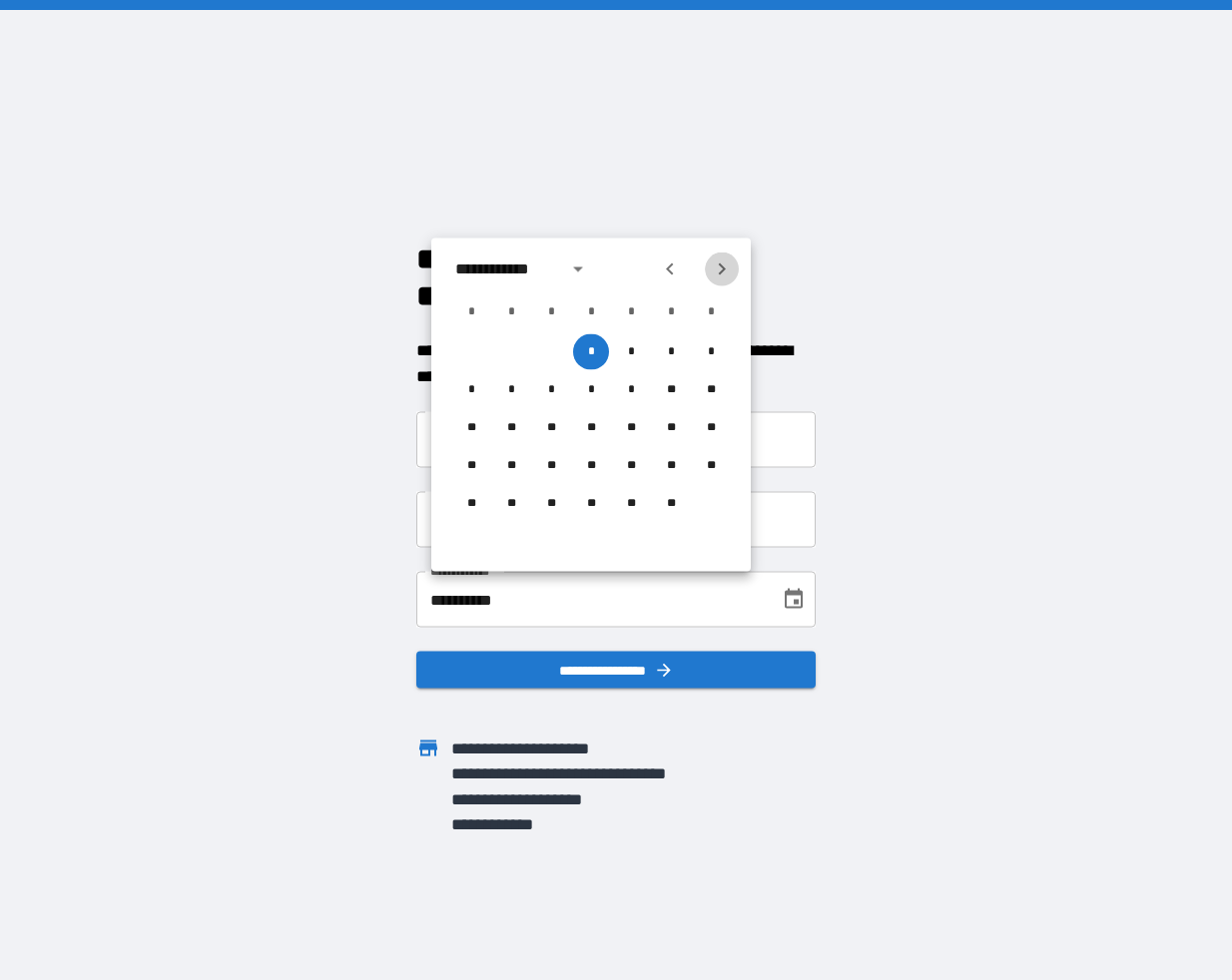 click 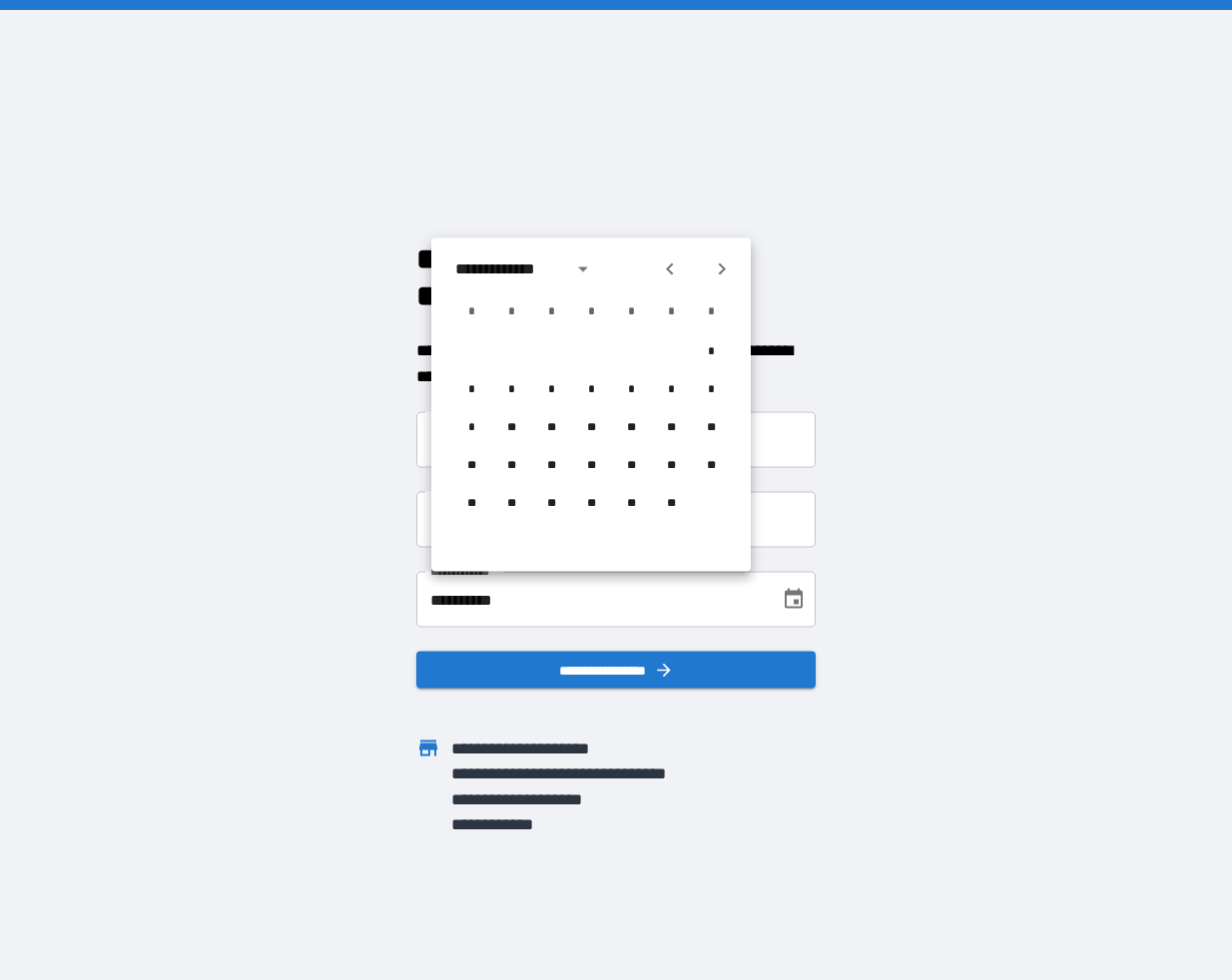 click 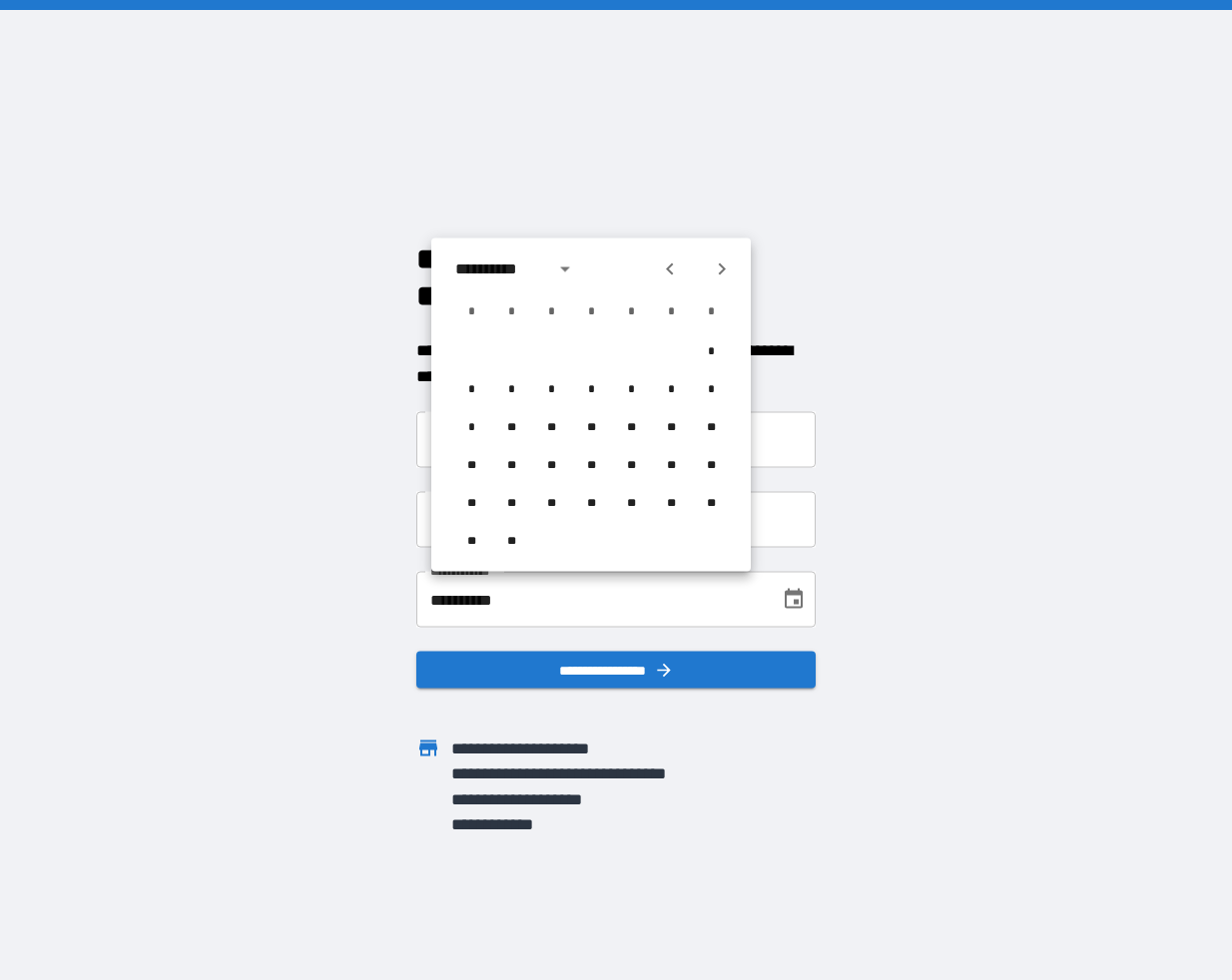 click 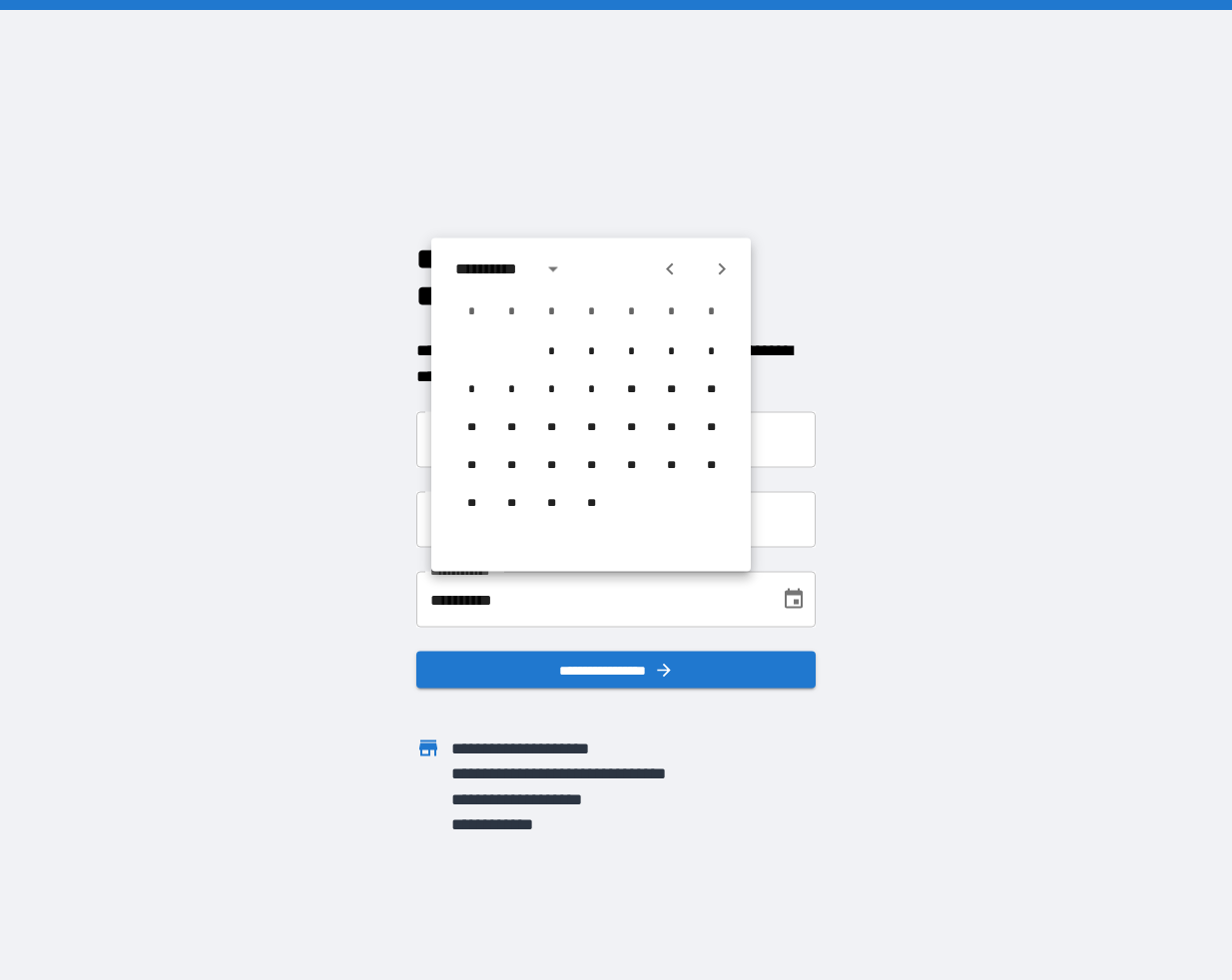 click 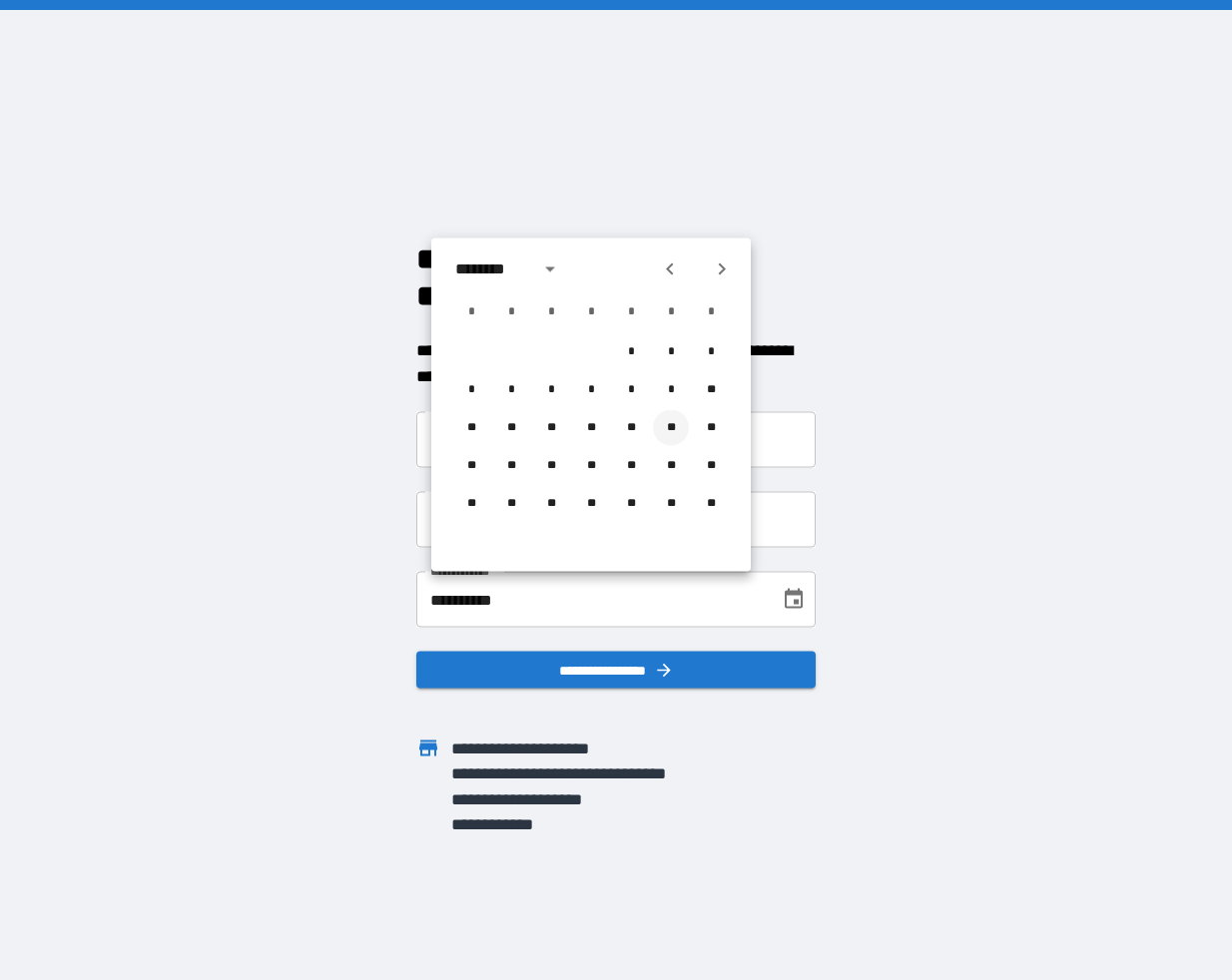 click on "**" at bounding box center [671, 428] 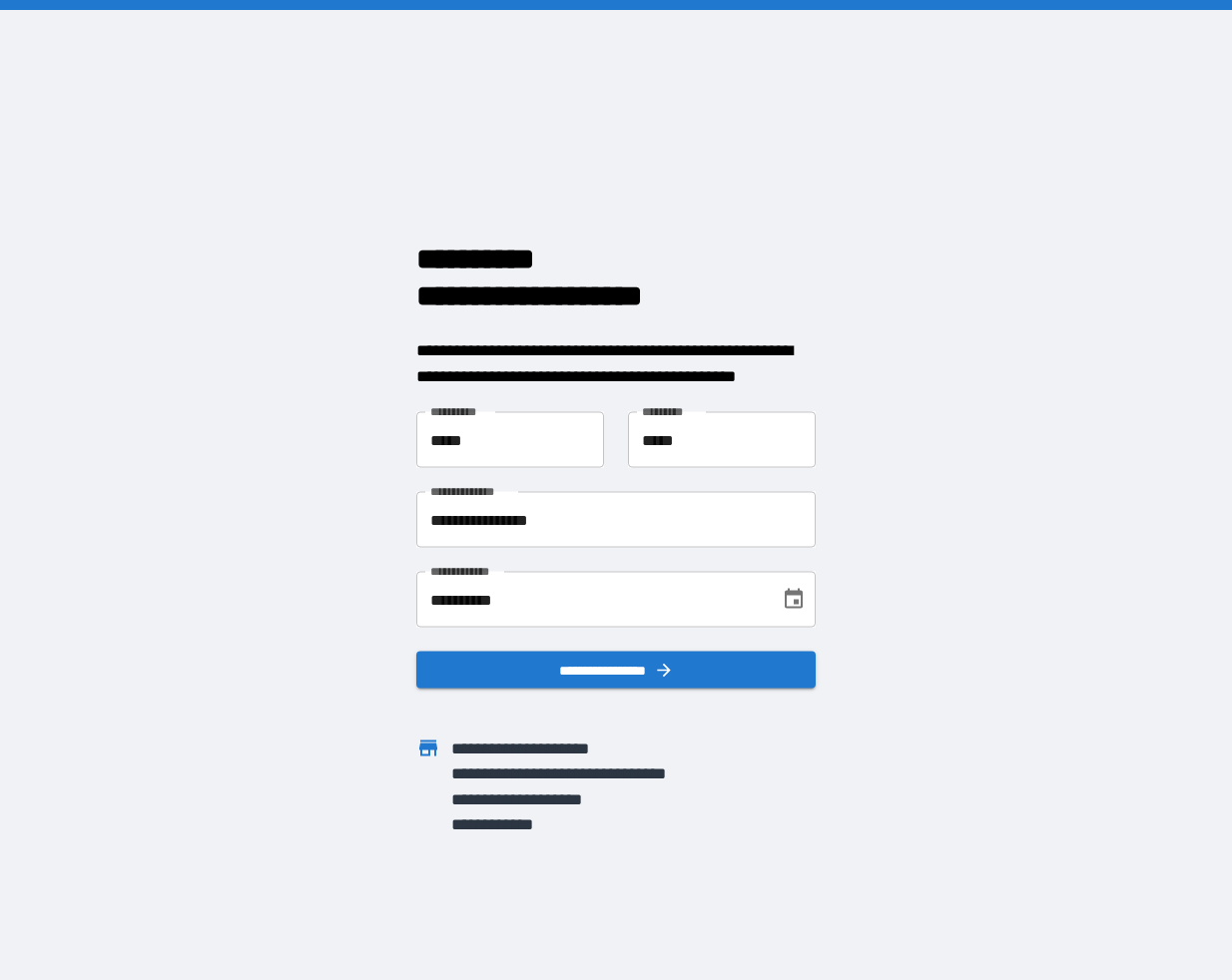 type on "**********" 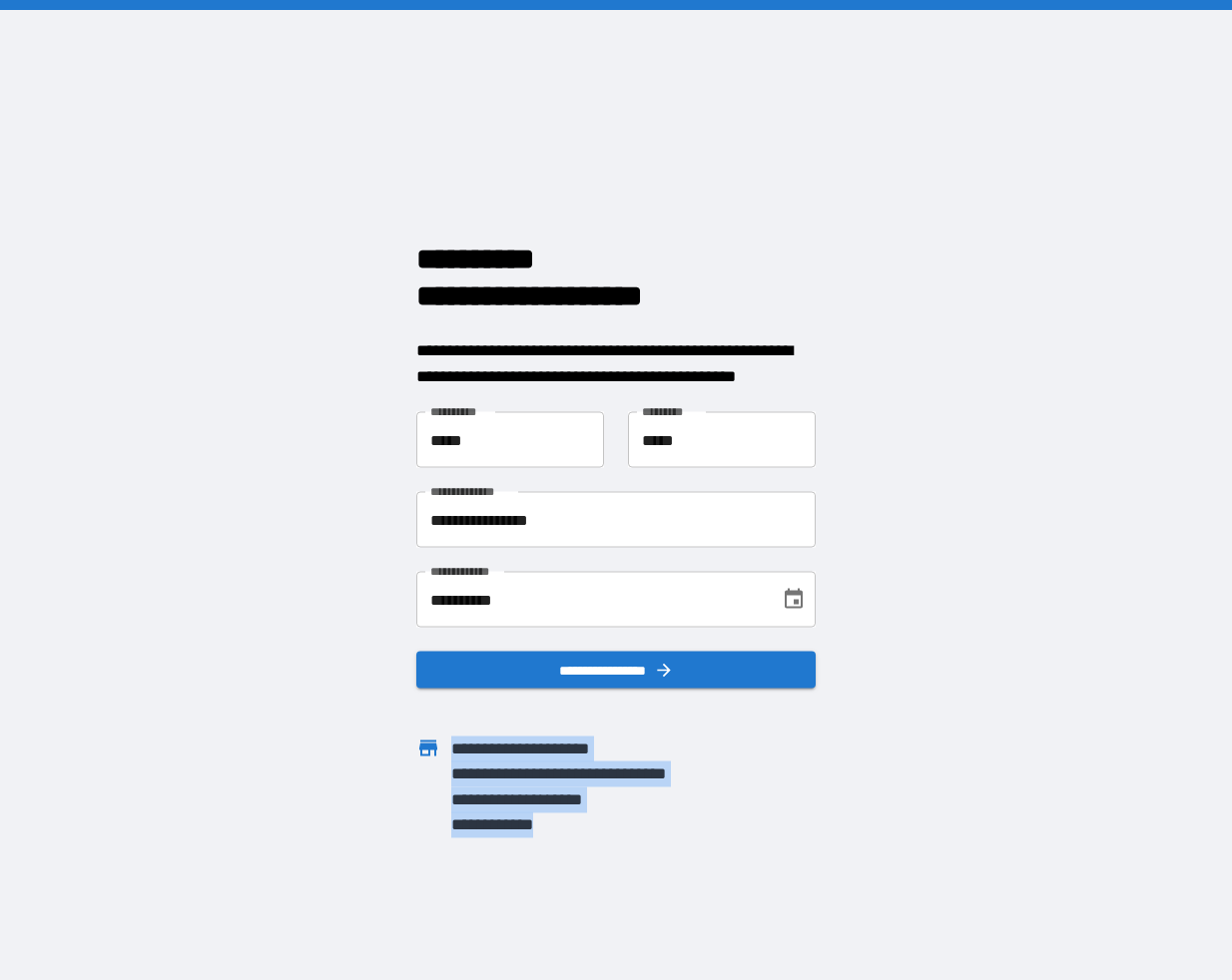 drag, startPoint x: 559, startPoint y: 829, endPoint x: 450, endPoint y: 738, distance: 141.99296 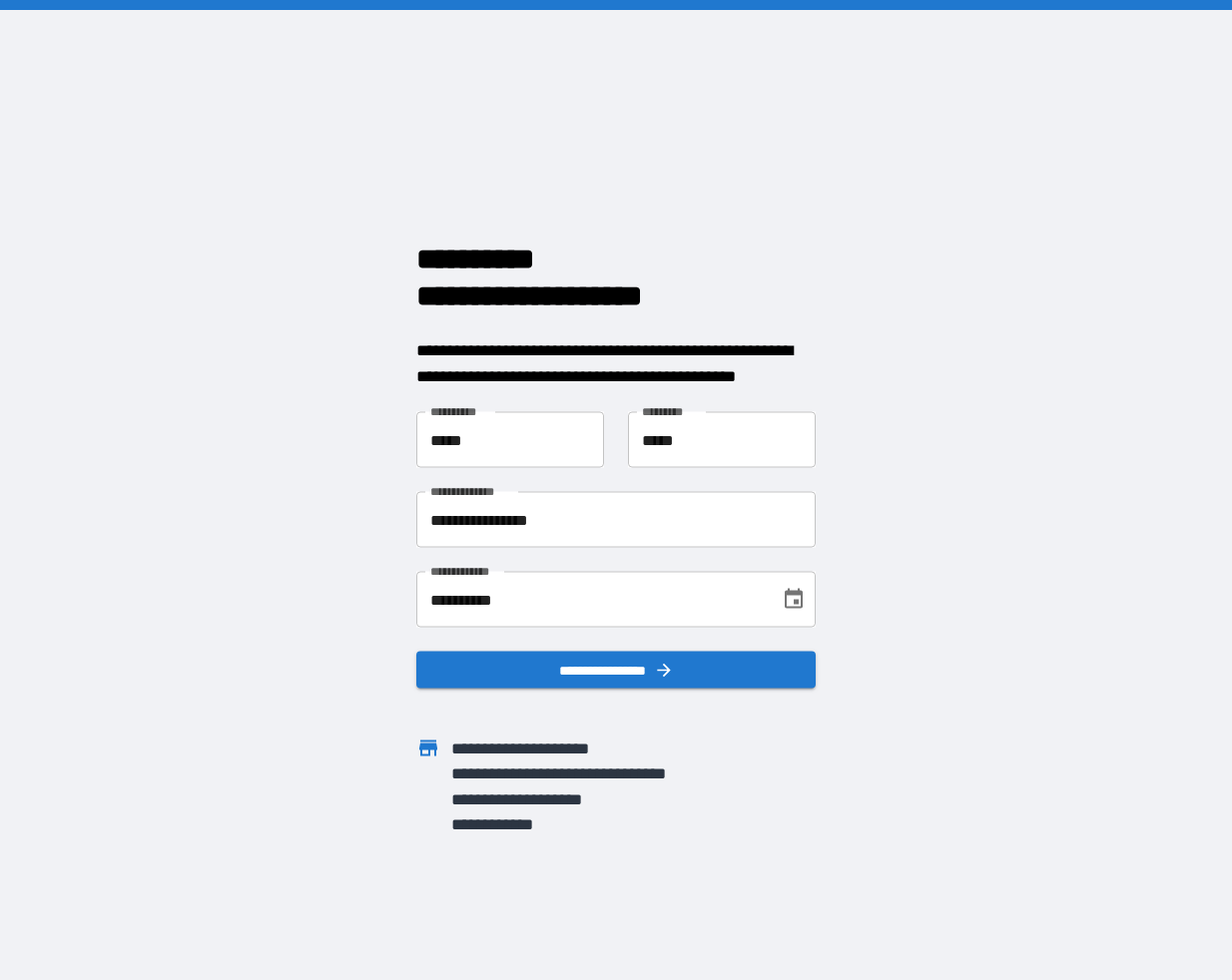 click on "**********" at bounding box center [616, 490] 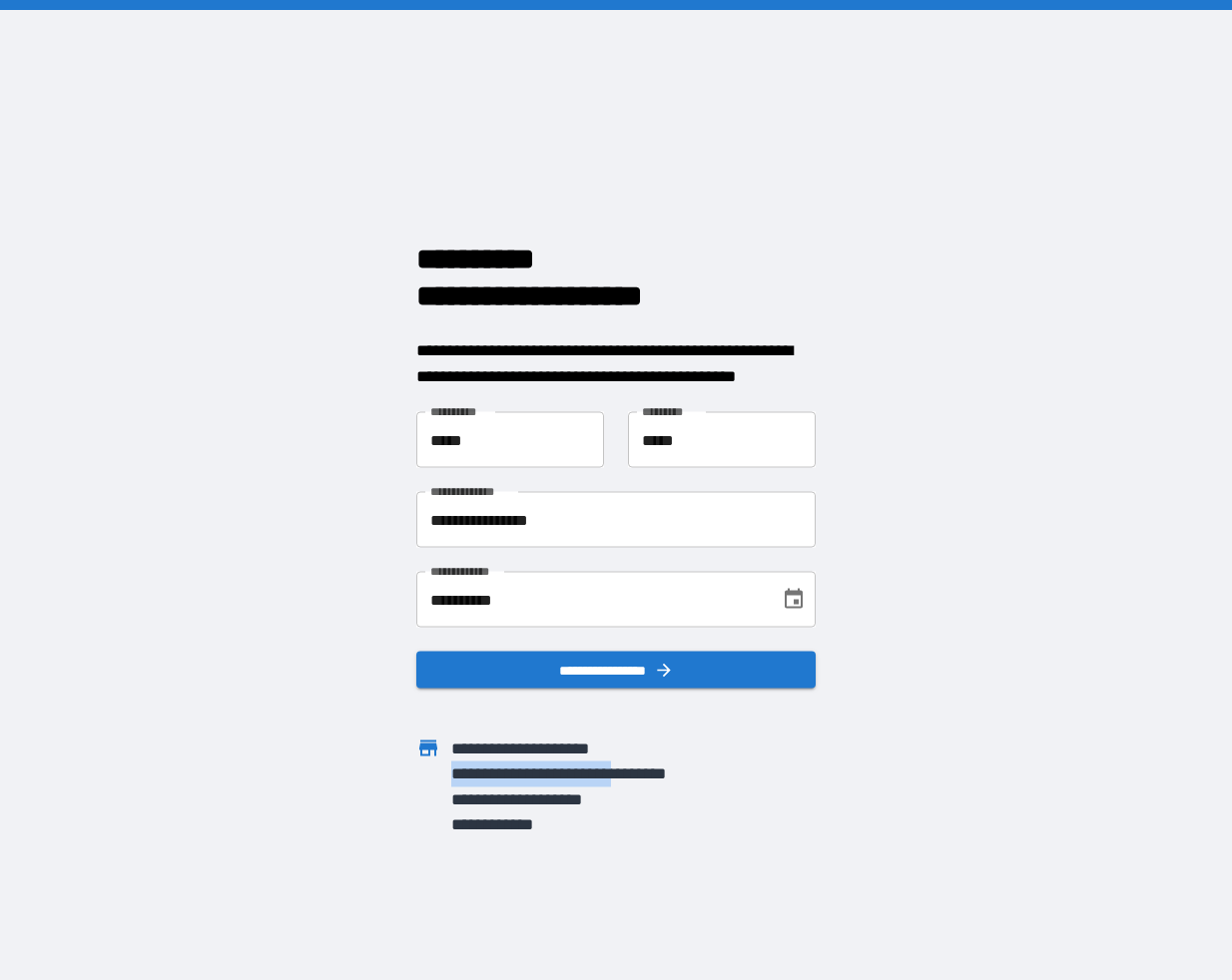 drag, startPoint x: 453, startPoint y: 768, endPoint x: 635, endPoint y: 767, distance: 182.00275 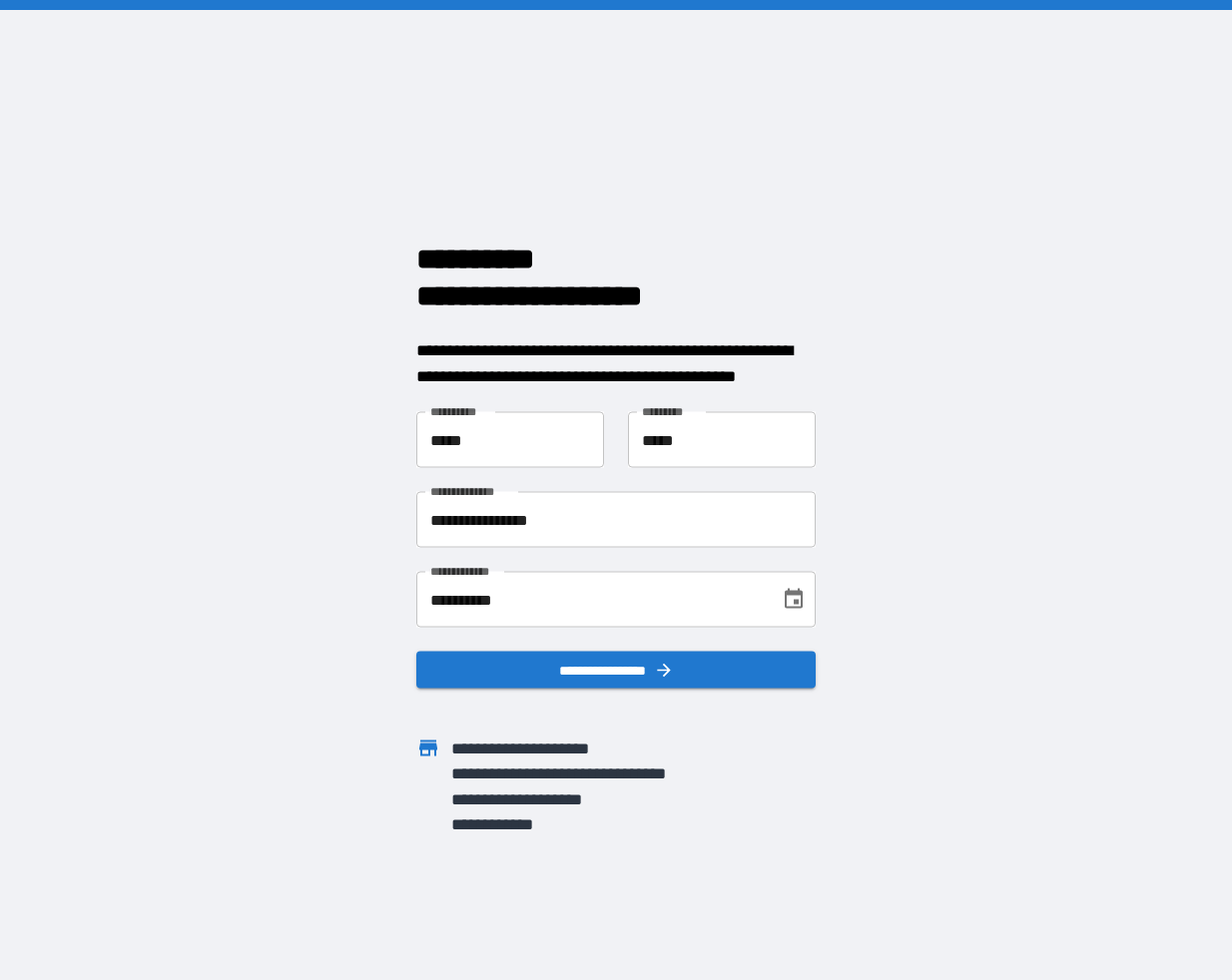 click on "**********" at bounding box center (616, 490) 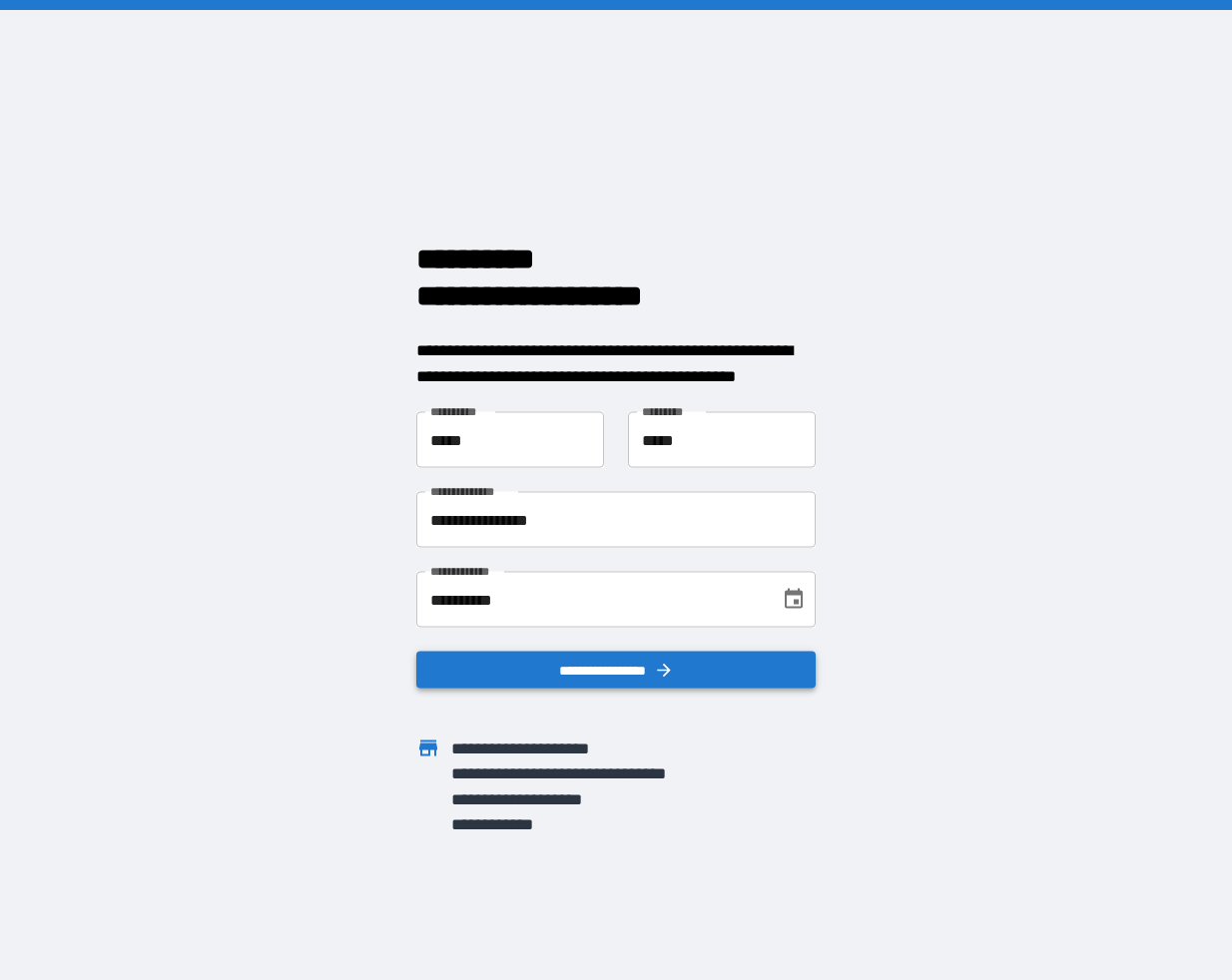 click on "**********" at bounding box center [616, 670] 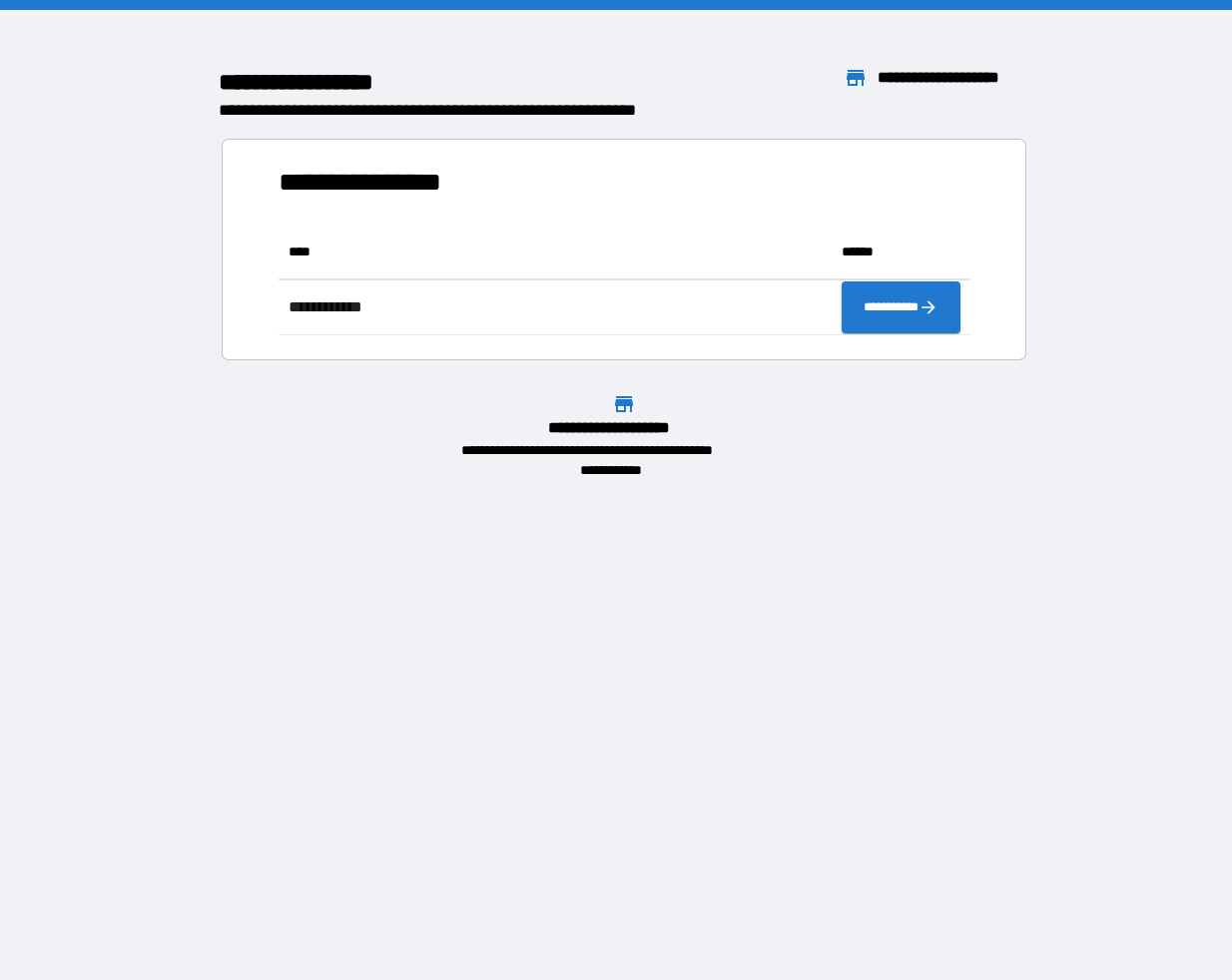 scroll, scrollTop: 16, scrollLeft: 16, axis: both 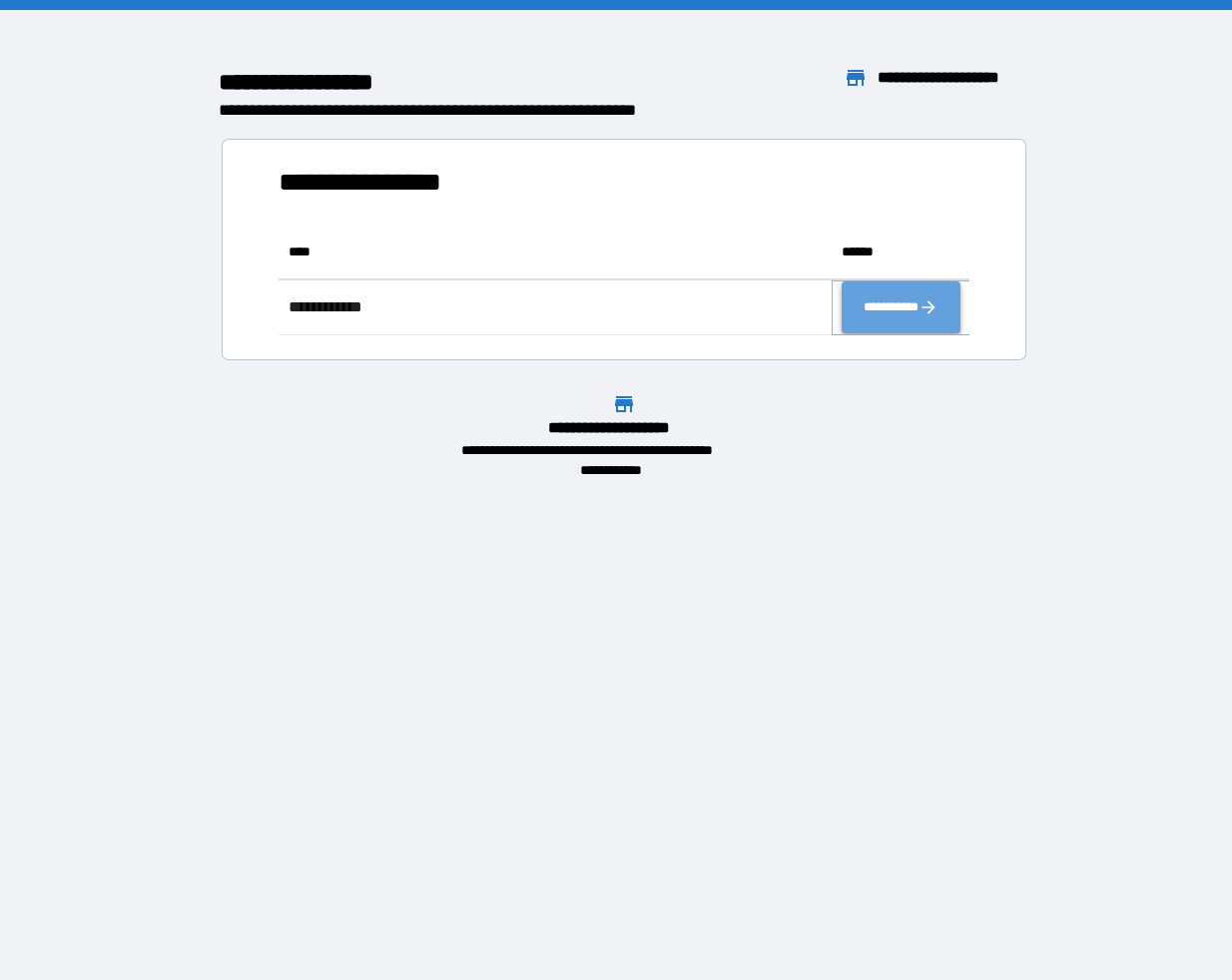 click on "**********" at bounding box center (901, 307) 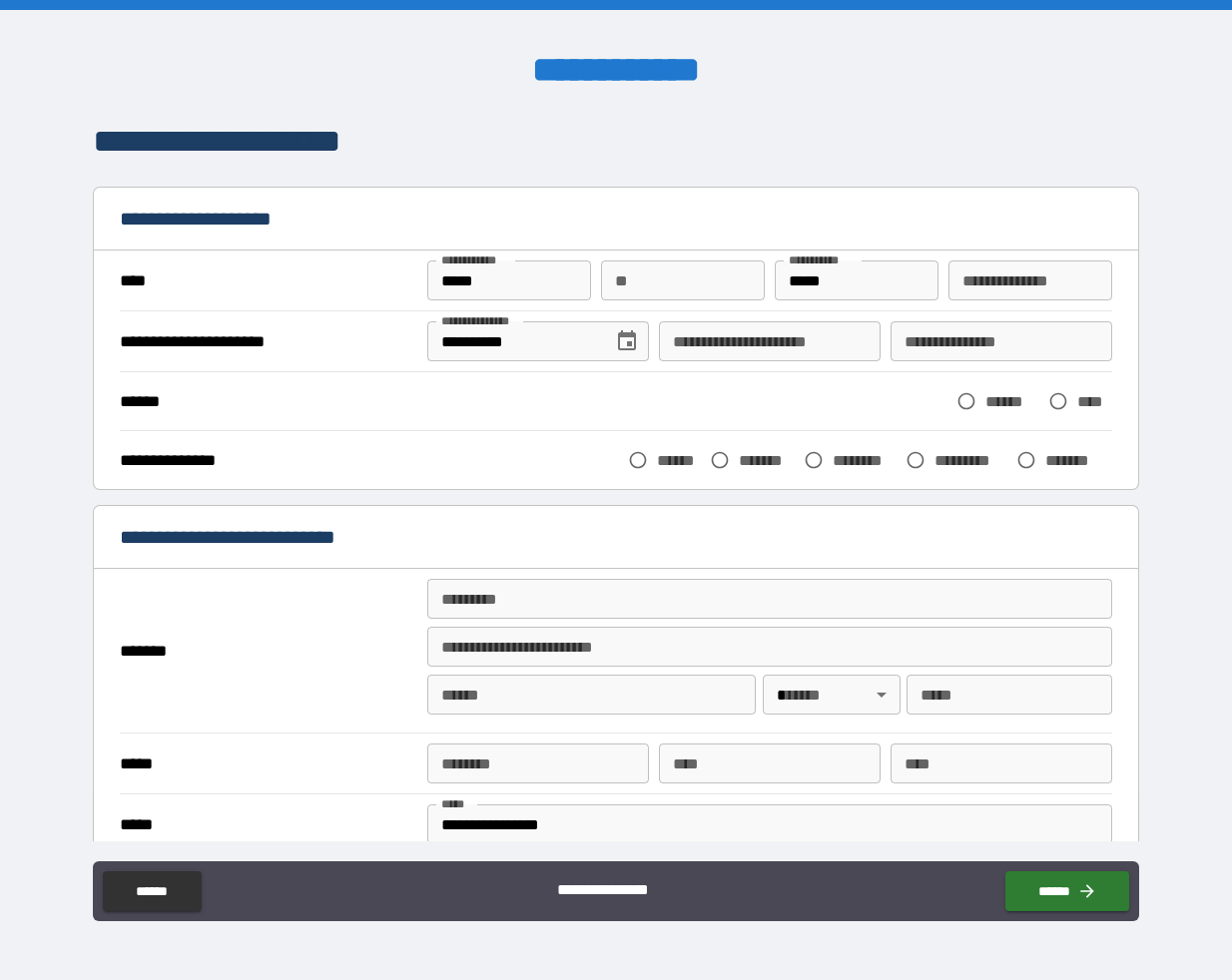click on "** **" at bounding box center (683, 280) 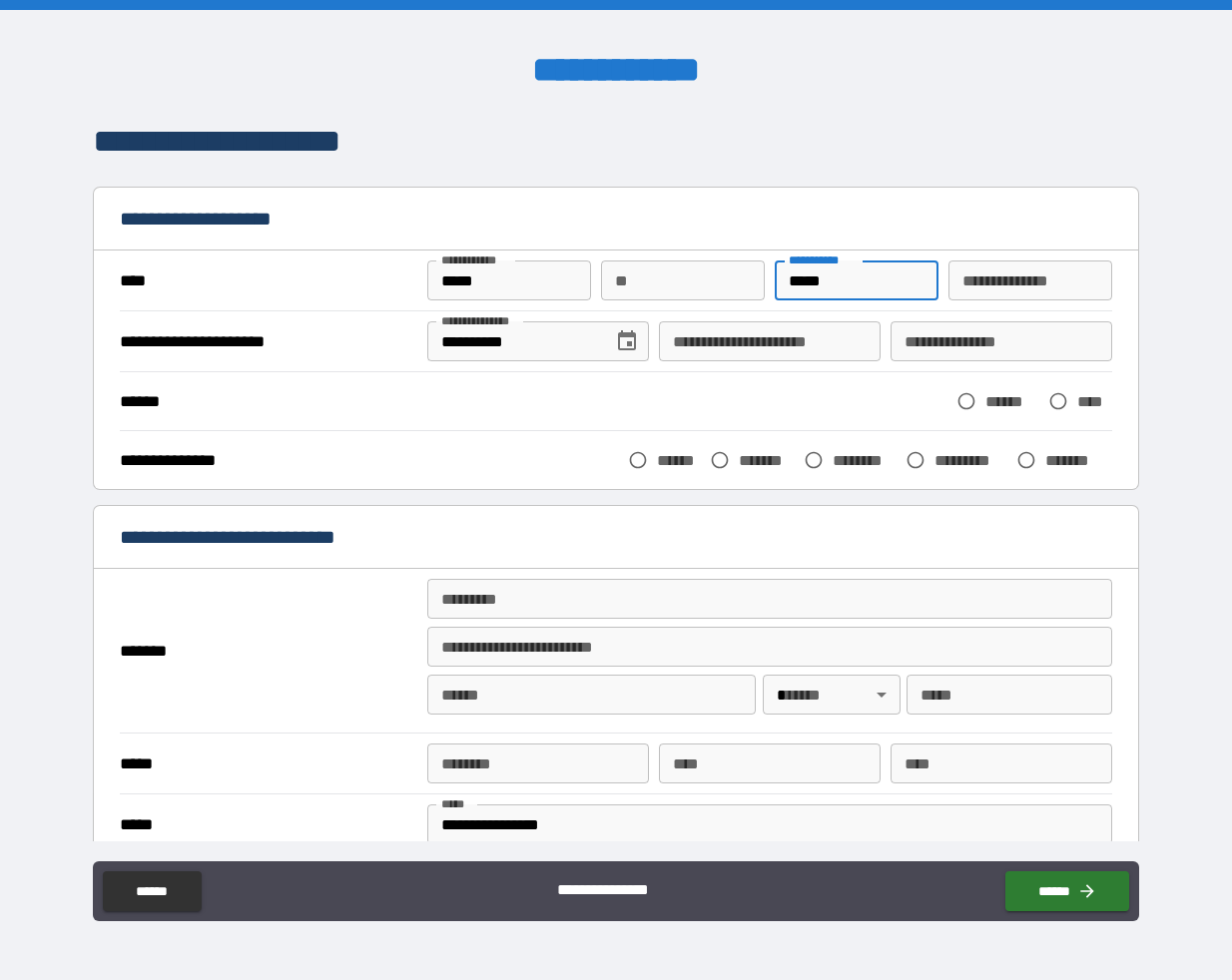 click on "**********" at bounding box center (770, 341) 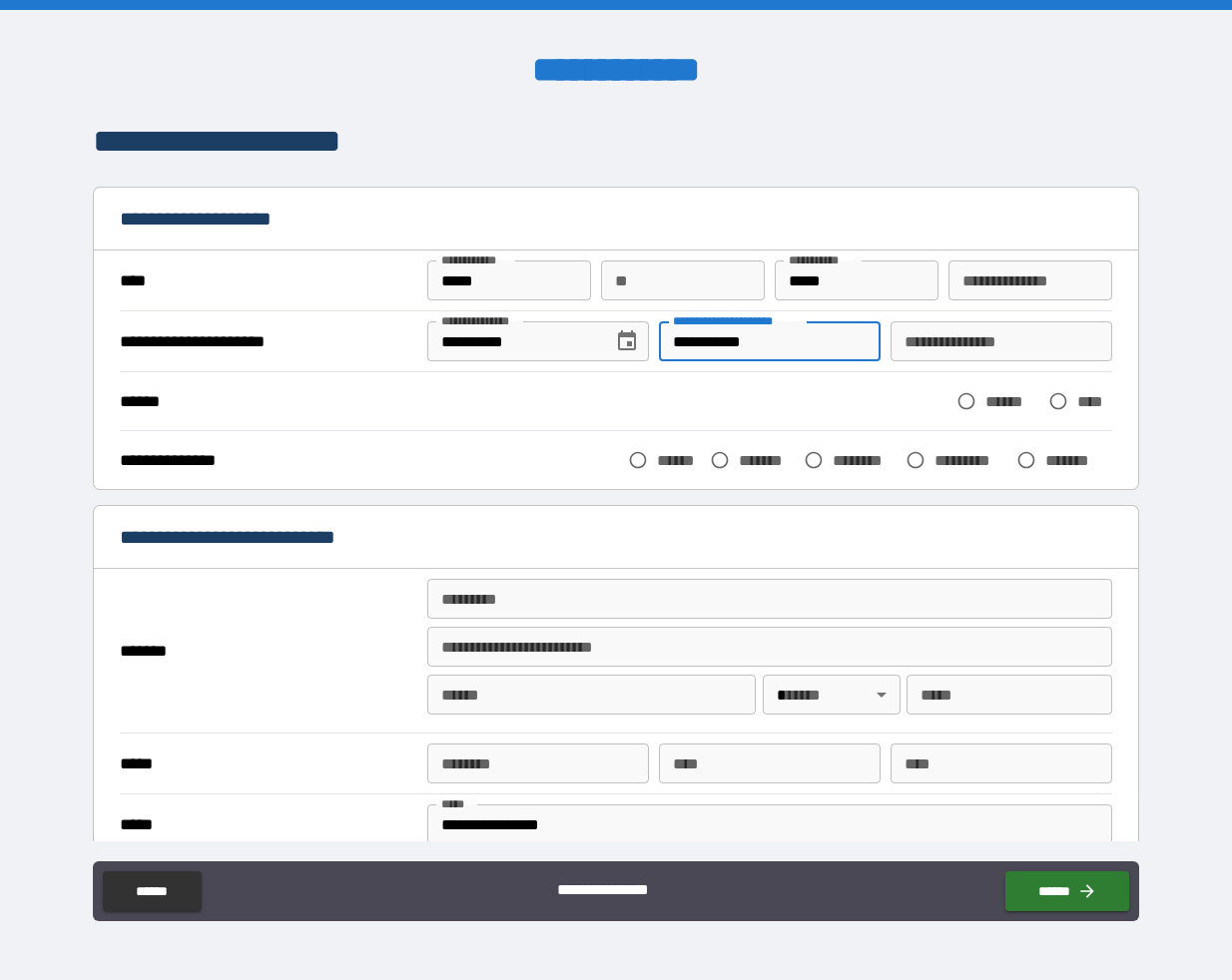 type on "**********" 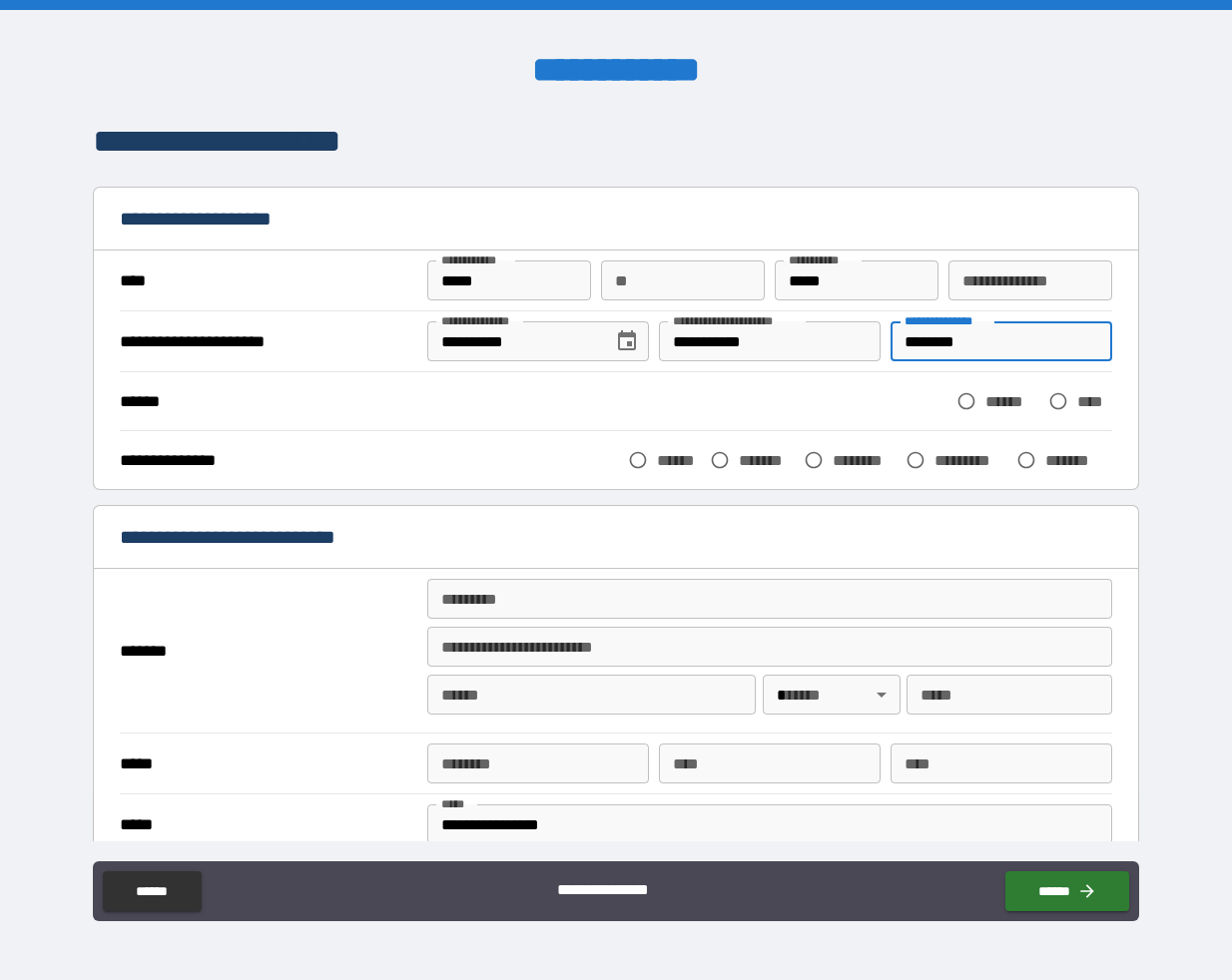type on "********" 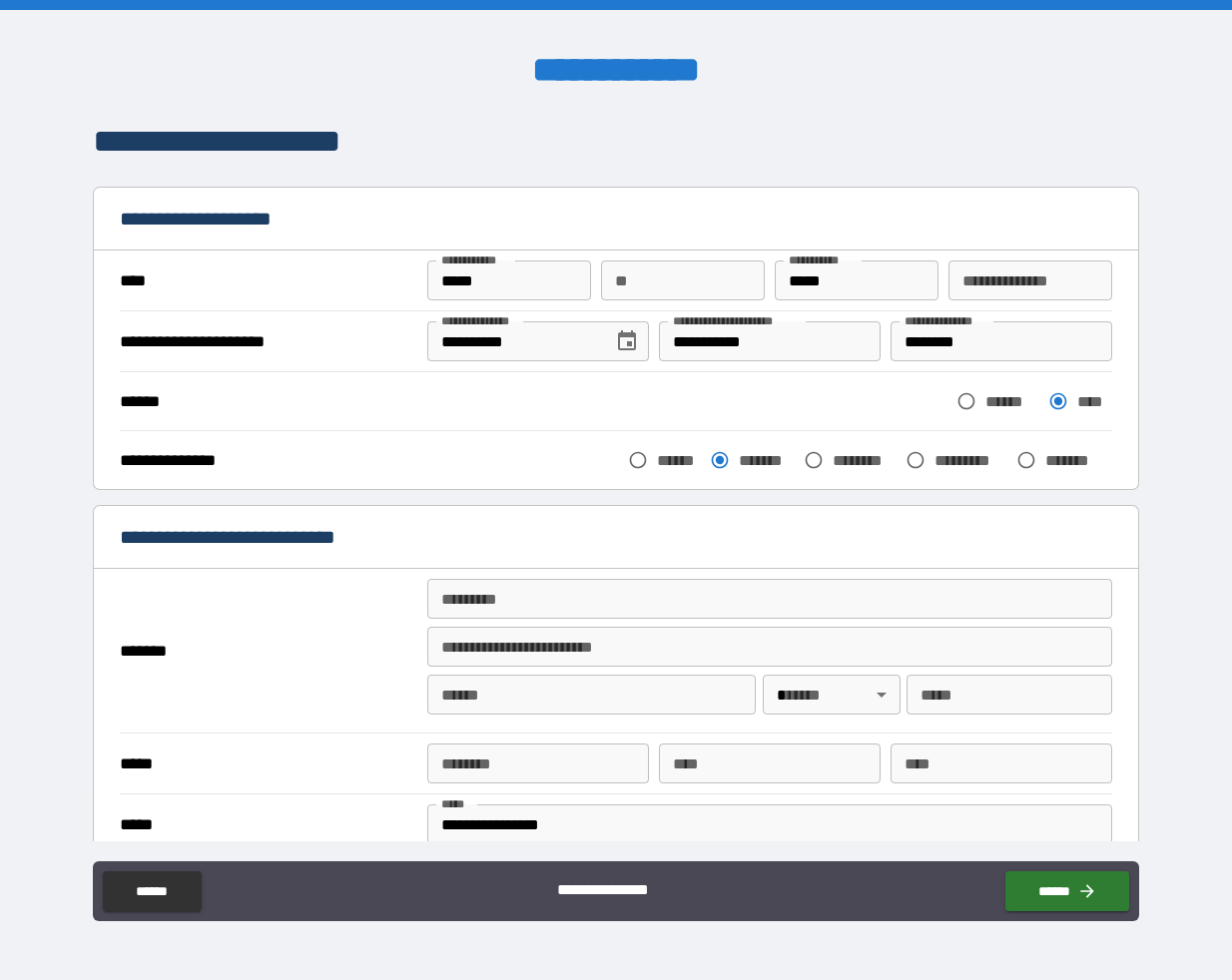 click on "*******   *" at bounding box center [770, 599] 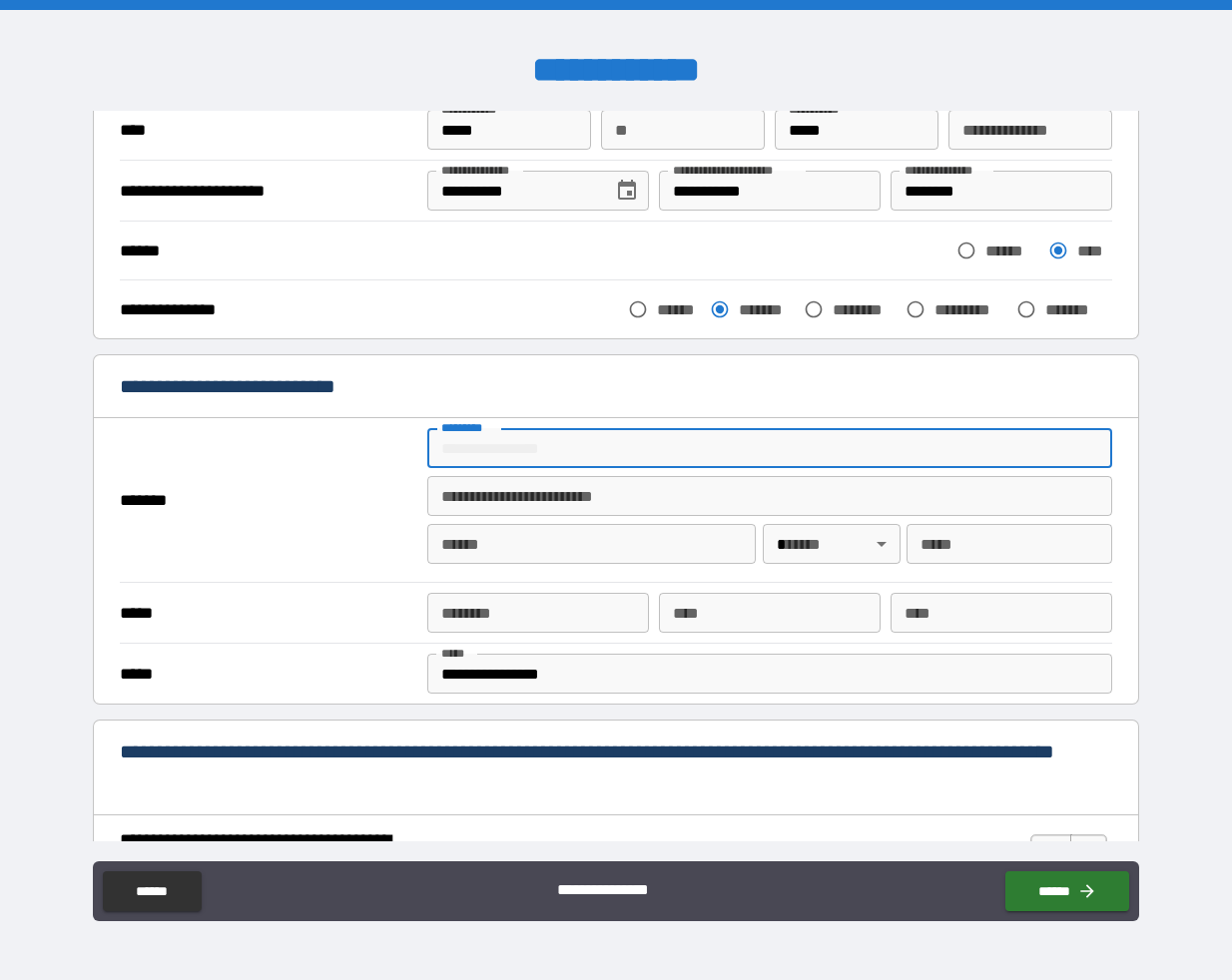 scroll, scrollTop: 152, scrollLeft: 0, axis: vertical 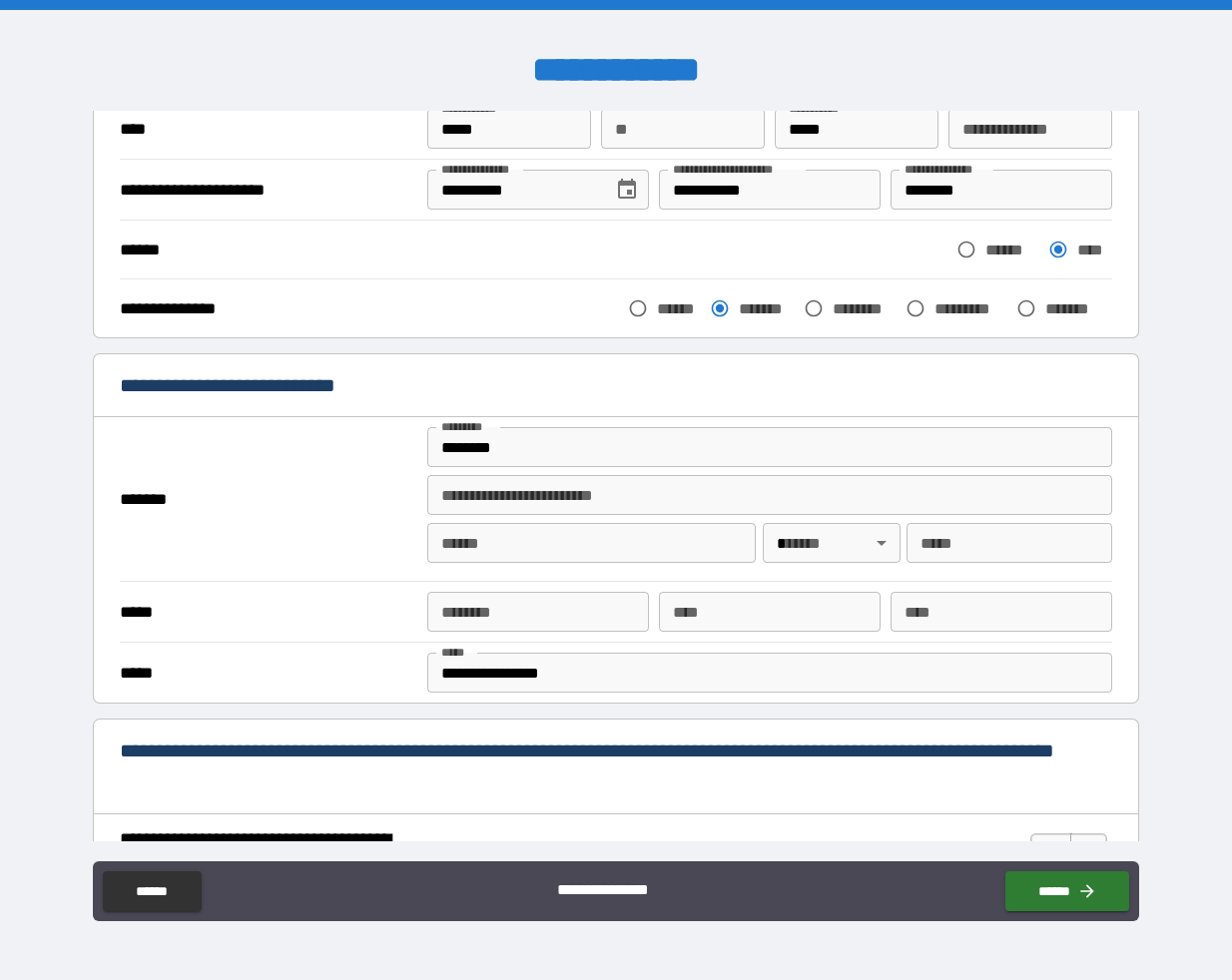 type on "**********" 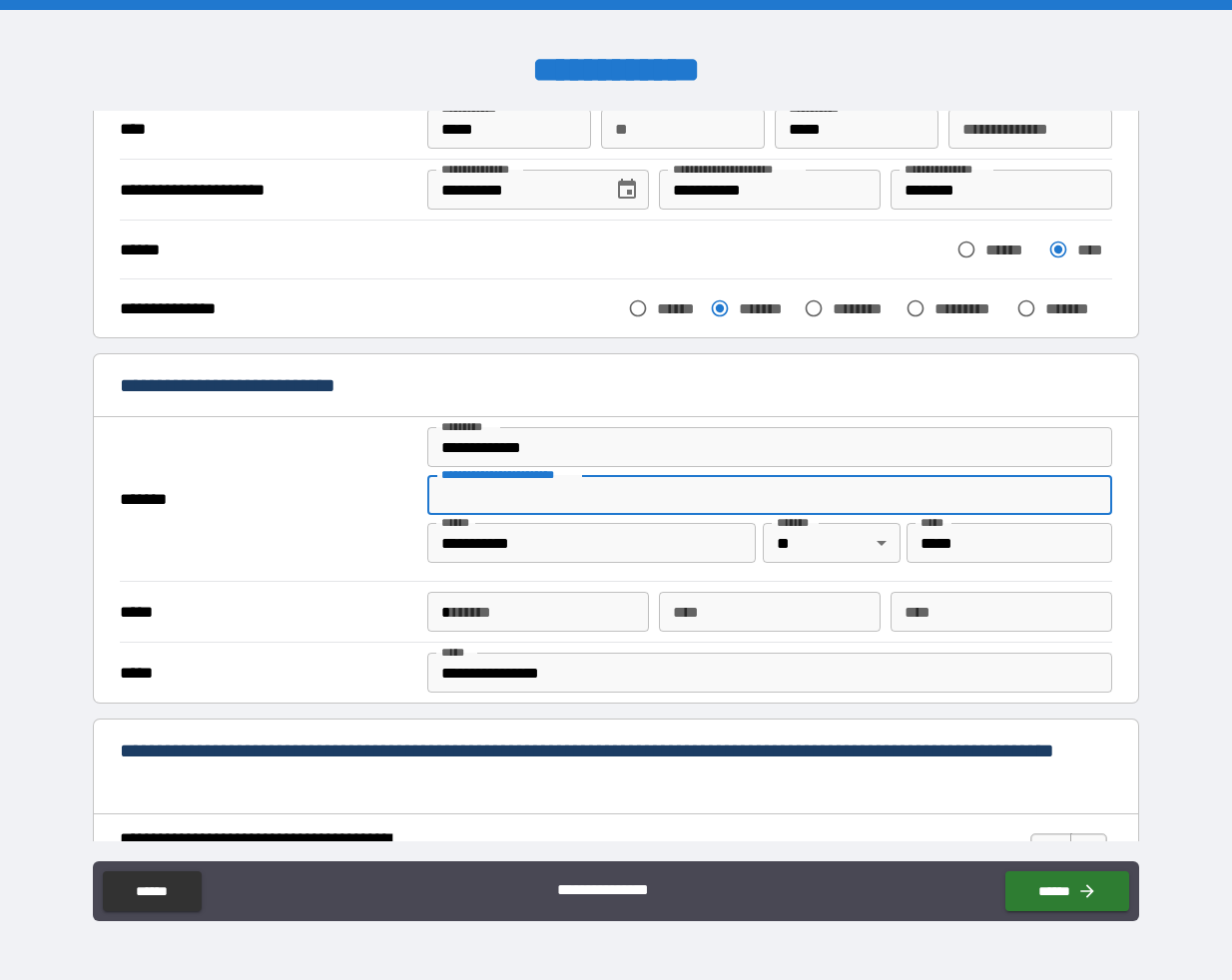 click on "*" at bounding box center (538, 612) 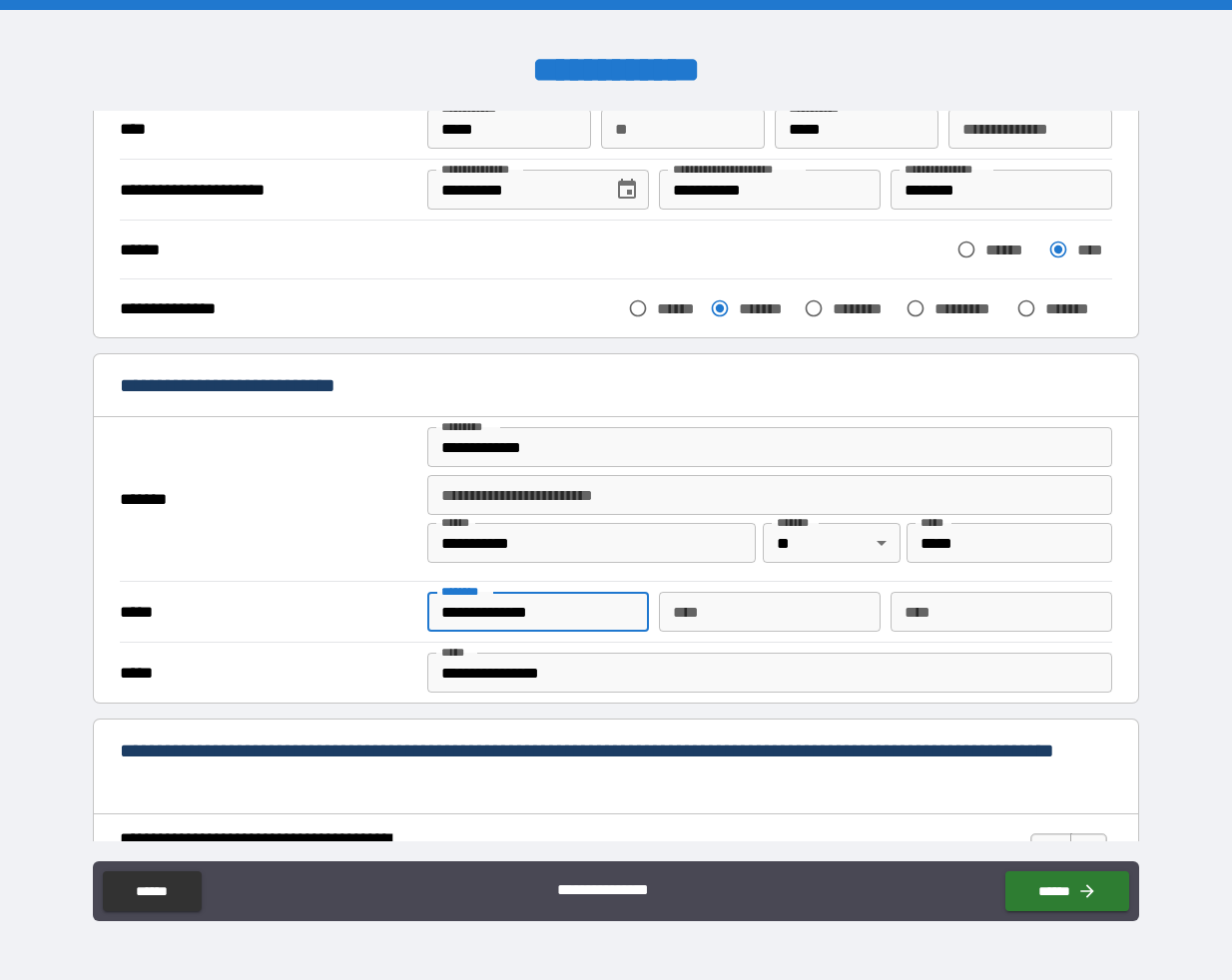 type on "**********" 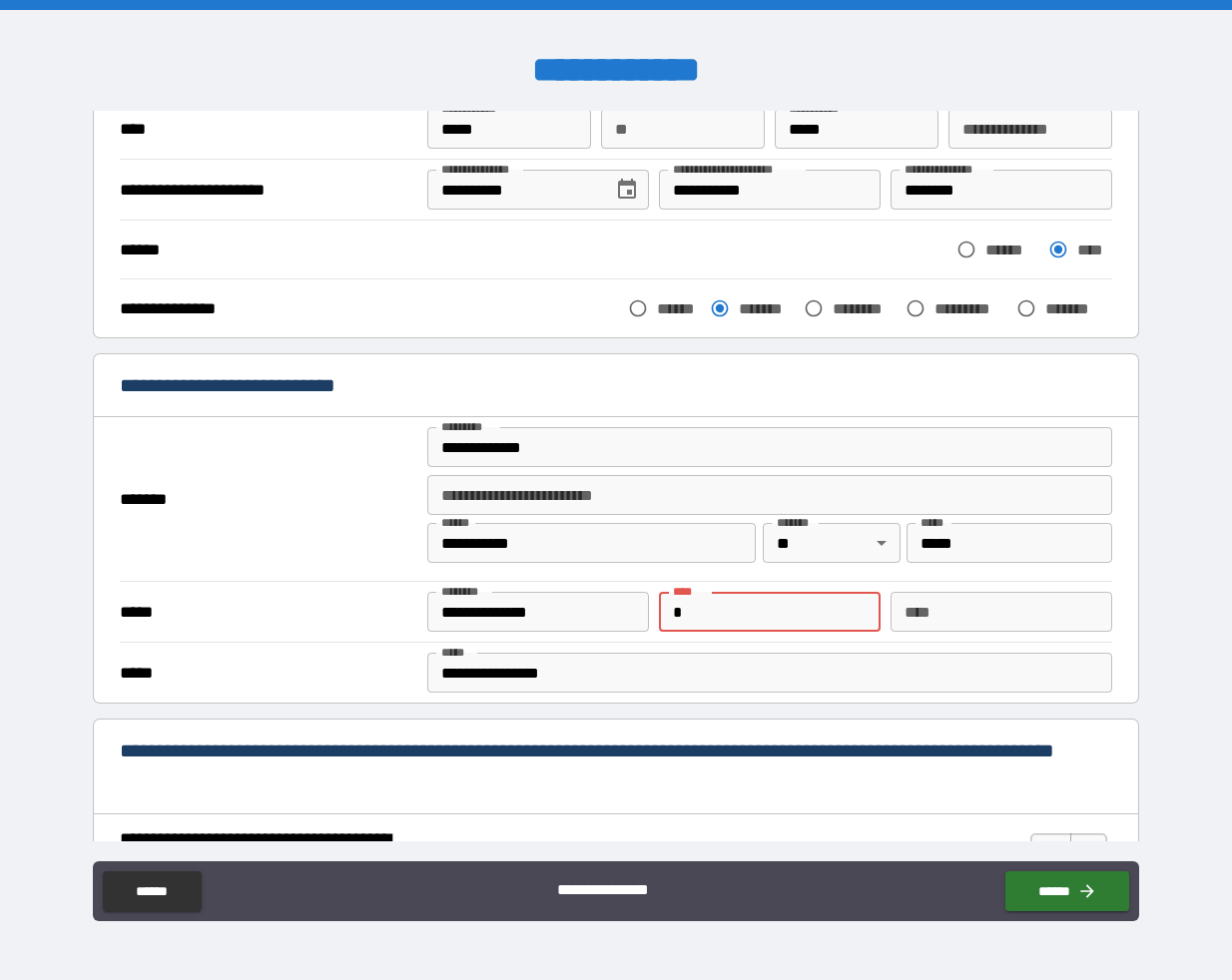 type 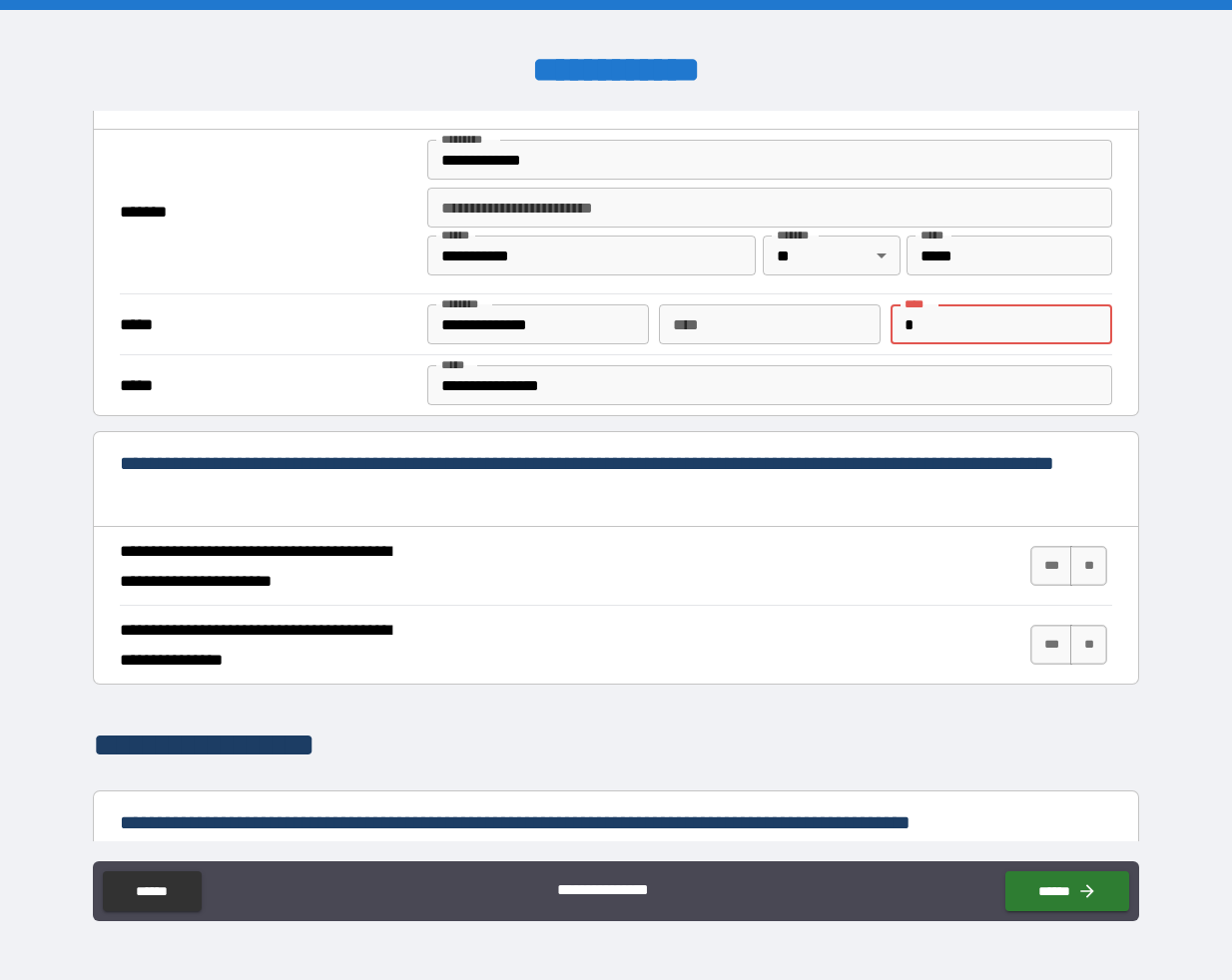 scroll, scrollTop: 440, scrollLeft: 0, axis: vertical 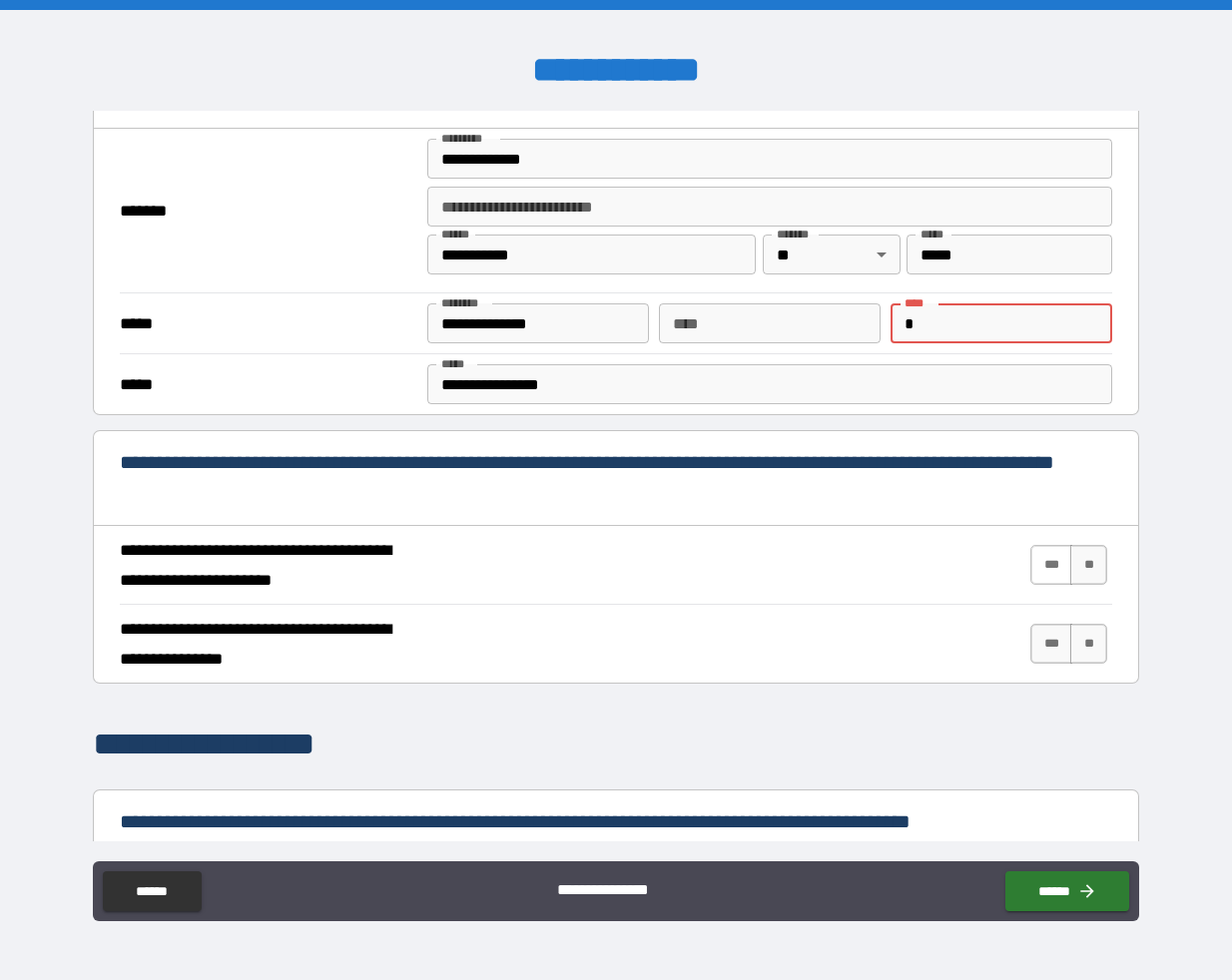 type 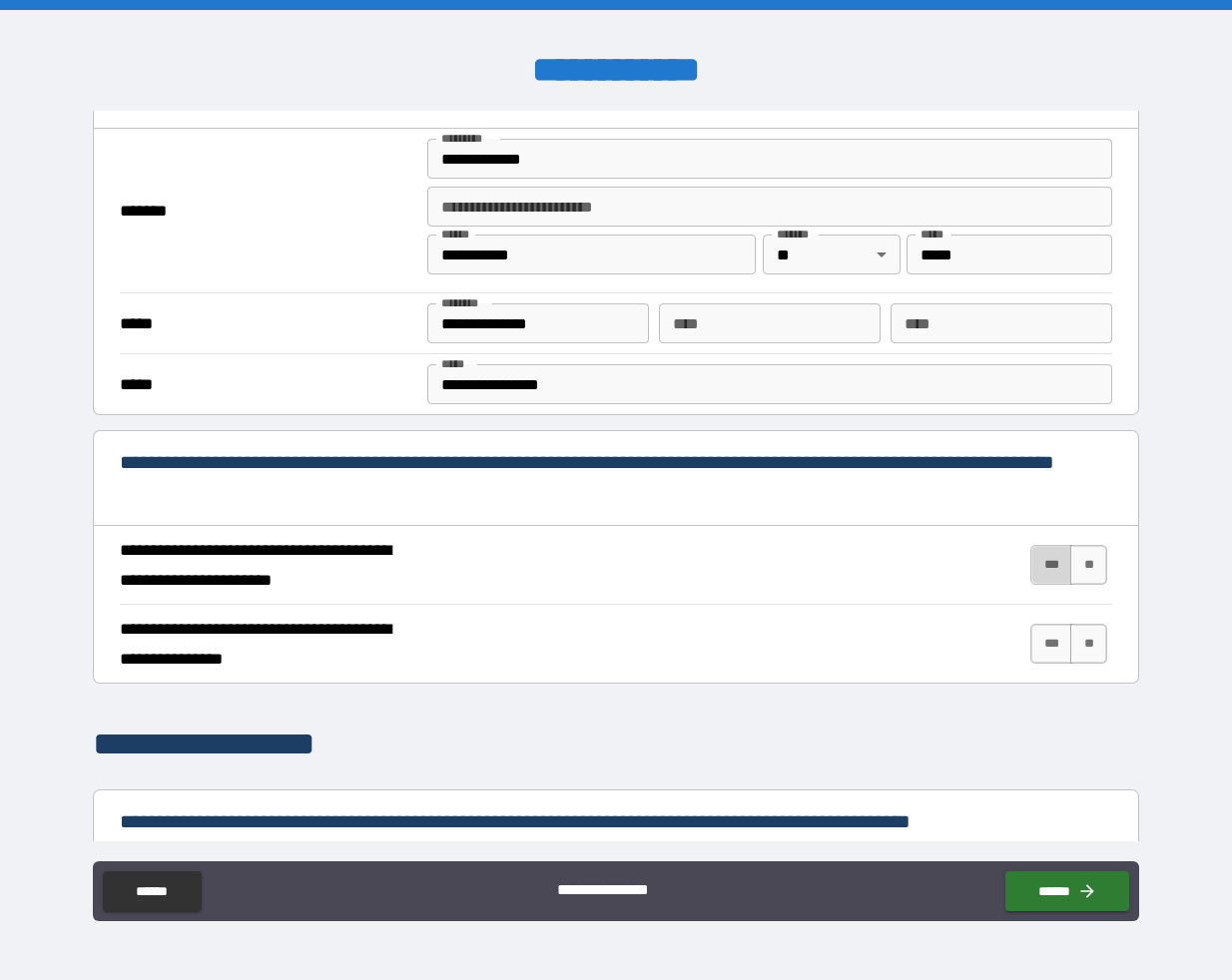 click on "***" at bounding box center [1051, 565] 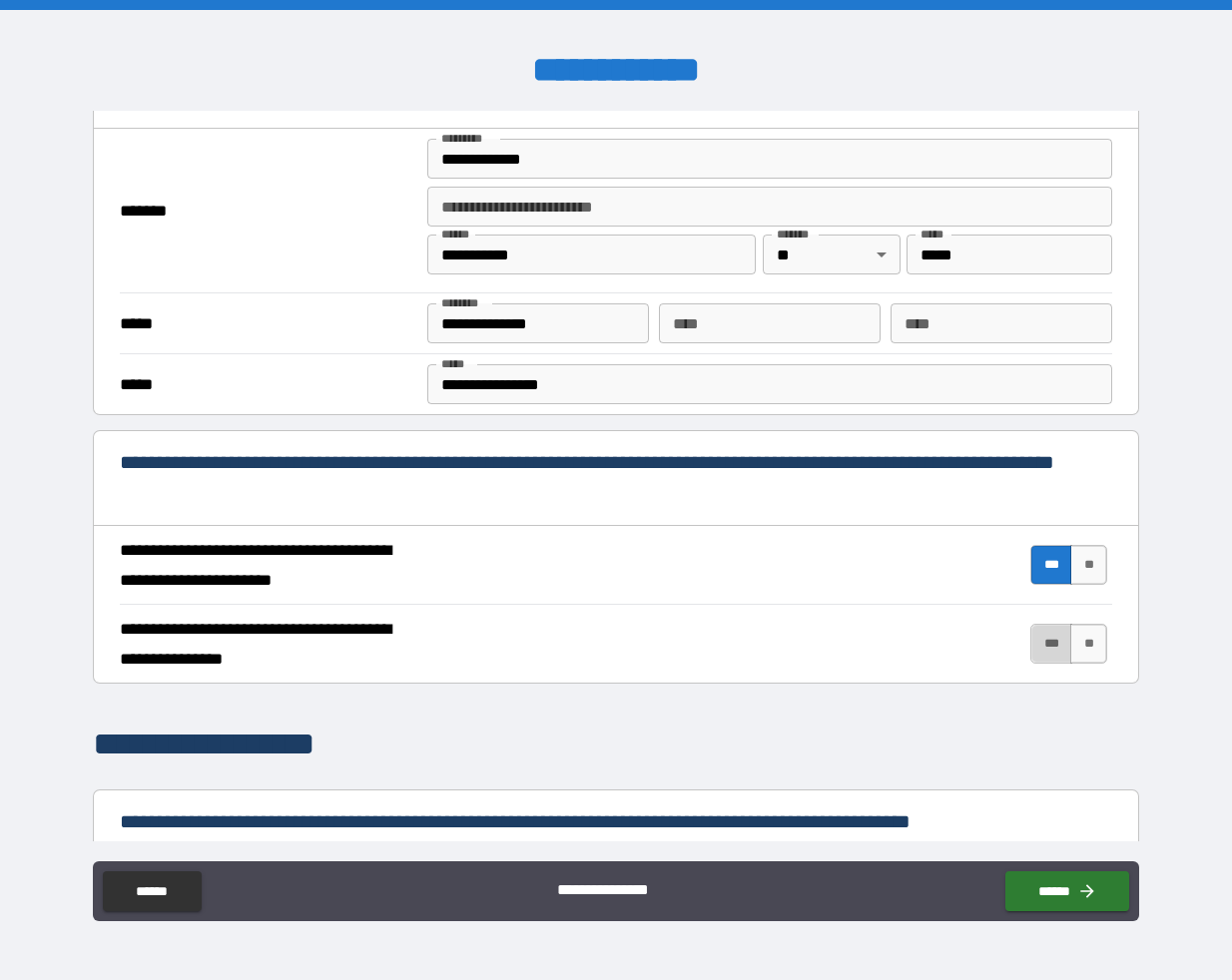 click on "***" at bounding box center (1051, 644) 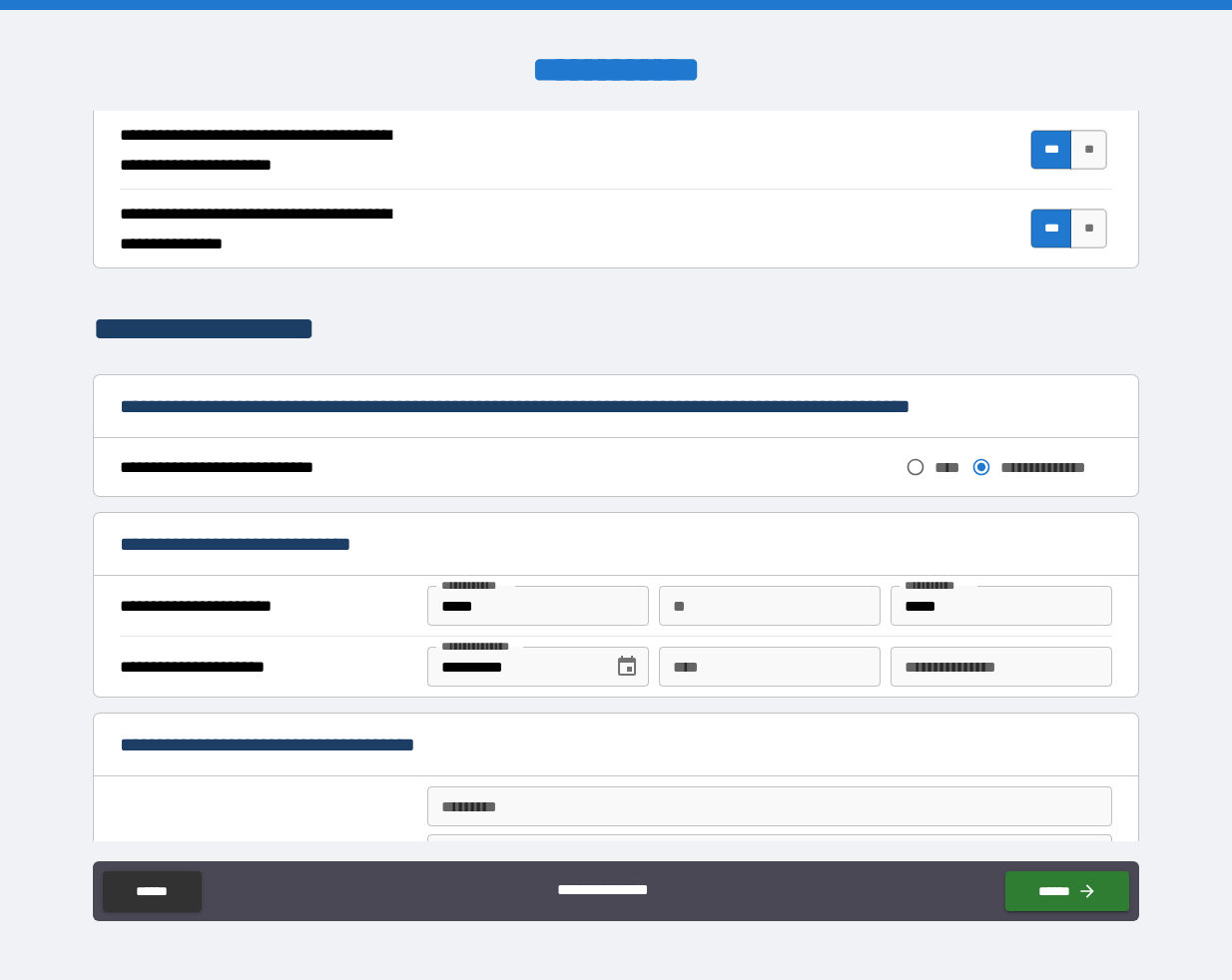 scroll, scrollTop: 864, scrollLeft: 0, axis: vertical 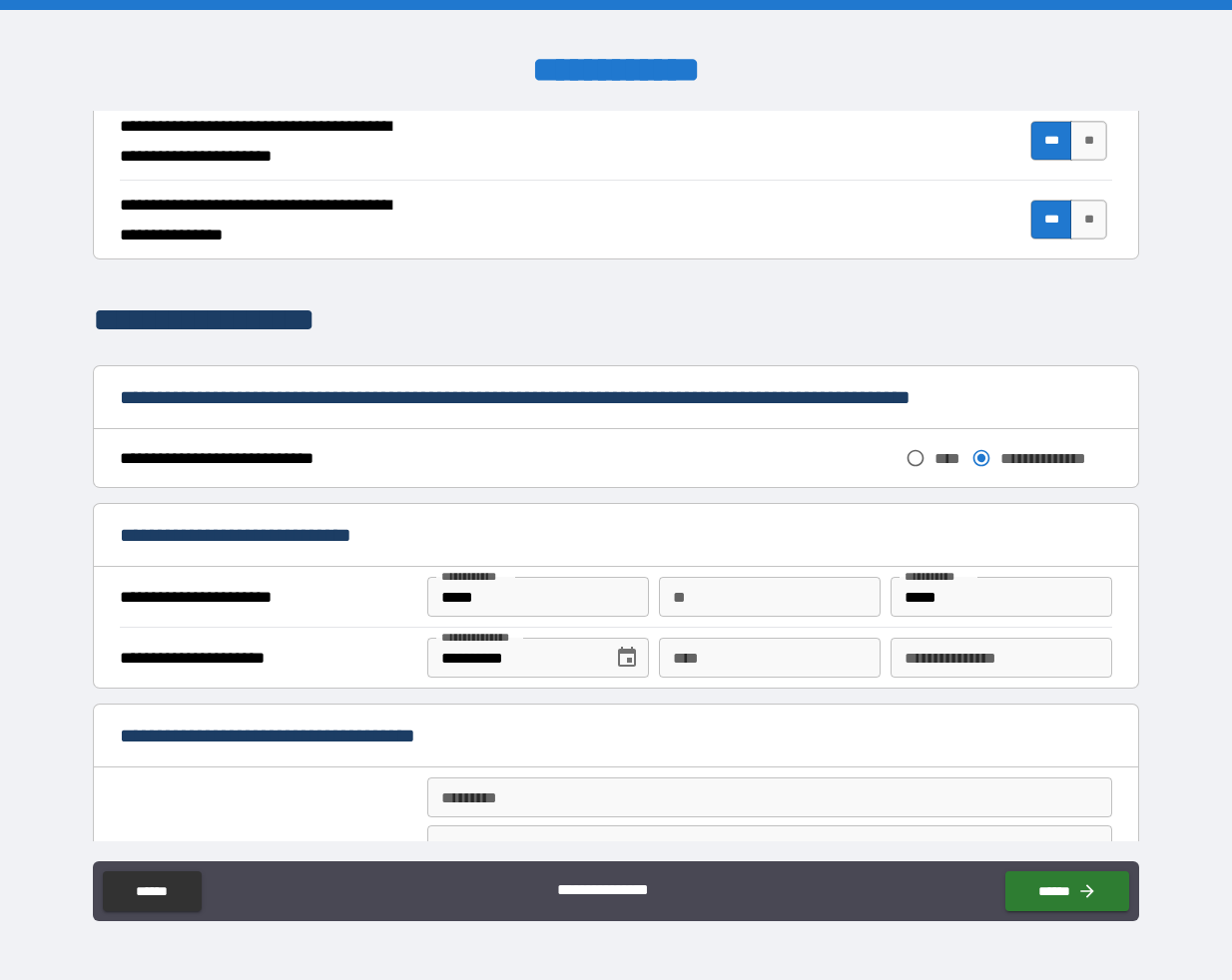 click on "*****" at bounding box center [538, 597] 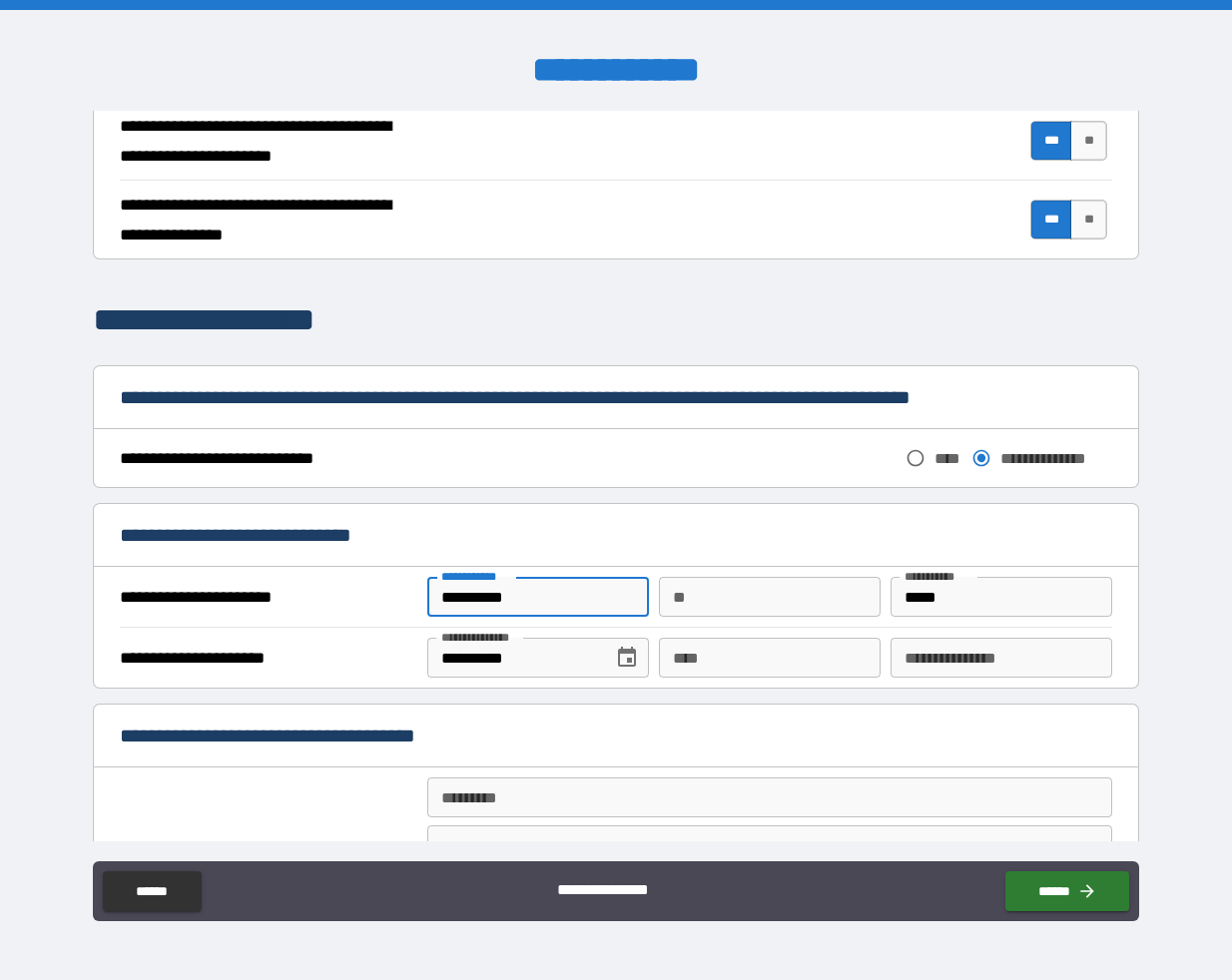 type on "**********" 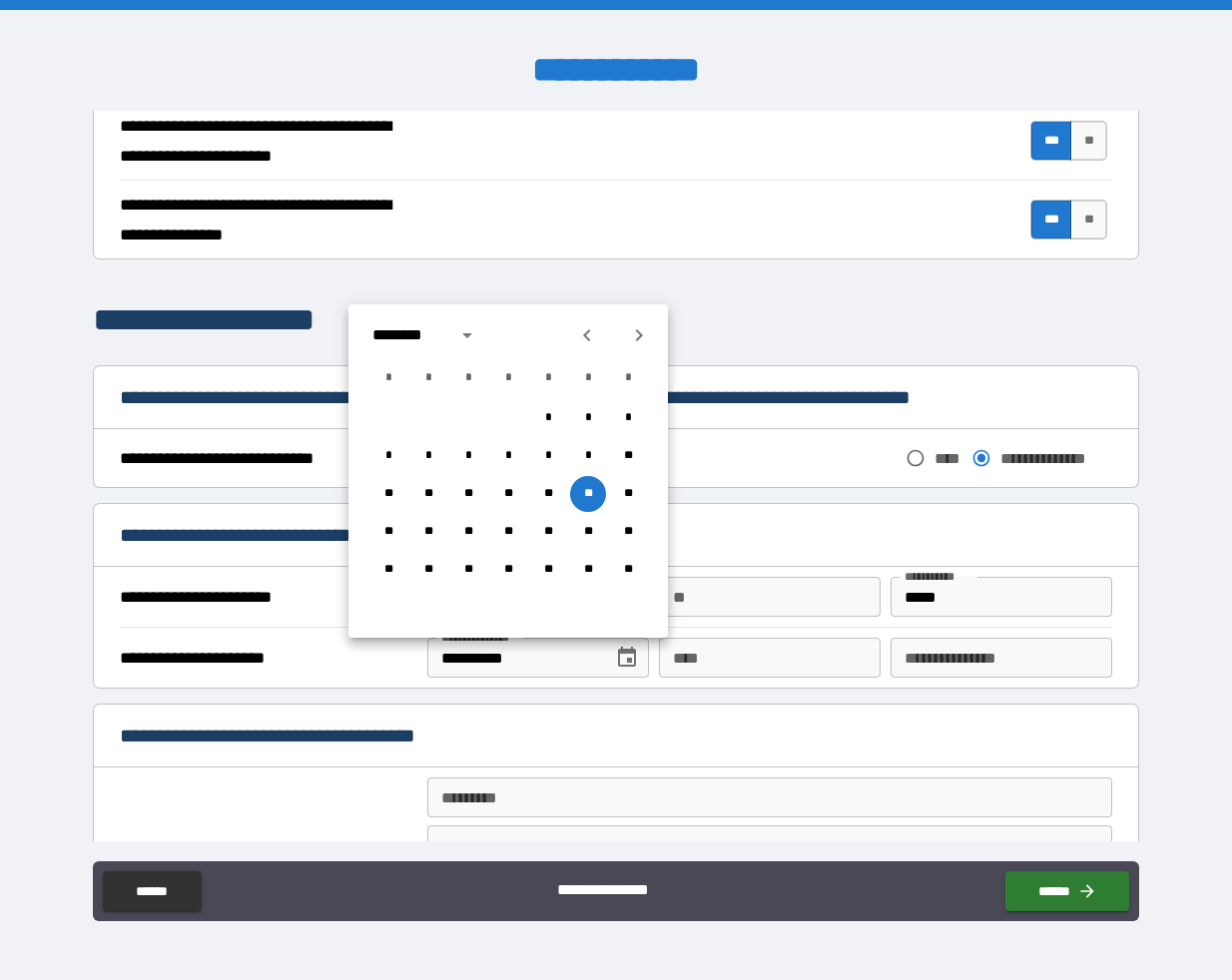click 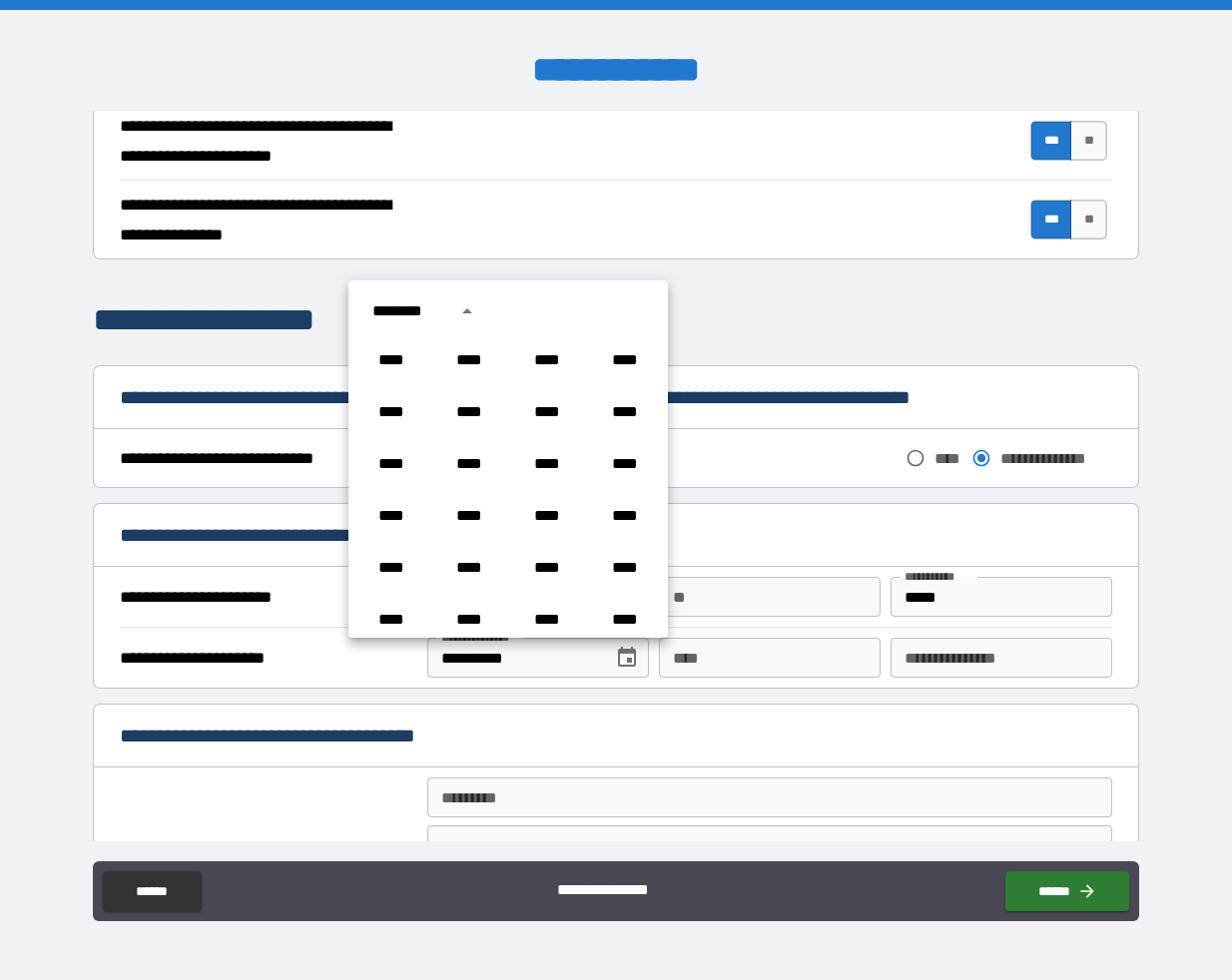 scroll, scrollTop: 601, scrollLeft: 0, axis: vertical 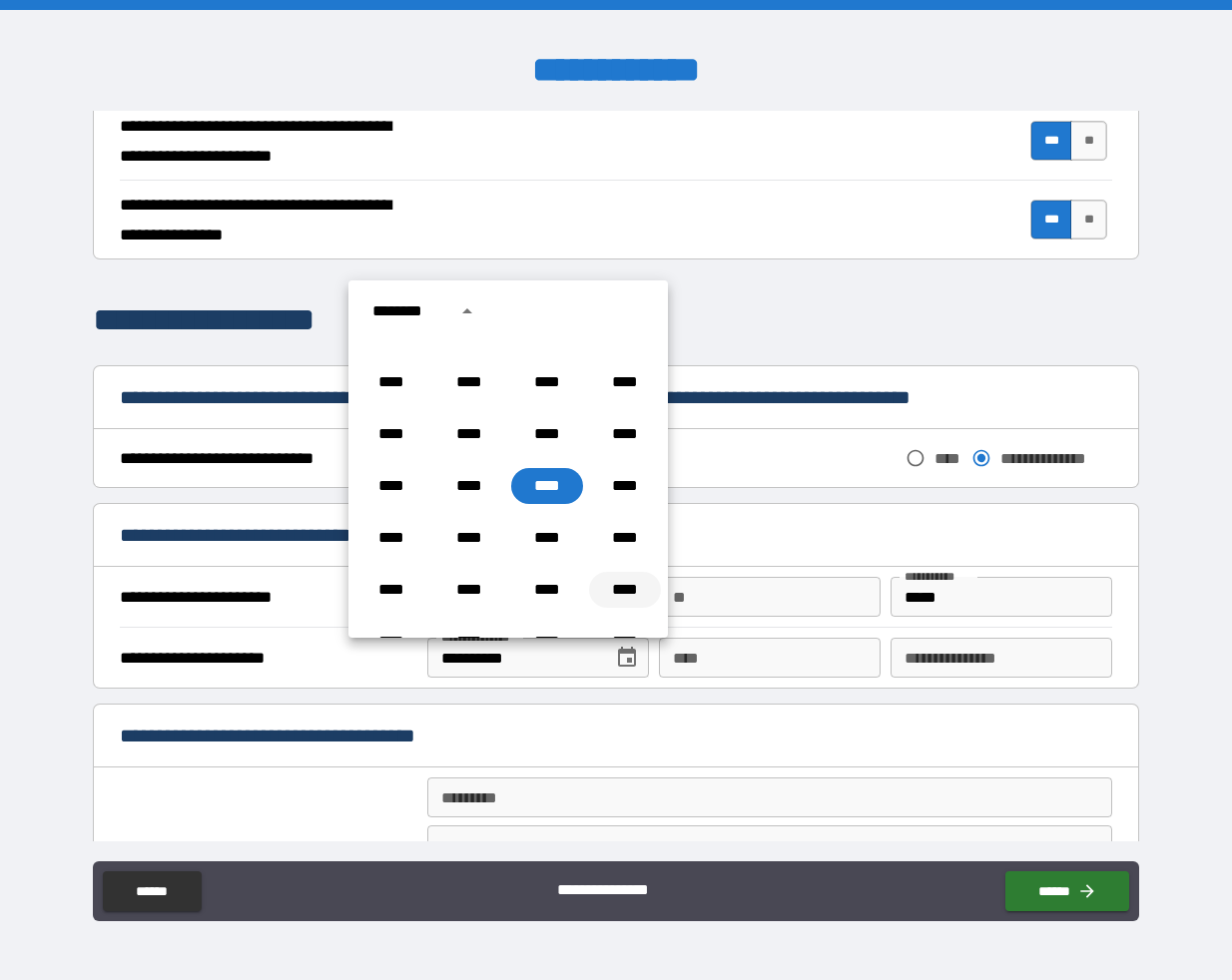 click on "****" at bounding box center (625, 590) 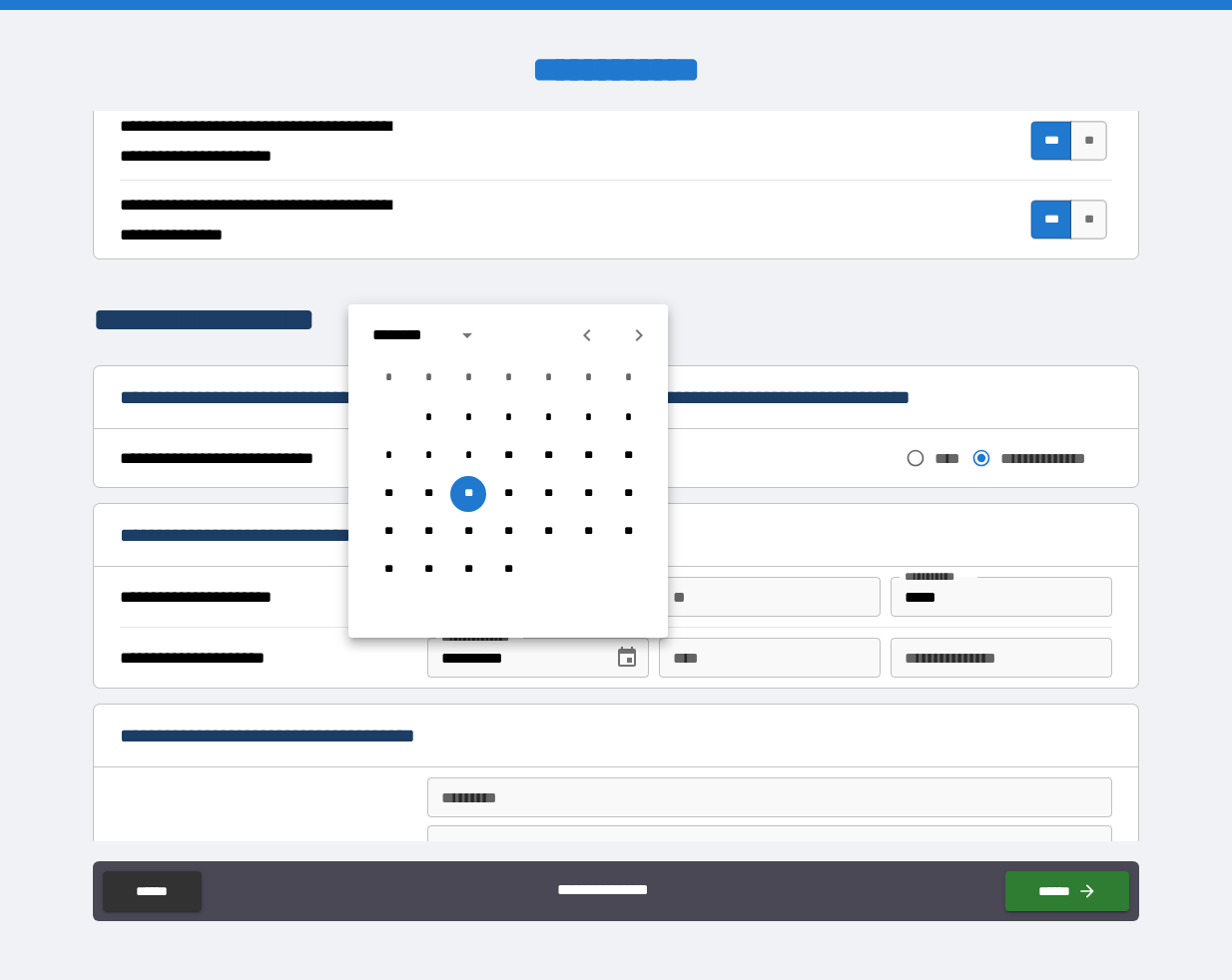 click 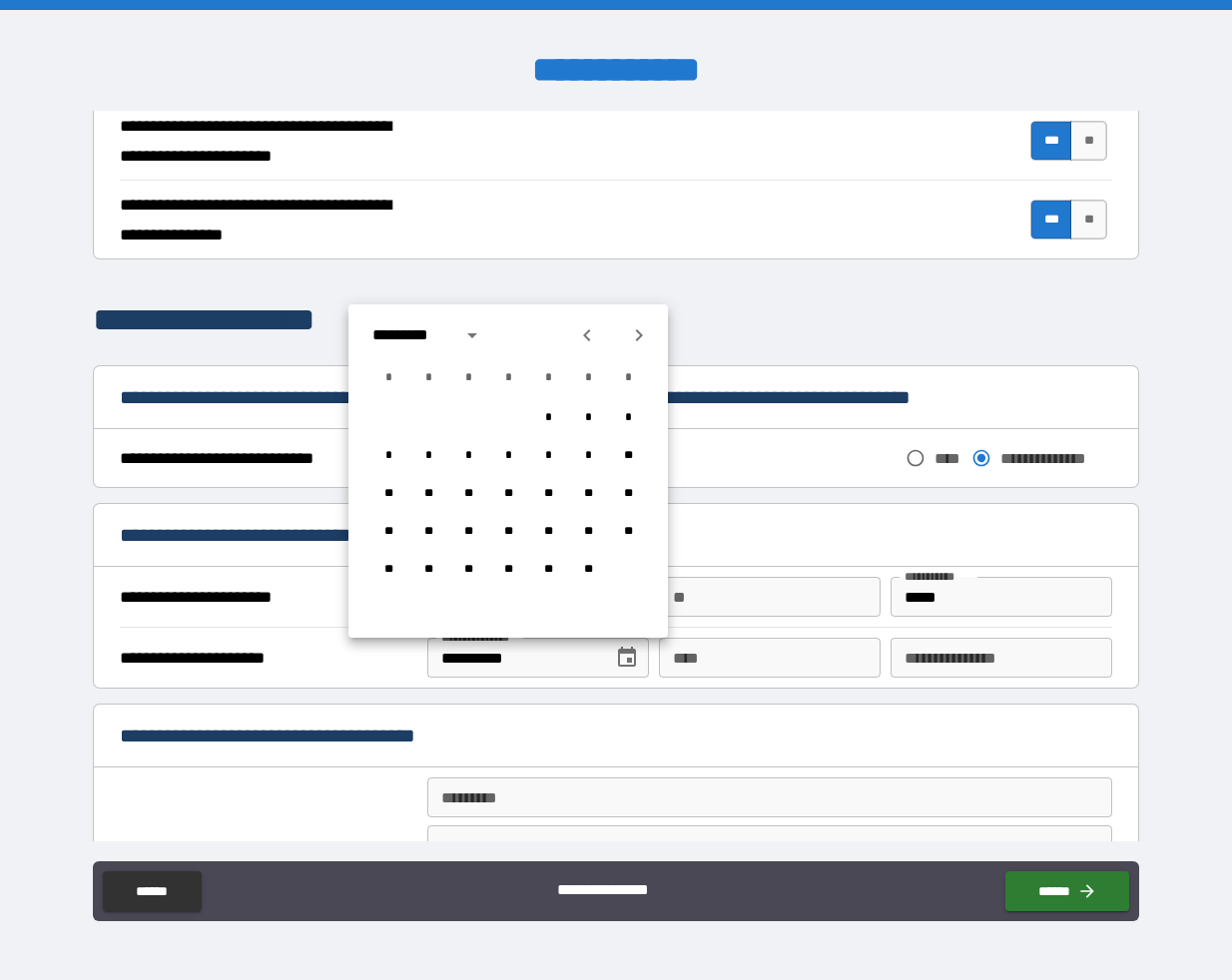 click 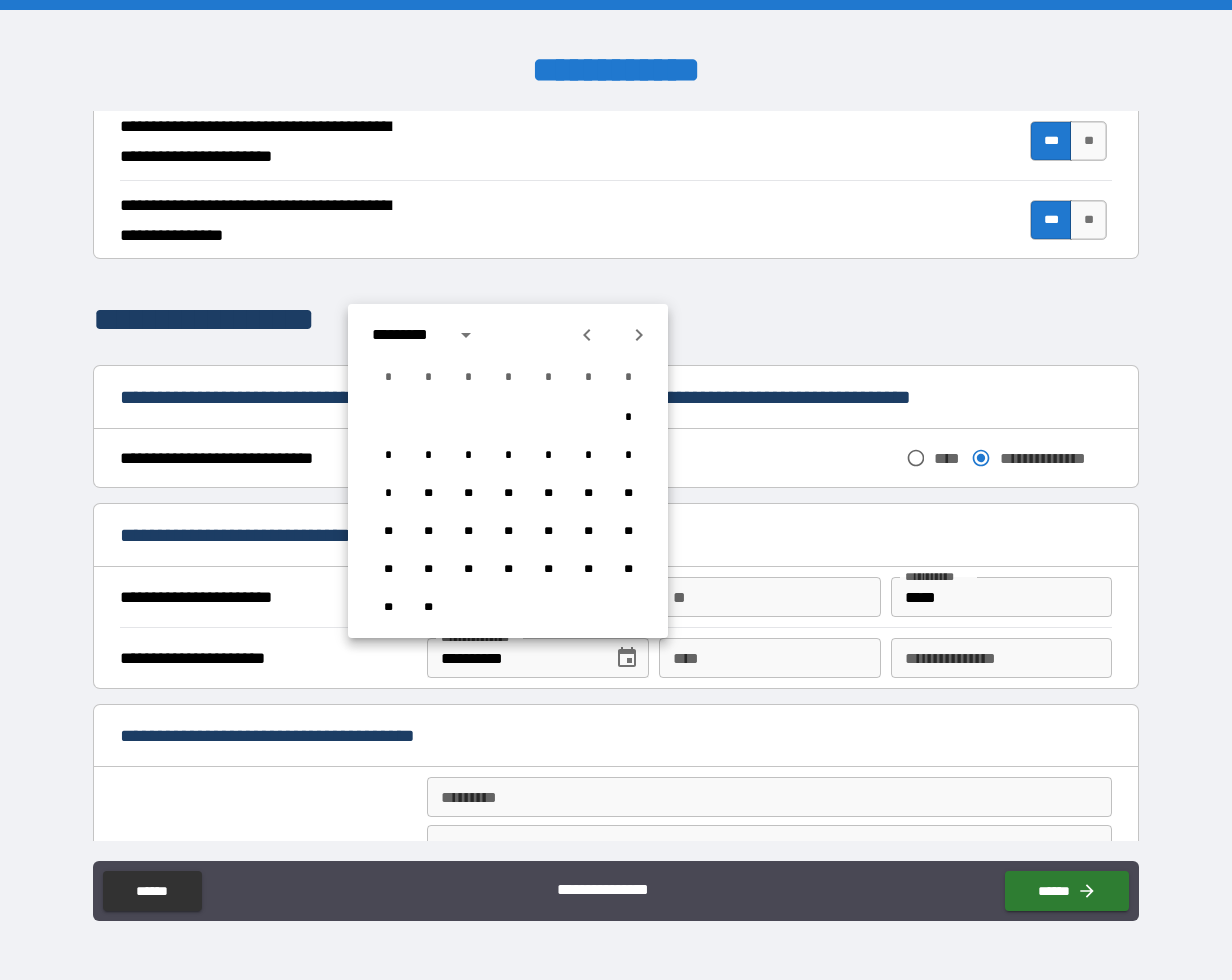 click 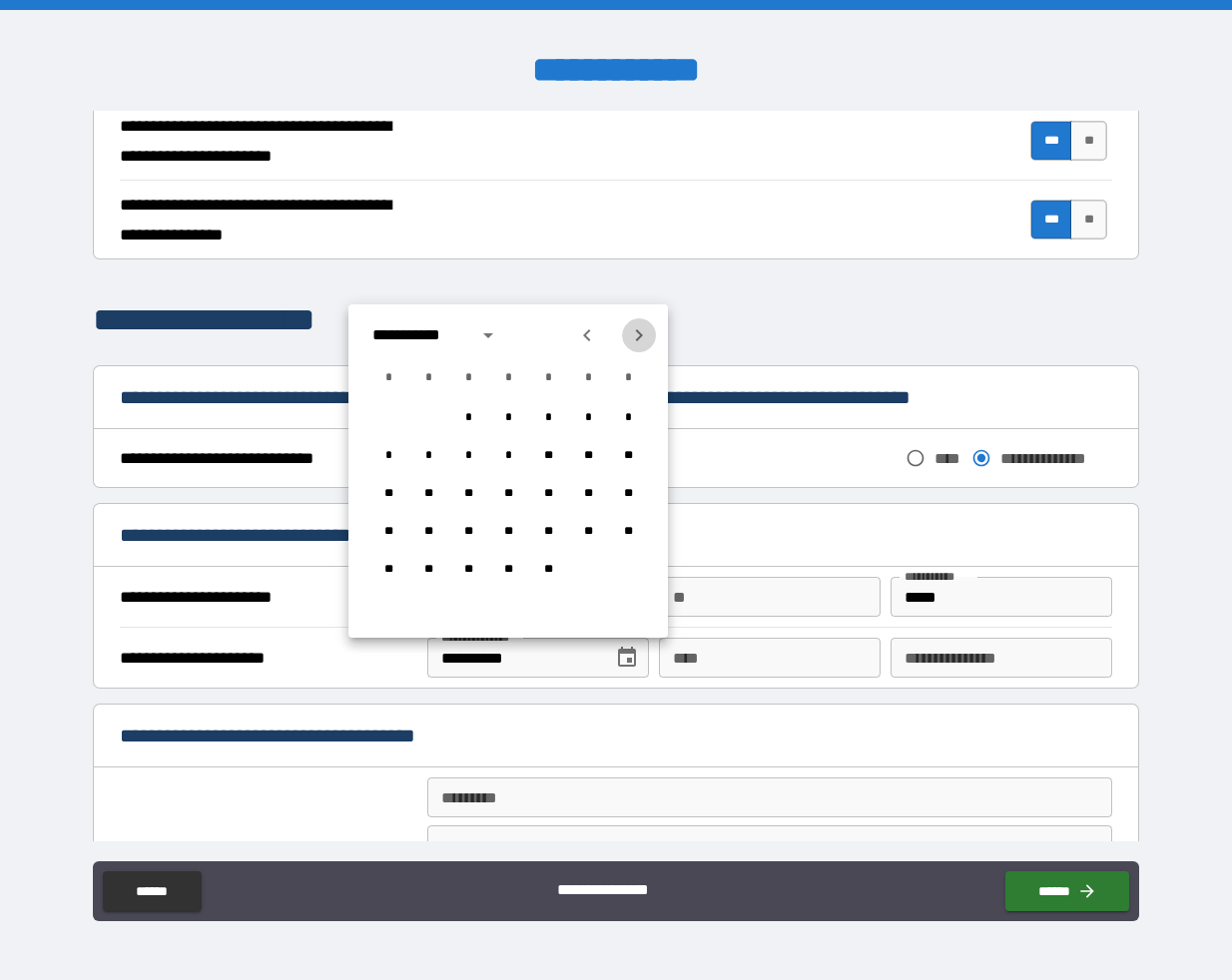 click 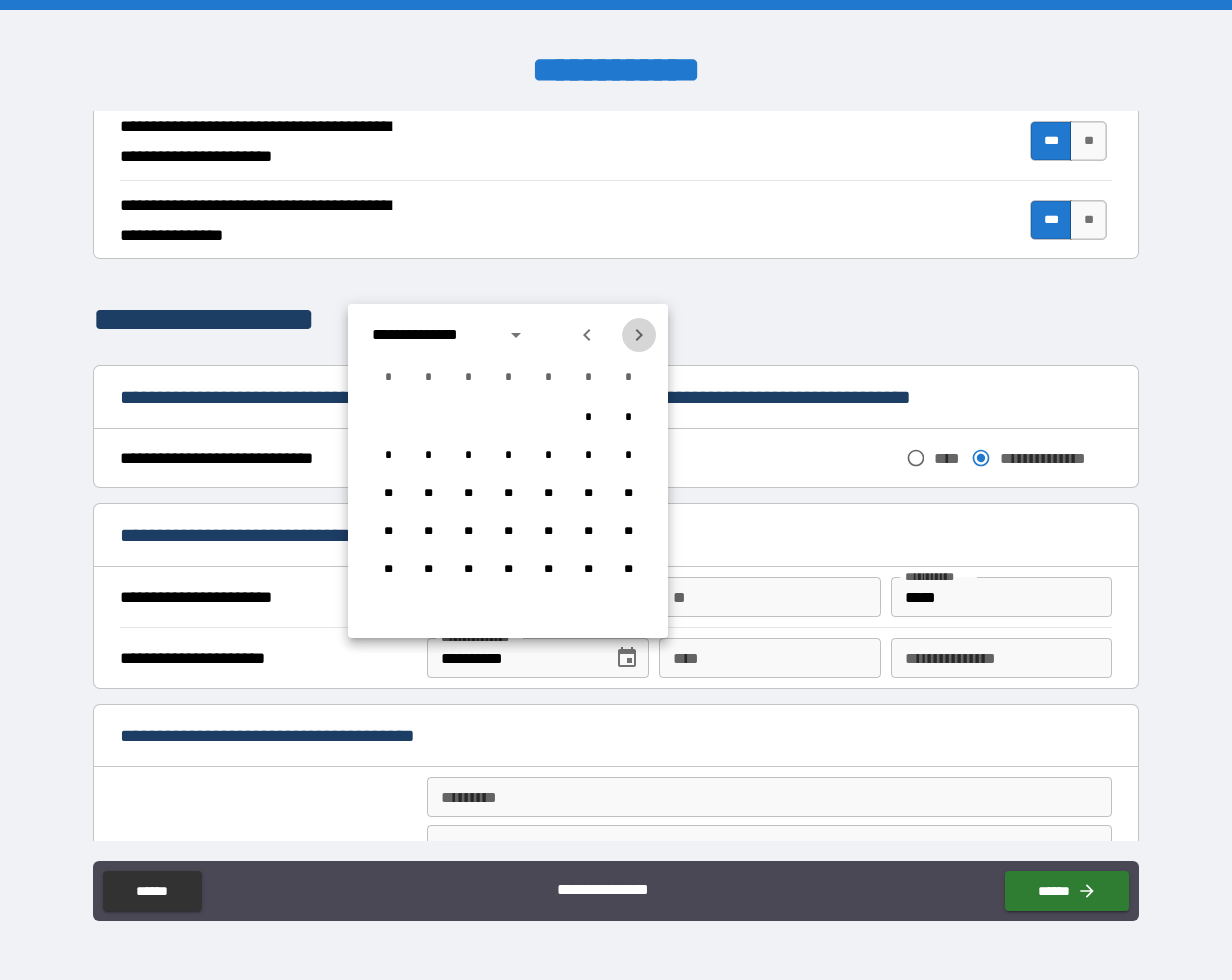 click 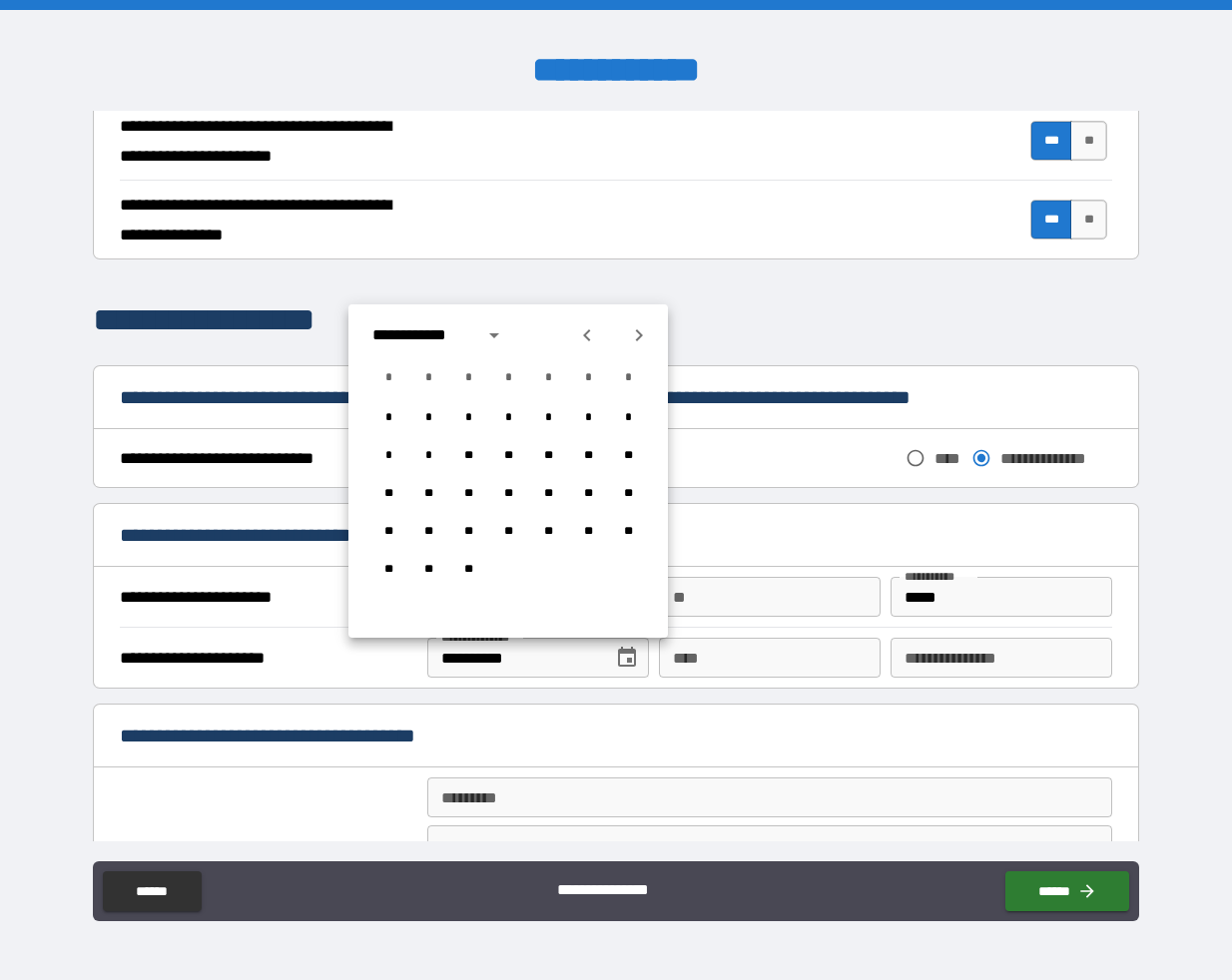 click 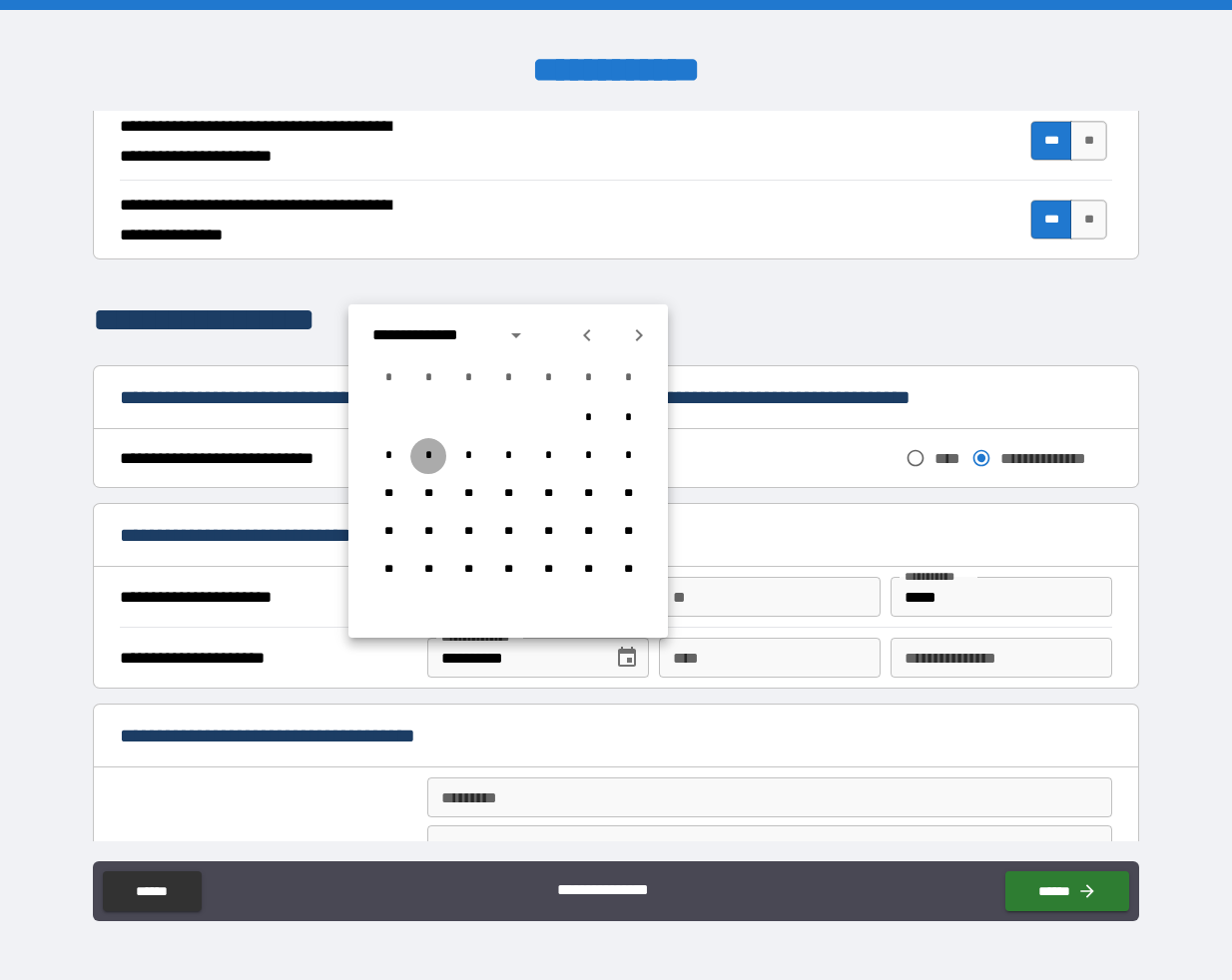 click on "*" at bounding box center (428, 456) 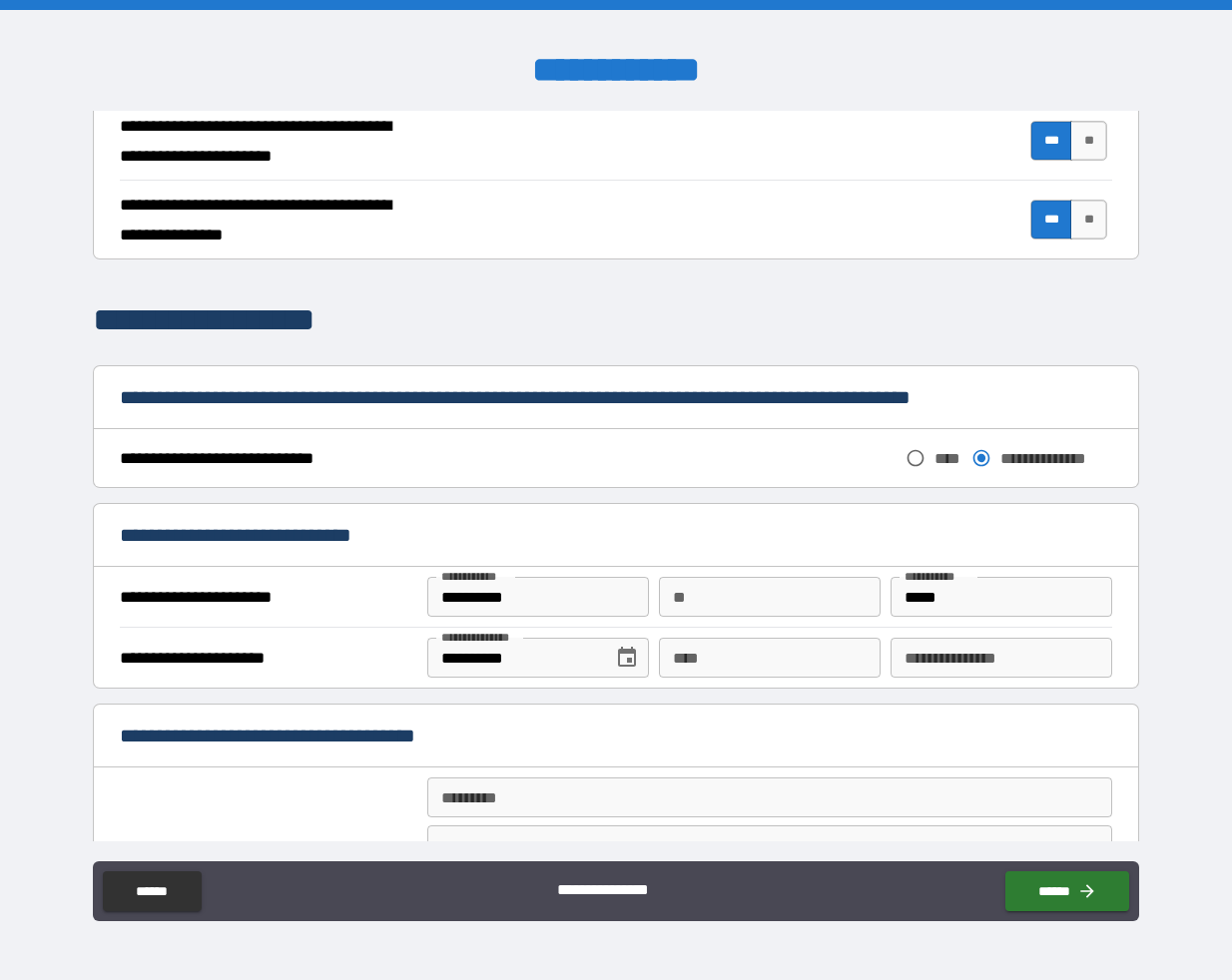 click on "****" at bounding box center [770, 658] 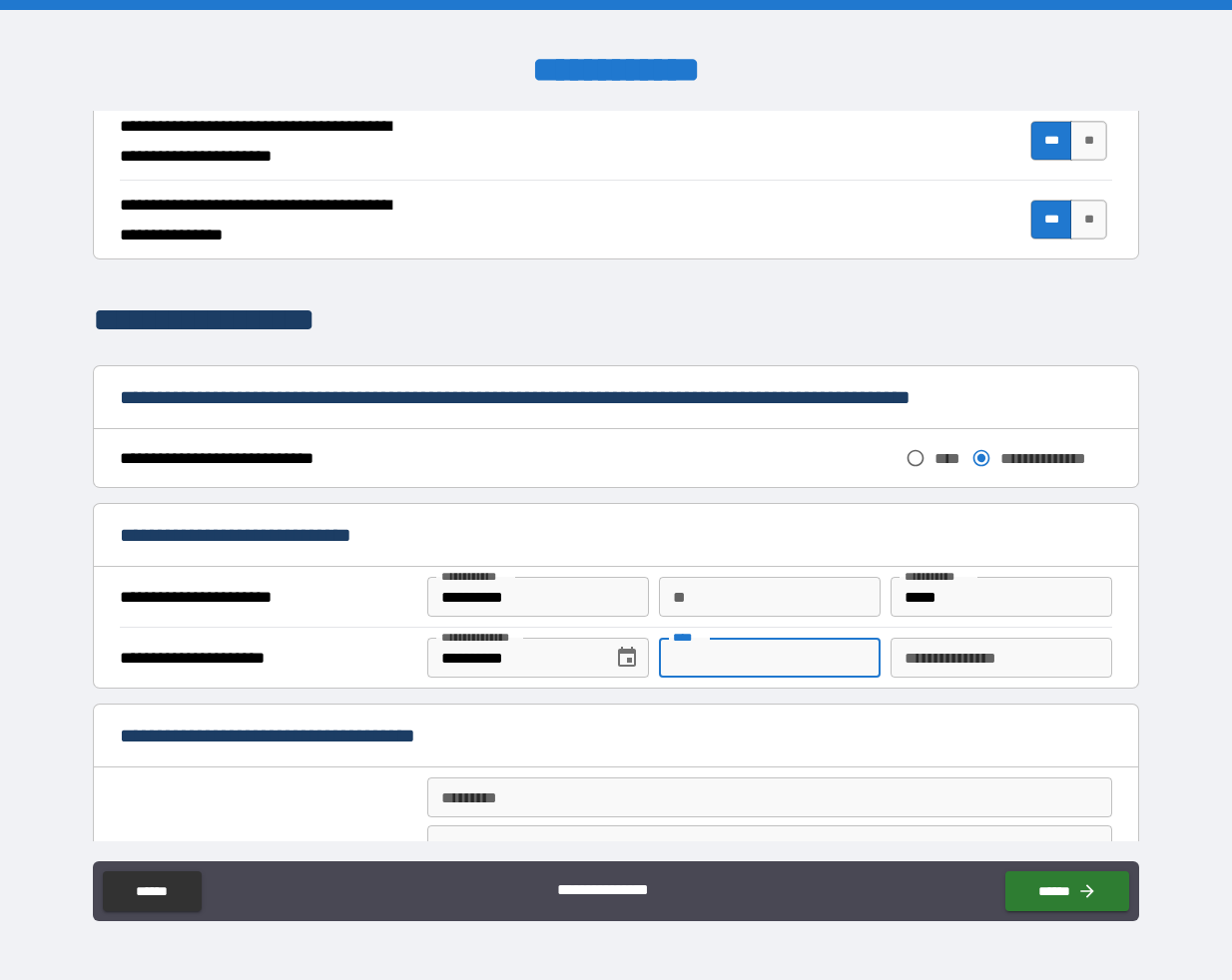paste on "**********" 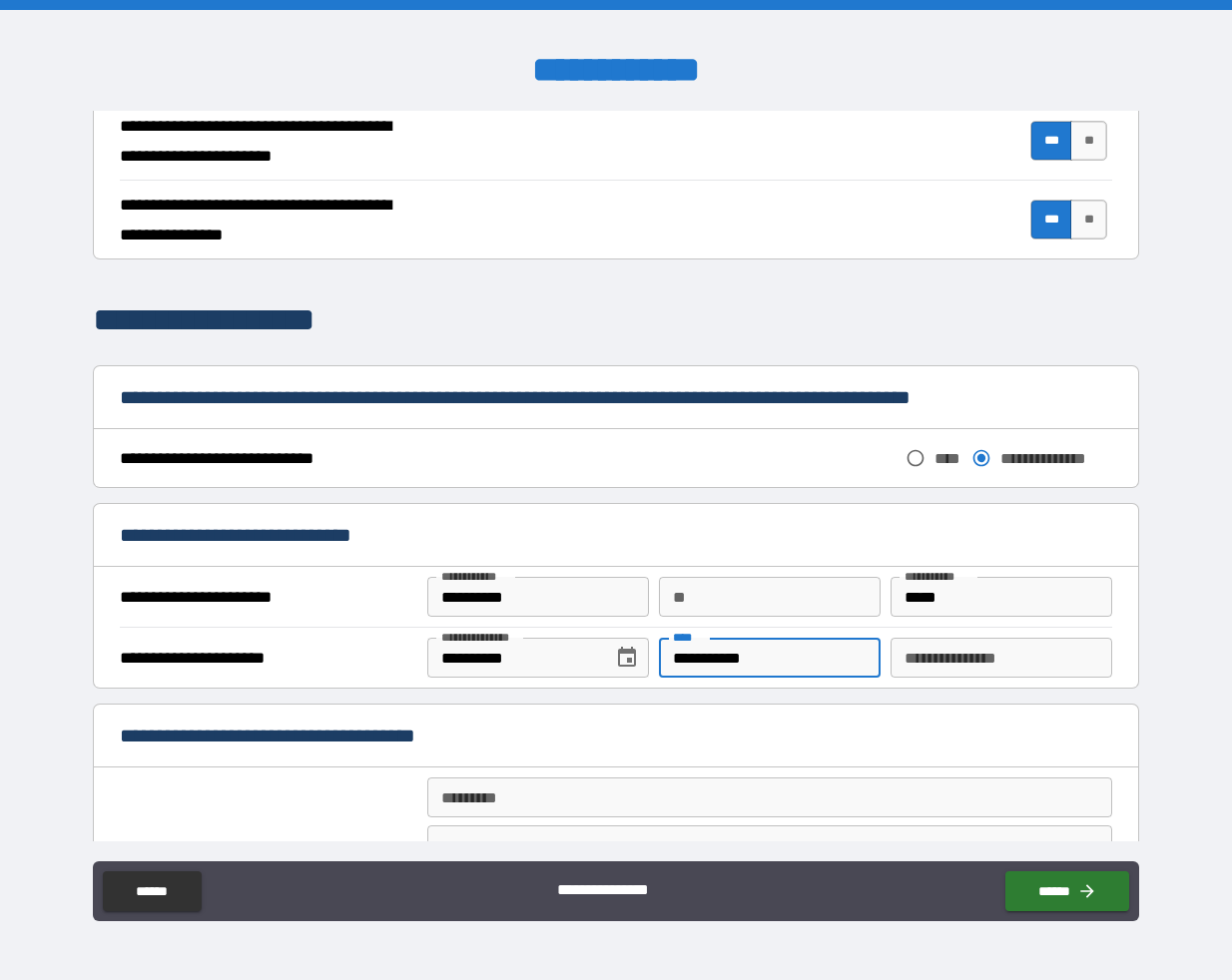 type on "**********" 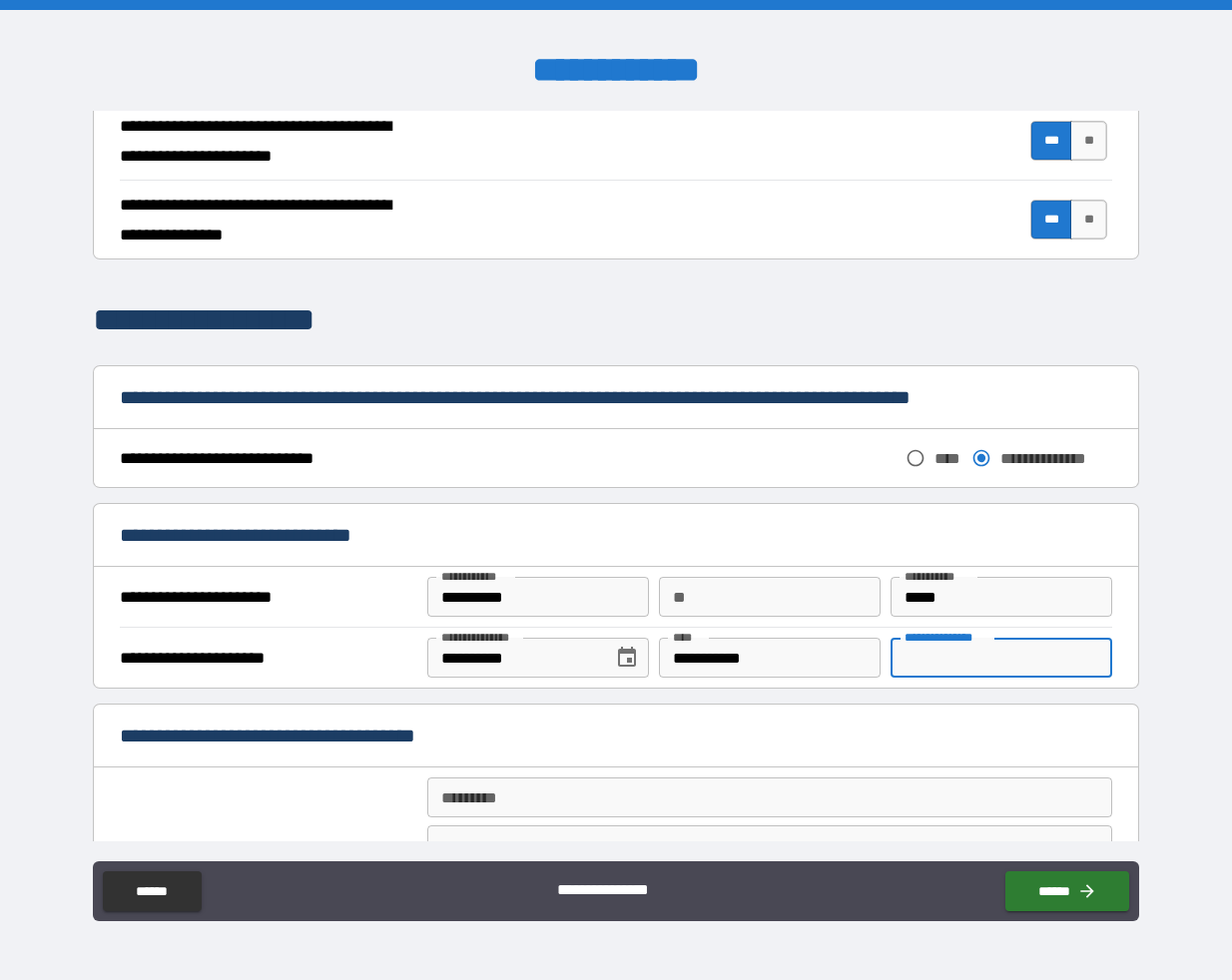 paste on "********" 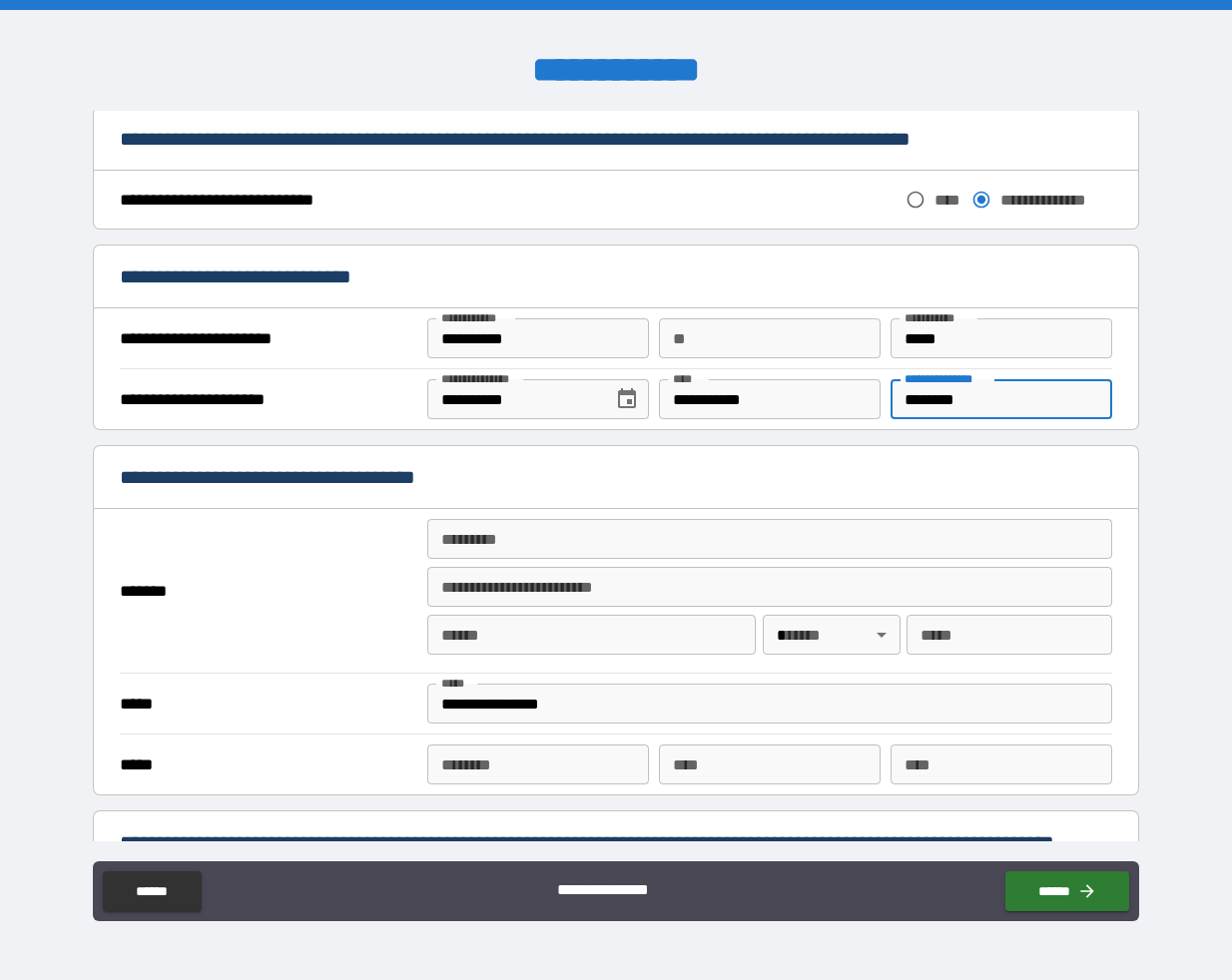 scroll, scrollTop: 1124, scrollLeft: 0, axis: vertical 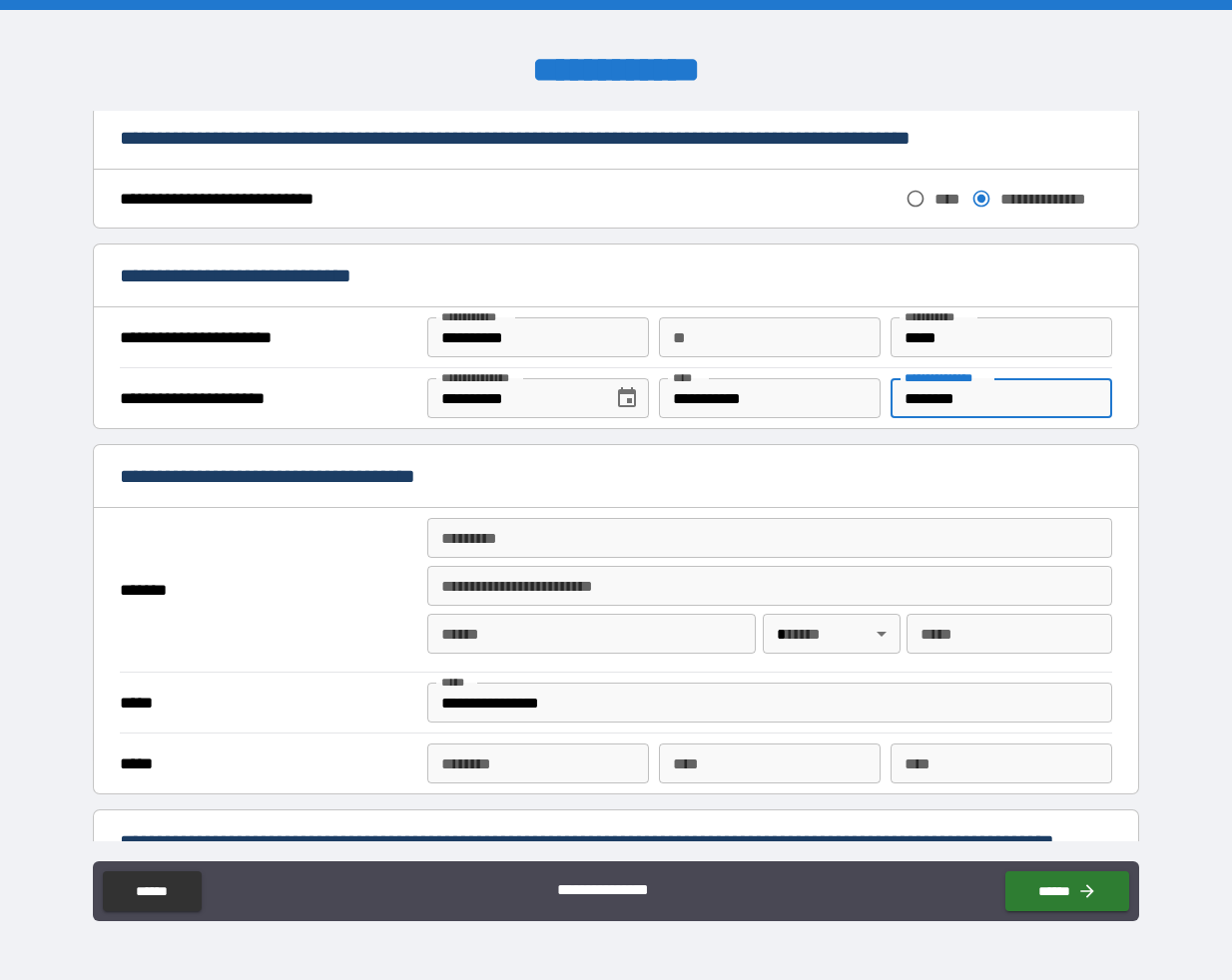 type on "********" 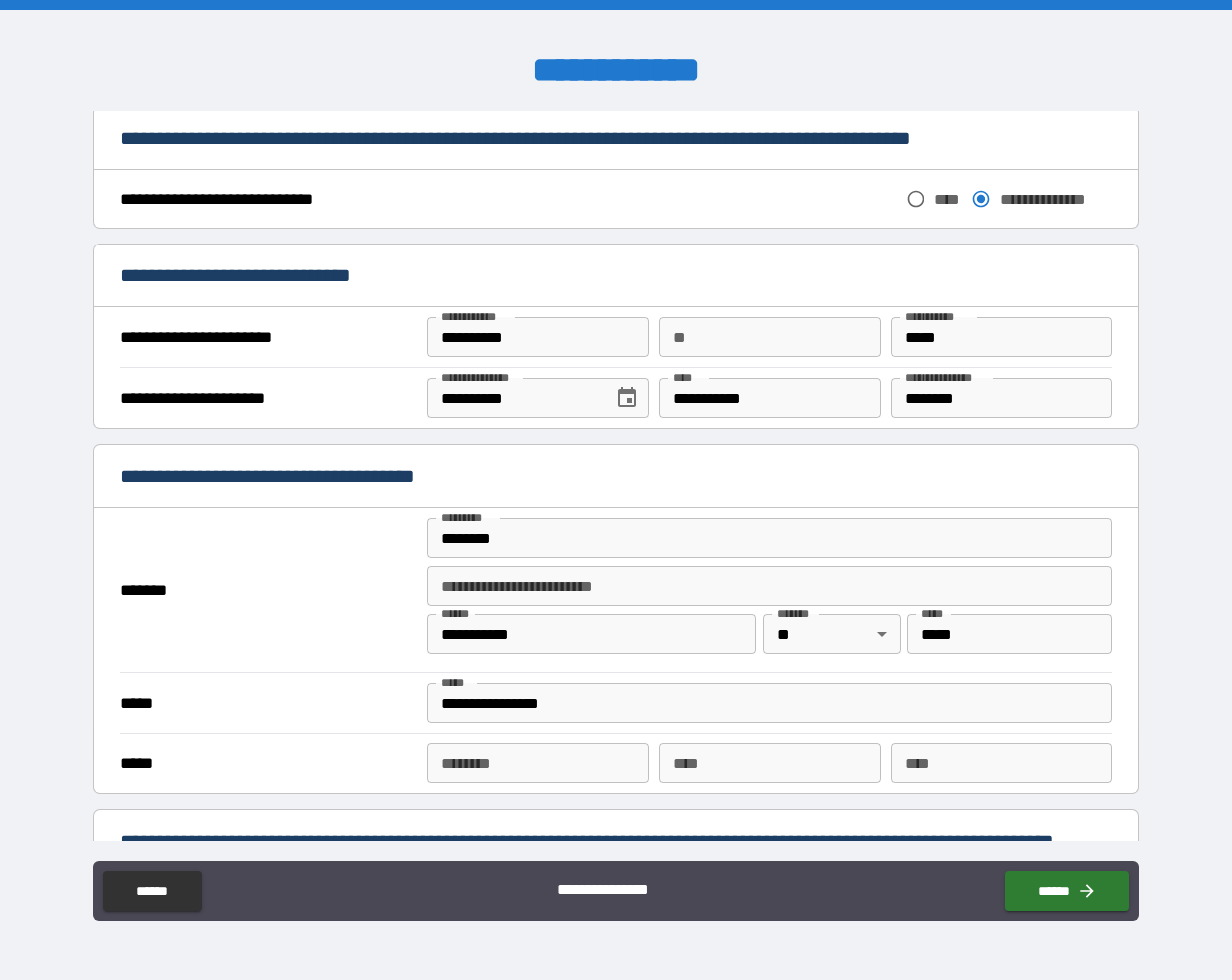 type on "**********" 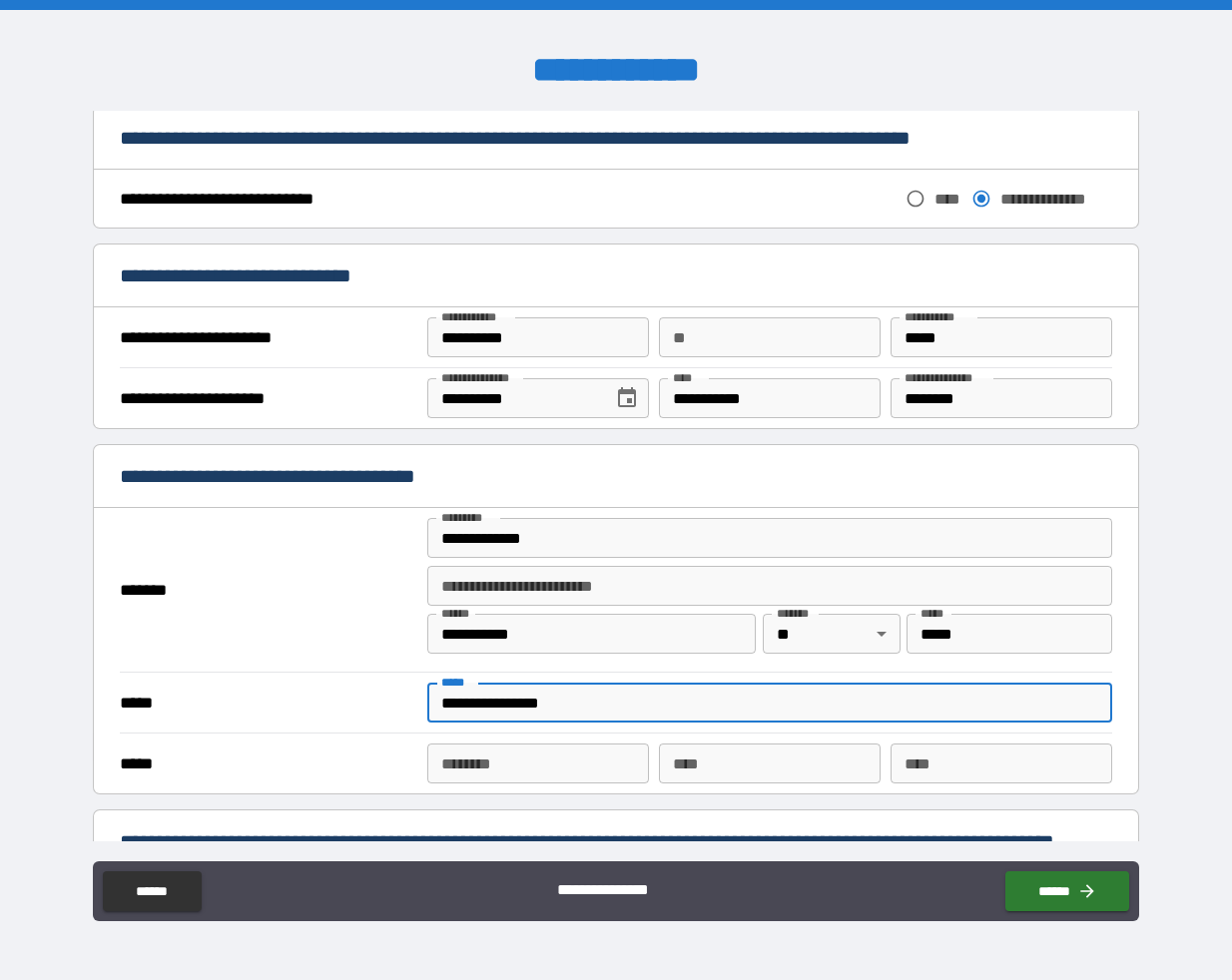 drag, startPoint x: 590, startPoint y: 708, endPoint x: 370, endPoint y: 684, distance: 221.30522 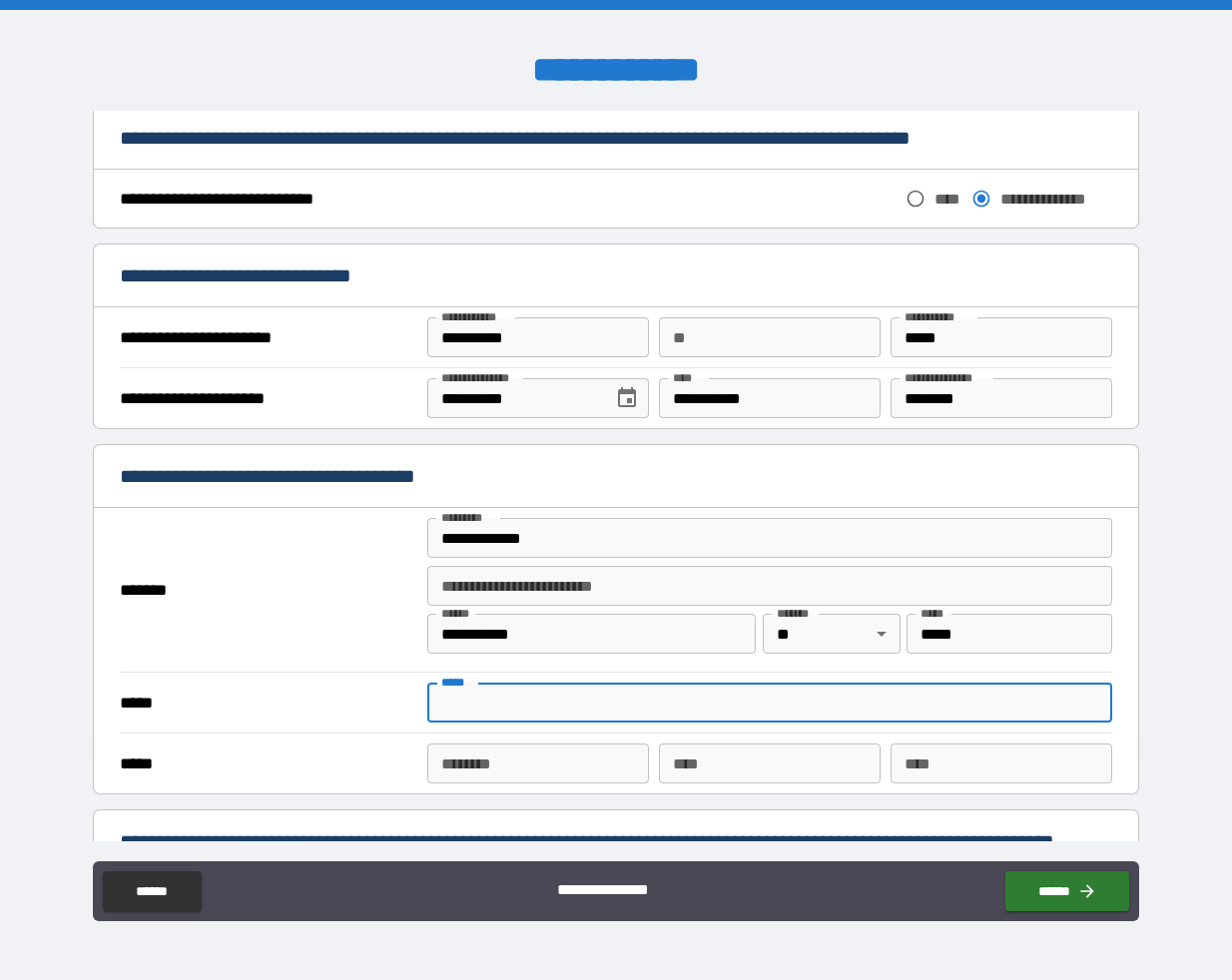 paste on "**********" 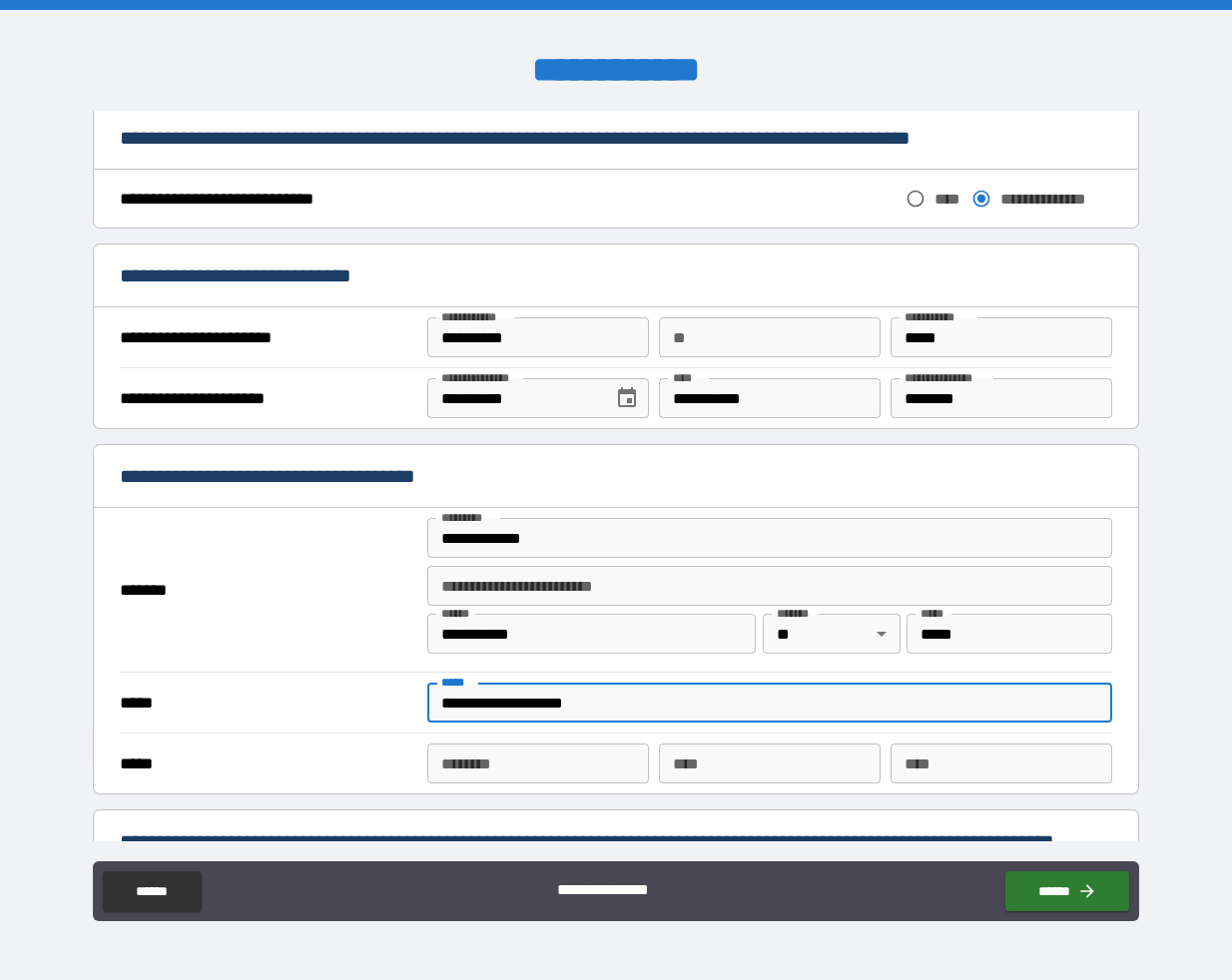 type on "**********" 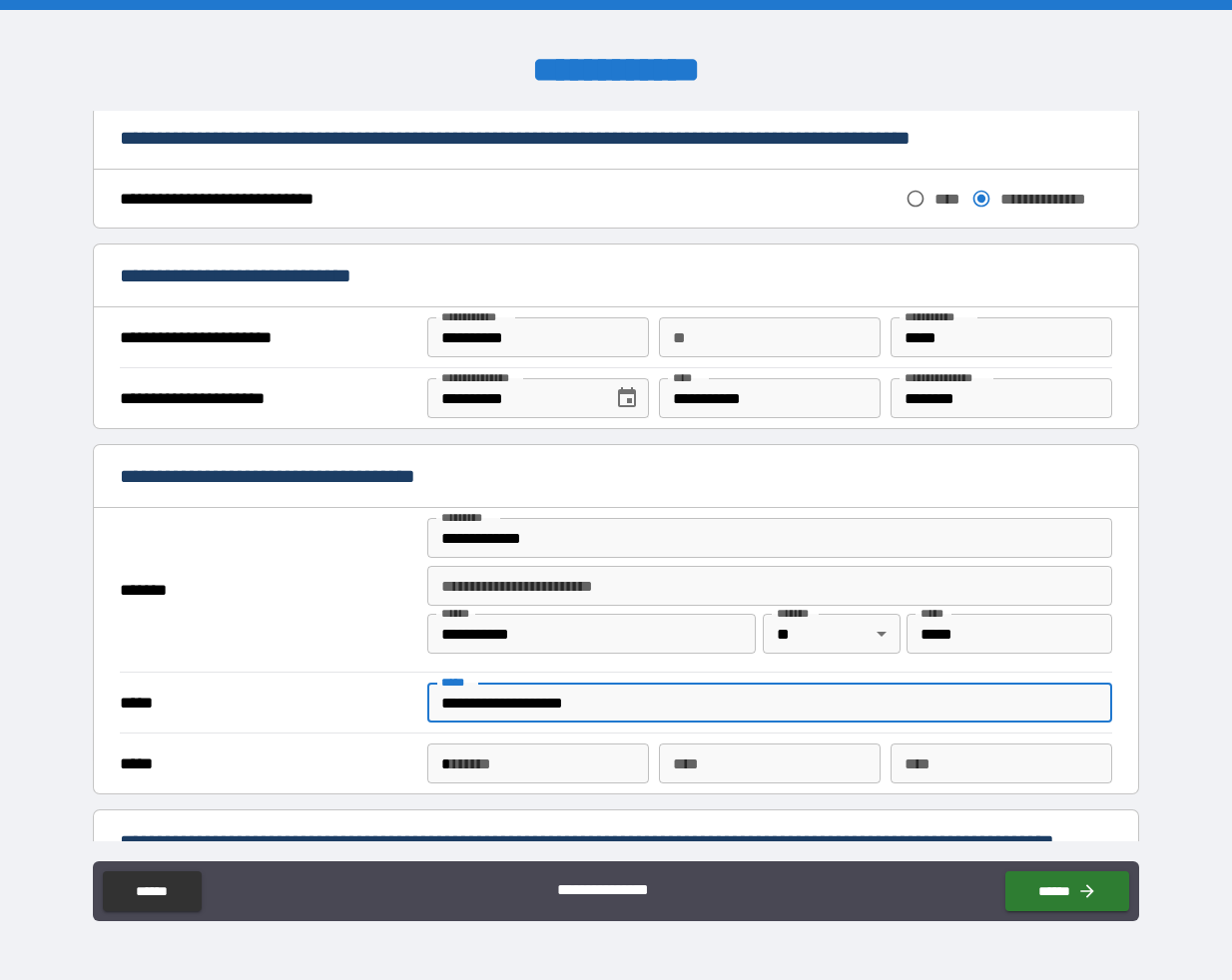 click on "*" at bounding box center (538, 763) 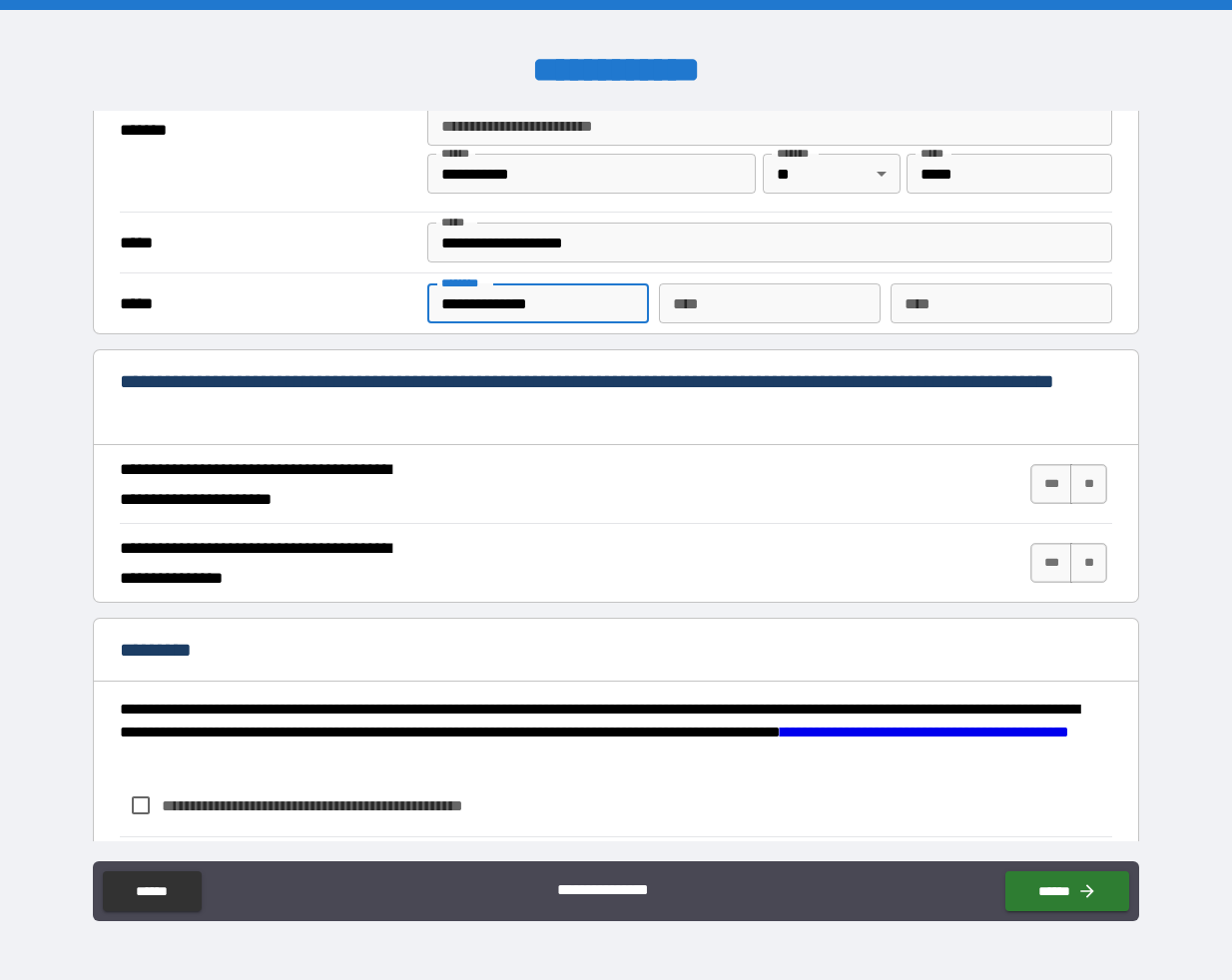 scroll, scrollTop: 1587, scrollLeft: 0, axis: vertical 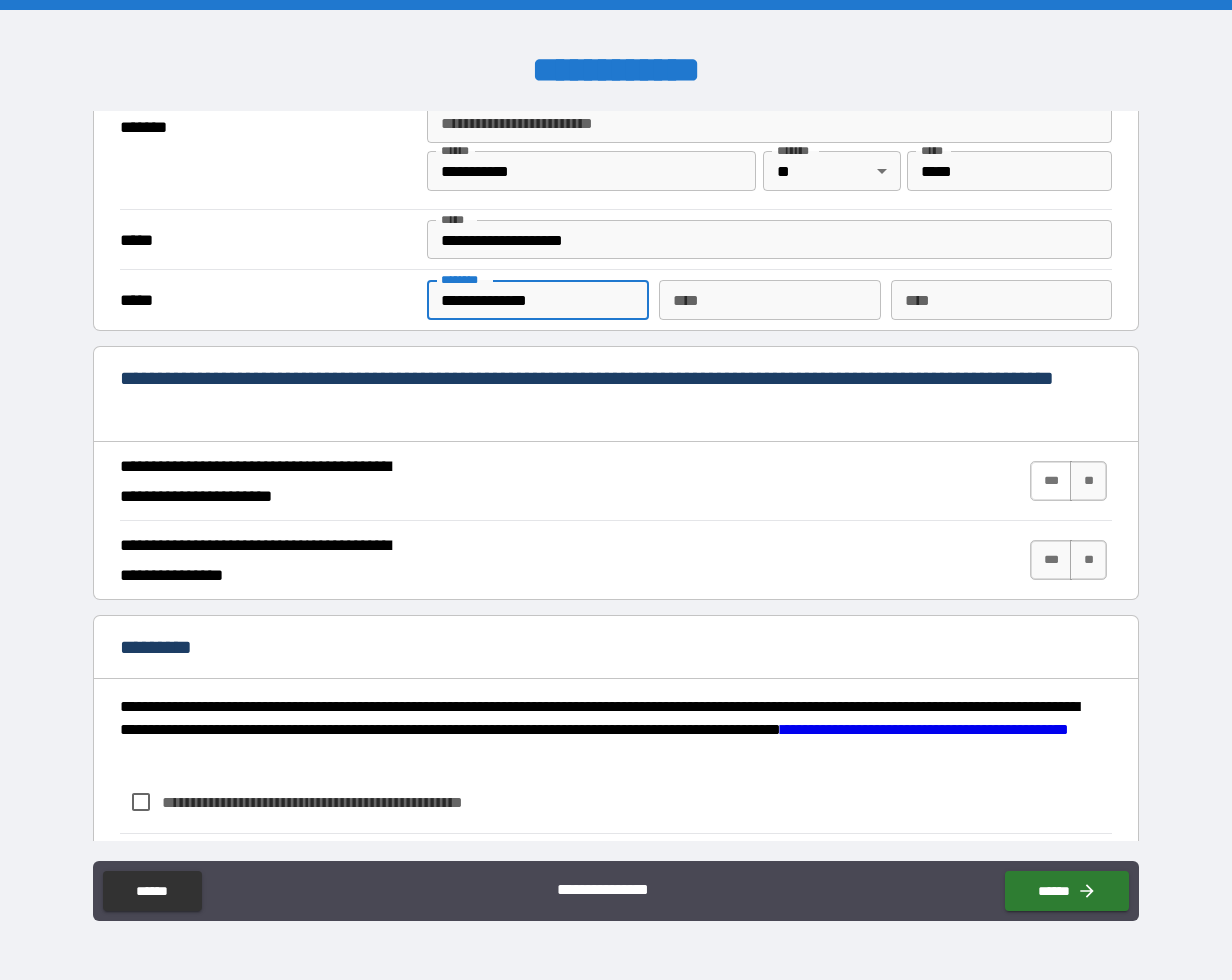 type on "**********" 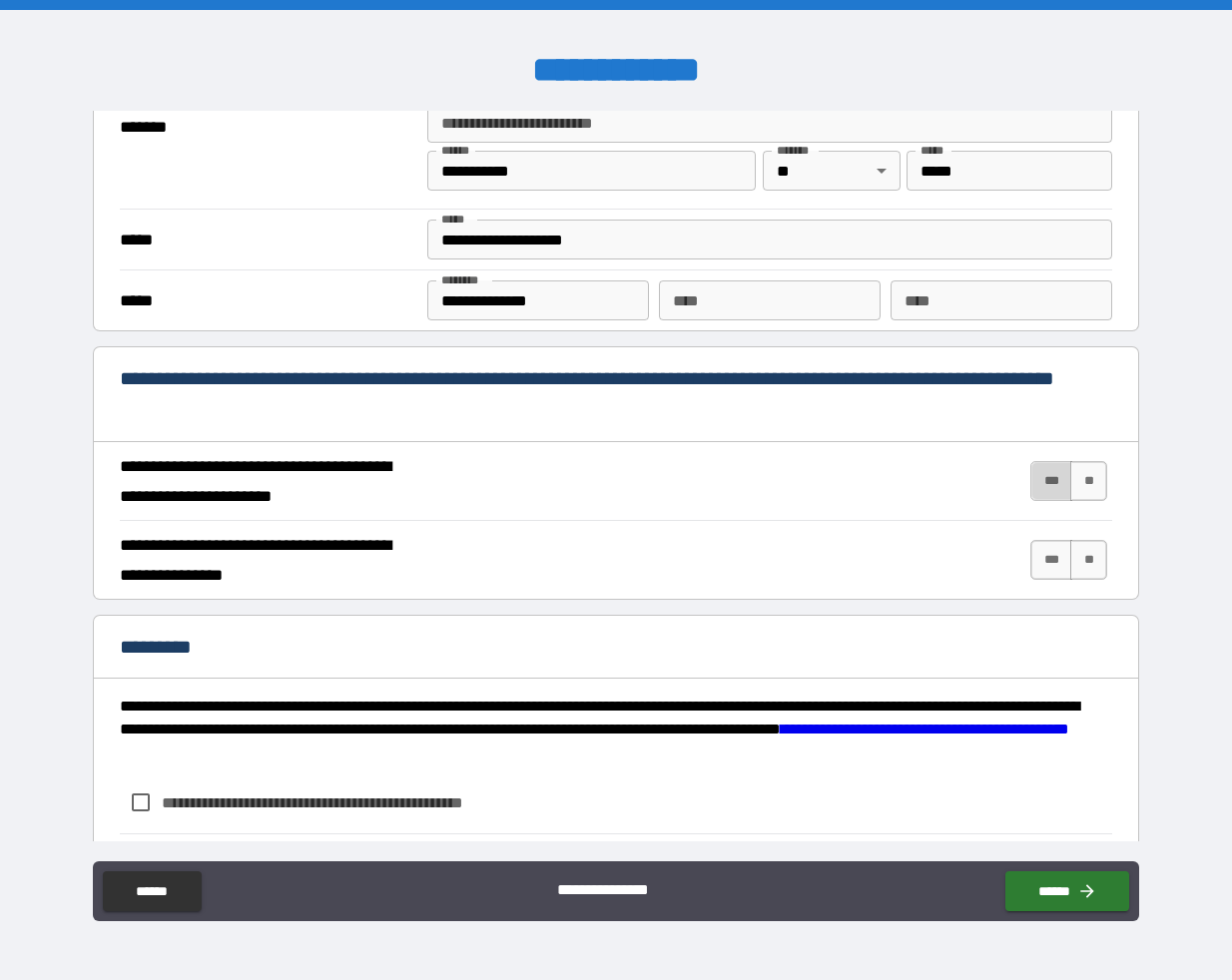 click on "***" at bounding box center [1051, 481] 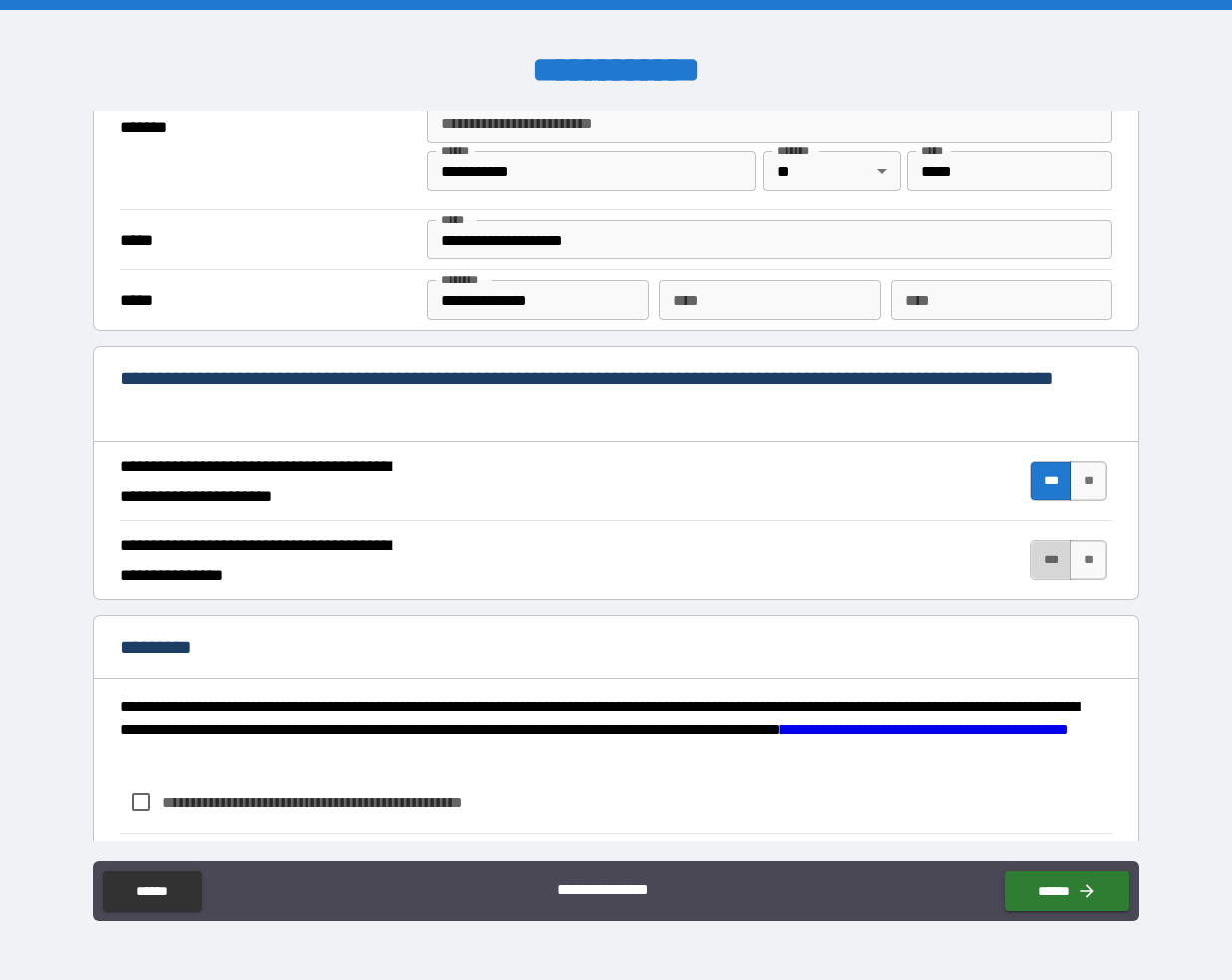click on "***" at bounding box center [1051, 560] 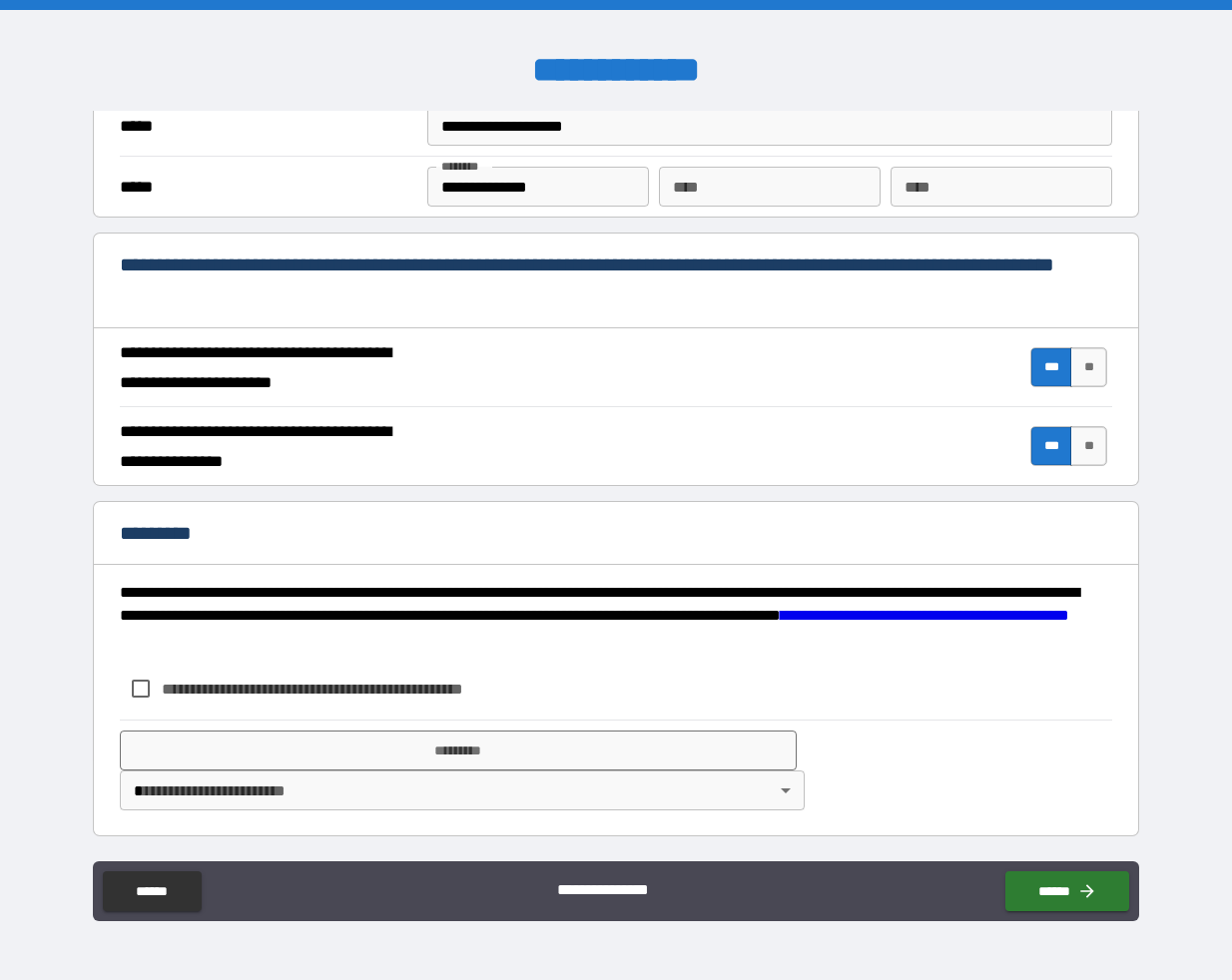 scroll, scrollTop: 1701, scrollLeft: 0, axis: vertical 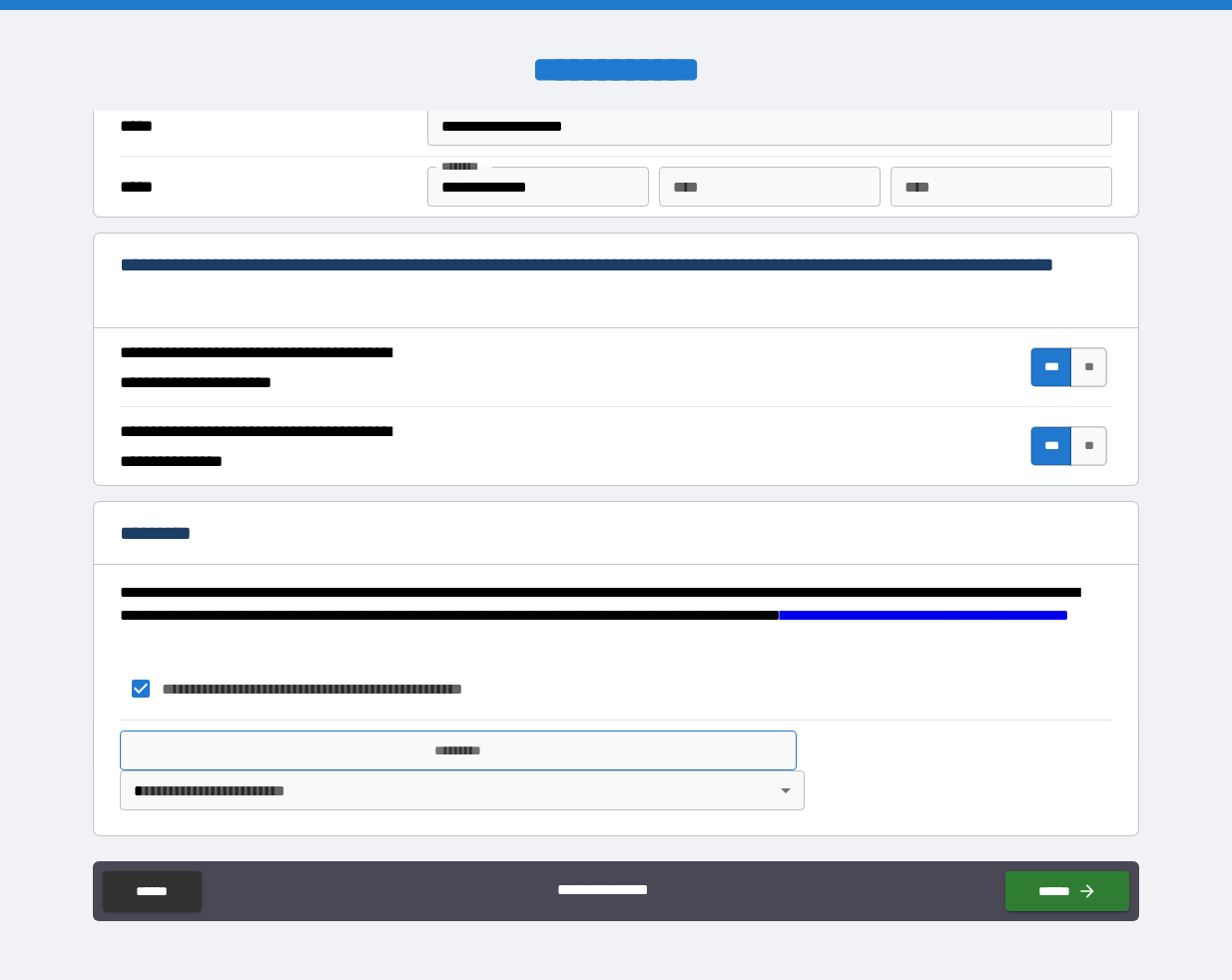 click on "*********" at bounding box center [458, 750] 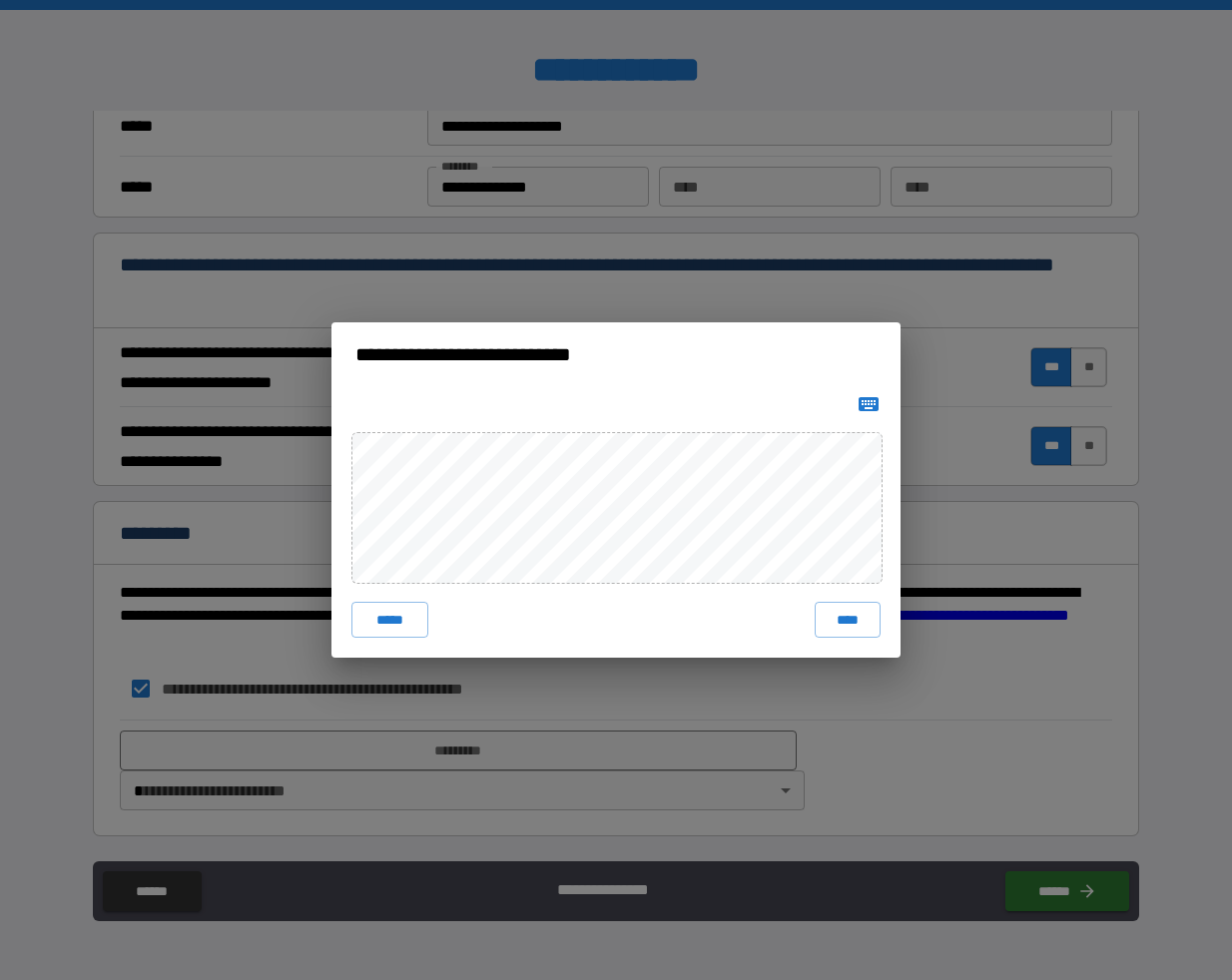 click 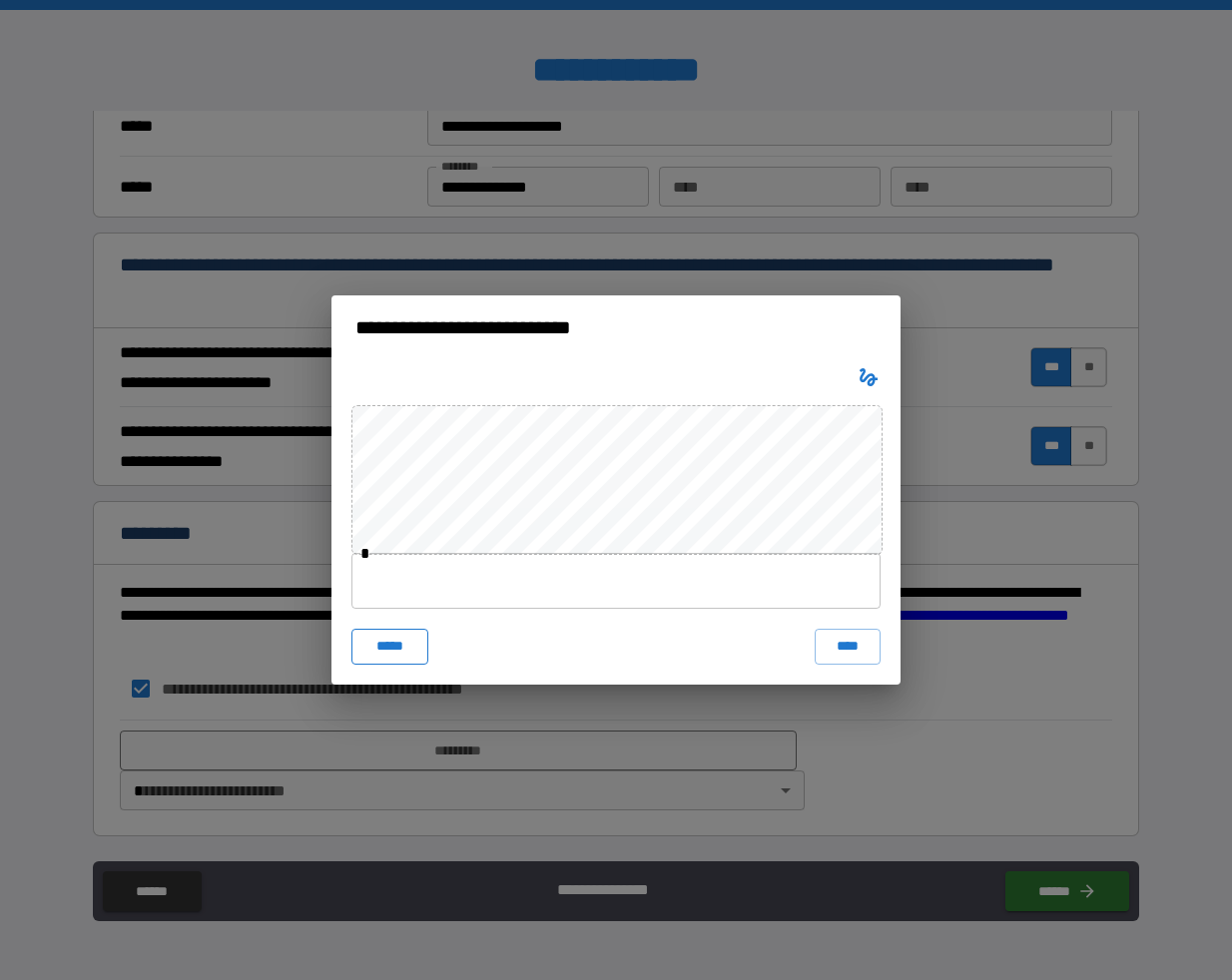 click on "*****" at bounding box center [389, 647] 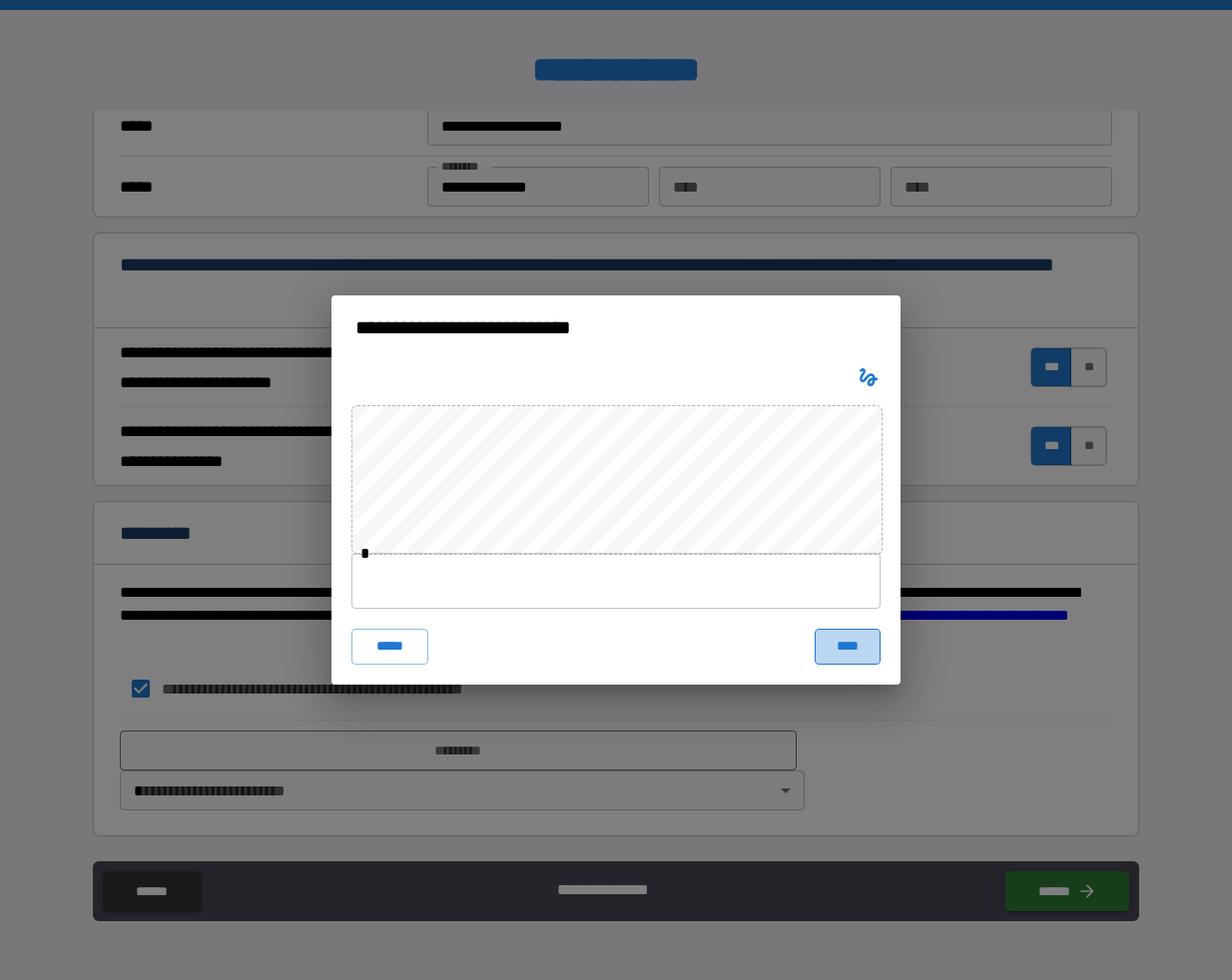 click on "****" at bounding box center (848, 647) 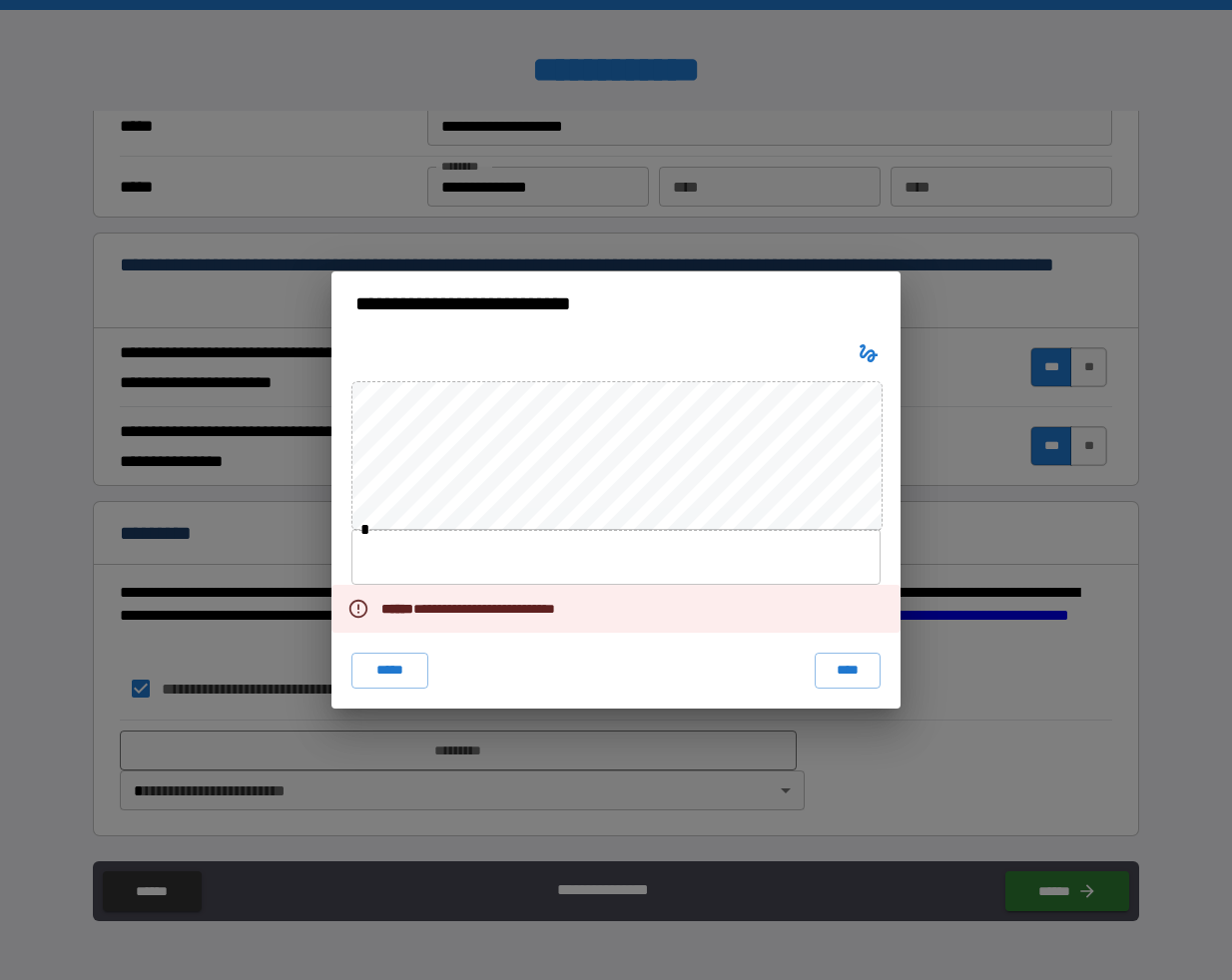 click at bounding box center (616, 557) 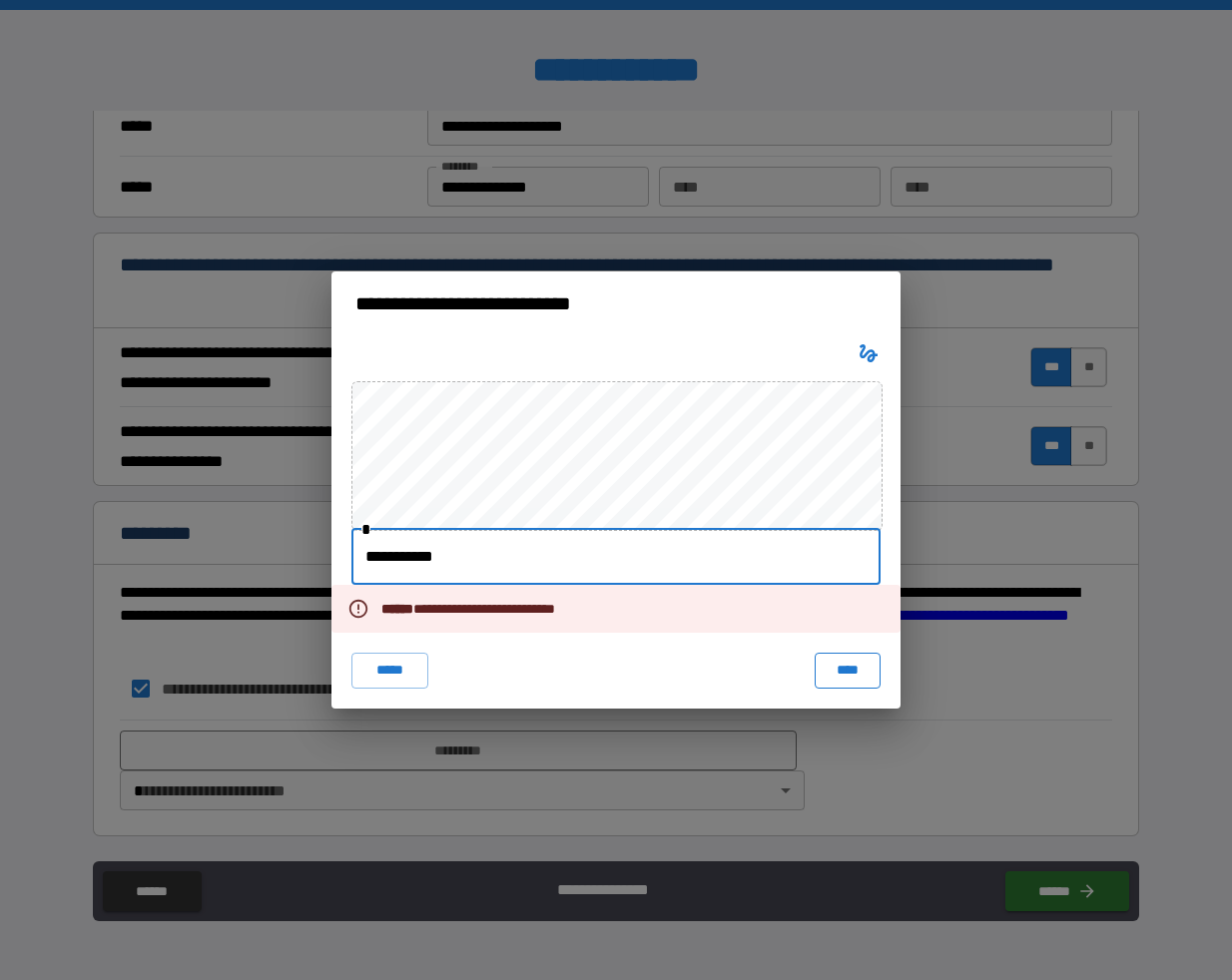 type on "**********" 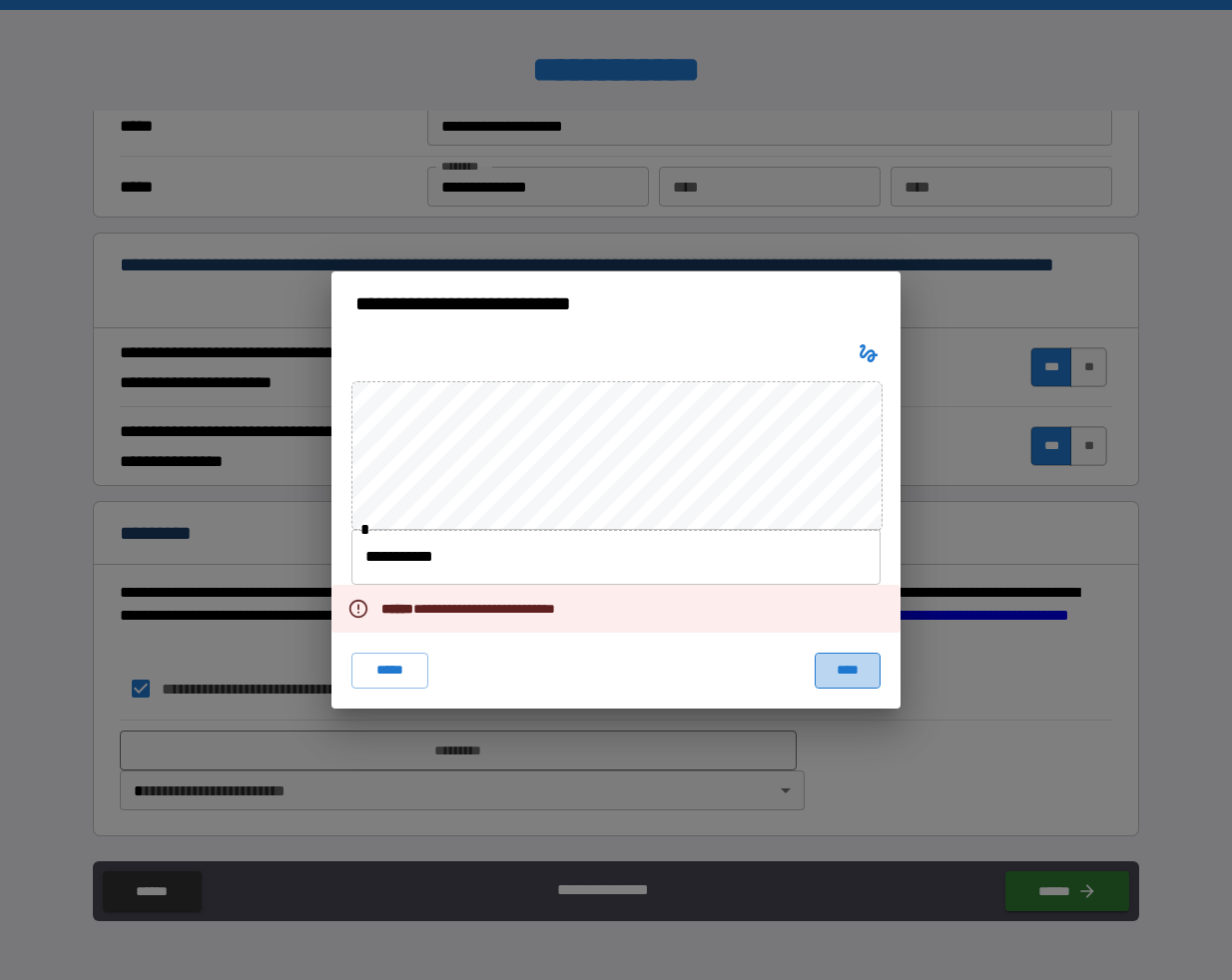 click on "****" at bounding box center [848, 671] 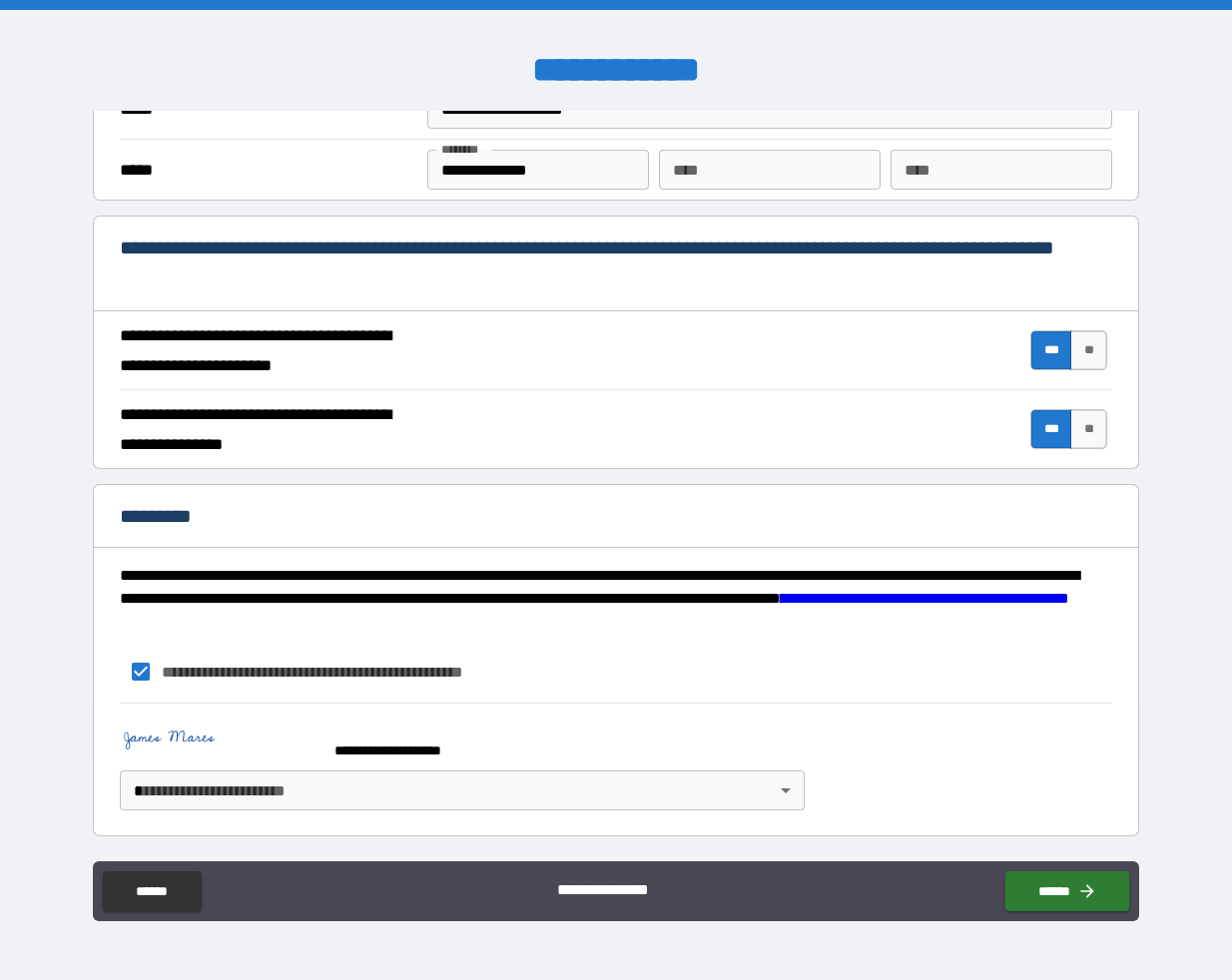 scroll, scrollTop: 1717, scrollLeft: 0, axis: vertical 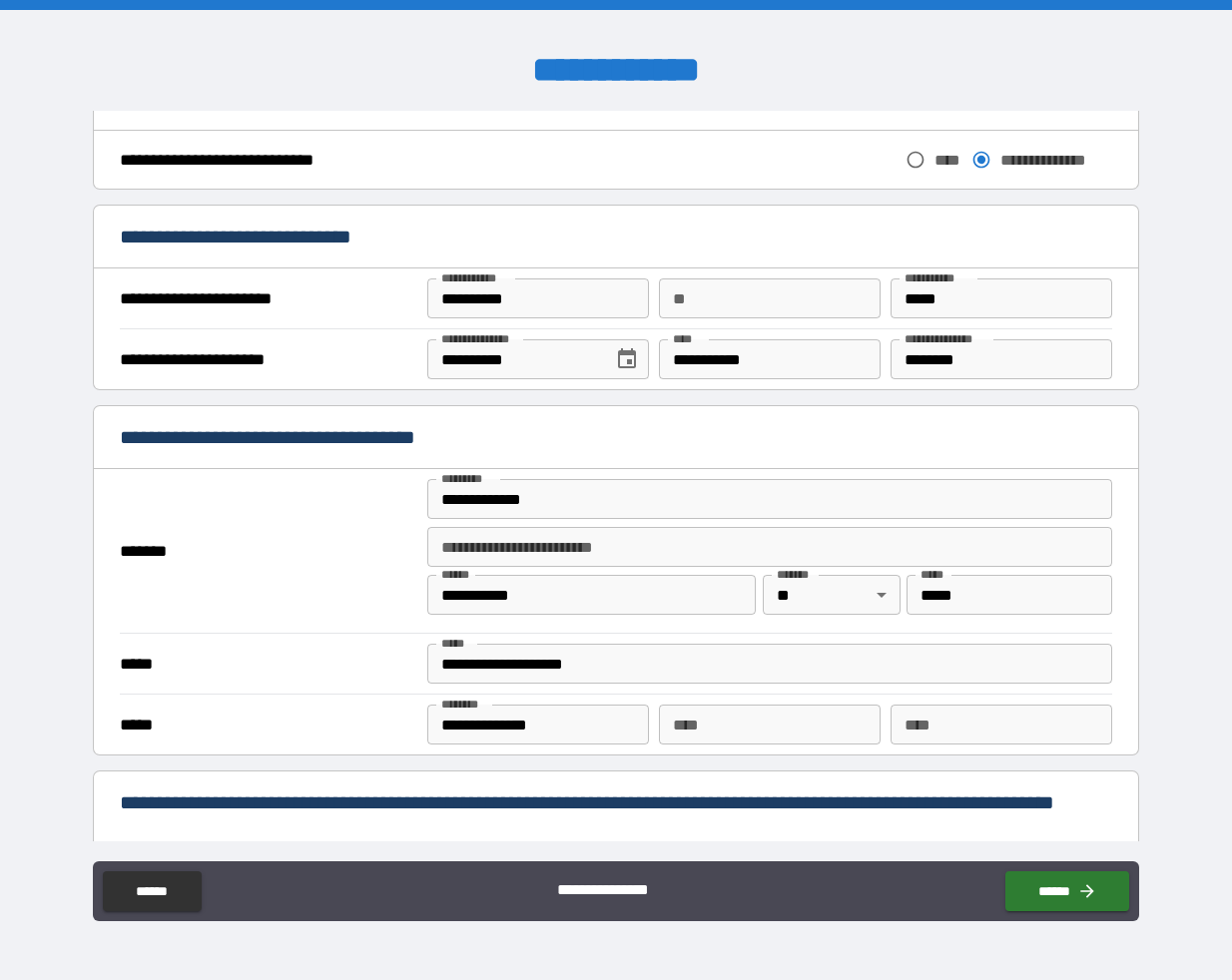 click on "**********" at bounding box center (538, 725) 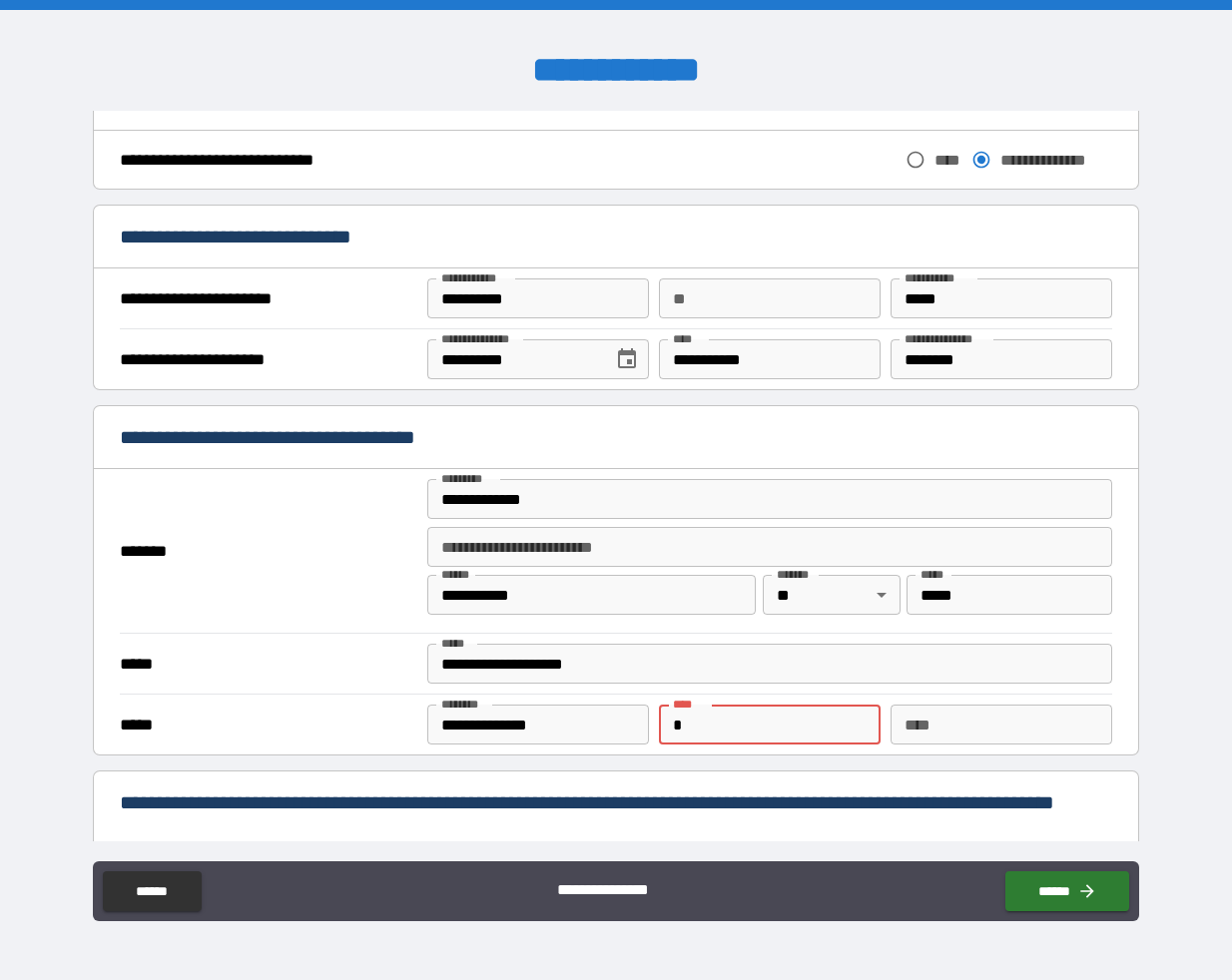 type on "*" 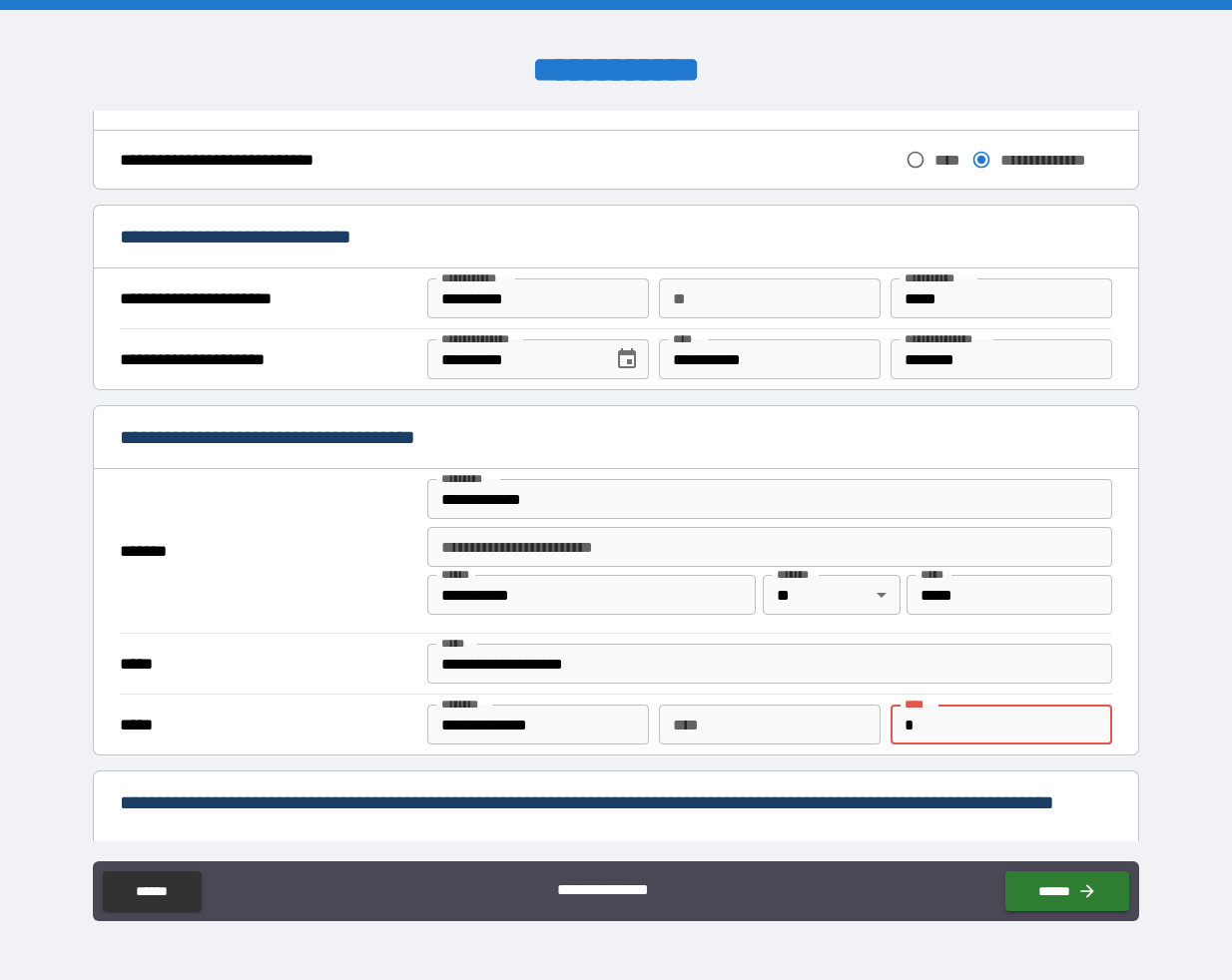 type 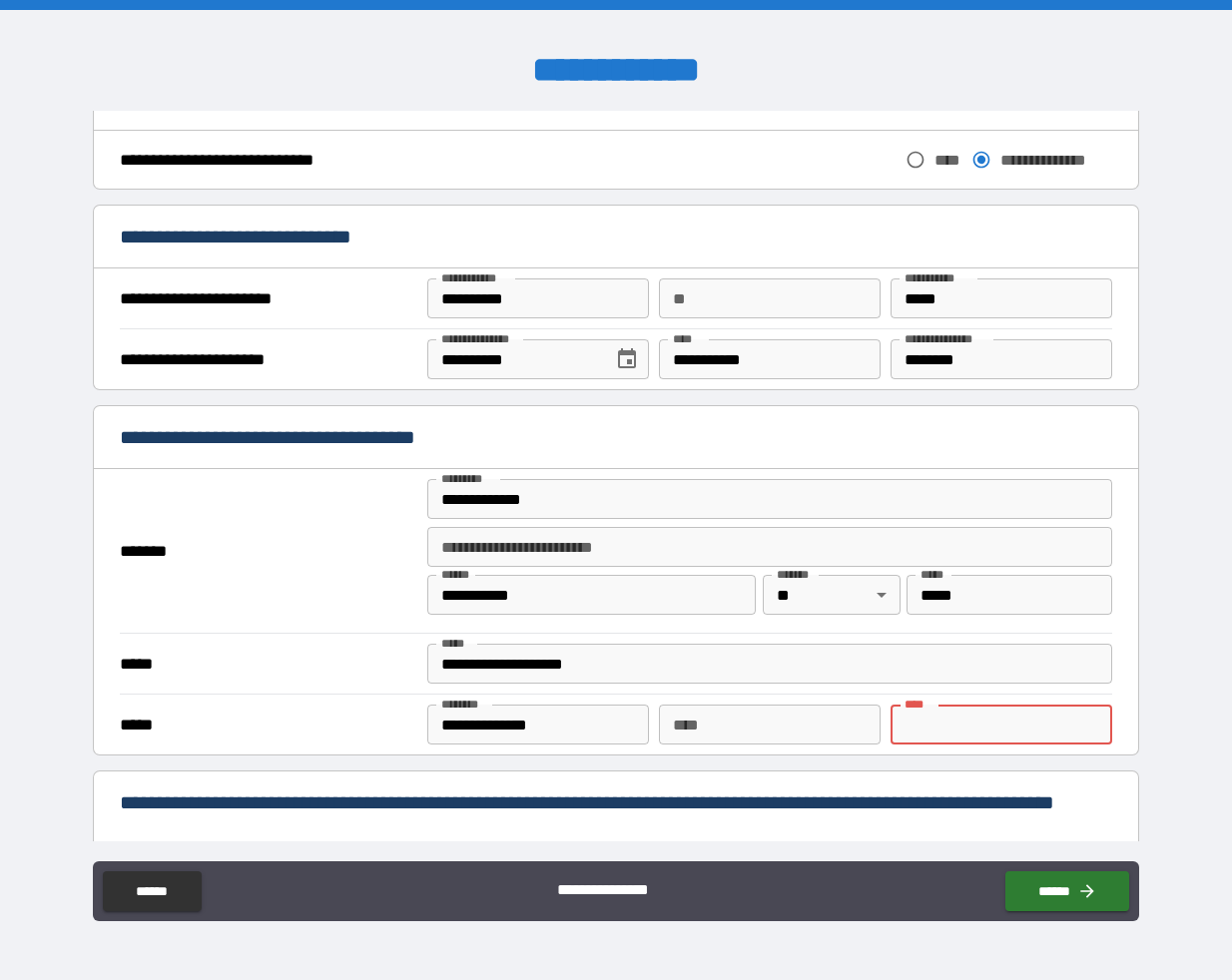 type on "****" 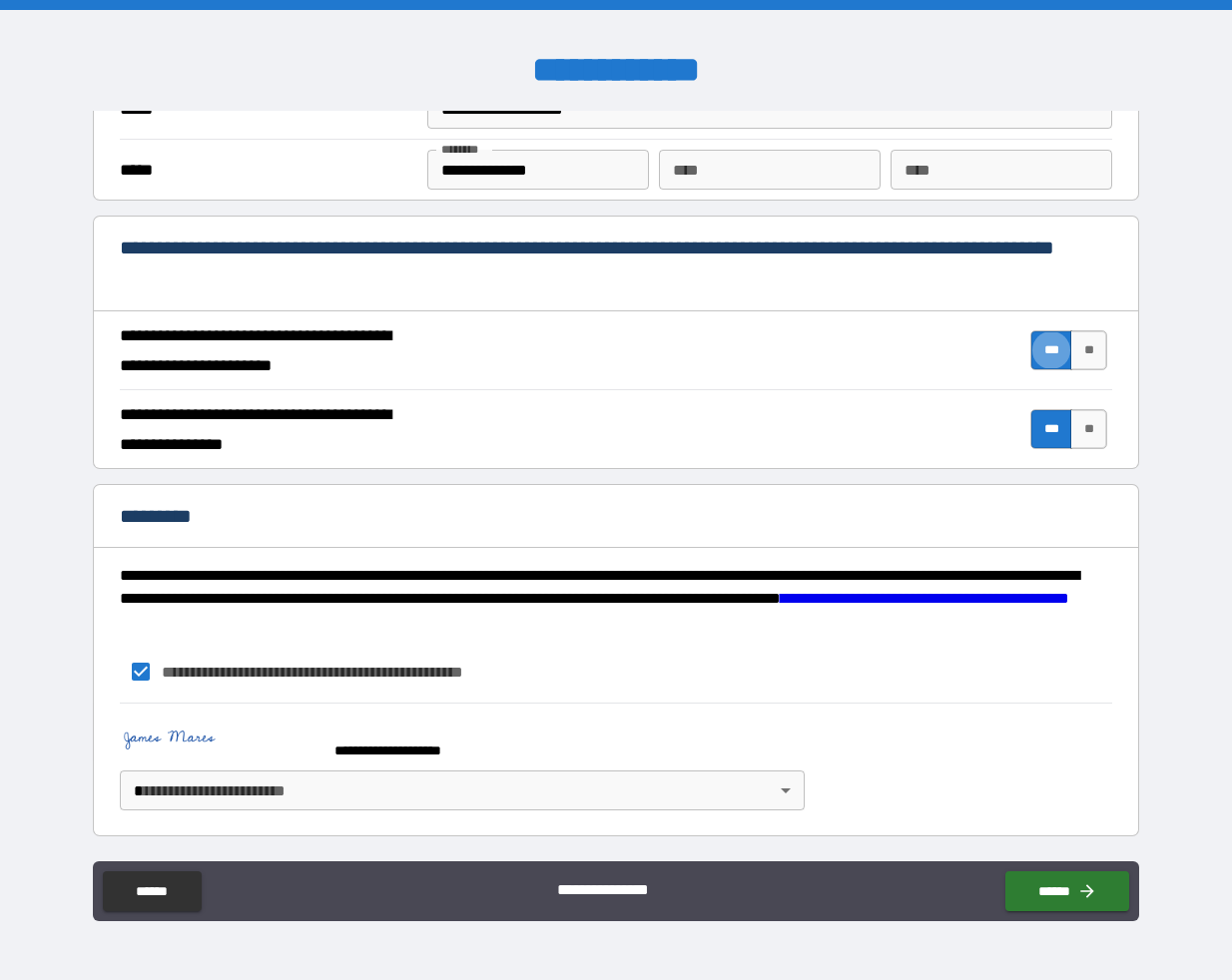 scroll, scrollTop: 1717, scrollLeft: 0, axis: vertical 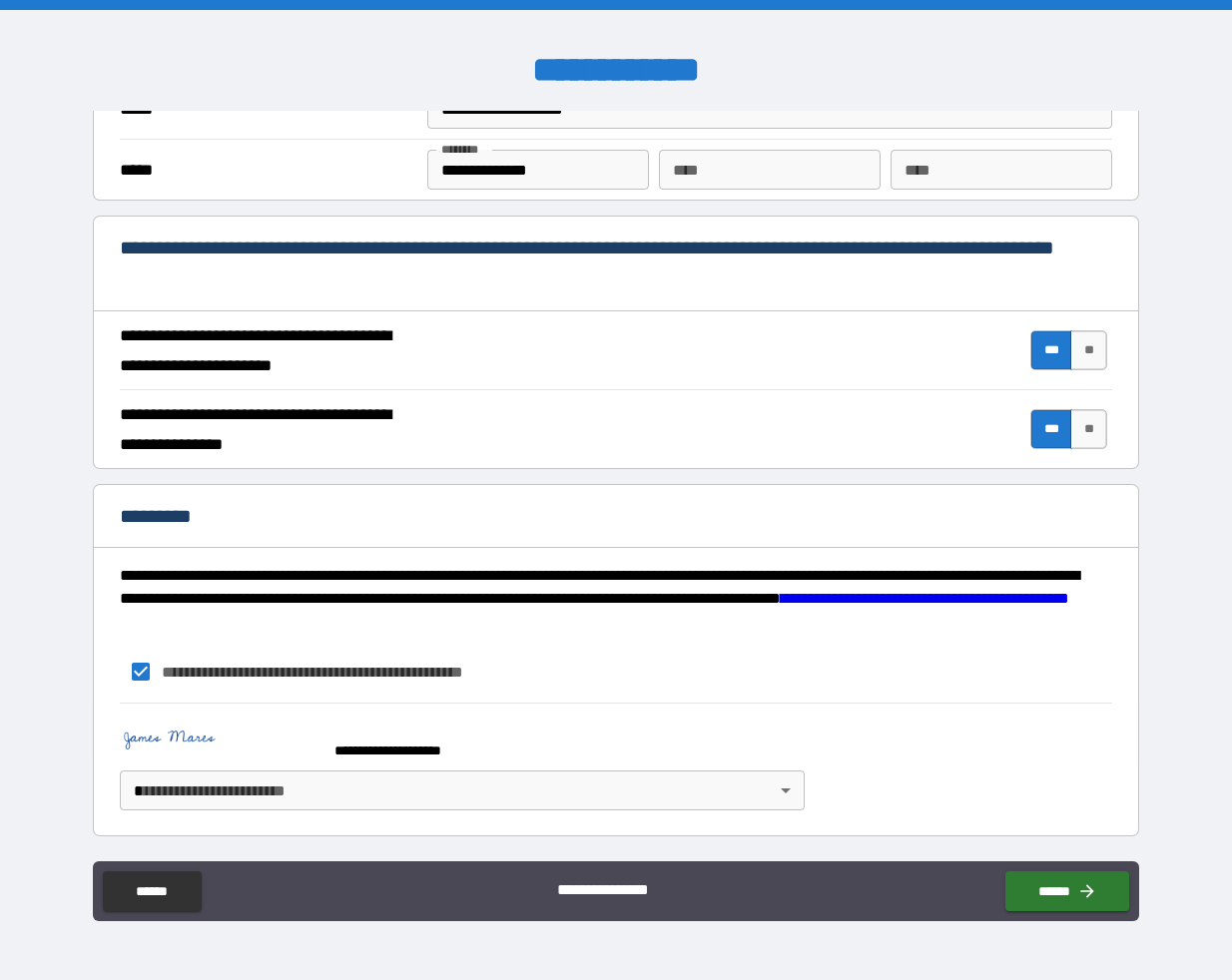 click at bounding box center [220, 741] 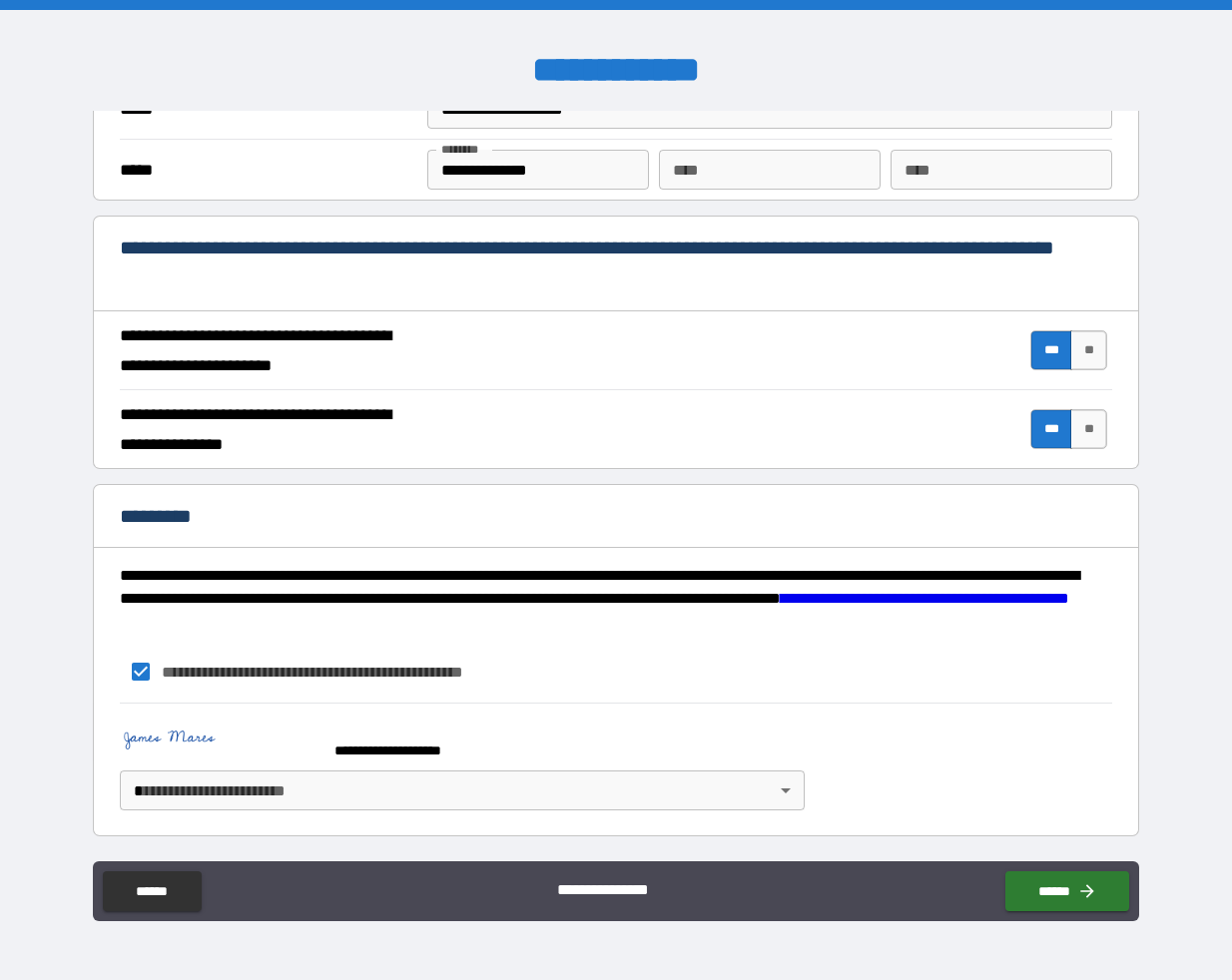 scroll, scrollTop: 1717, scrollLeft: 0, axis: vertical 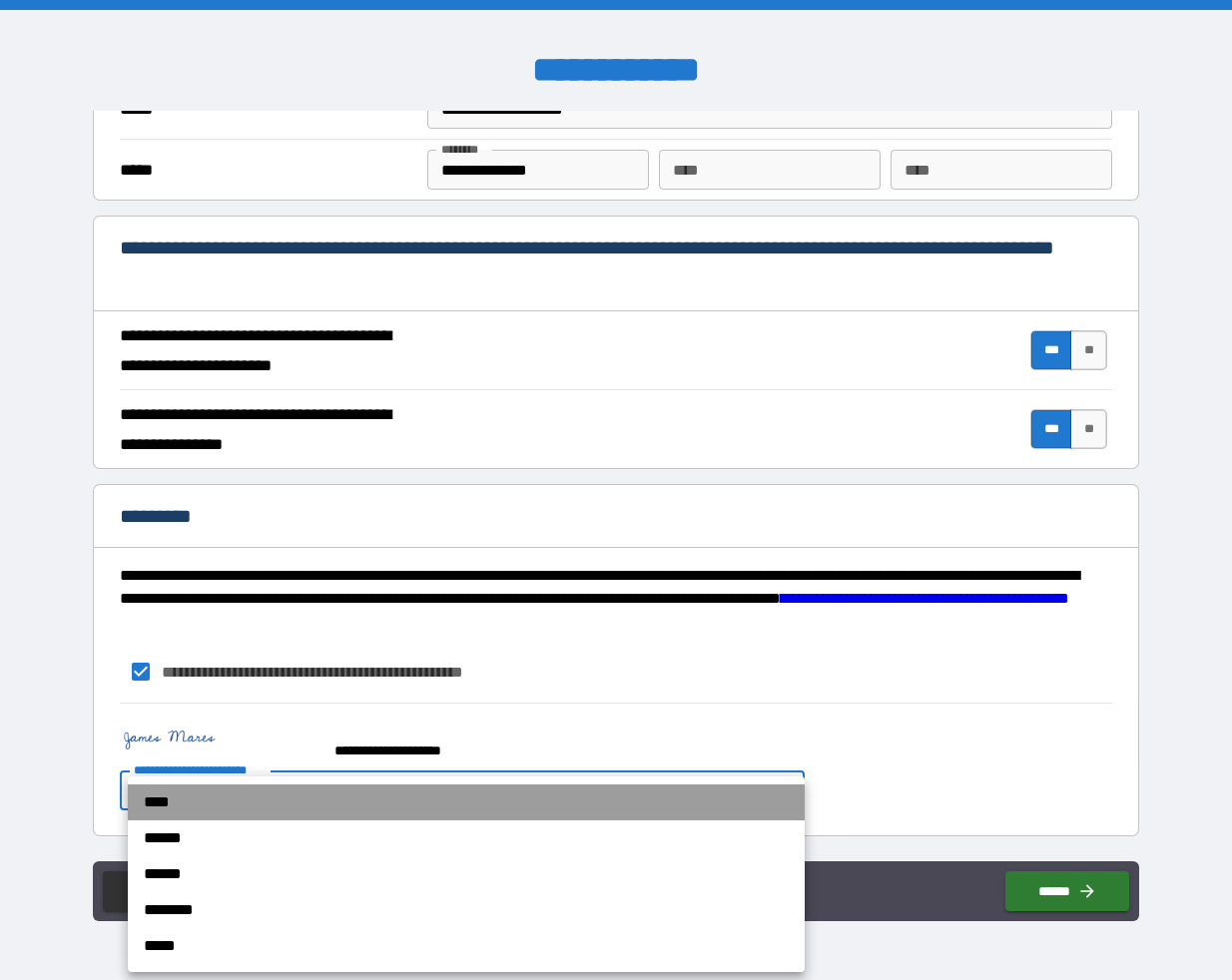 click on "****" at bounding box center (466, 802) 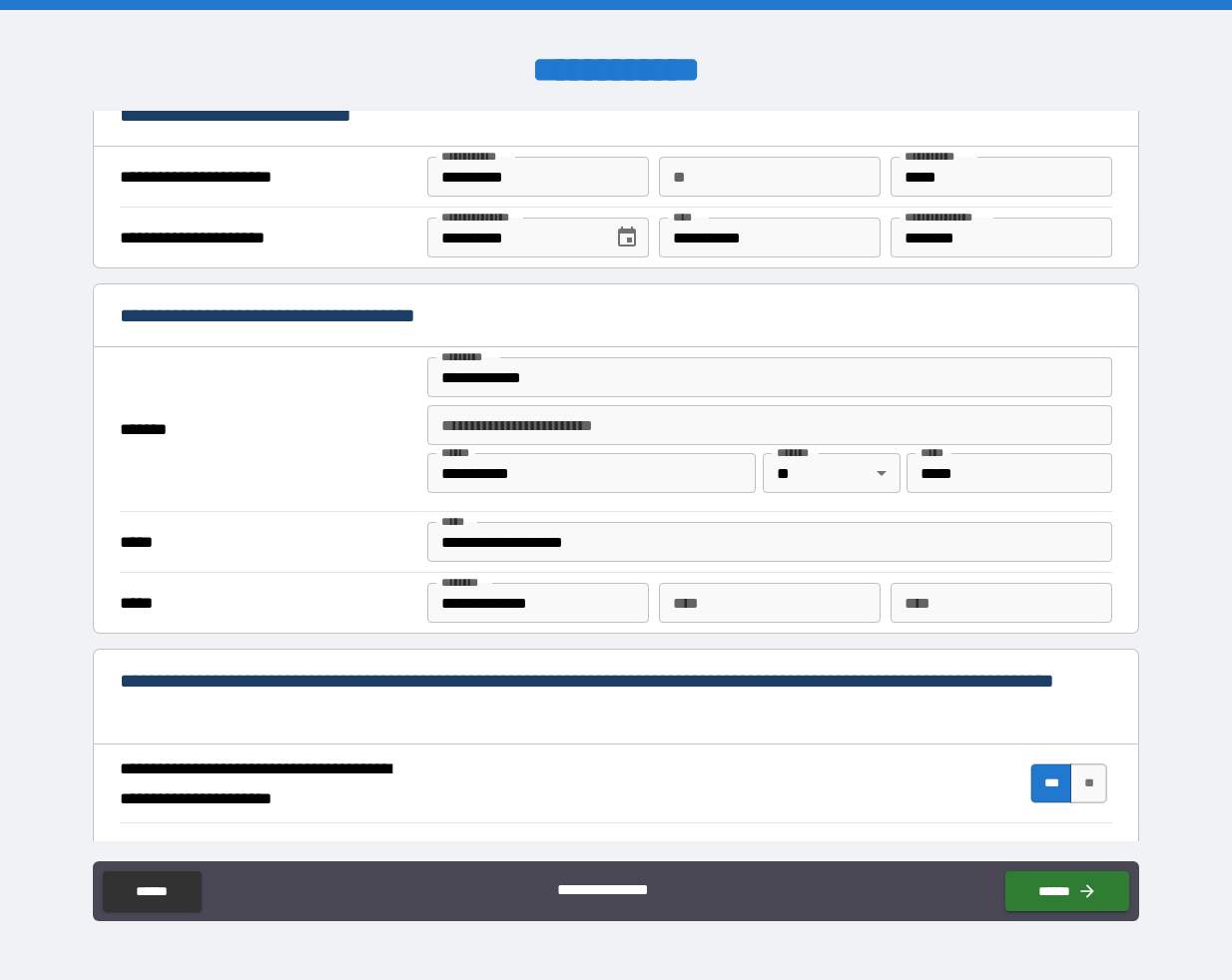 scroll, scrollTop: 1218, scrollLeft: 0, axis: vertical 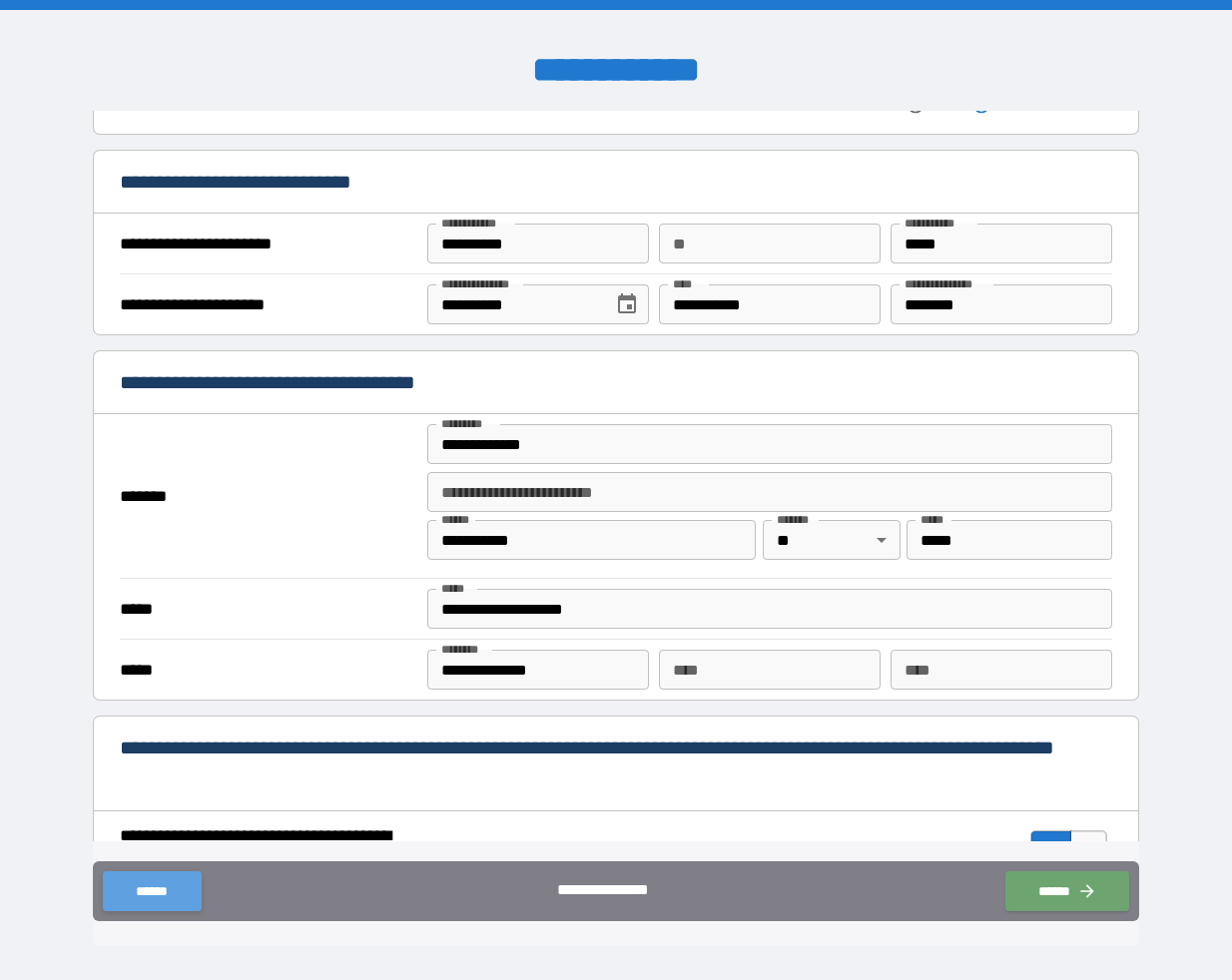 click on "******" at bounding box center (152, 891) 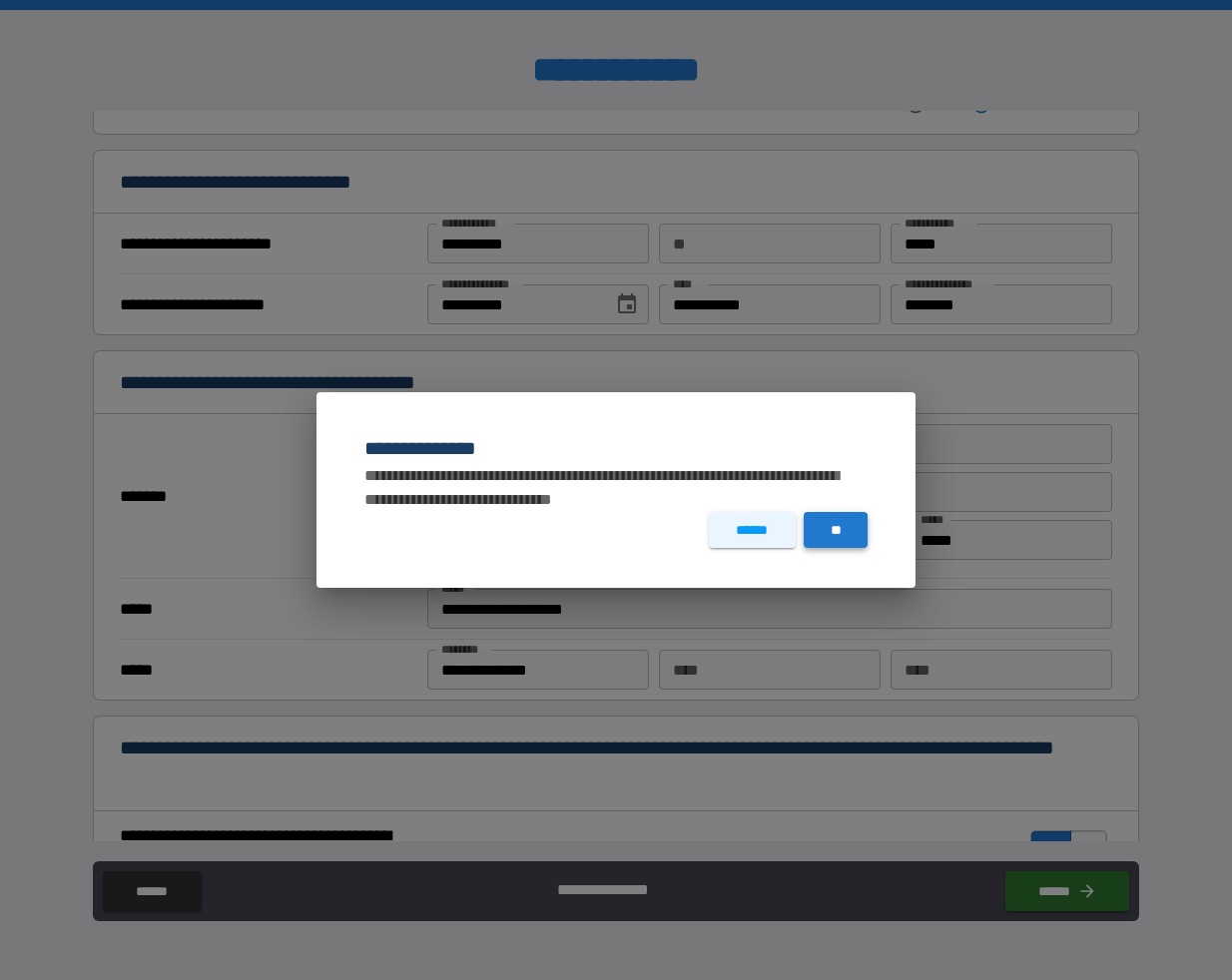 click on "**" at bounding box center (836, 530) 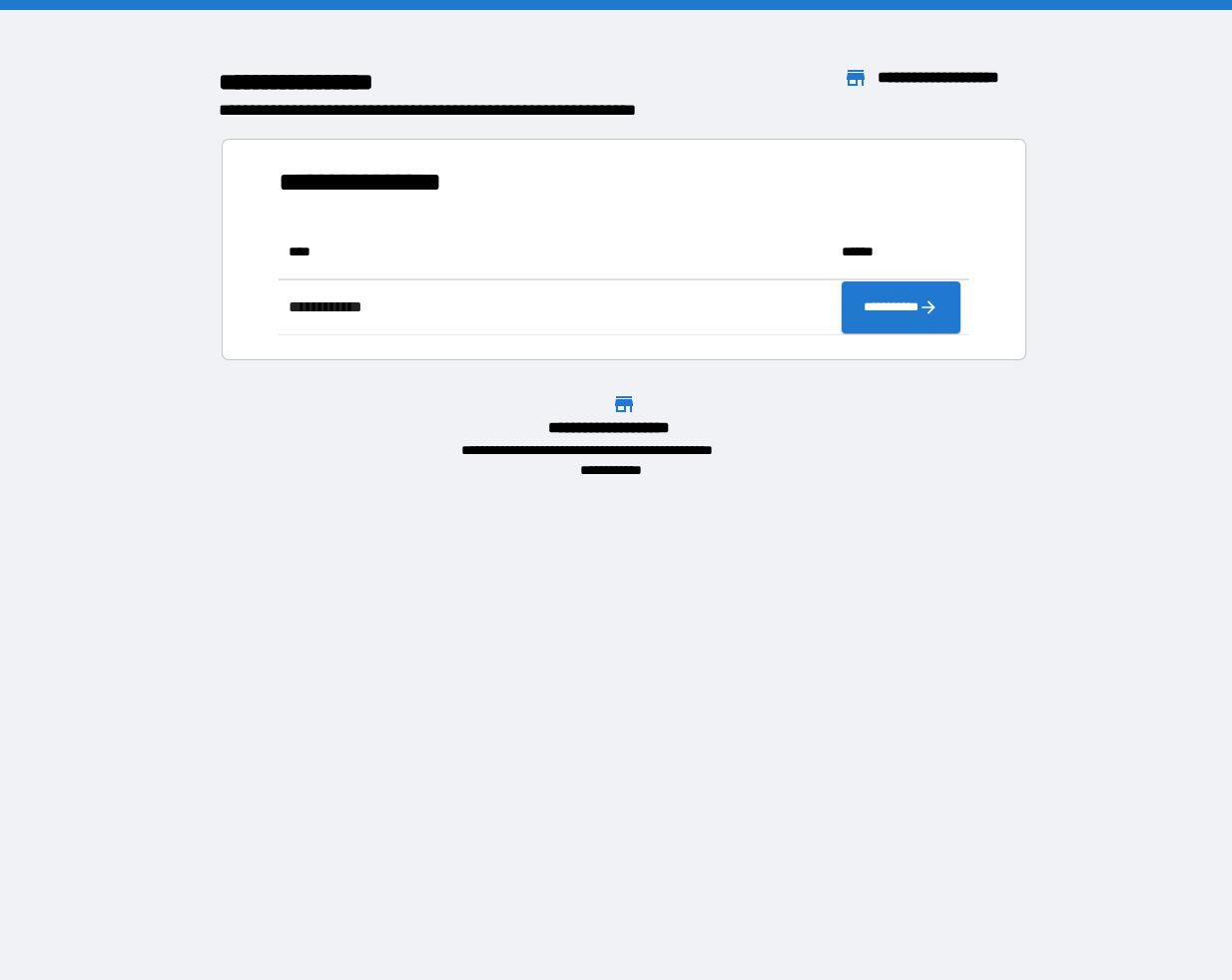 scroll, scrollTop: 16, scrollLeft: 16, axis: both 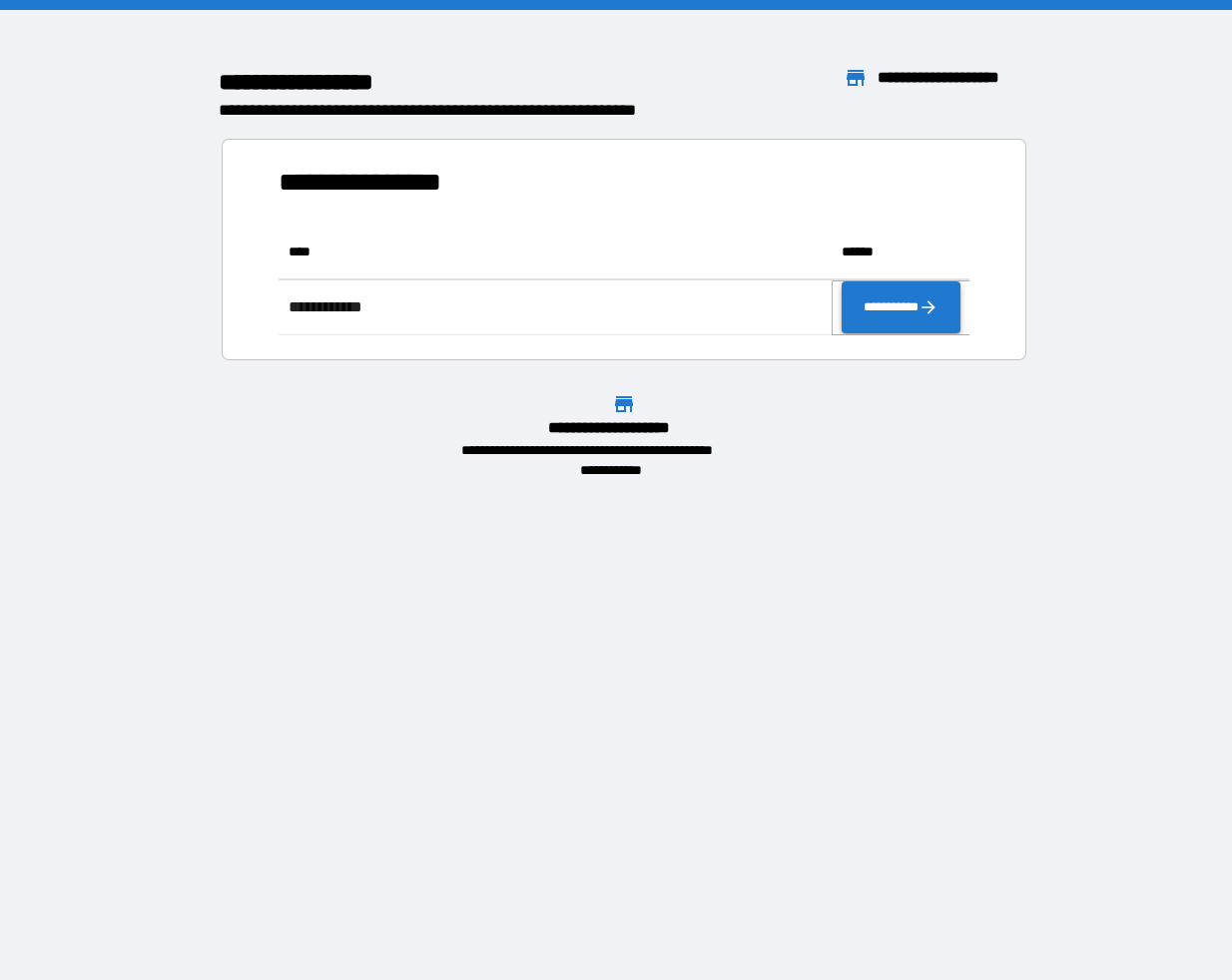 click on "**********" at bounding box center (901, 307) 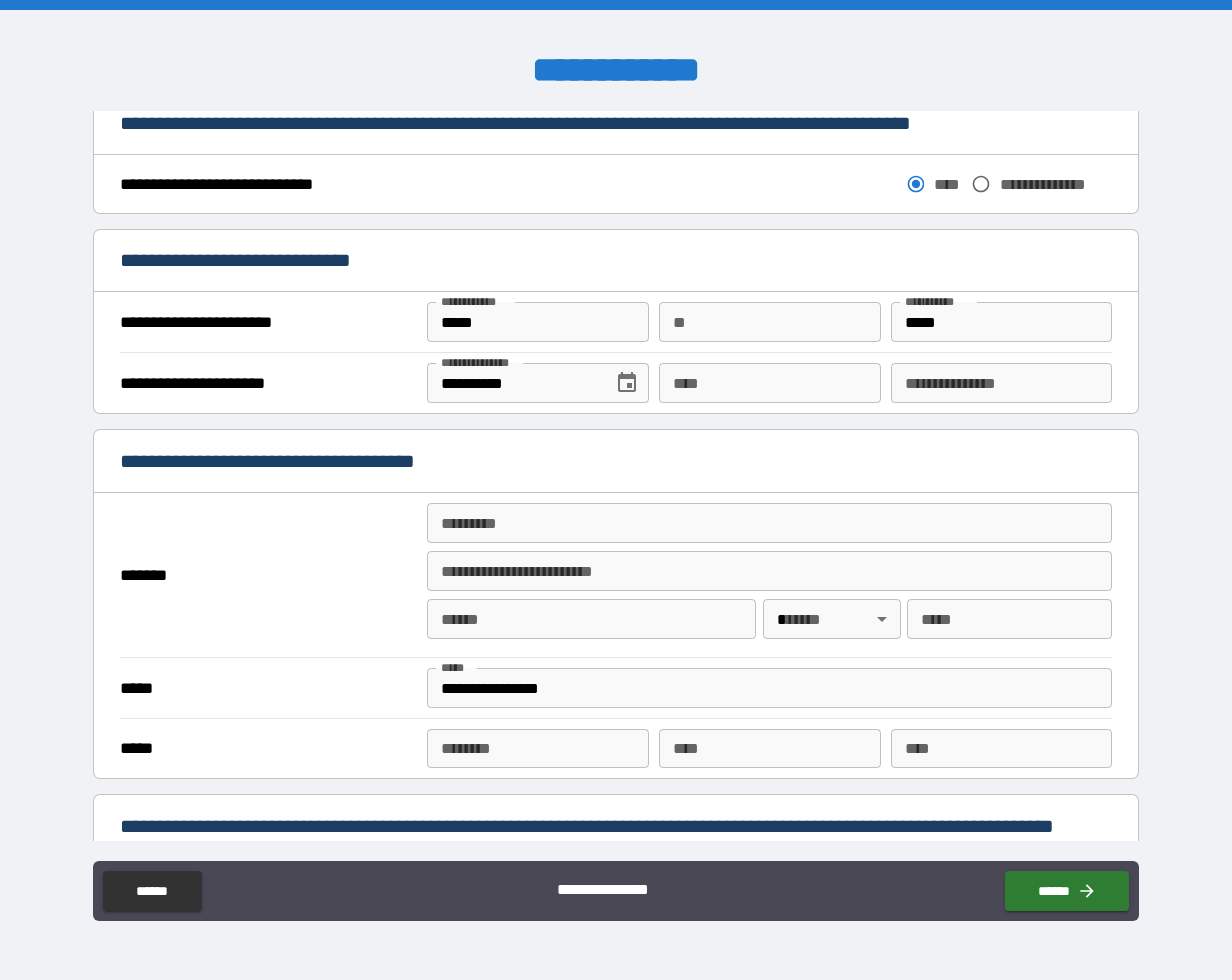scroll, scrollTop: 1140, scrollLeft: 0, axis: vertical 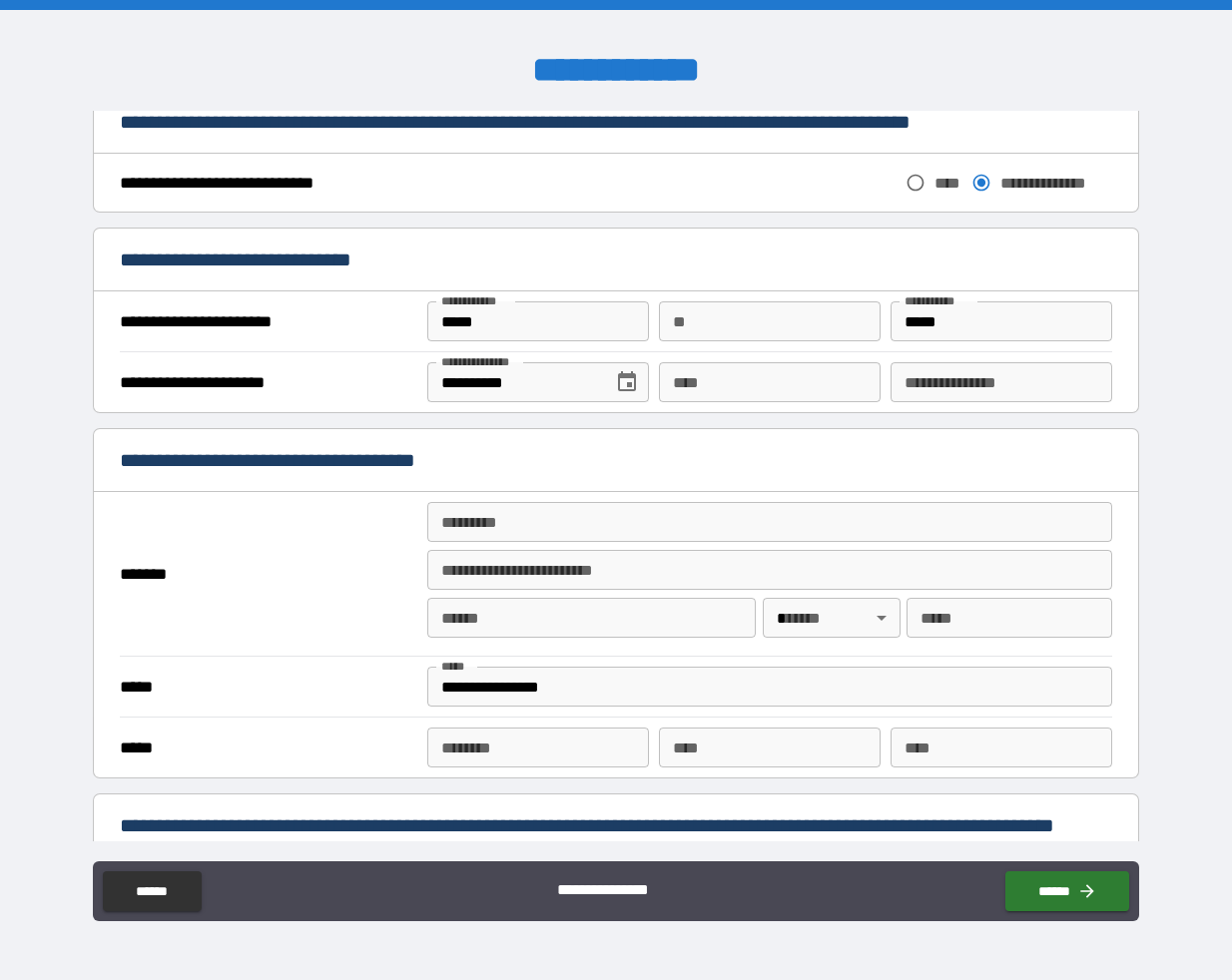 click on "*****" at bounding box center (538, 321) 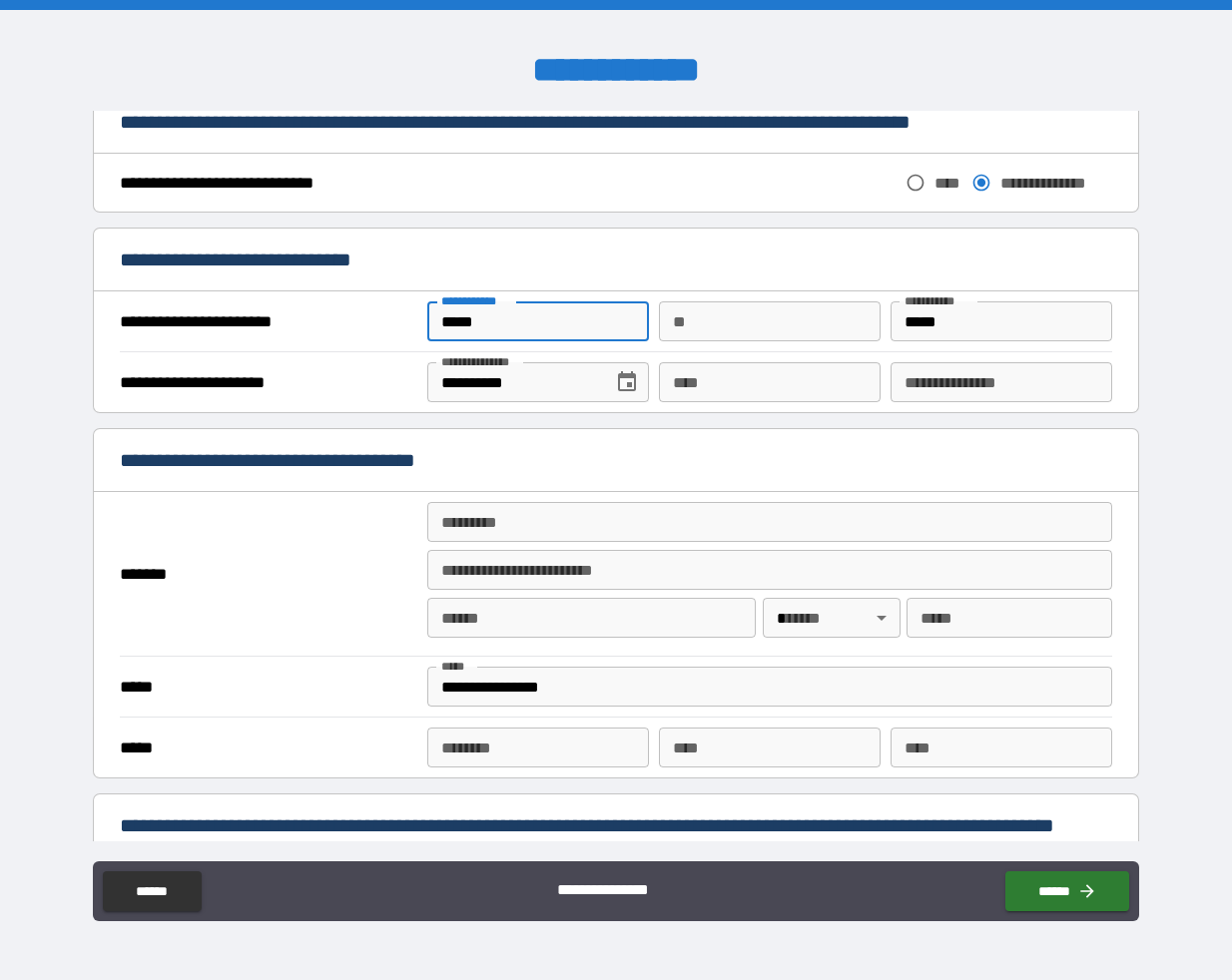 click on "*****" at bounding box center (538, 321) 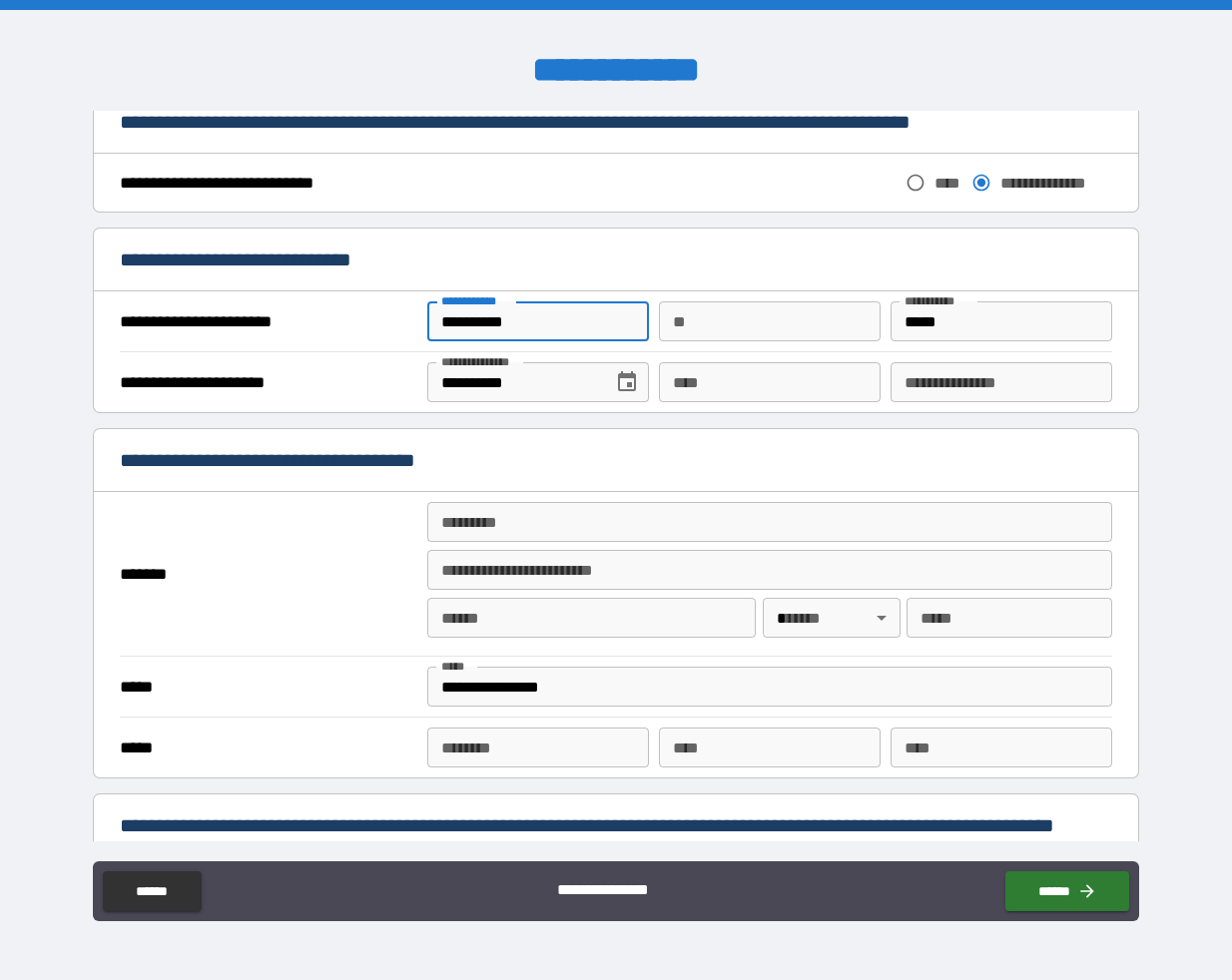 type on "**********" 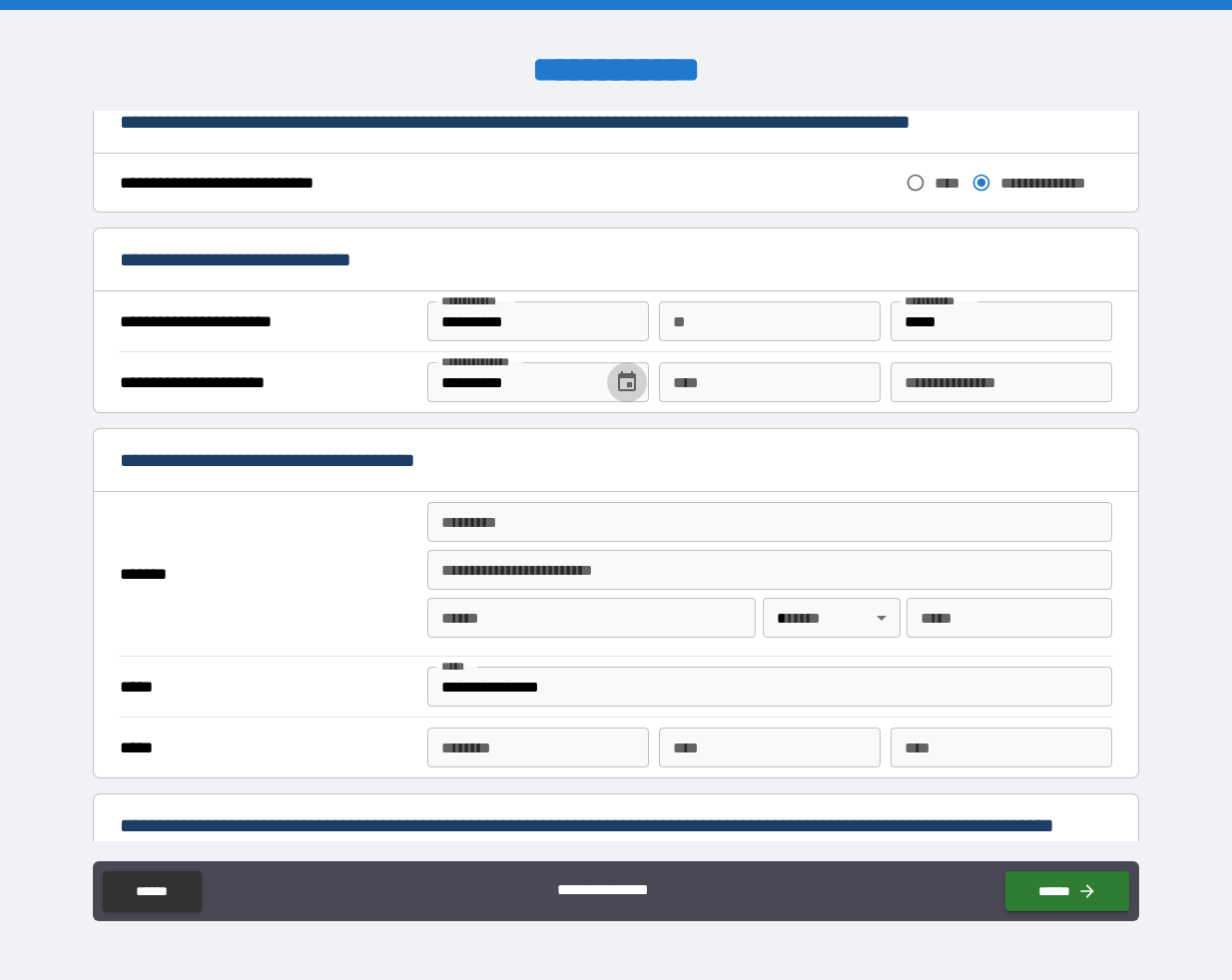 click 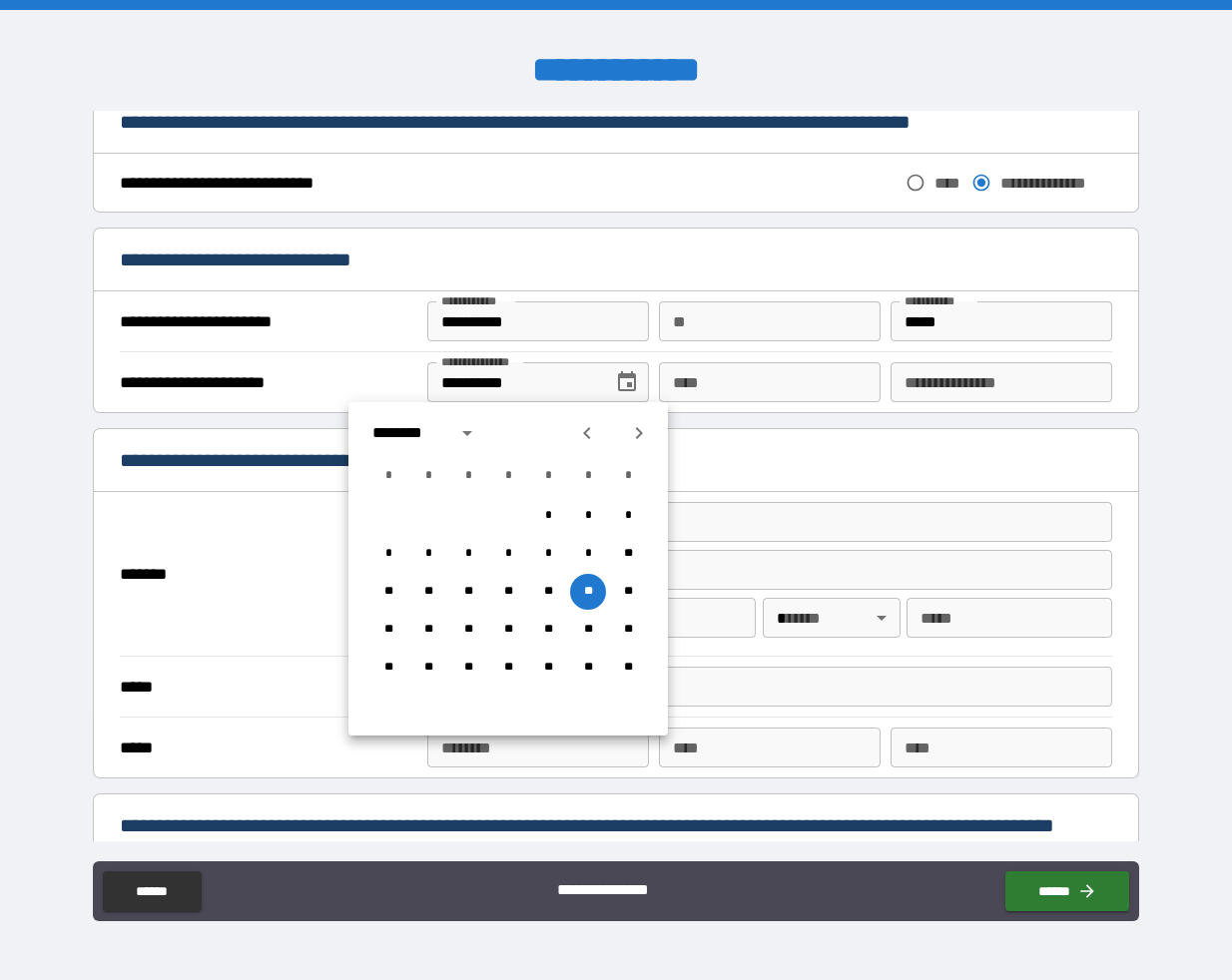 click 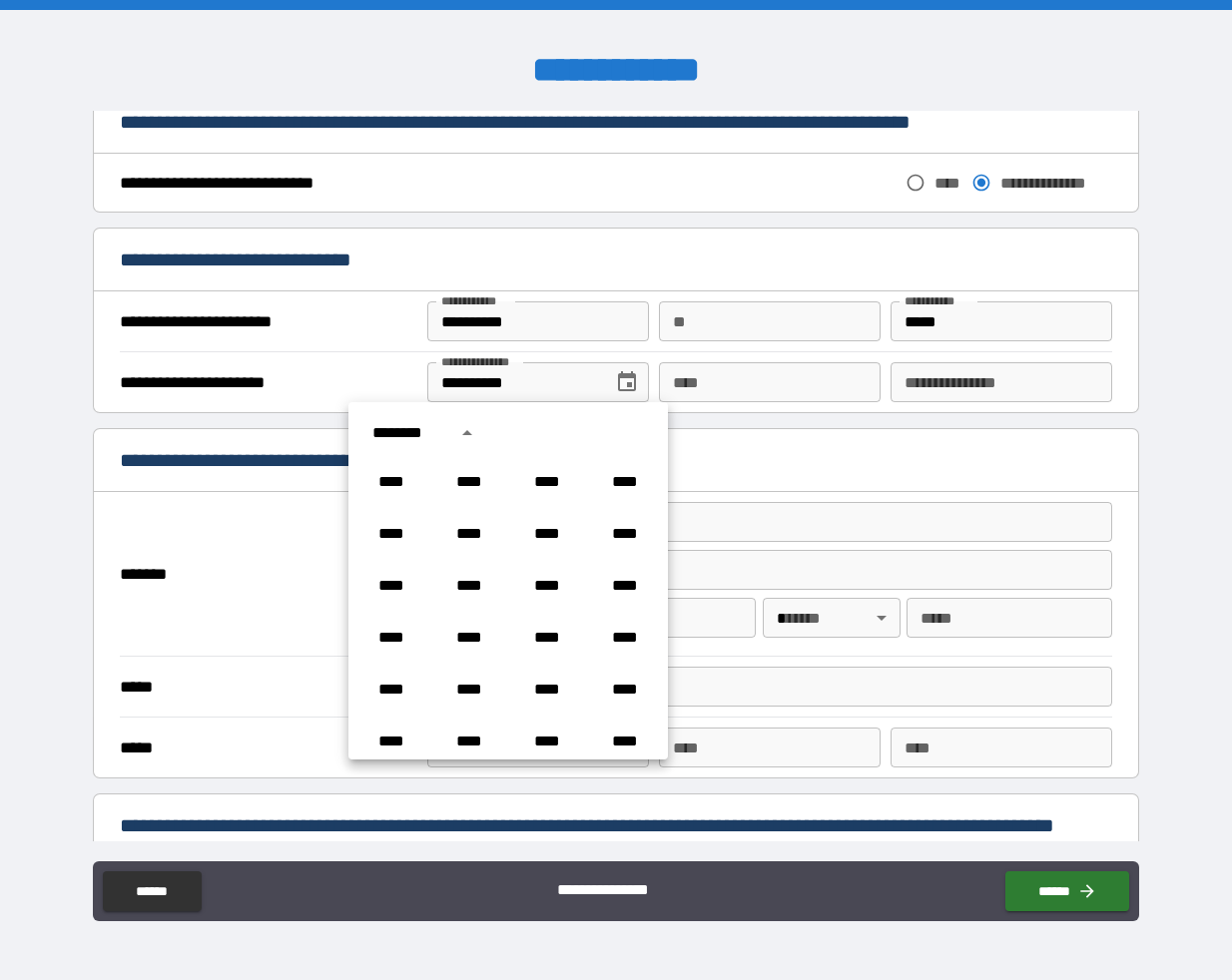 scroll, scrollTop: 601, scrollLeft: 0, axis: vertical 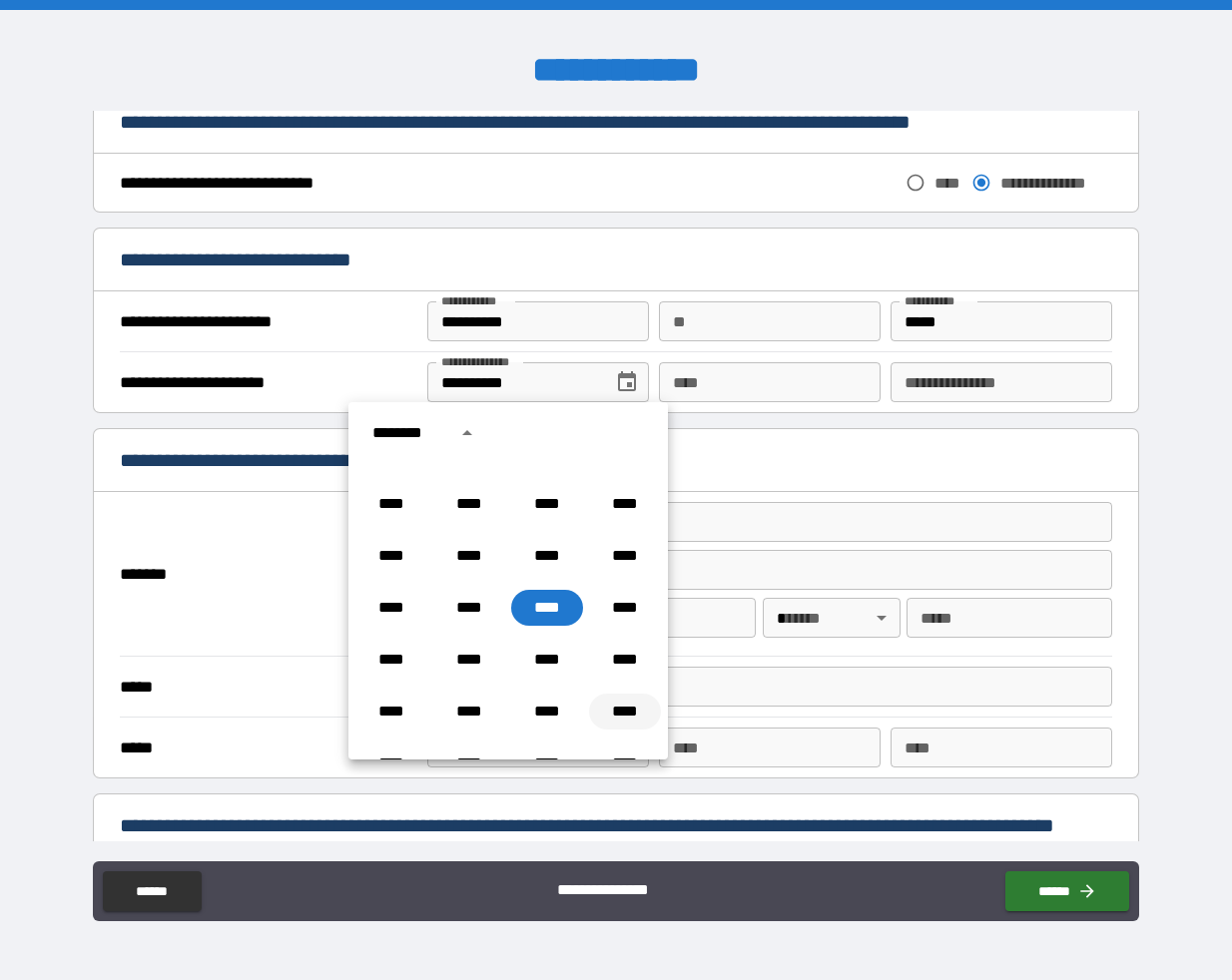 click on "****" at bounding box center [625, 712] 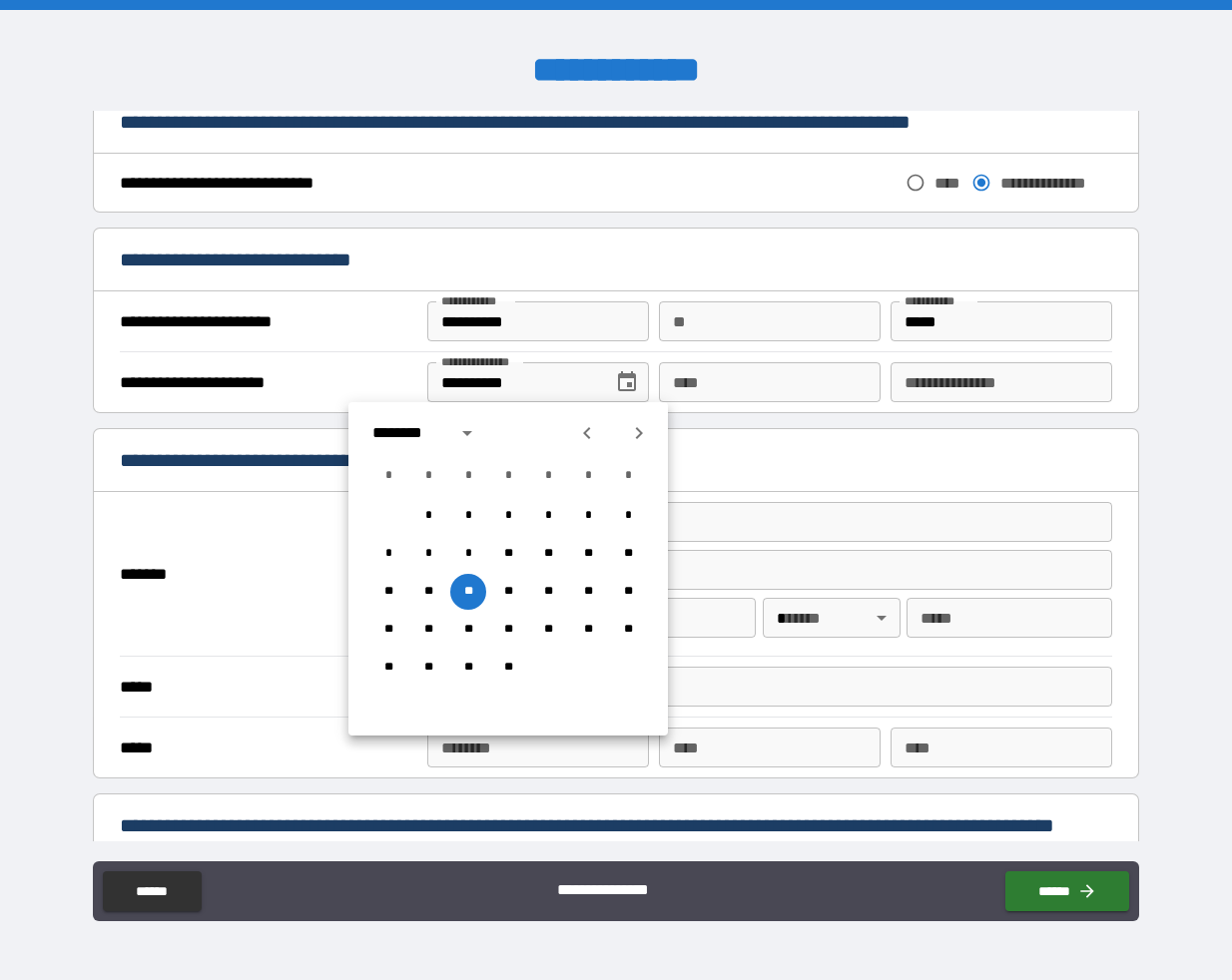 click 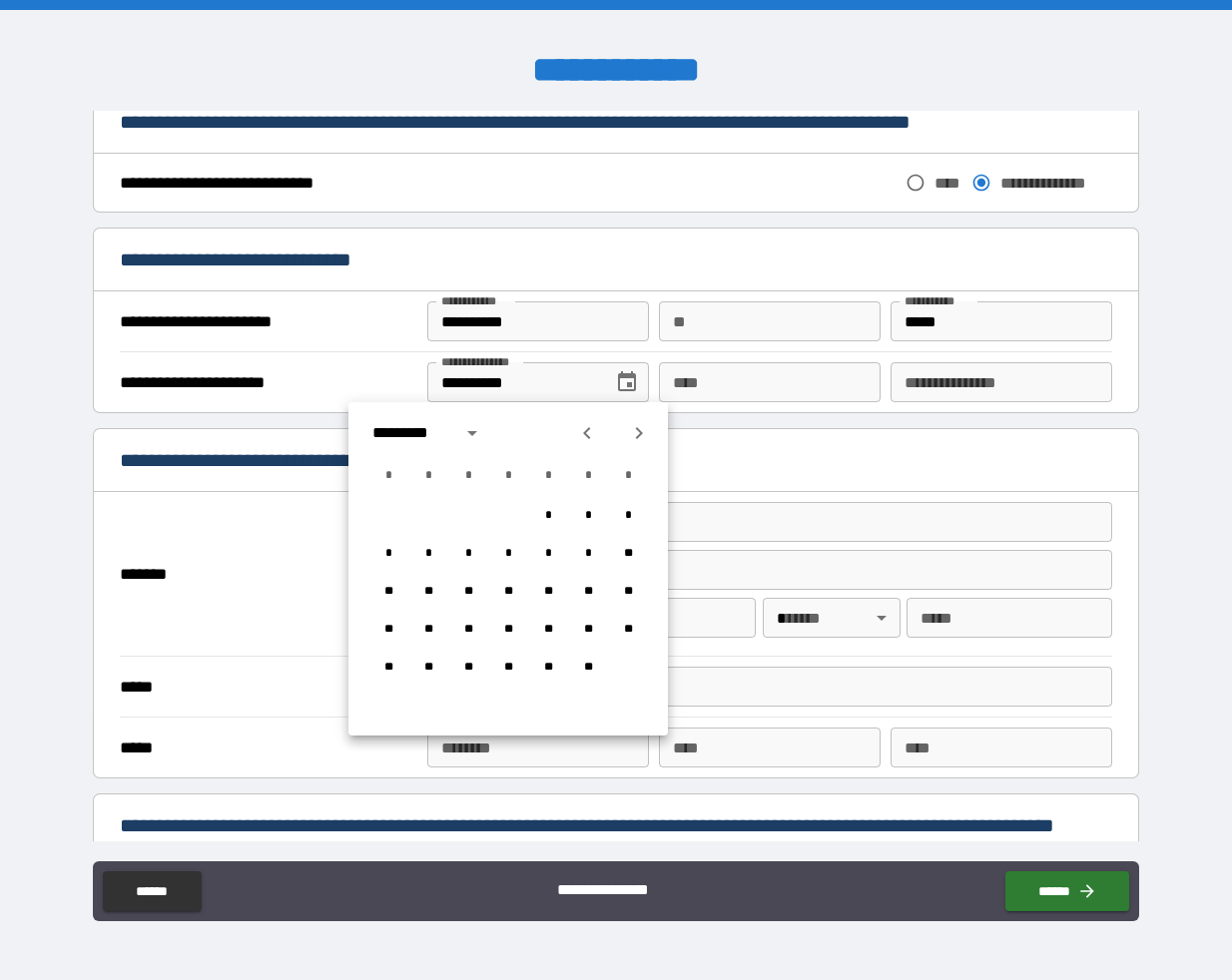 click 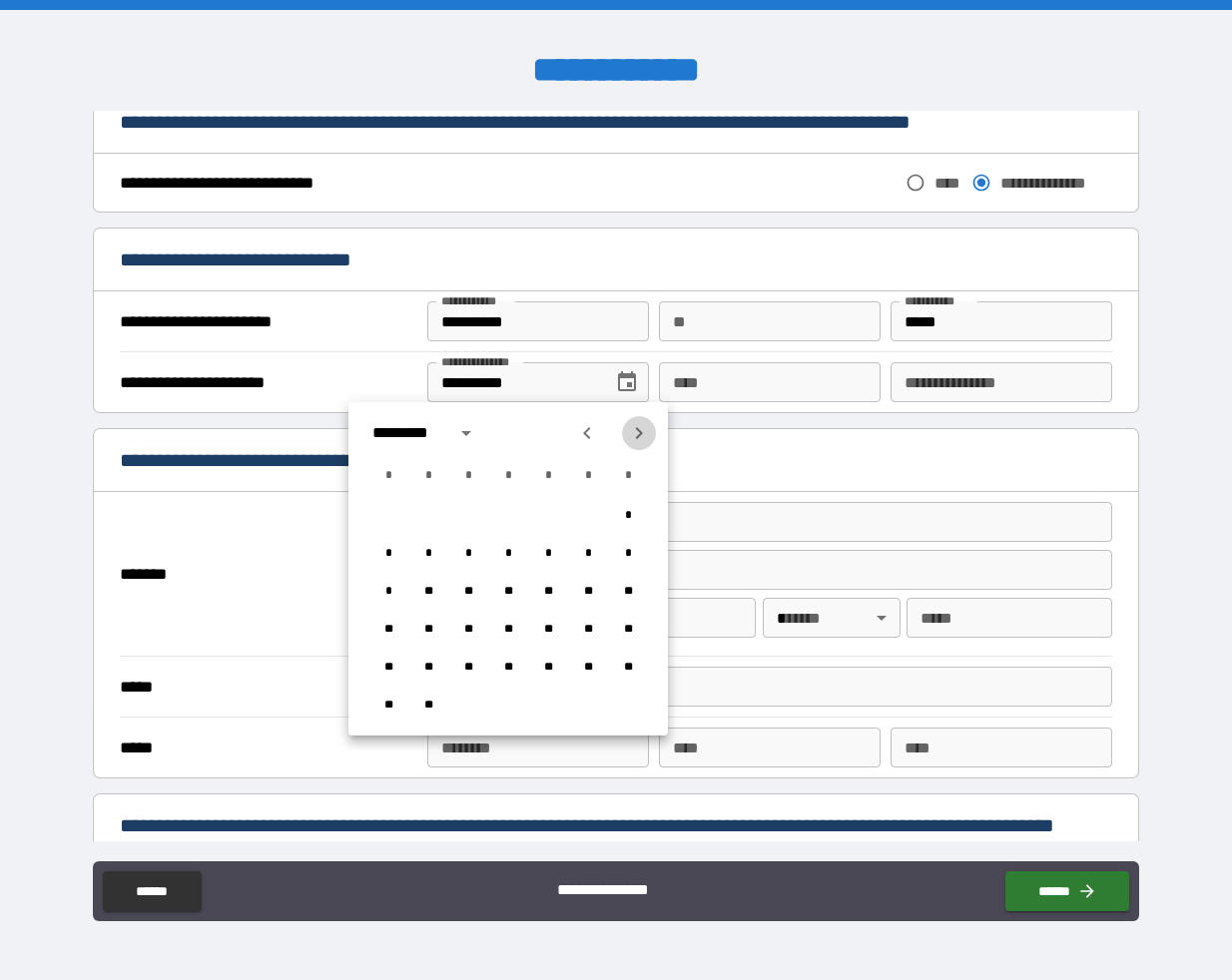 click 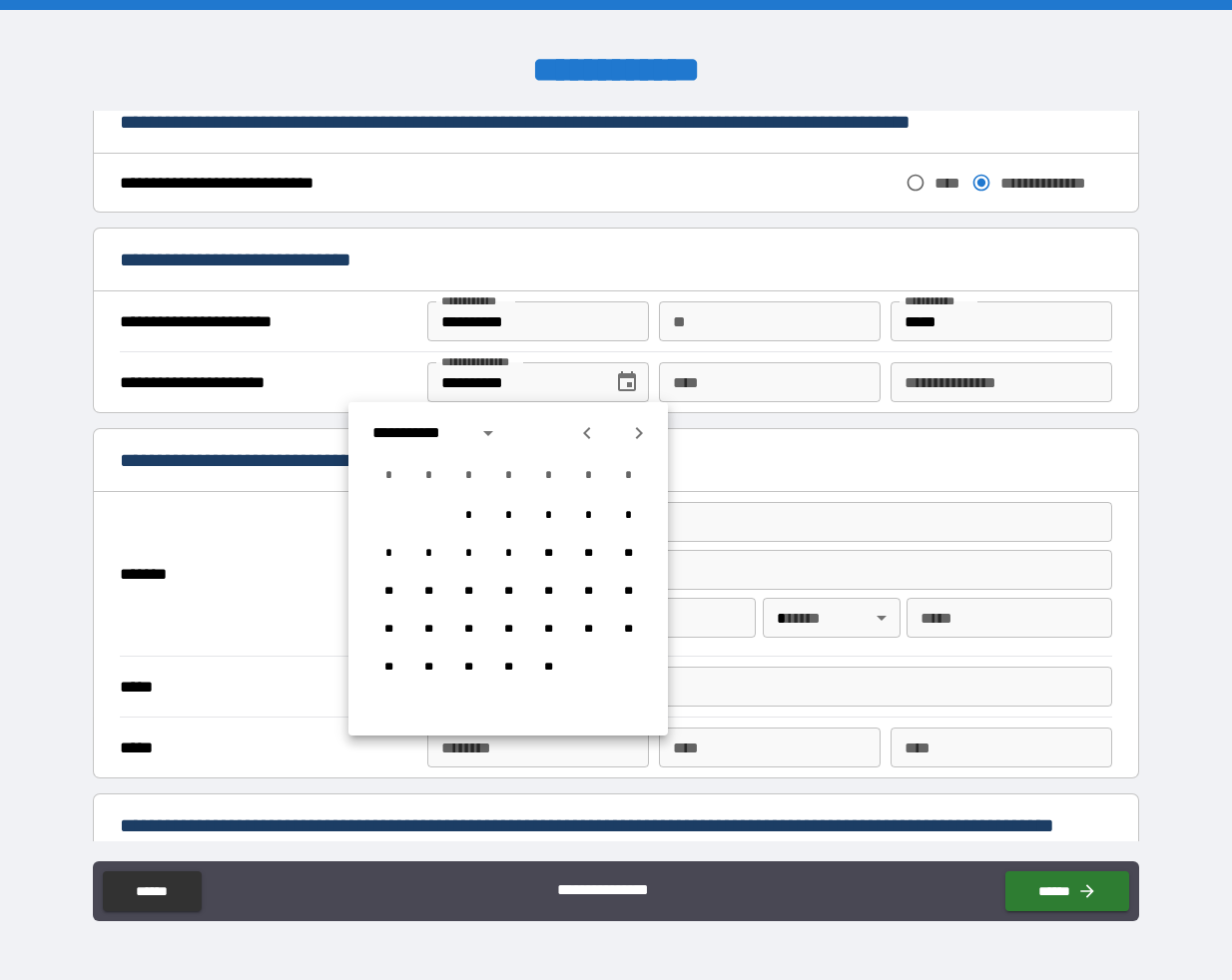 click 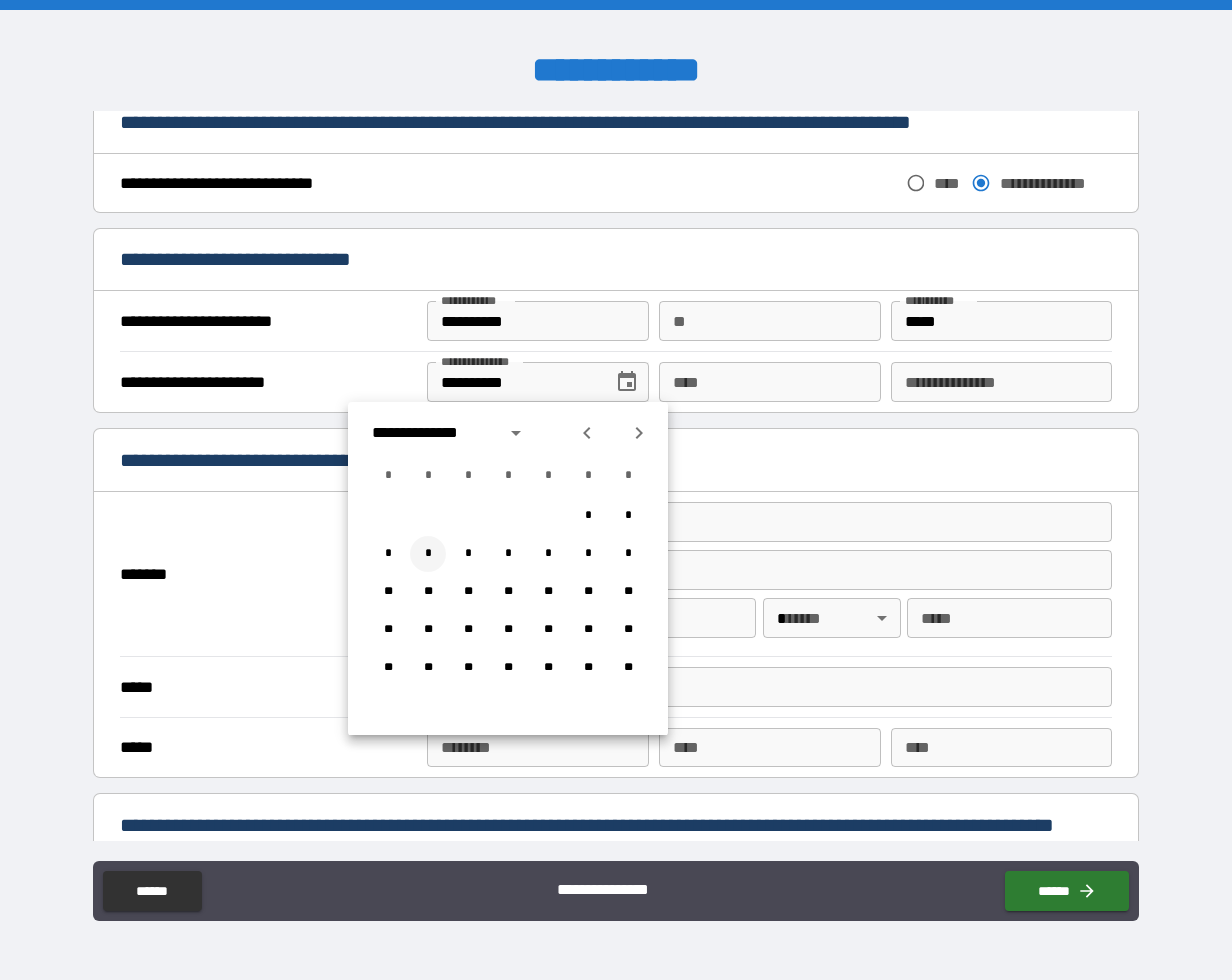 click on "*" at bounding box center (428, 554) 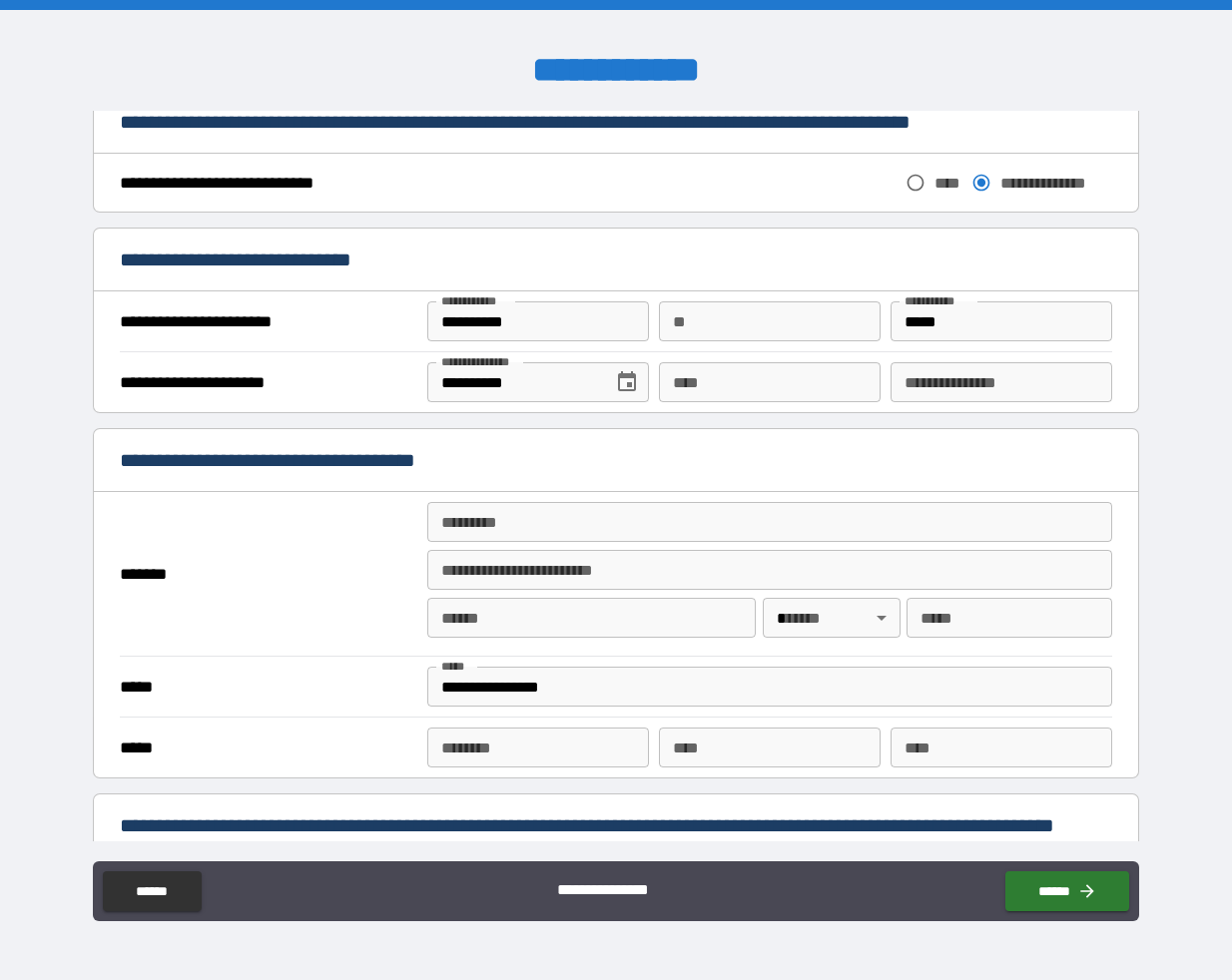 click on "****" at bounding box center (770, 382) 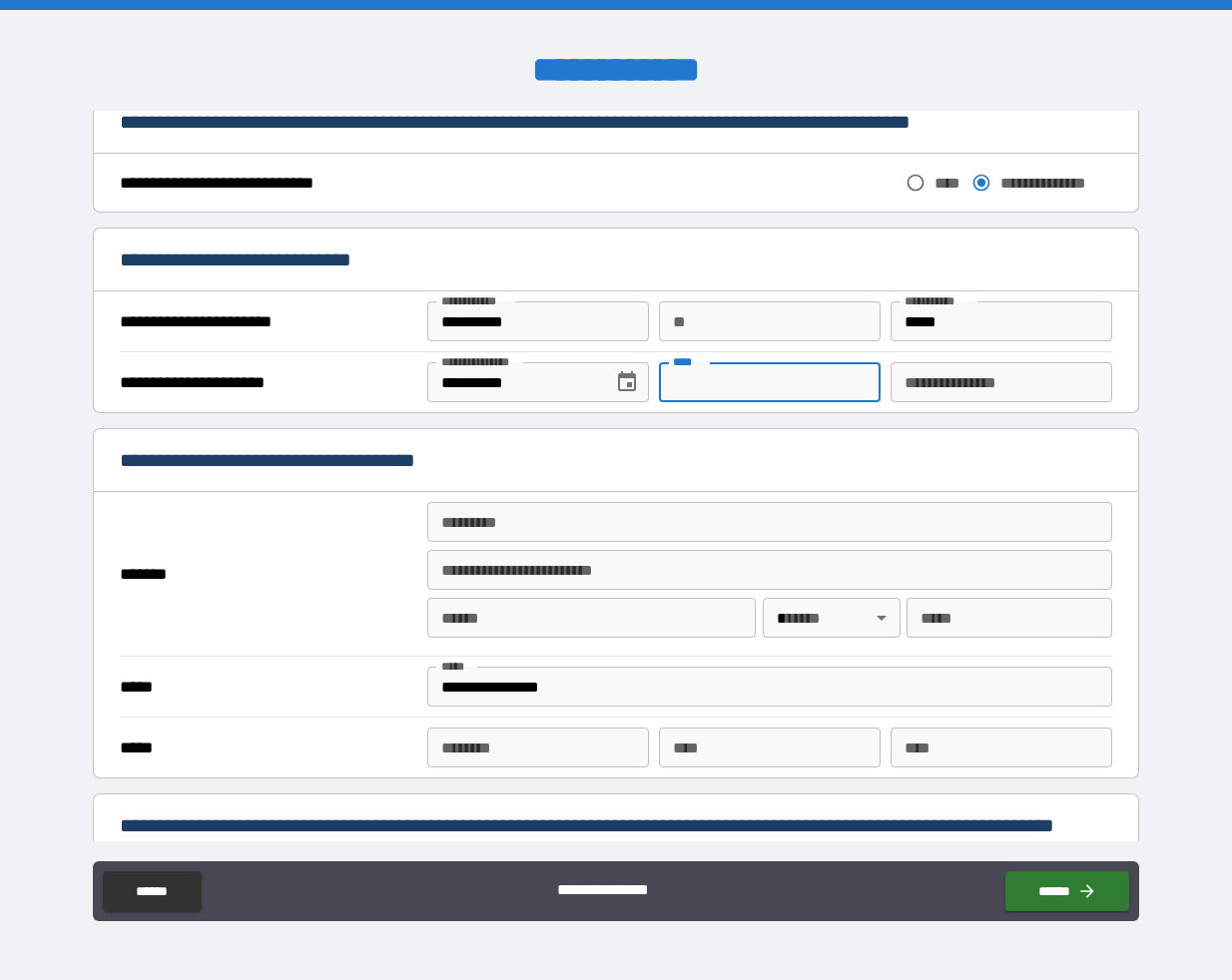 paste on "**********" 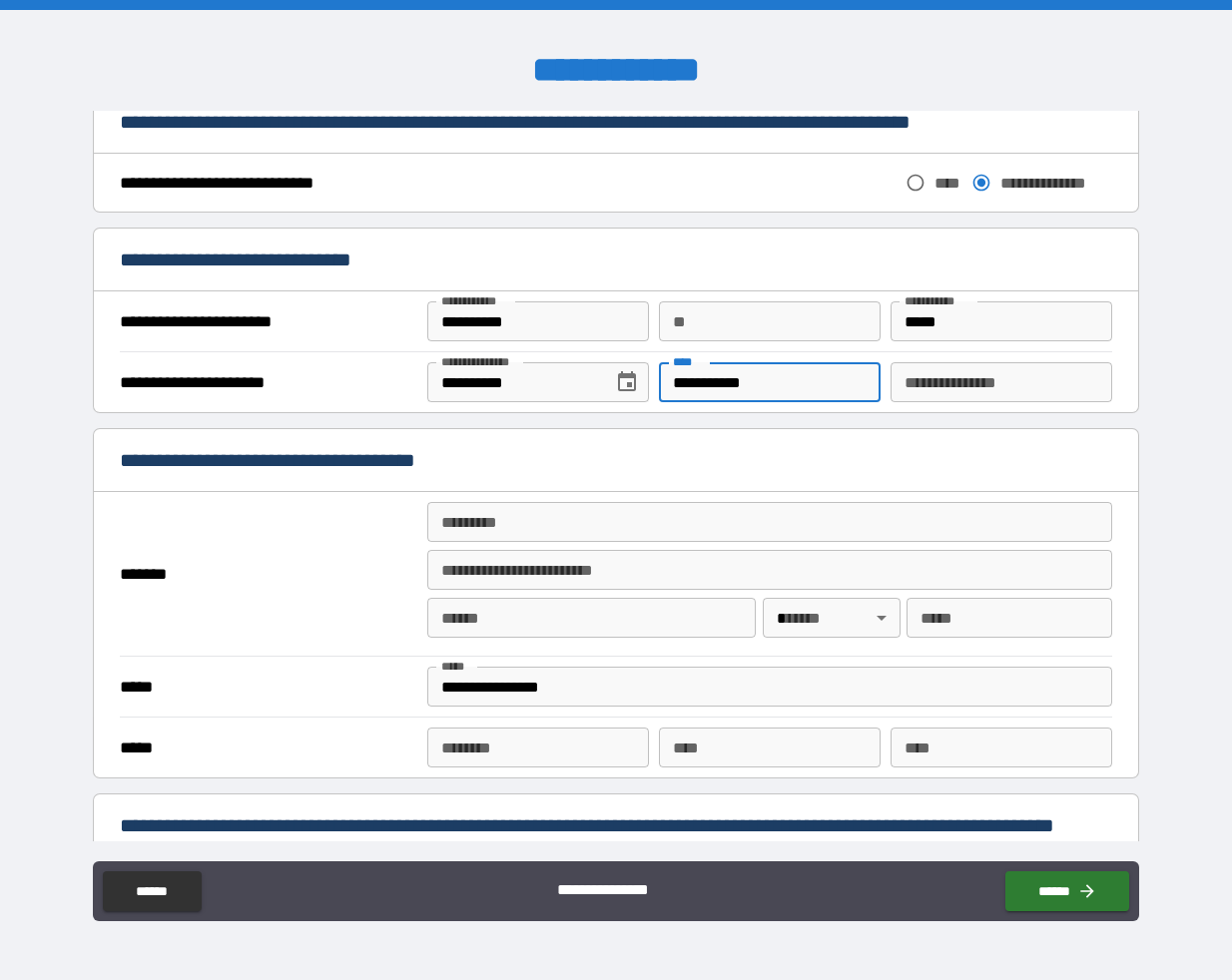 type on "**********" 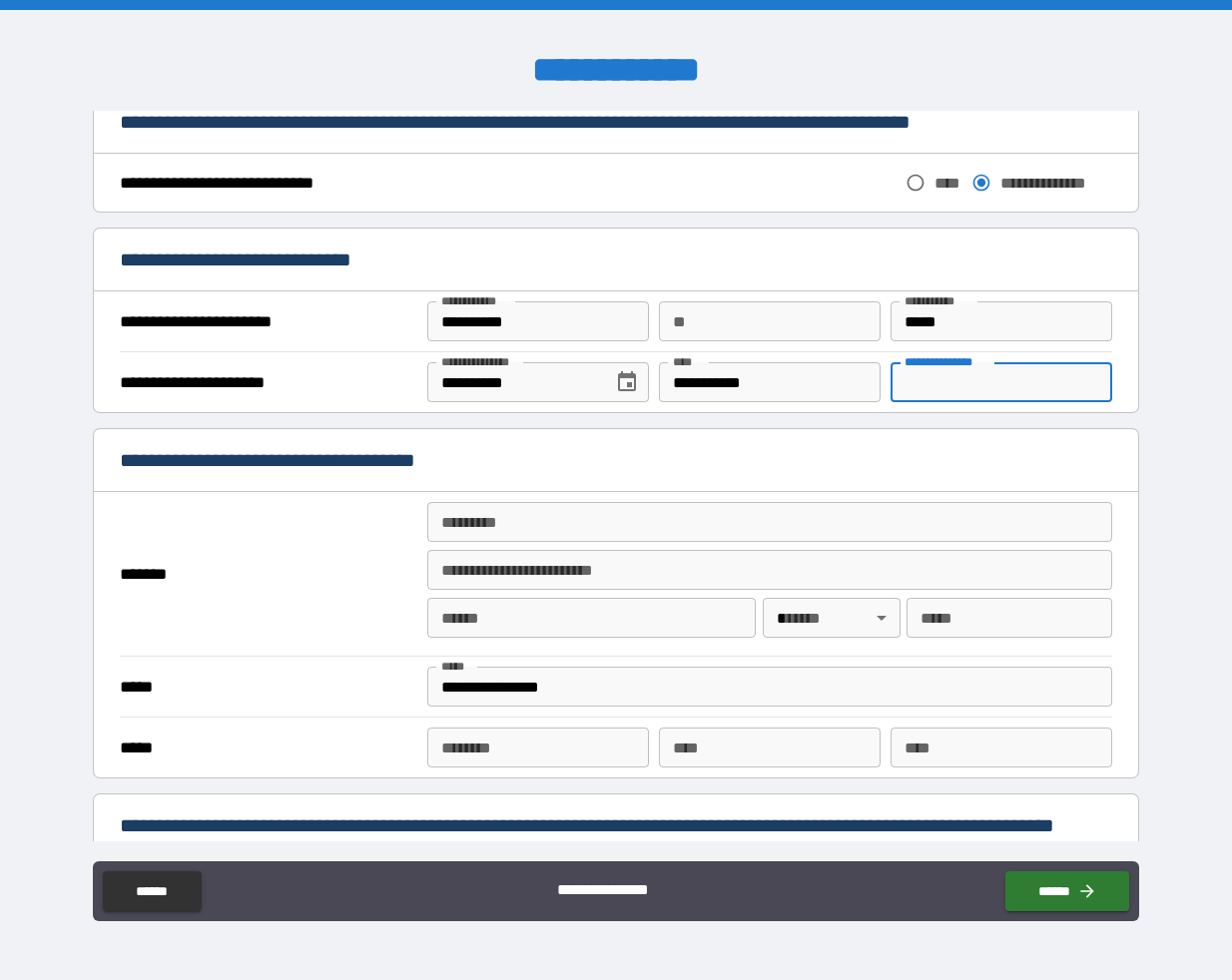 paste on "********" 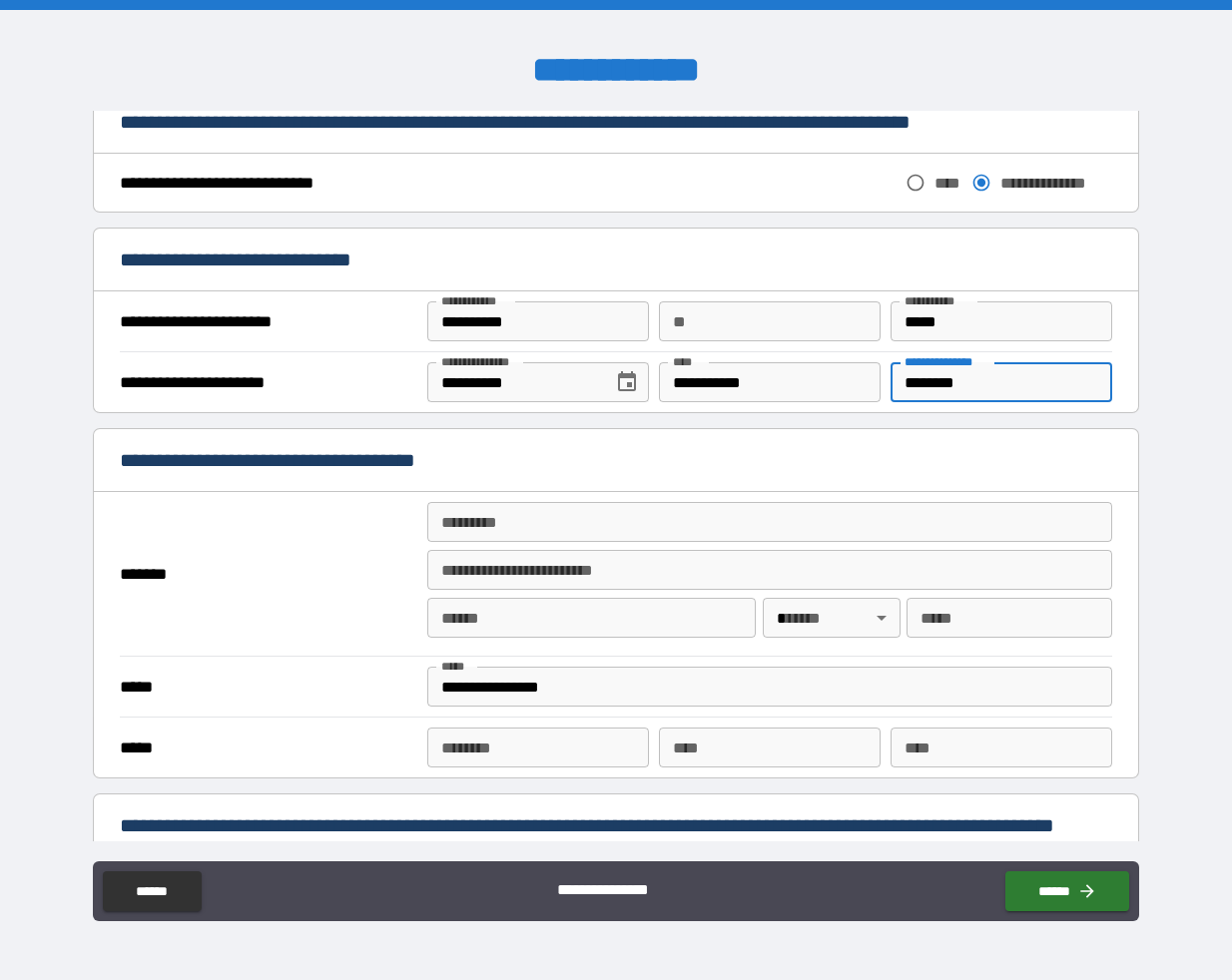 type on "********" 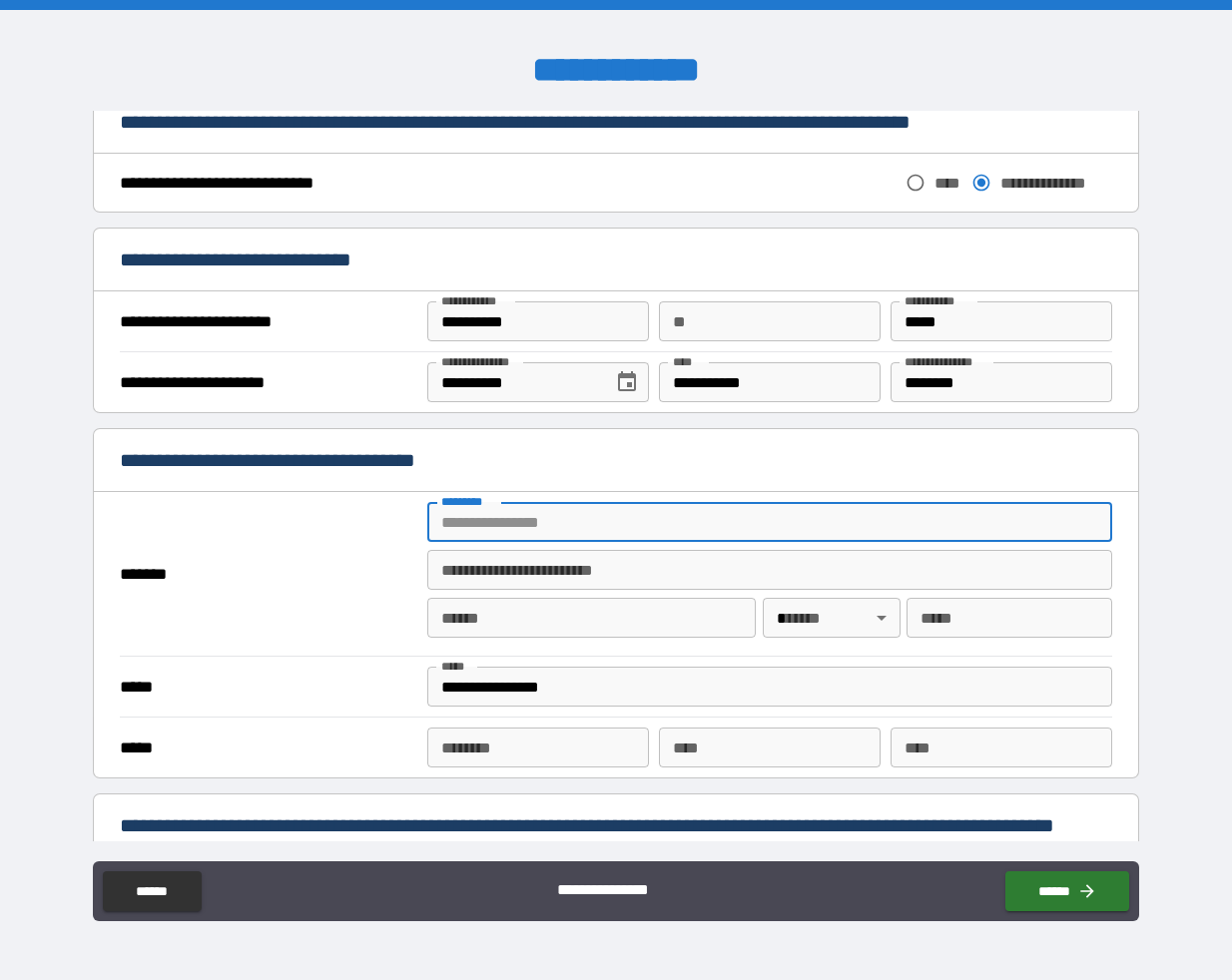 click on "*******   *" at bounding box center (770, 522) 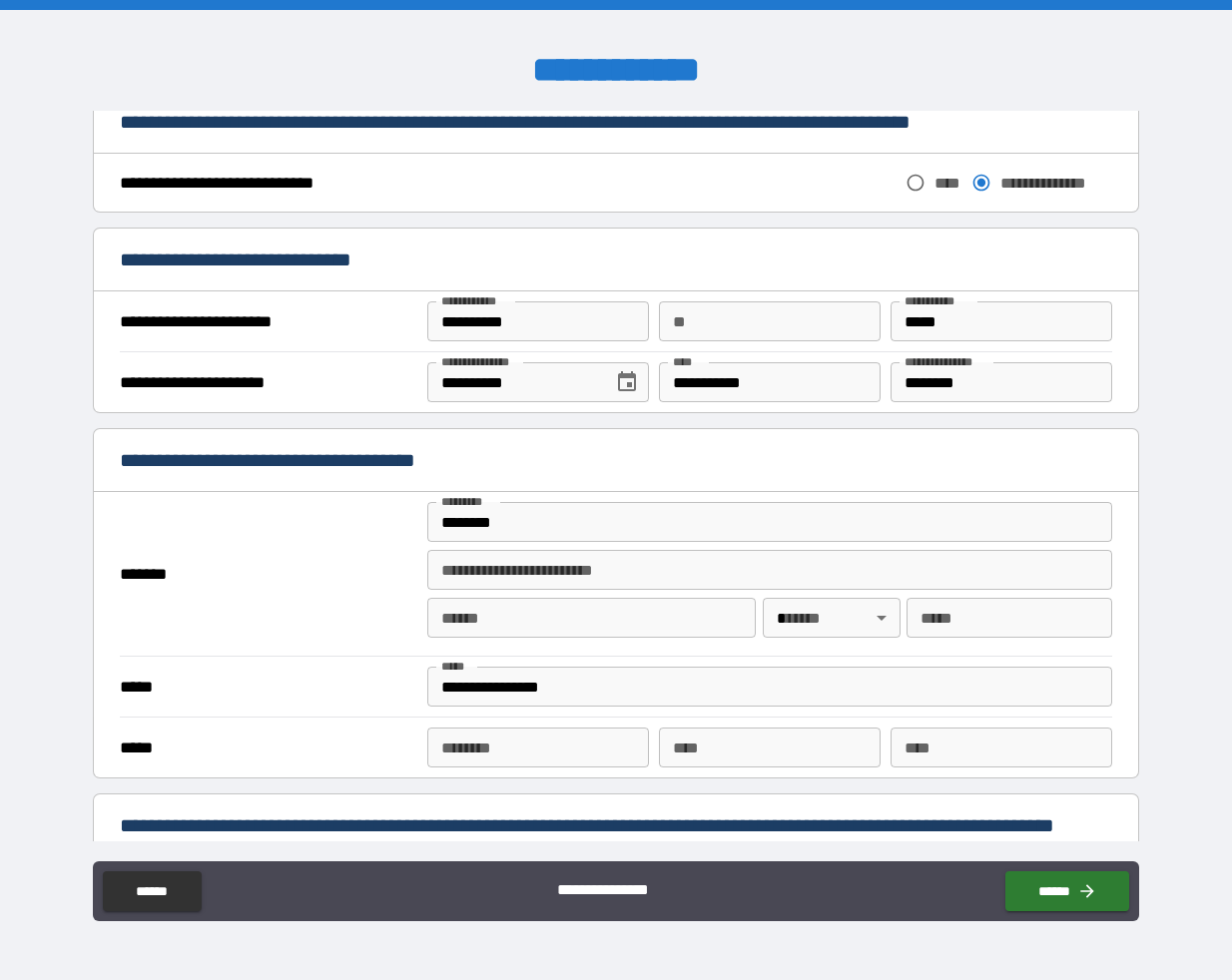 type on "**********" 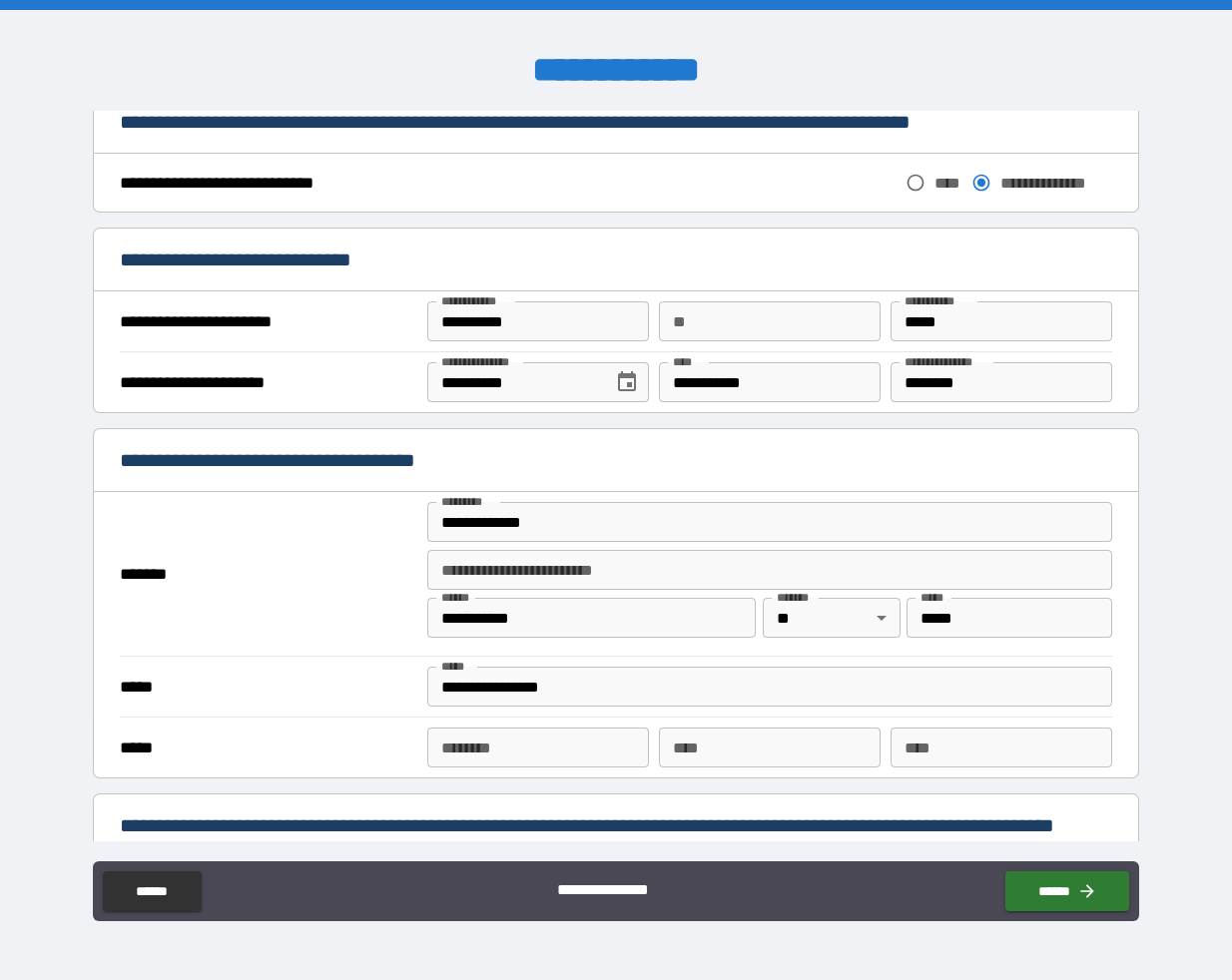 click on "**********" at bounding box center [770, 687] 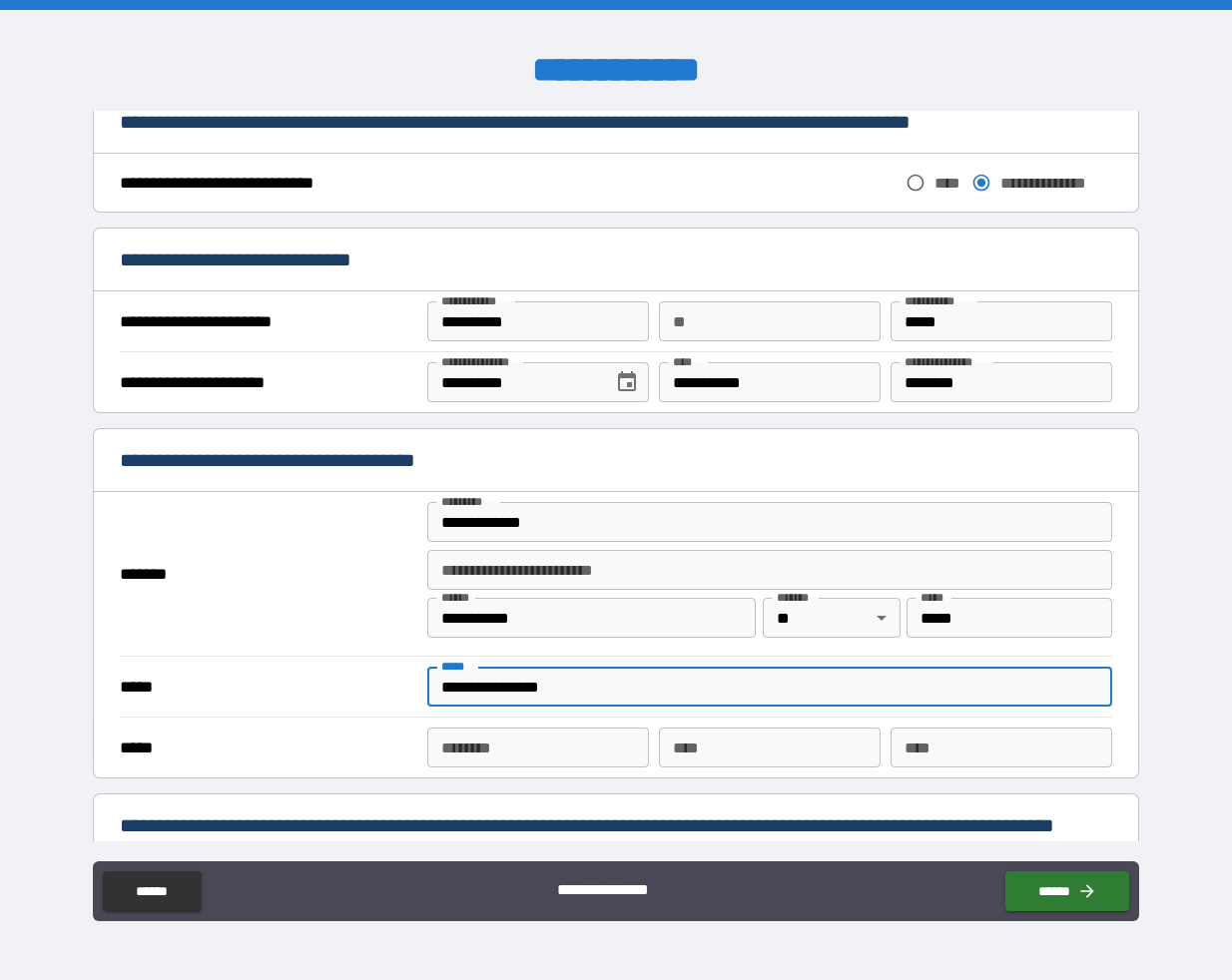 drag, startPoint x: 581, startPoint y: 694, endPoint x: 339, endPoint y: 692, distance: 242.00826 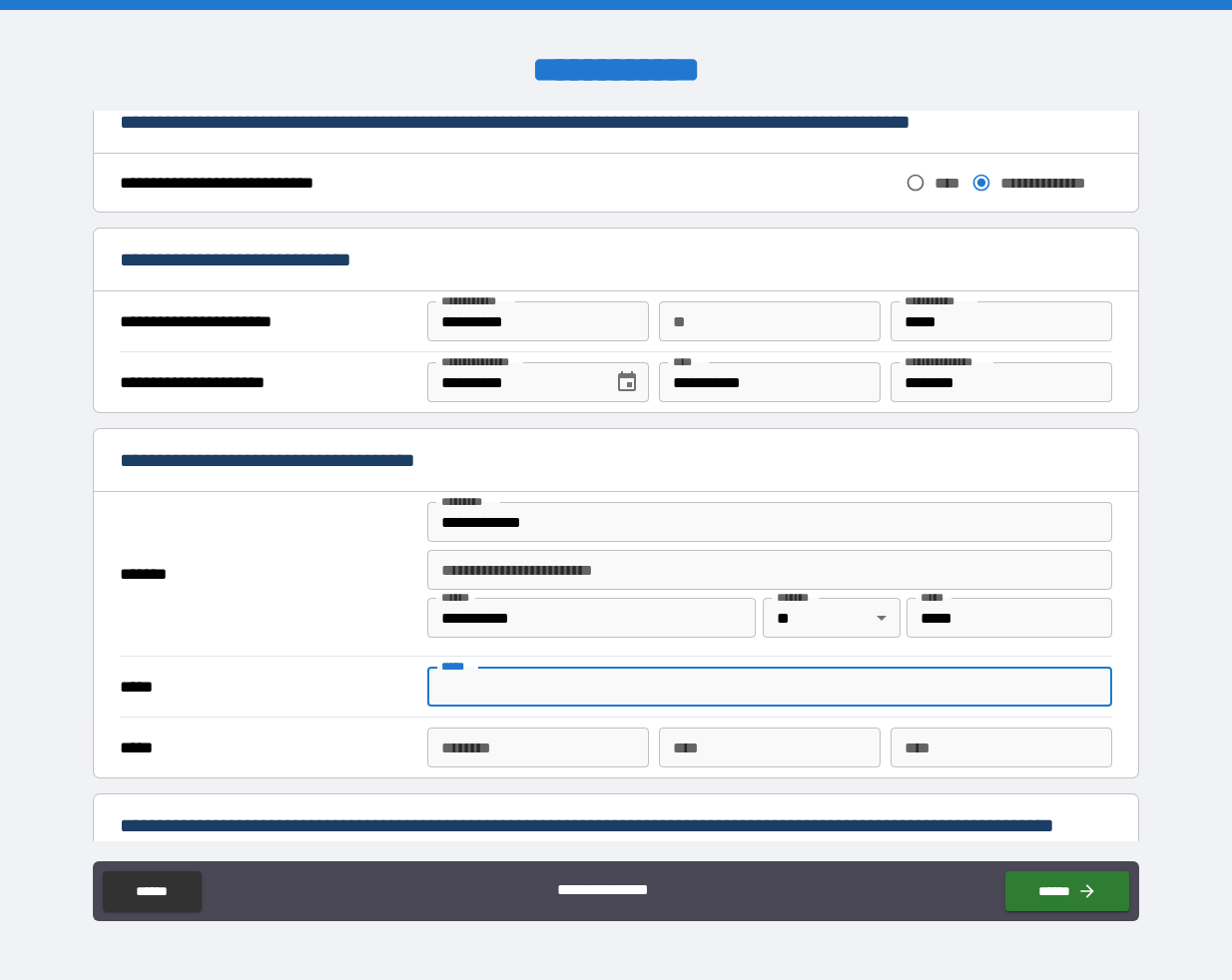 paste on "**********" 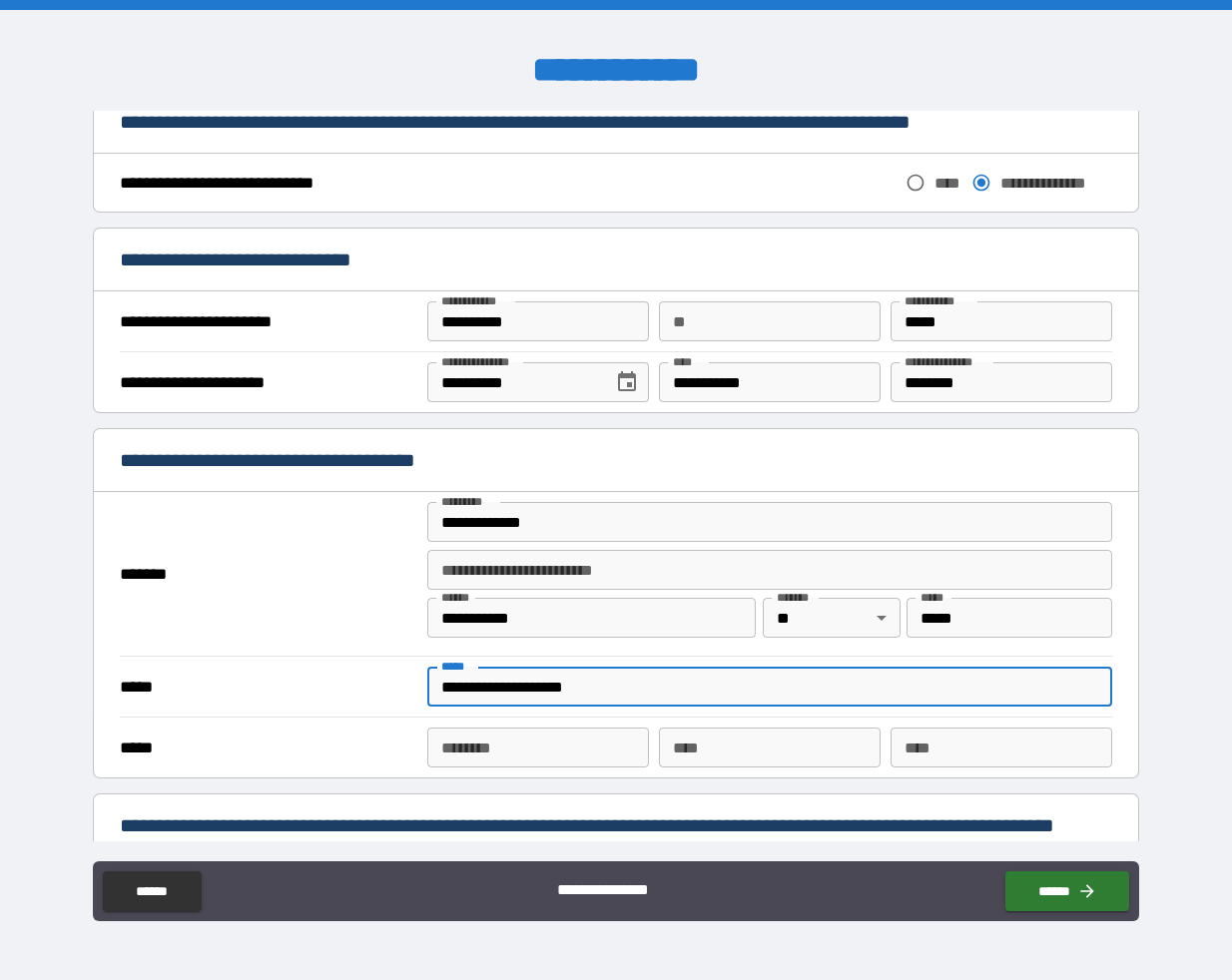 type on "**********" 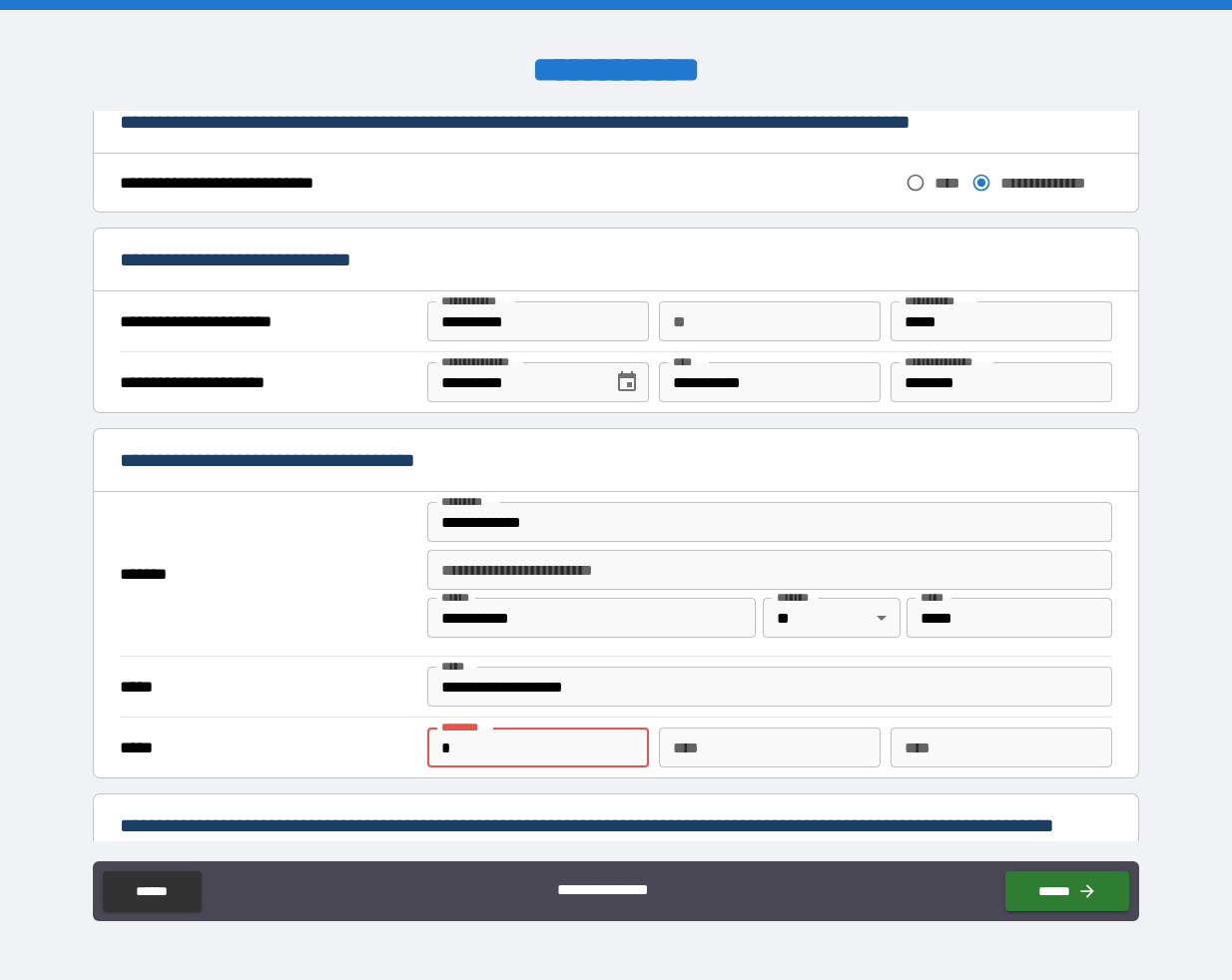 click on "*" at bounding box center (538, 747) 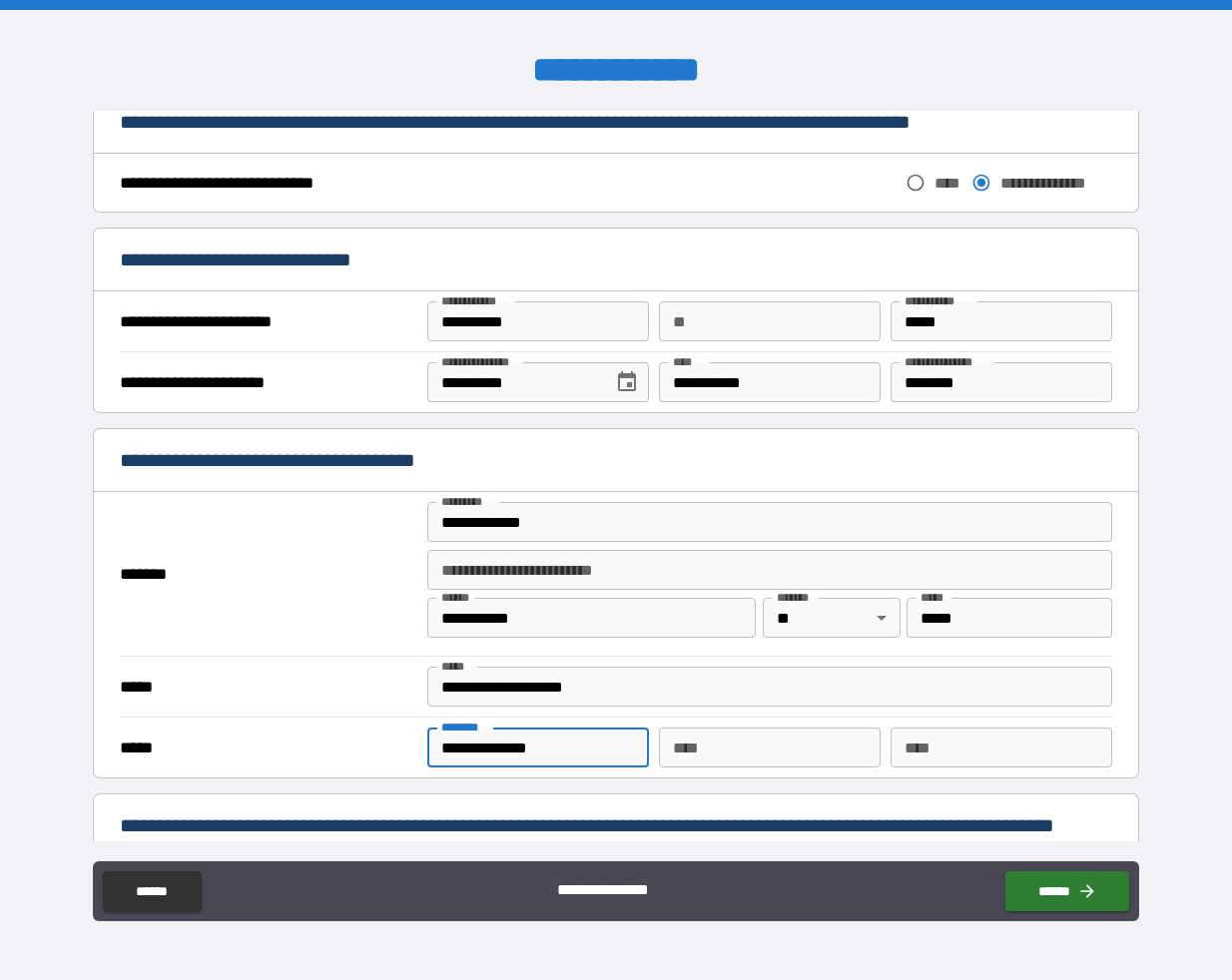 type on "**********" 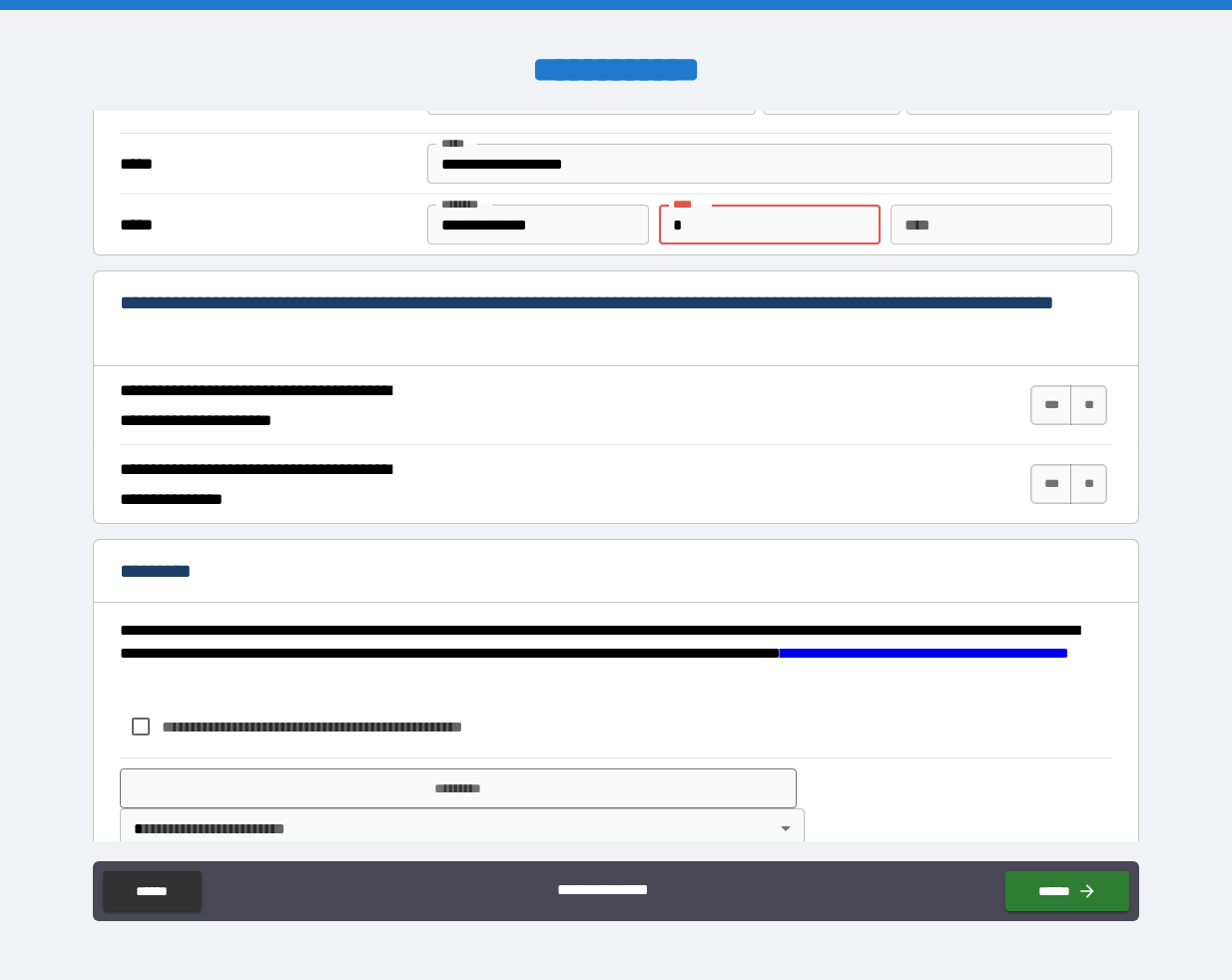 scroll, scrollTop: 1664, scrollLeft: 0, axis: vertical 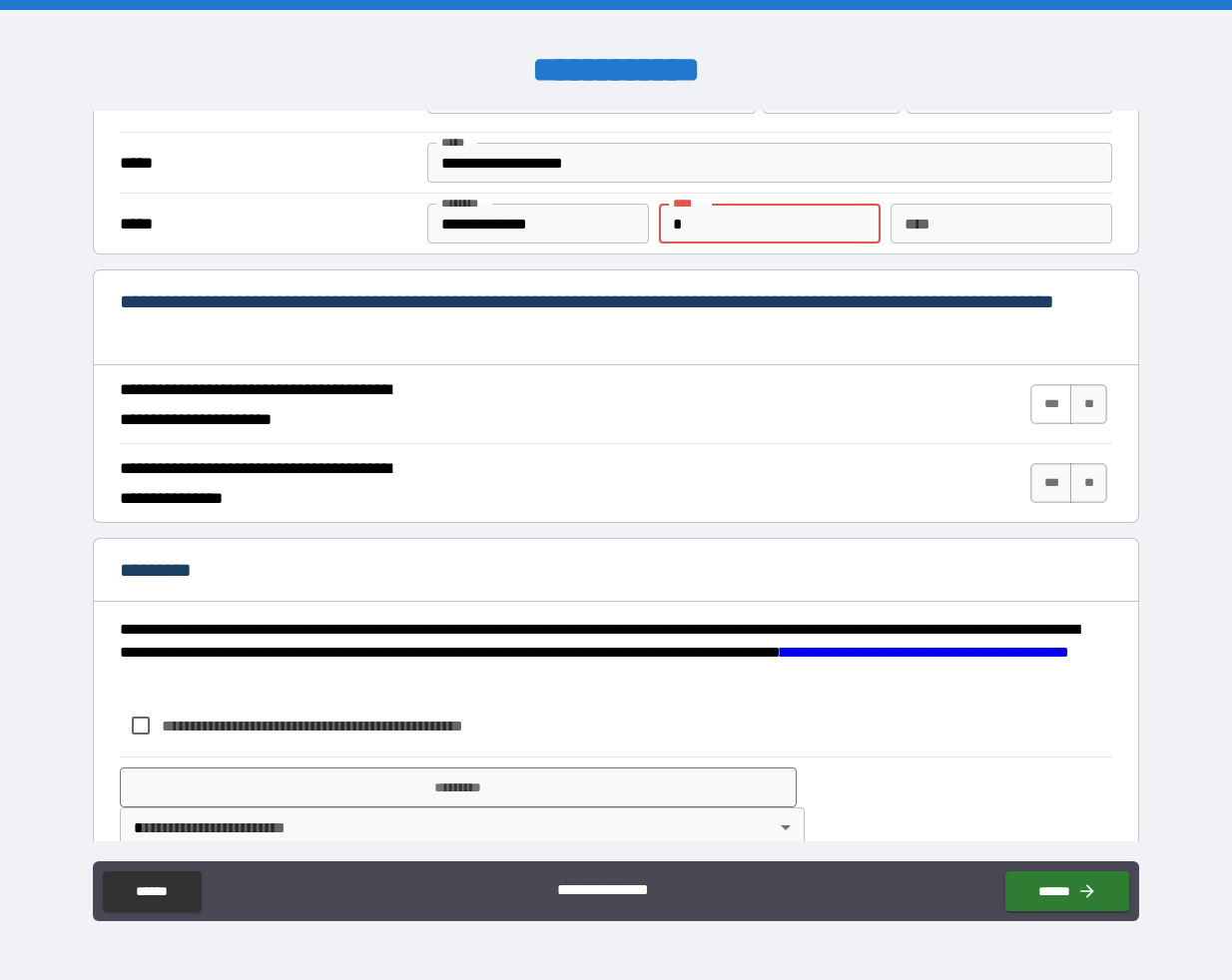 type 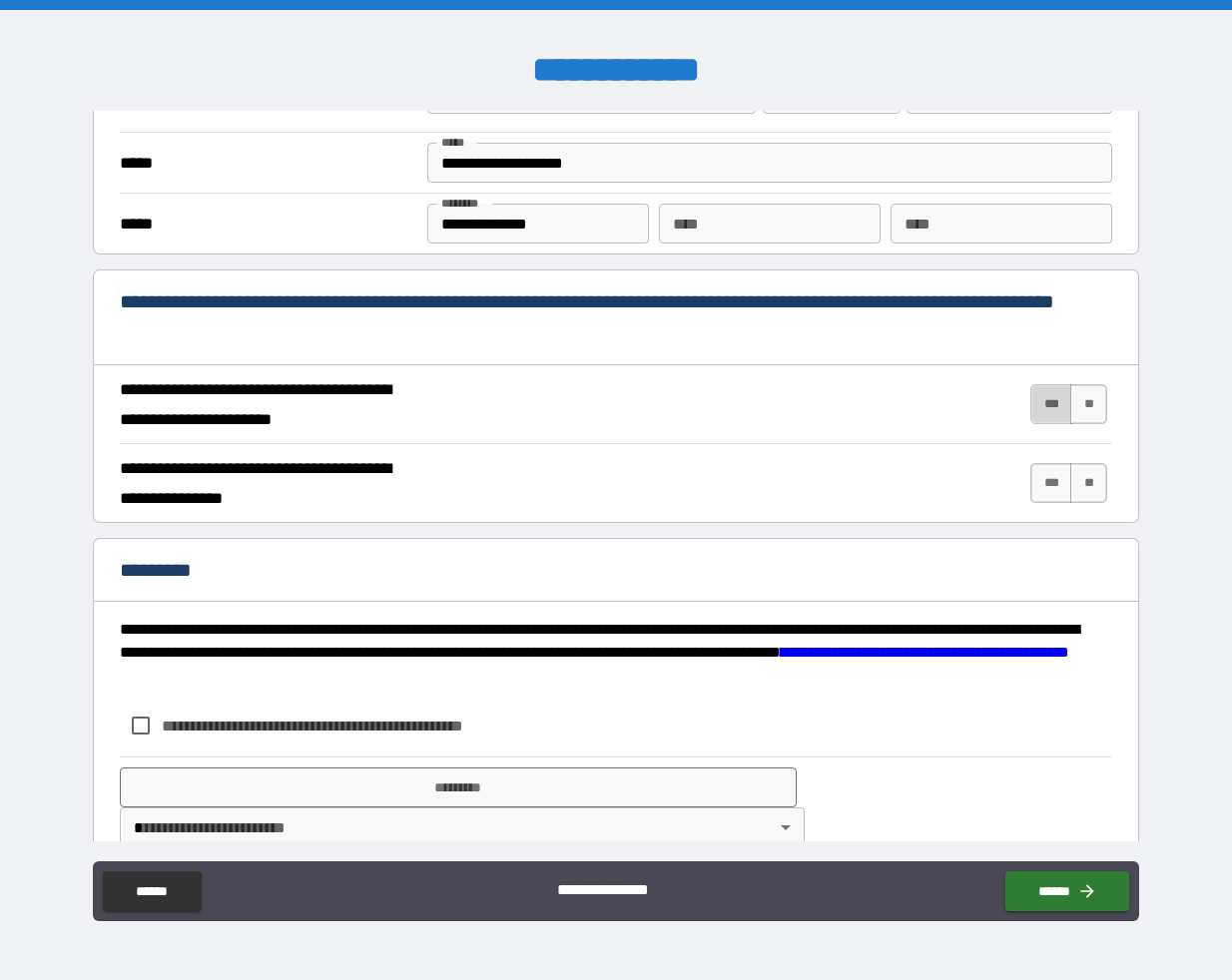 click on "***" at bounding box center (1051, 404) 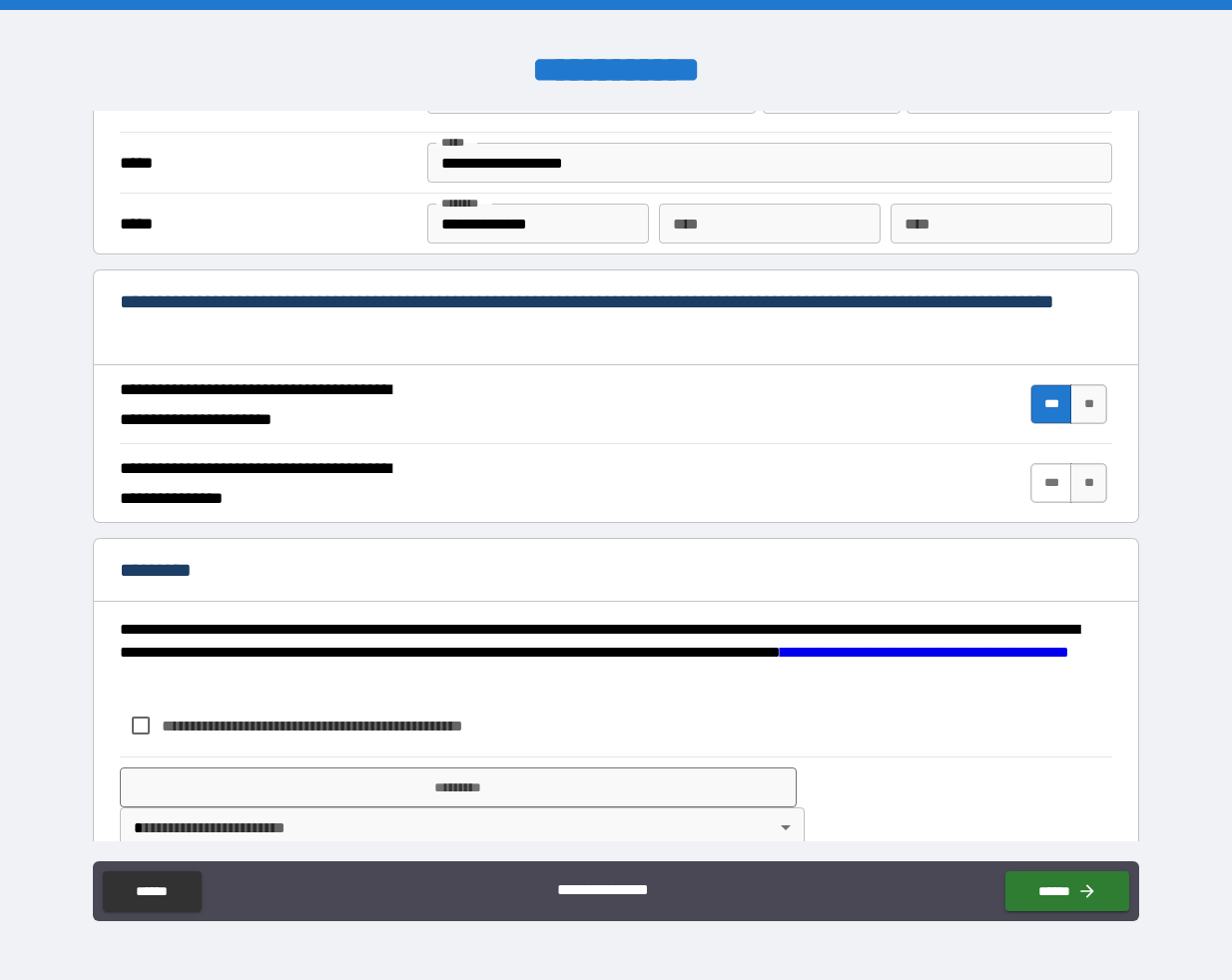 click on "***" at bounding box center [1051, 483] 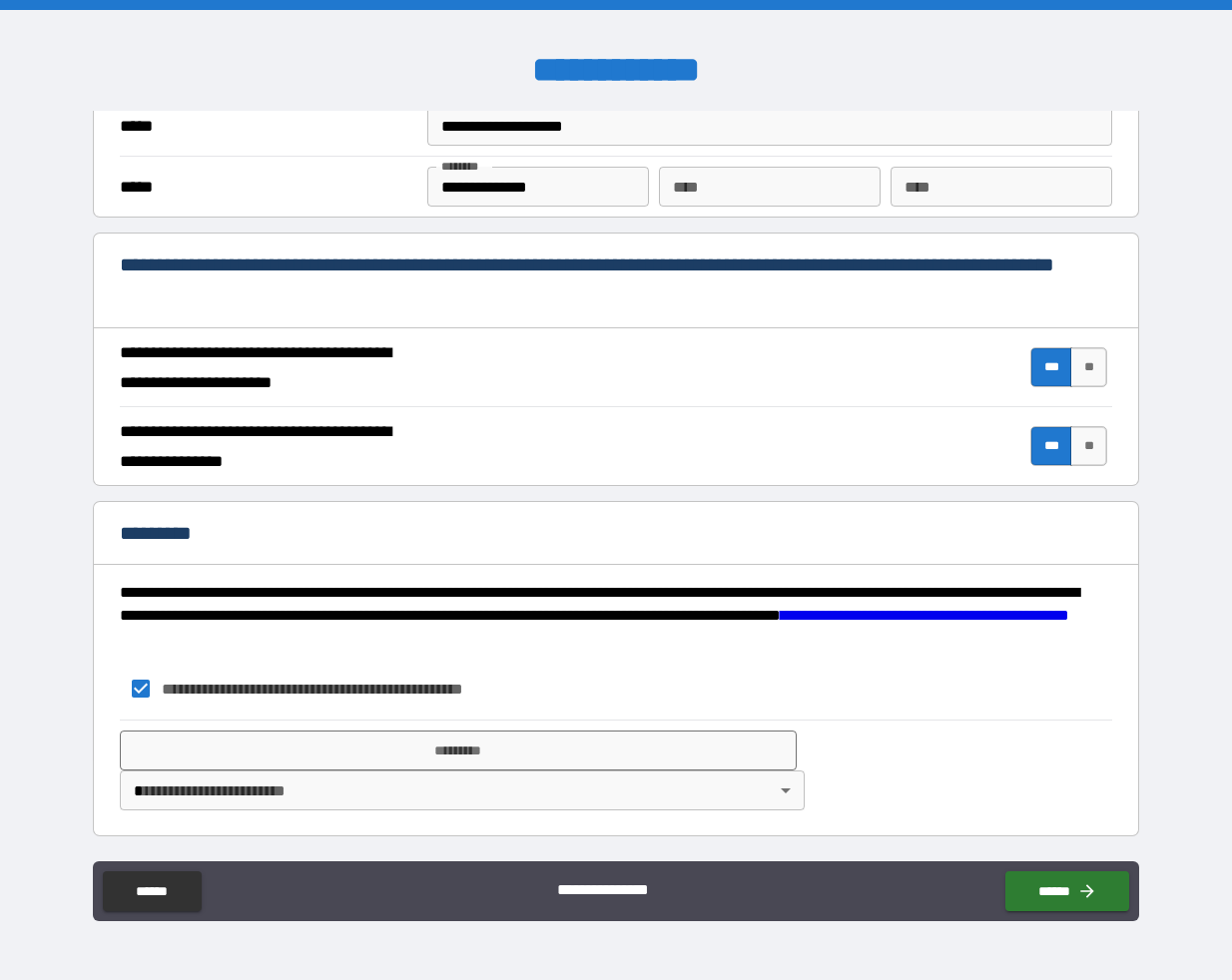 scroll, scrollTop: 1701, scrollLeft: 0, axis: vertical 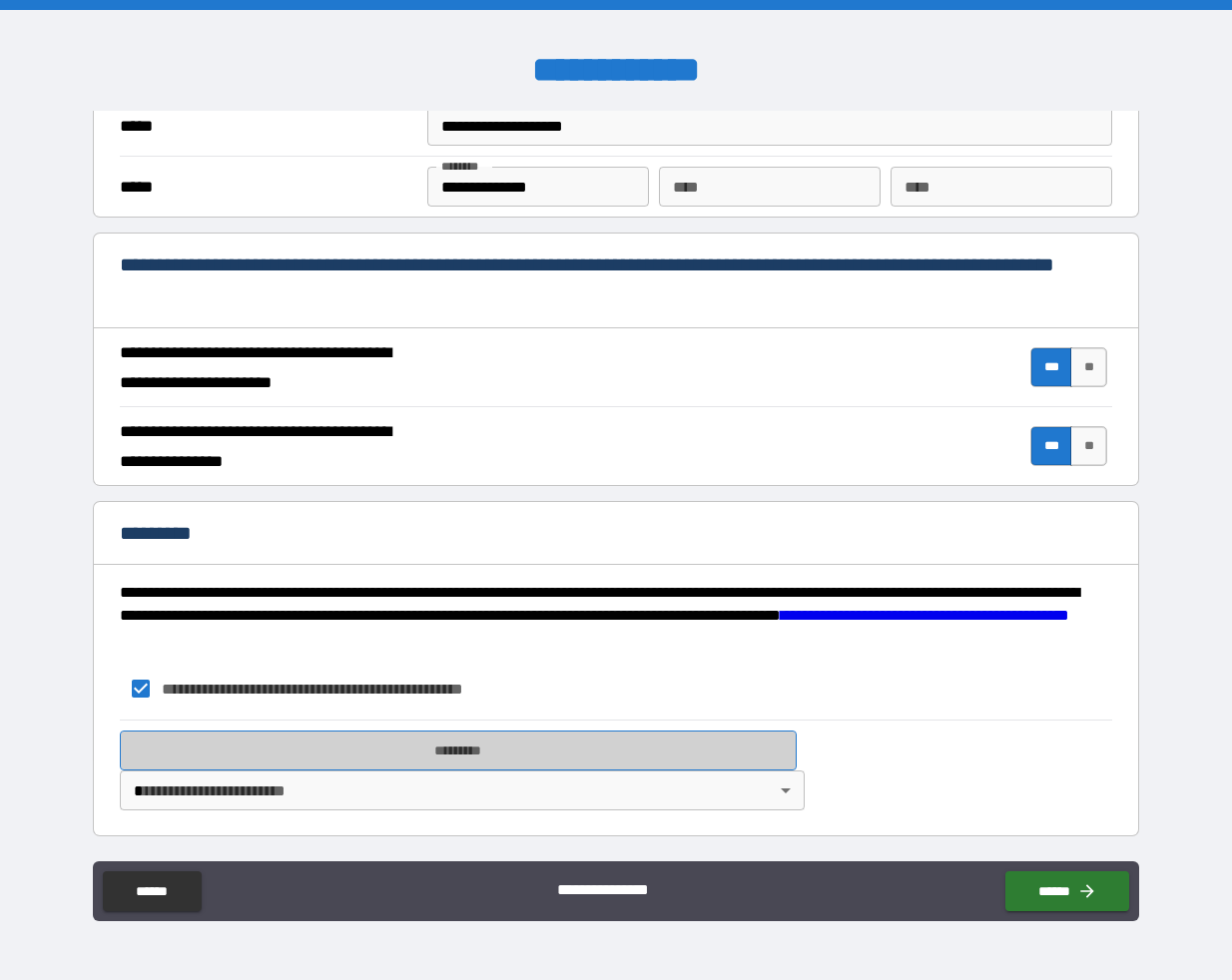 click on "*********" at bounding box center (458, 750) 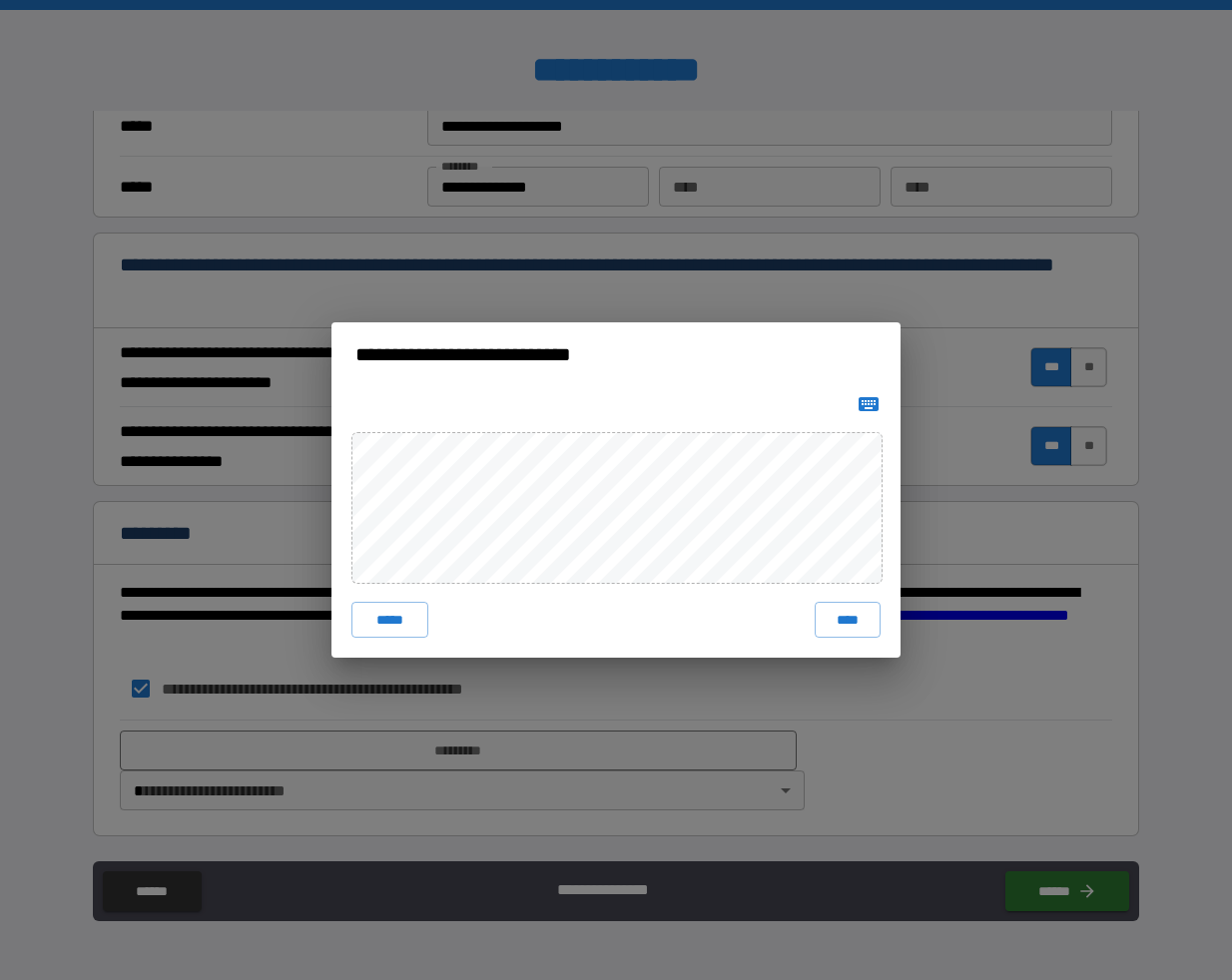 click 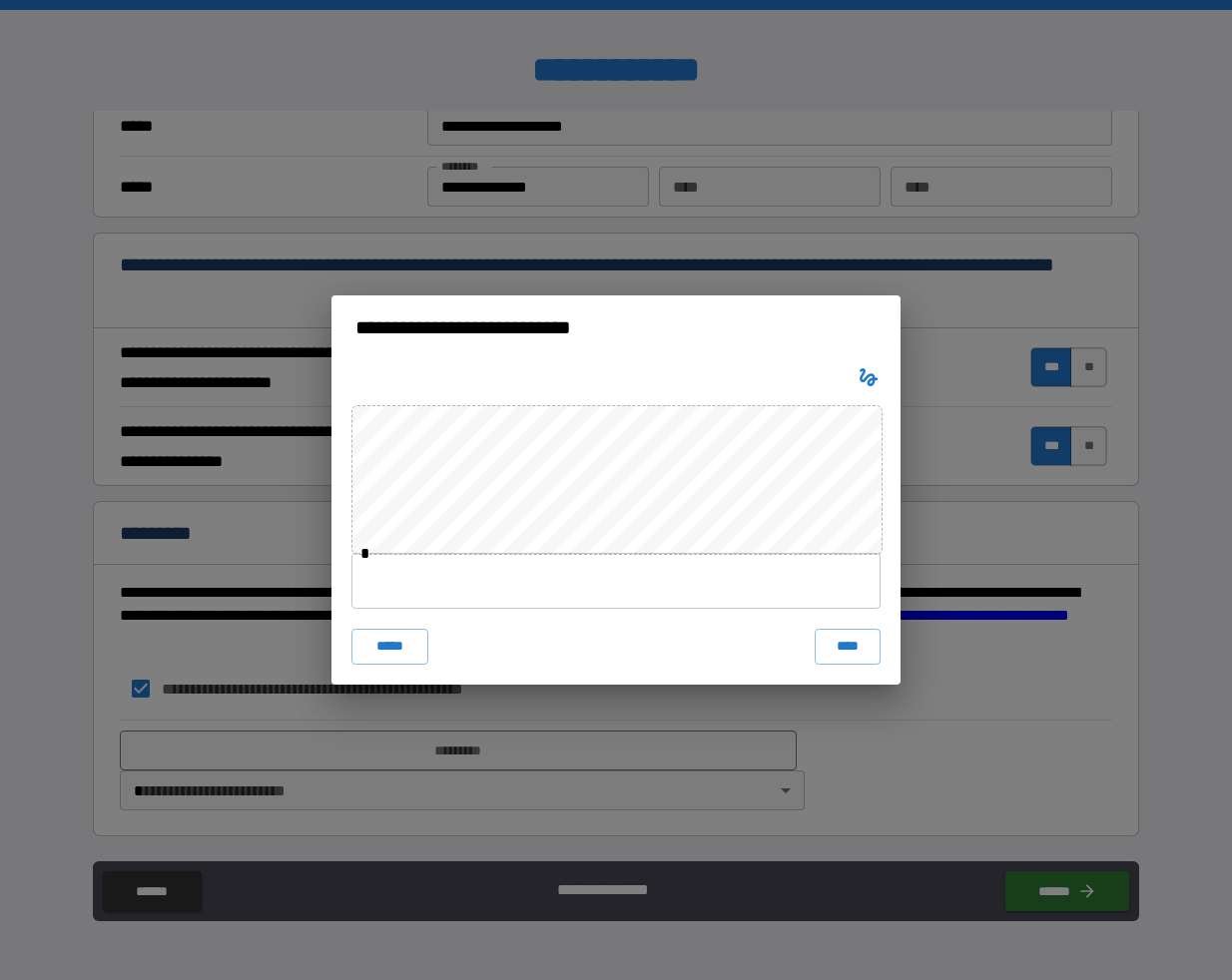 click at bounding box center [616, 581] 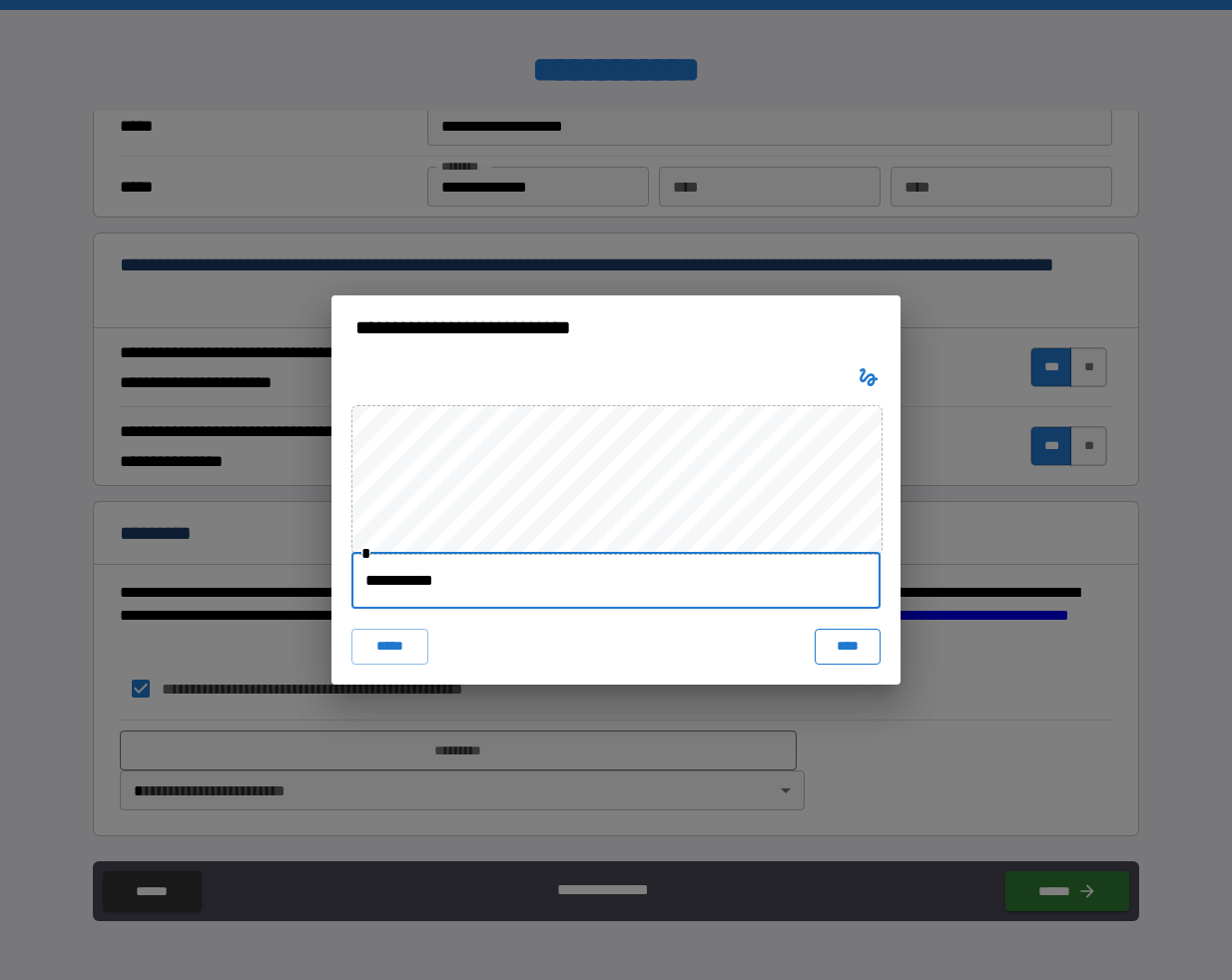 type on "**********" 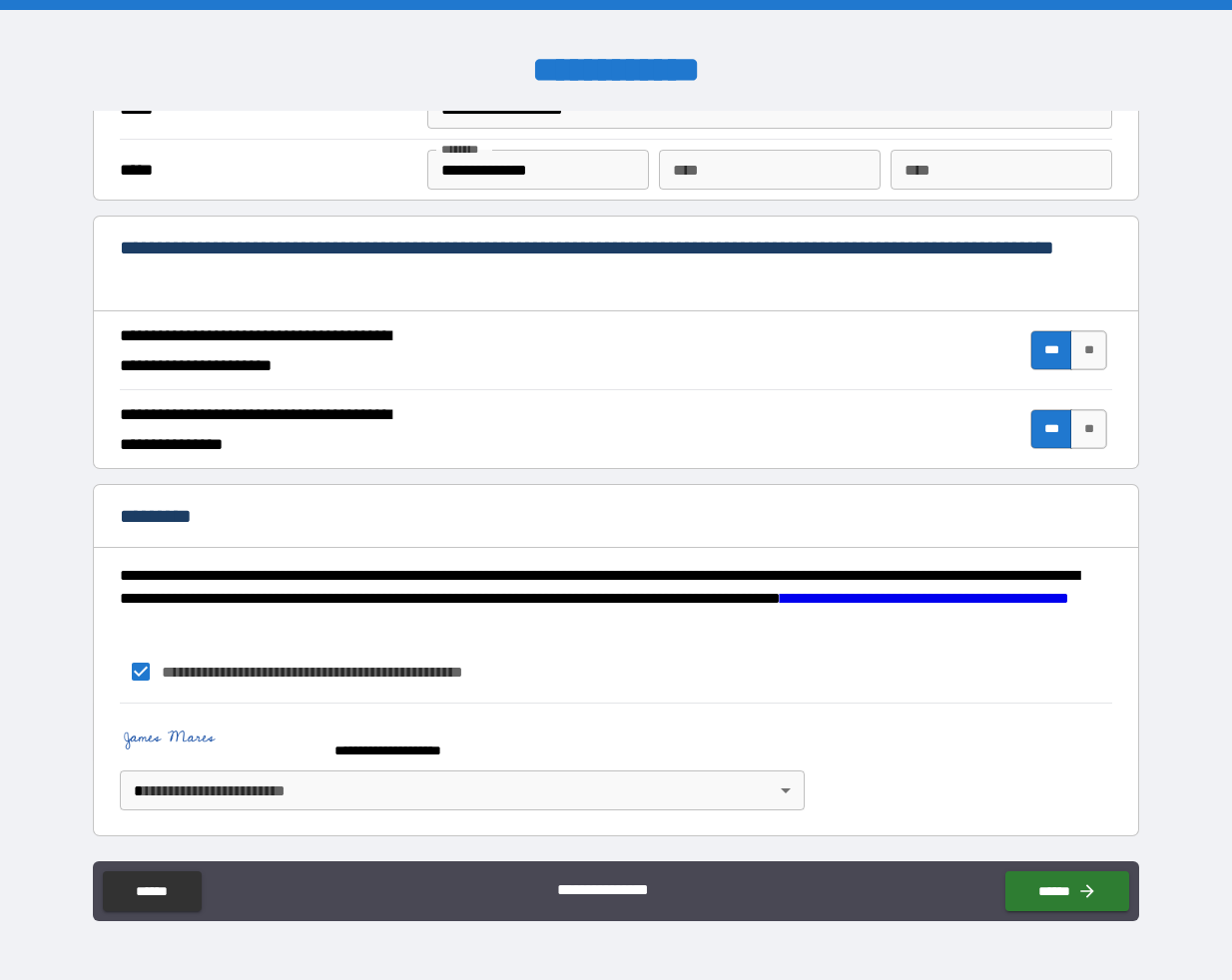 scroll, scrollTop: 1717, scrollLeft: 0, axis: vertical 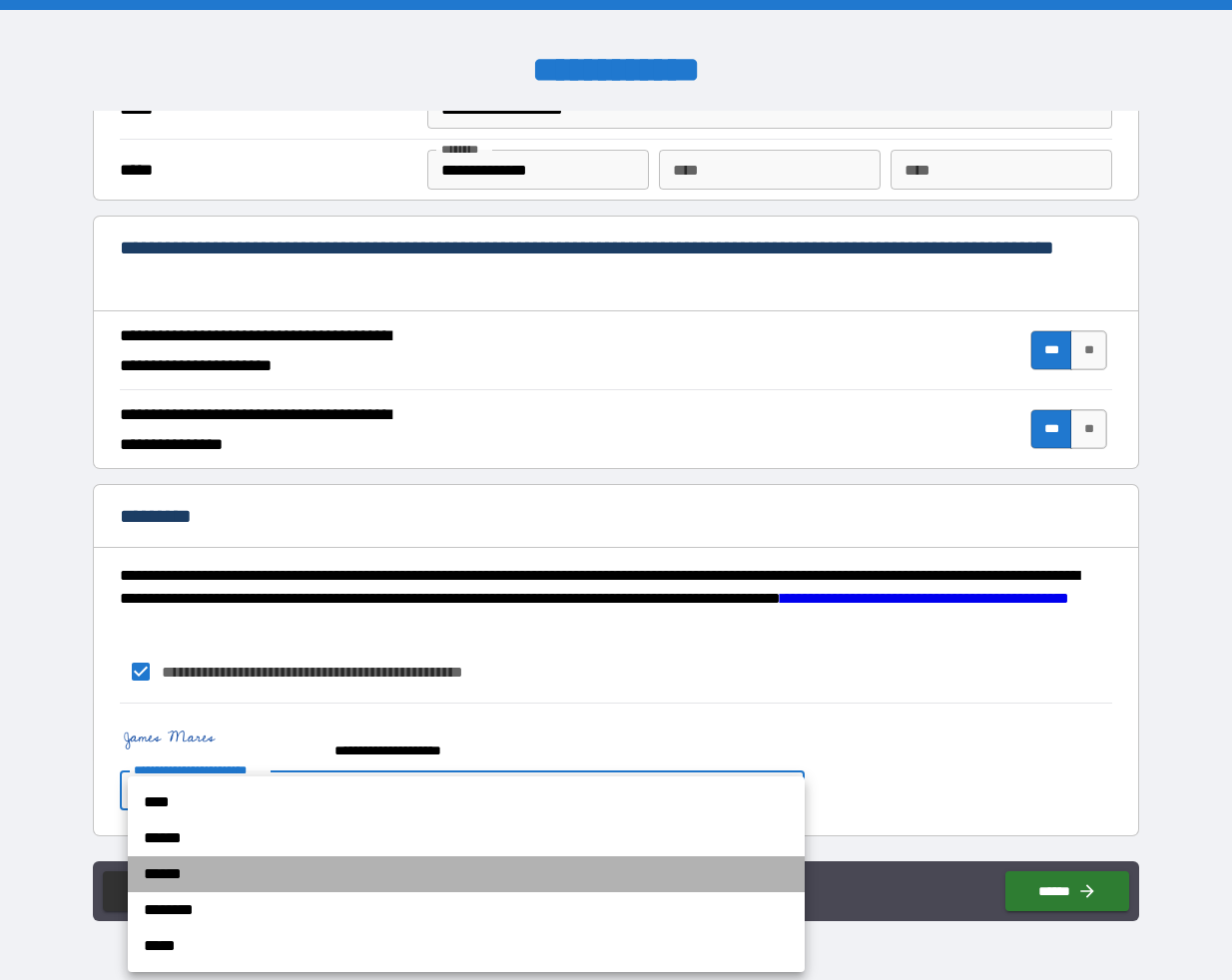 click on "******" at bounding box center [466, 874] 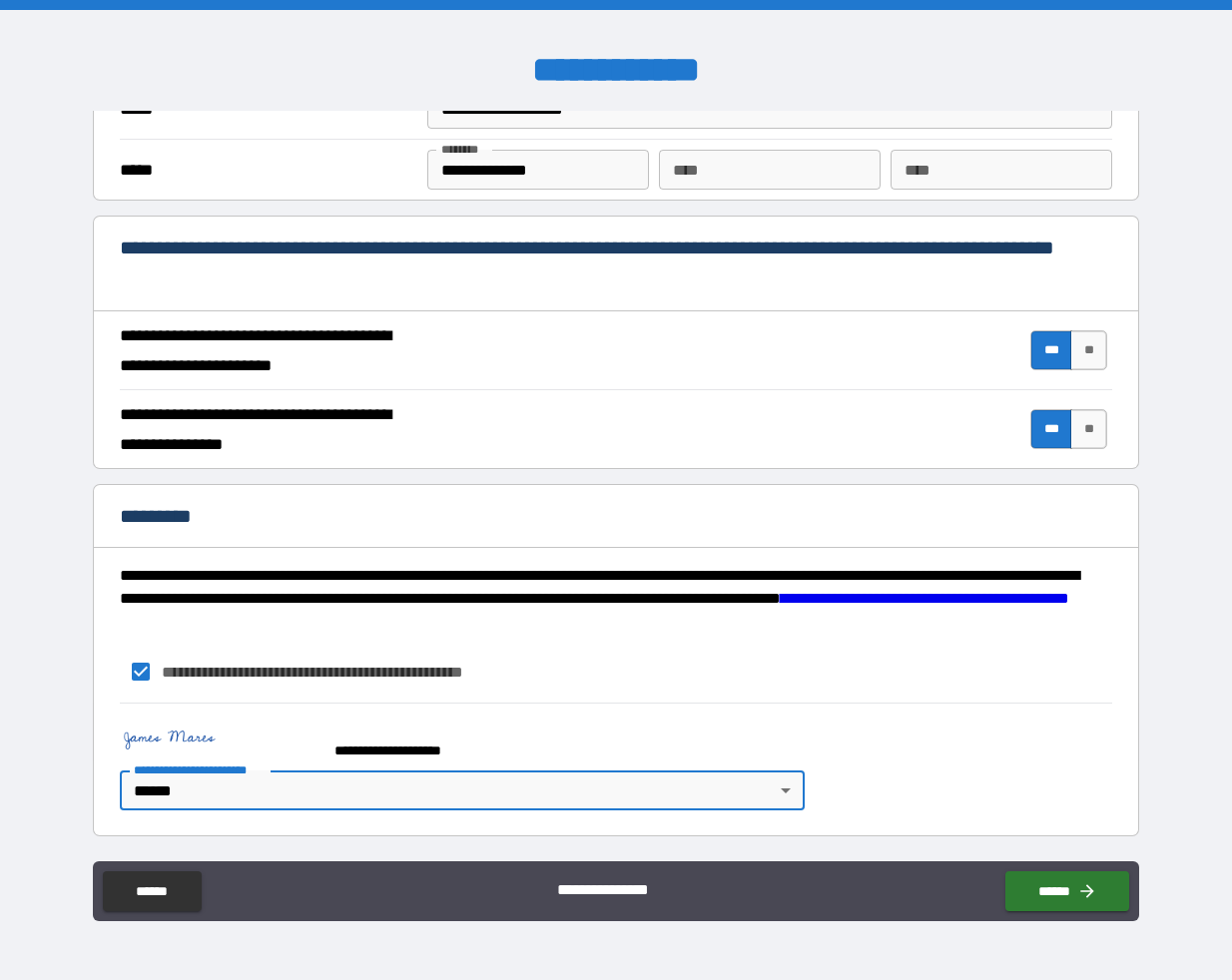 click on "**********" at bounding box center (616, 490) 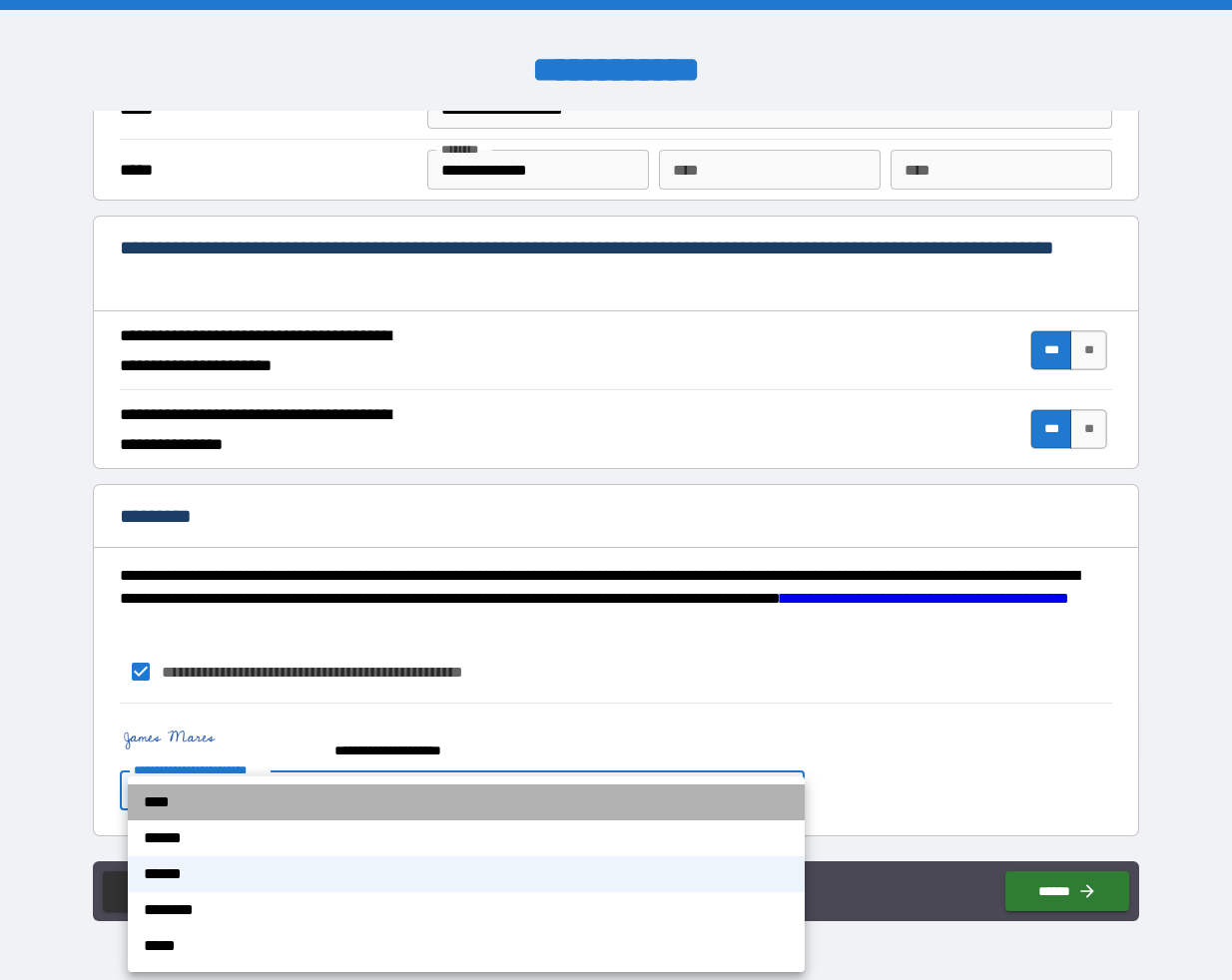 click on "****" at bounding box center [466, 802] 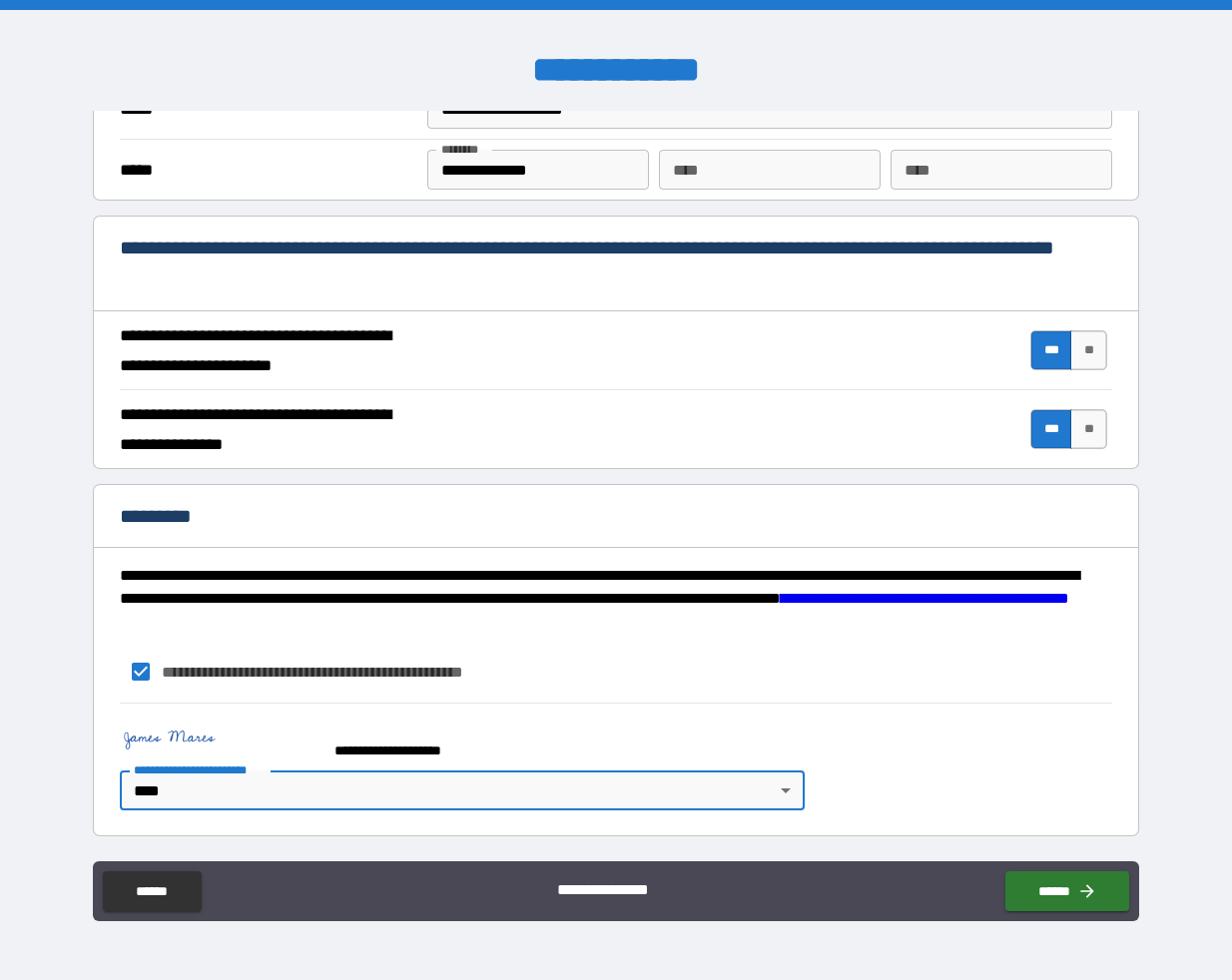 scroll, scrollTop: 1717, scrollLeft: 0, axis: vertical 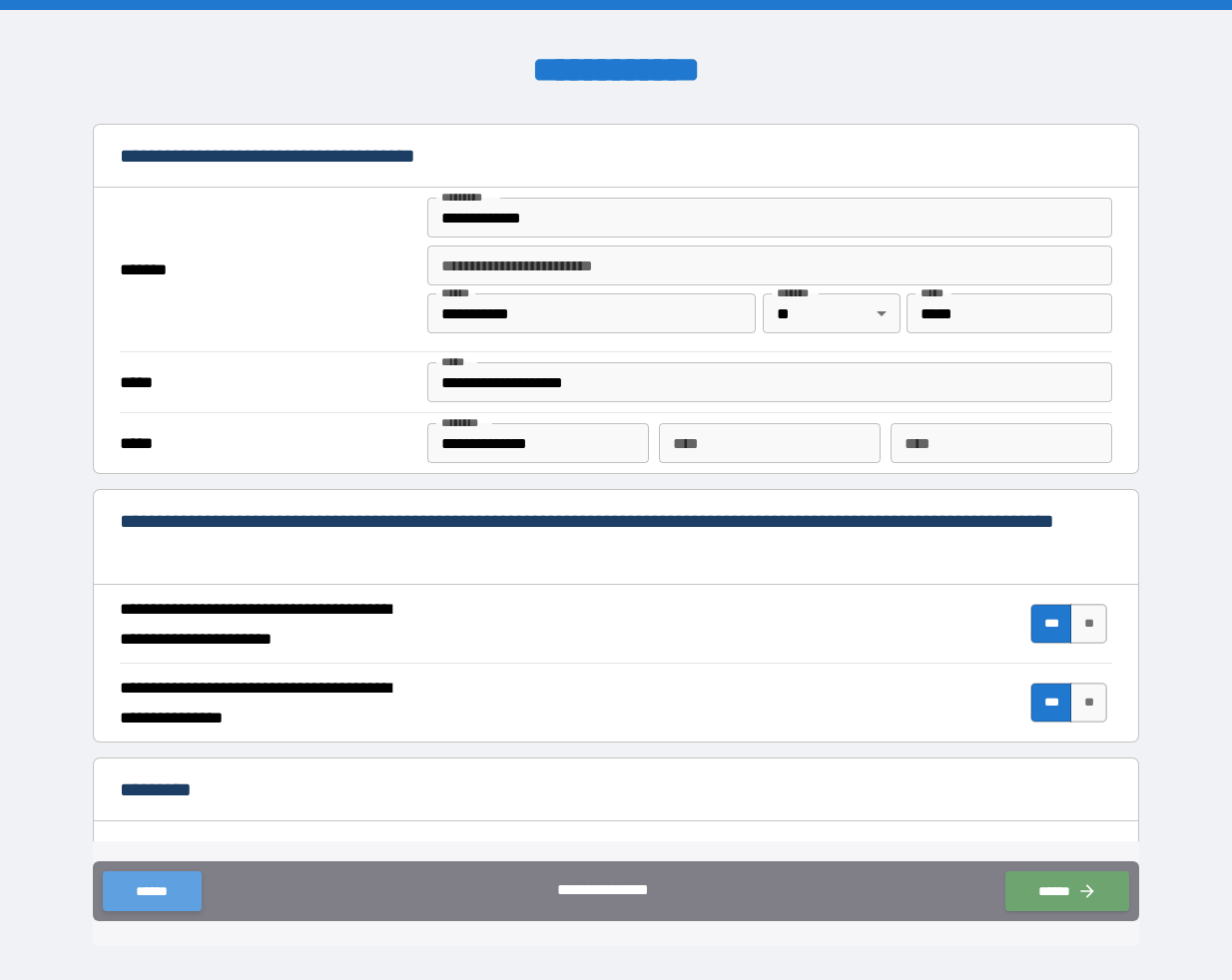 click on "******" at bounding box center (152, 891) 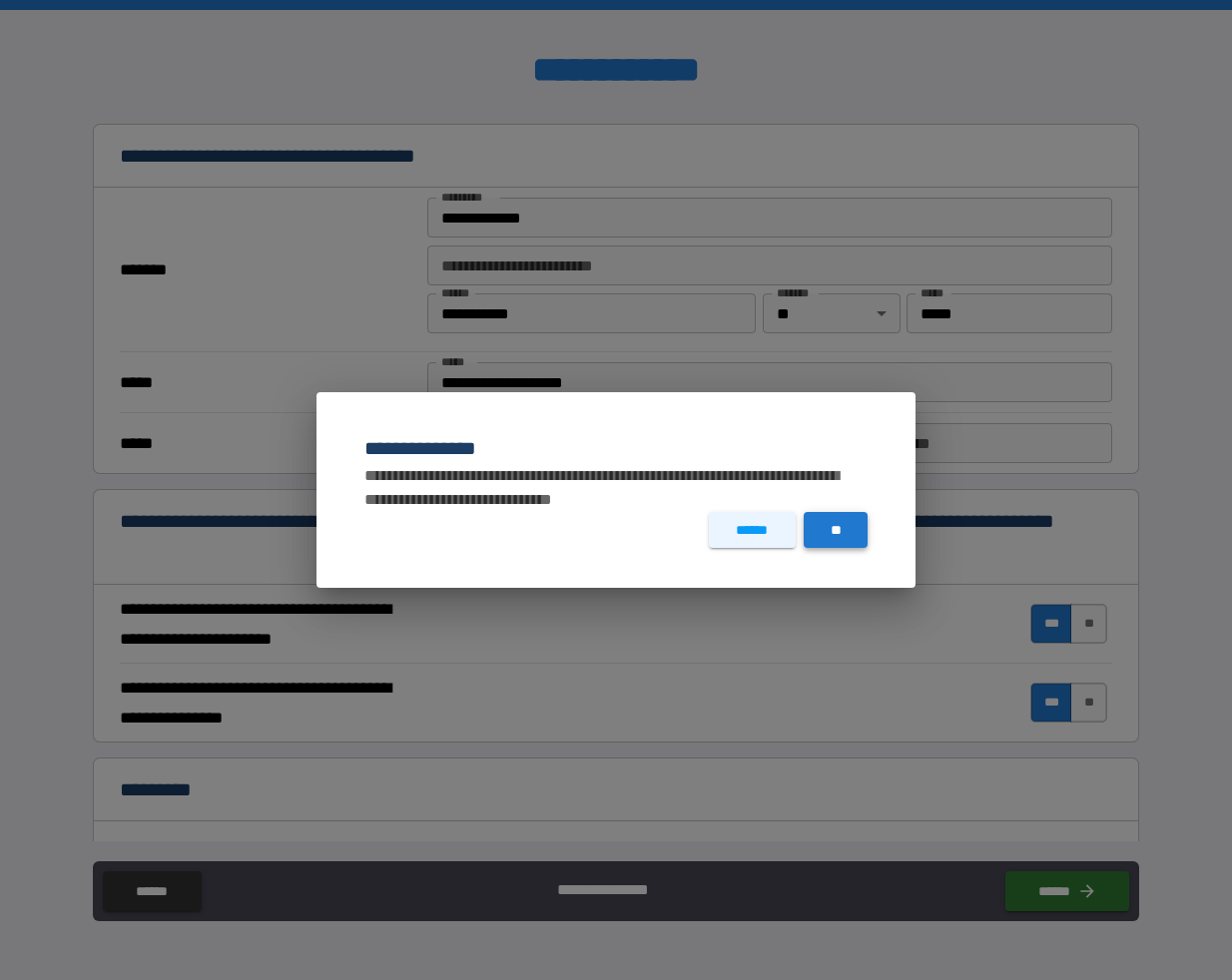 click on "**" at bounding box center (836, 530) 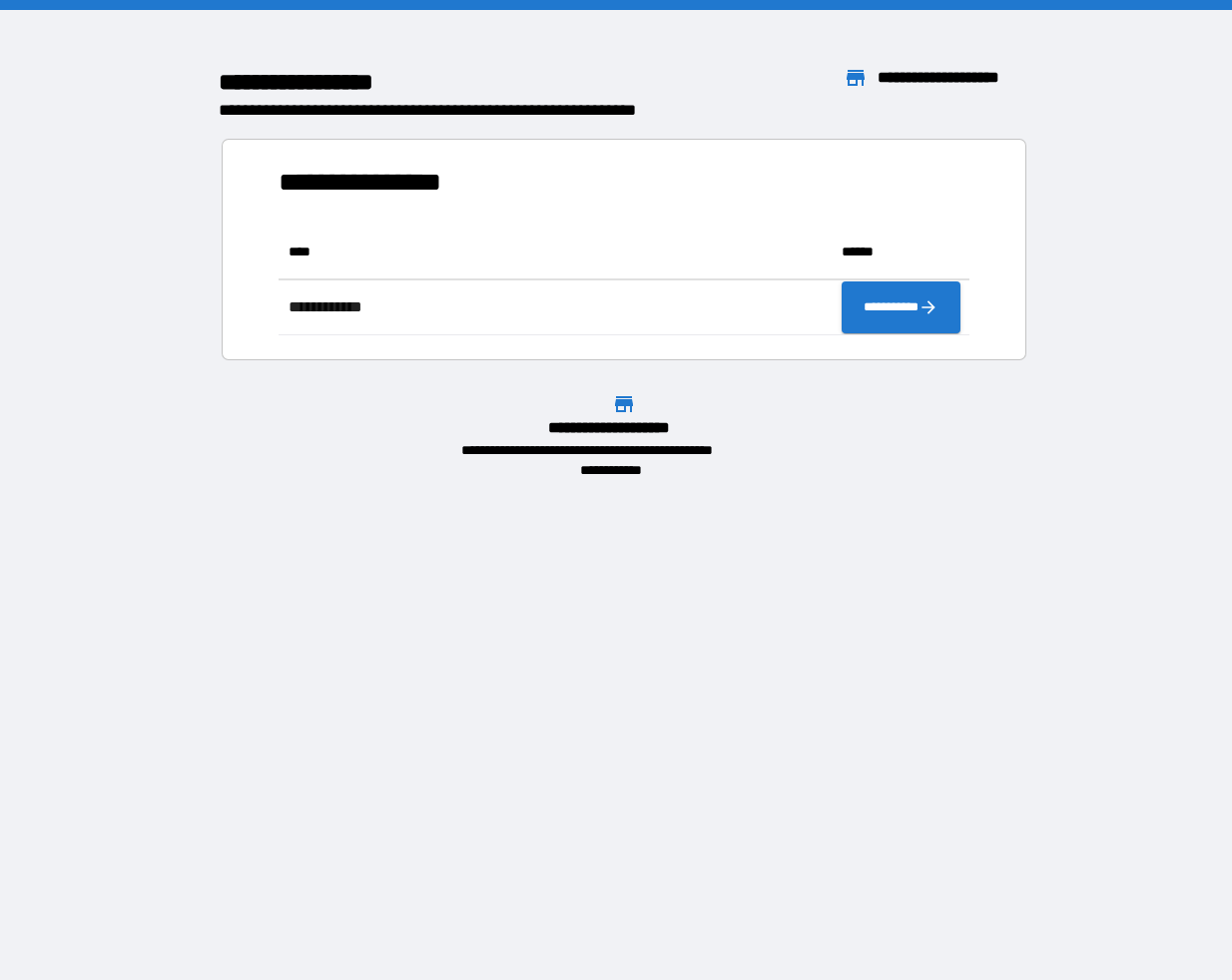 scroll, scrollTop: 16, scrollLeft: 16, axis: both 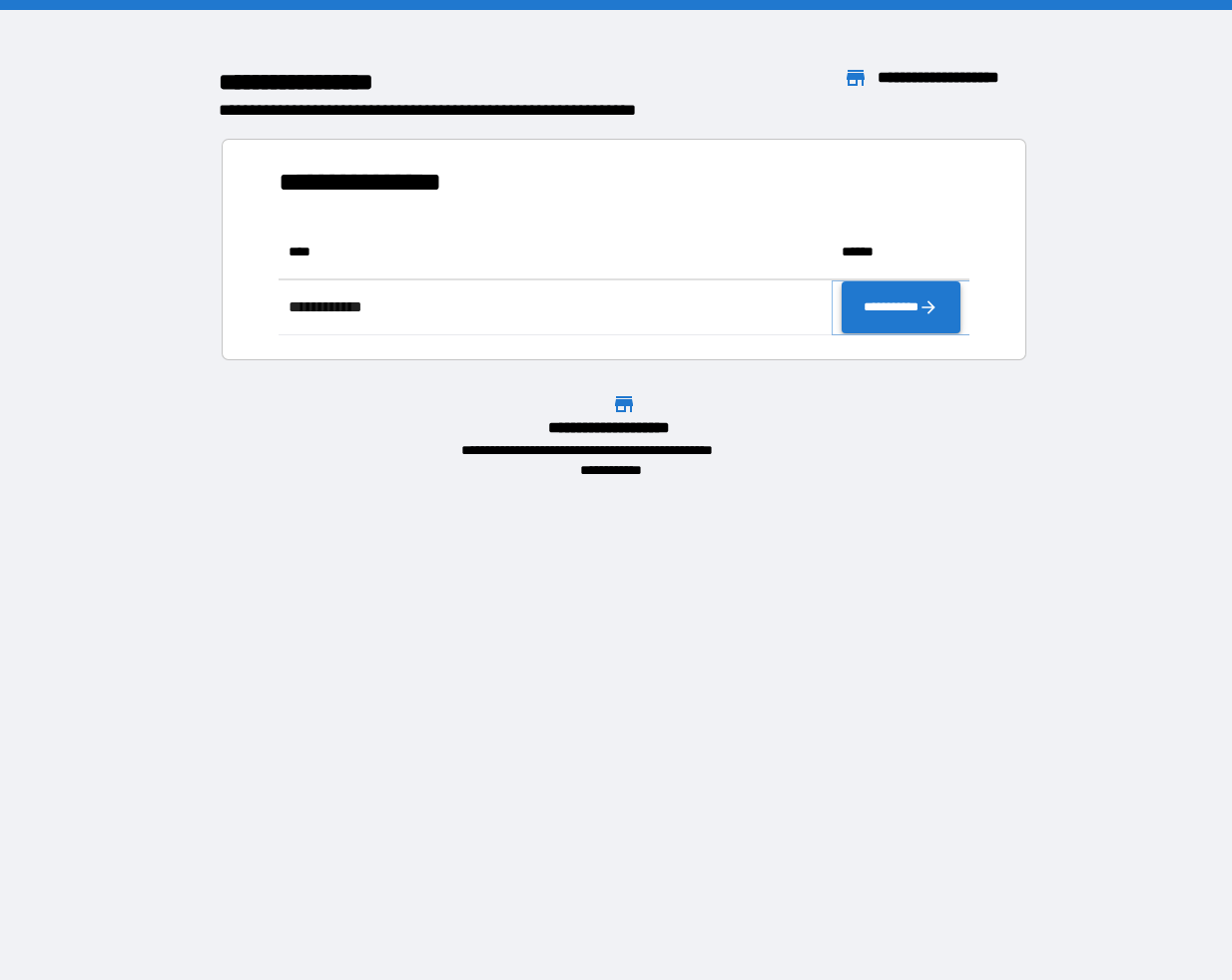 click on "**********" at bounding box center [901, 307] 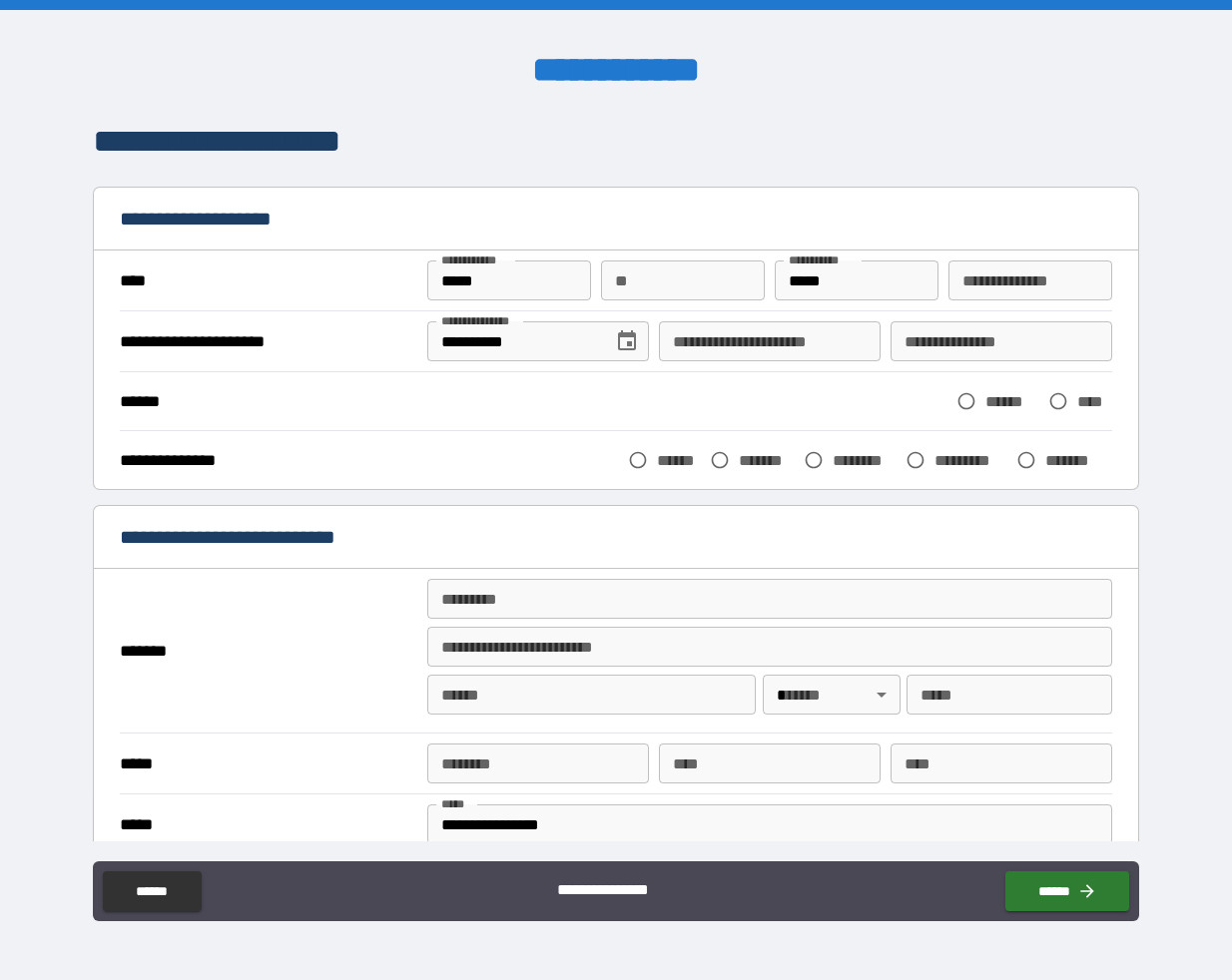 click on "*******   *" at bounding box center (770, 599) 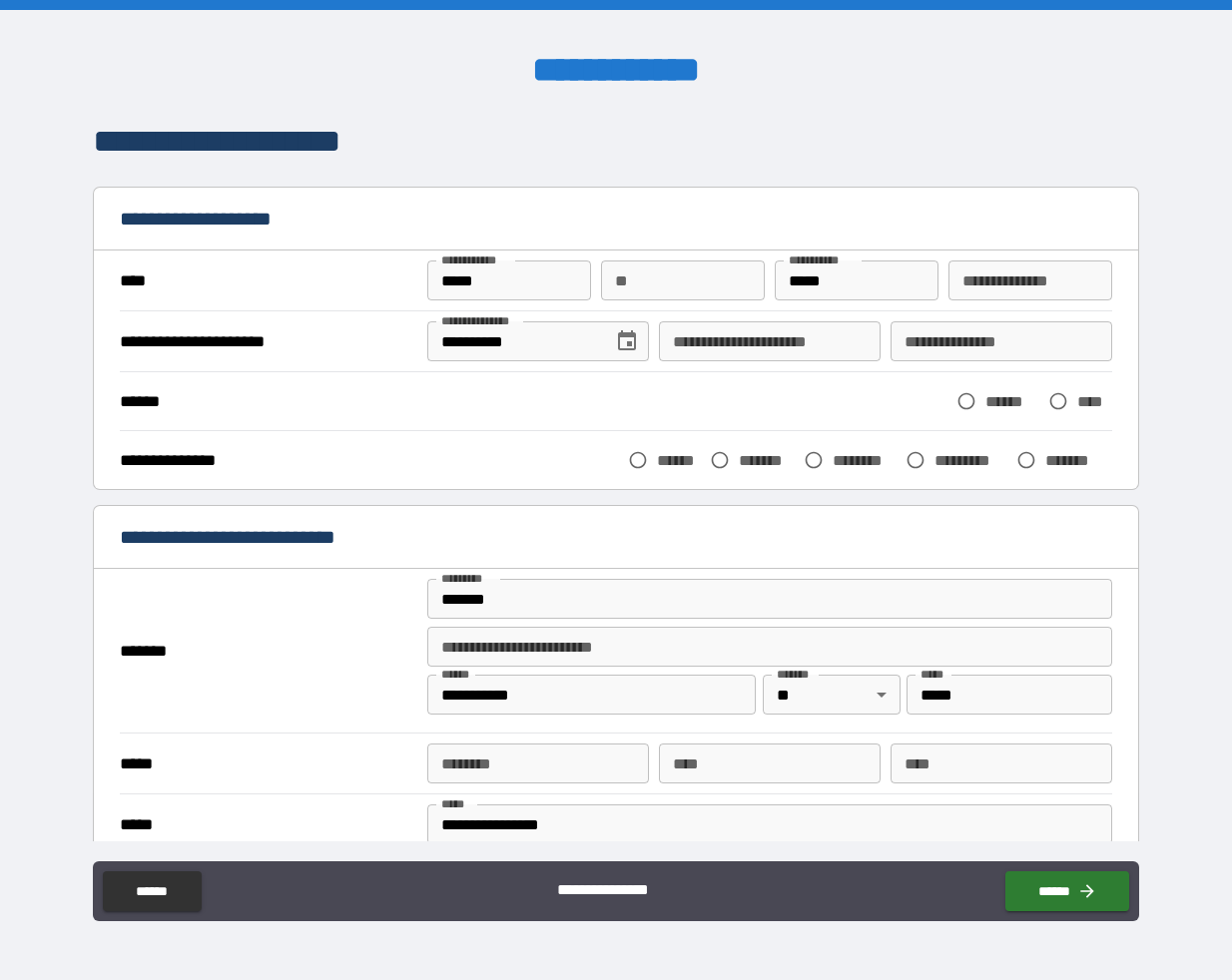 type on "**********" 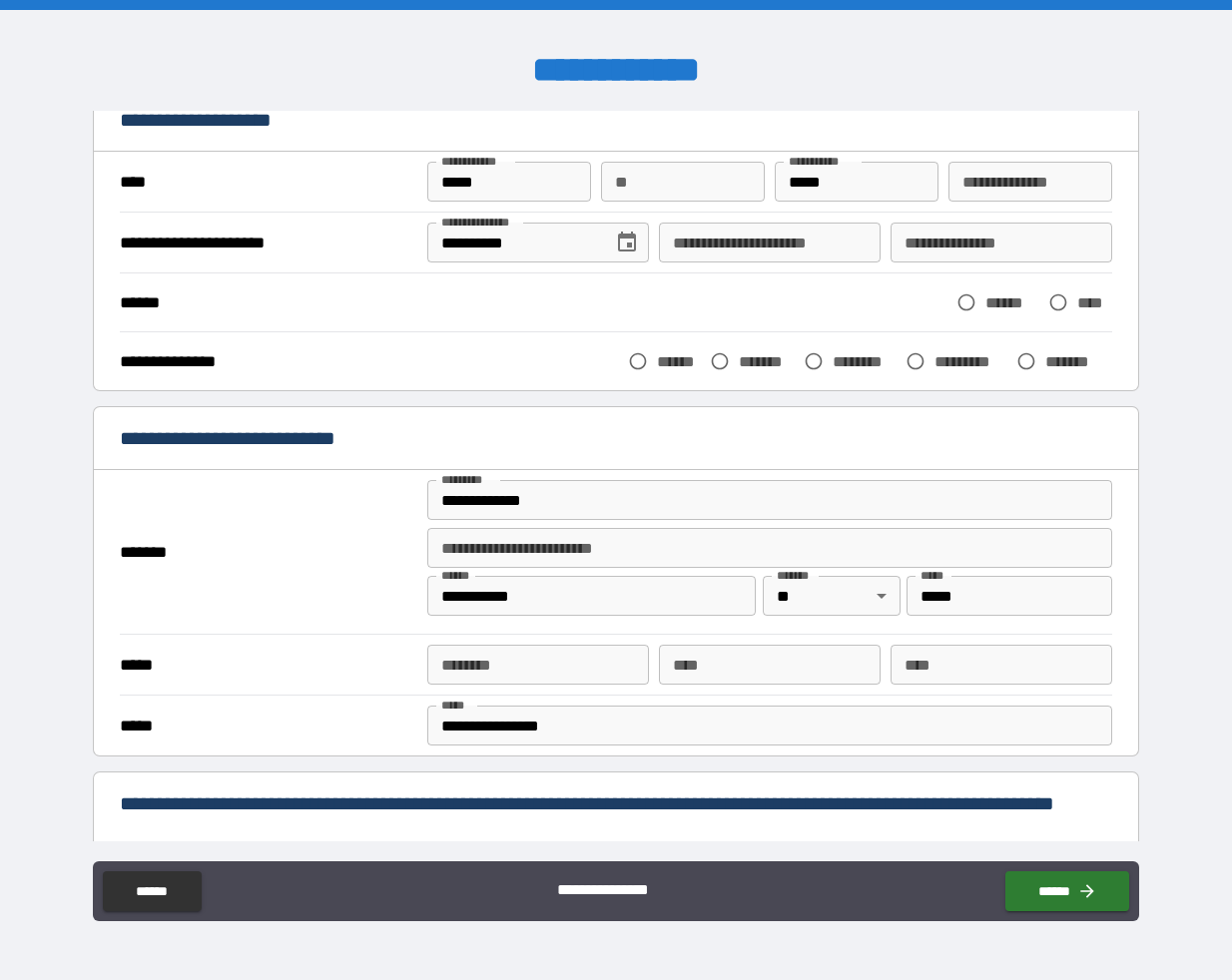 scroll, scrollTop: 123, scrollLeft: 0, axis: vertical 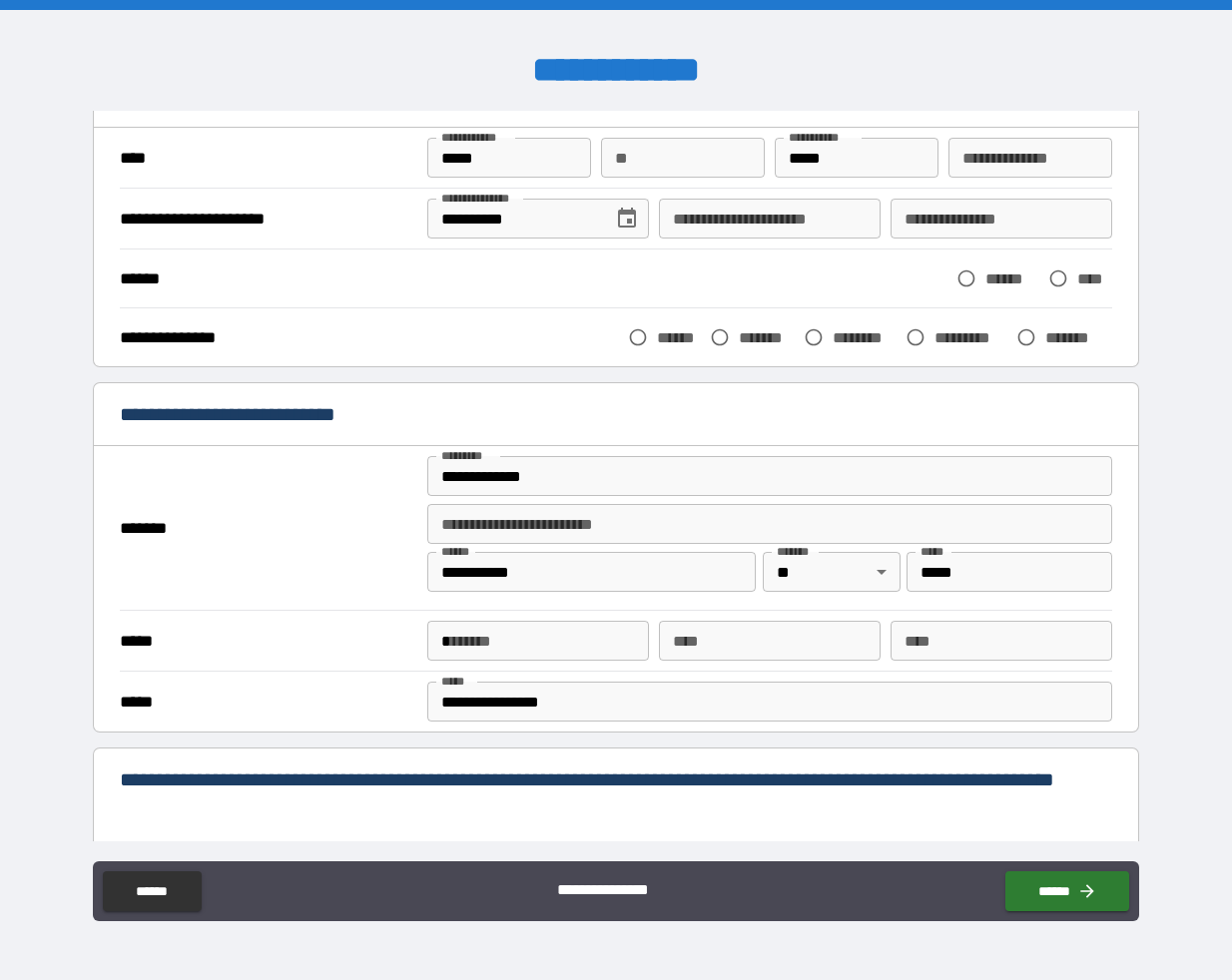 click on "******   * * ******   *" at bounding box center [538, 641] 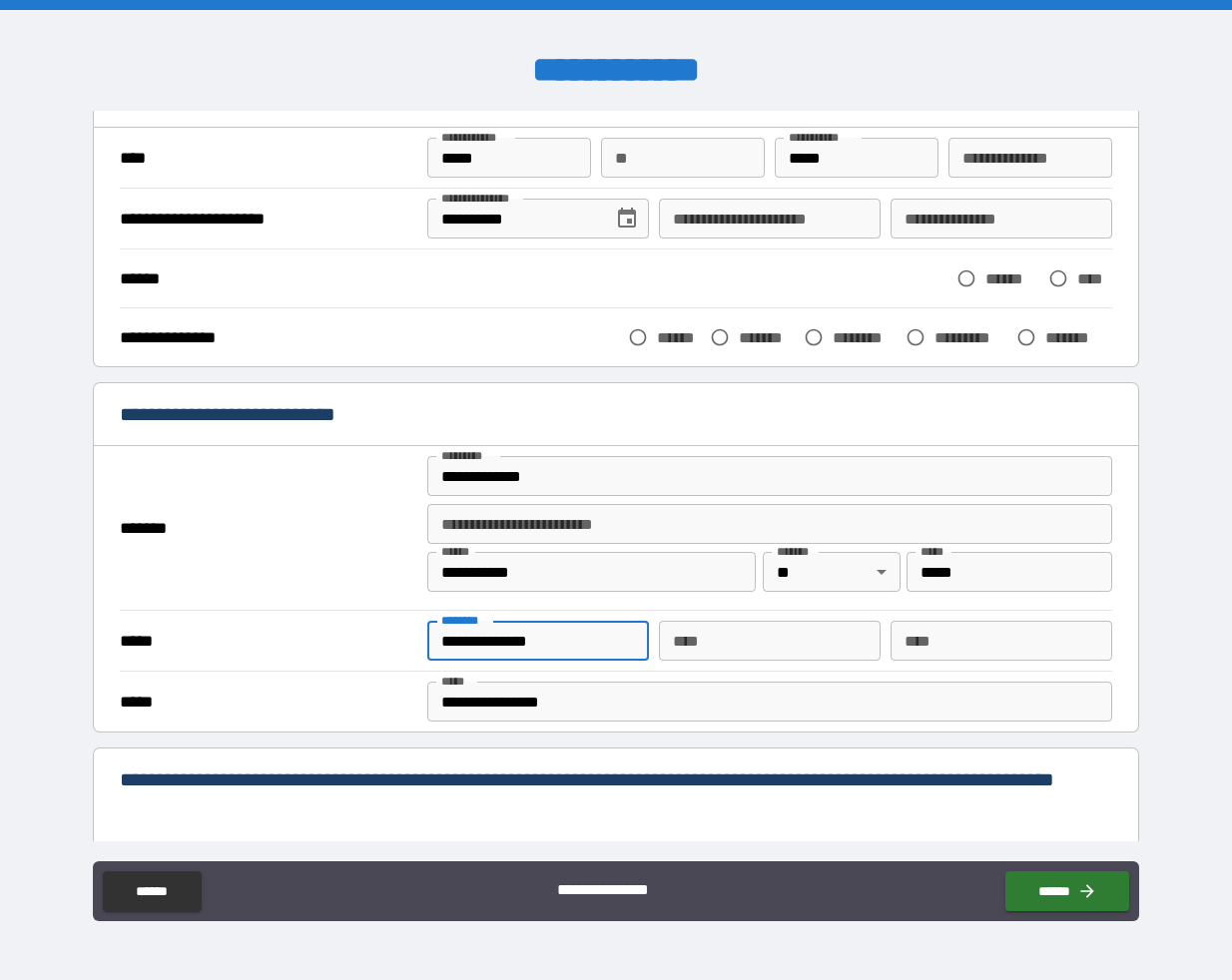 type on "**********" 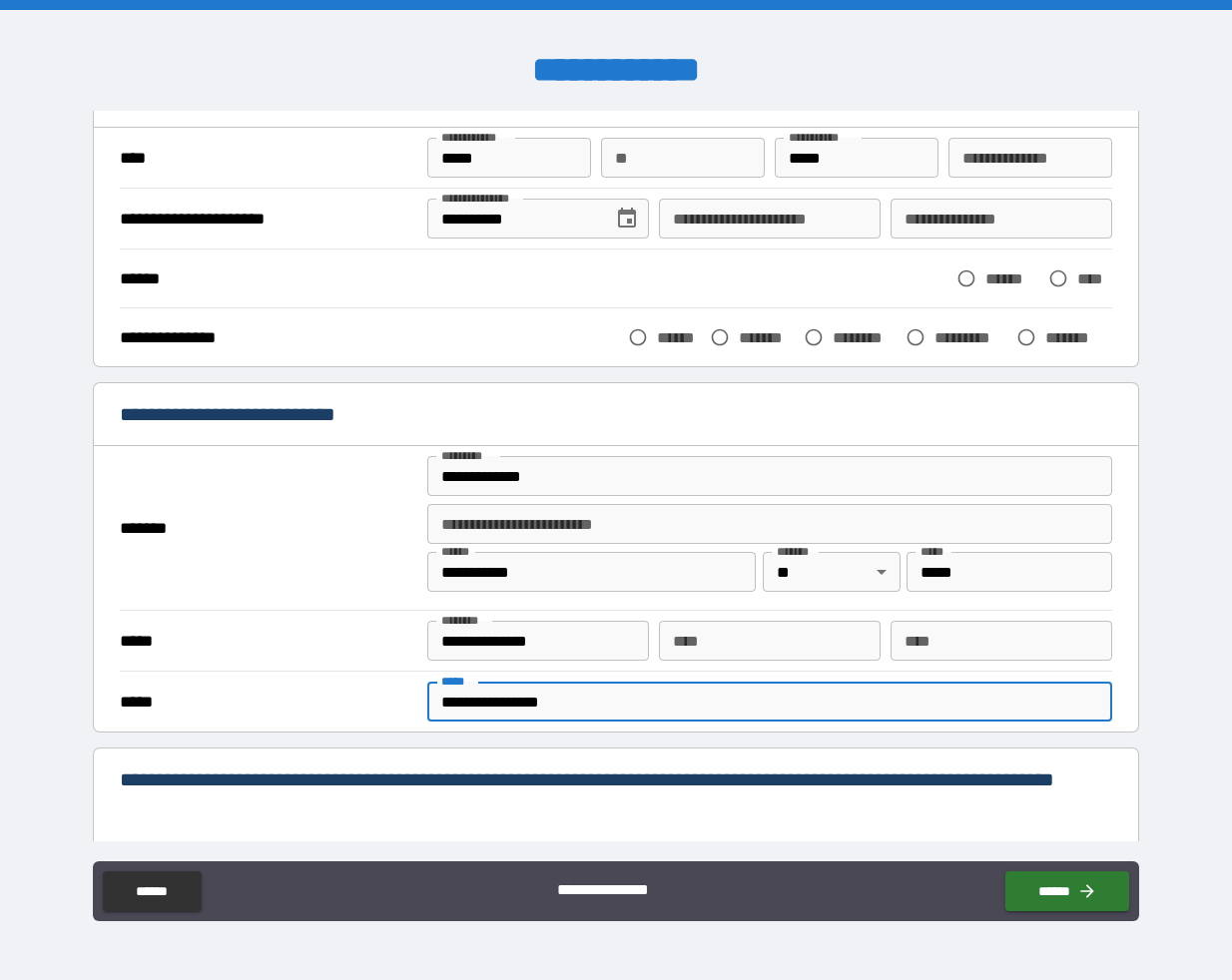 paste on "****" 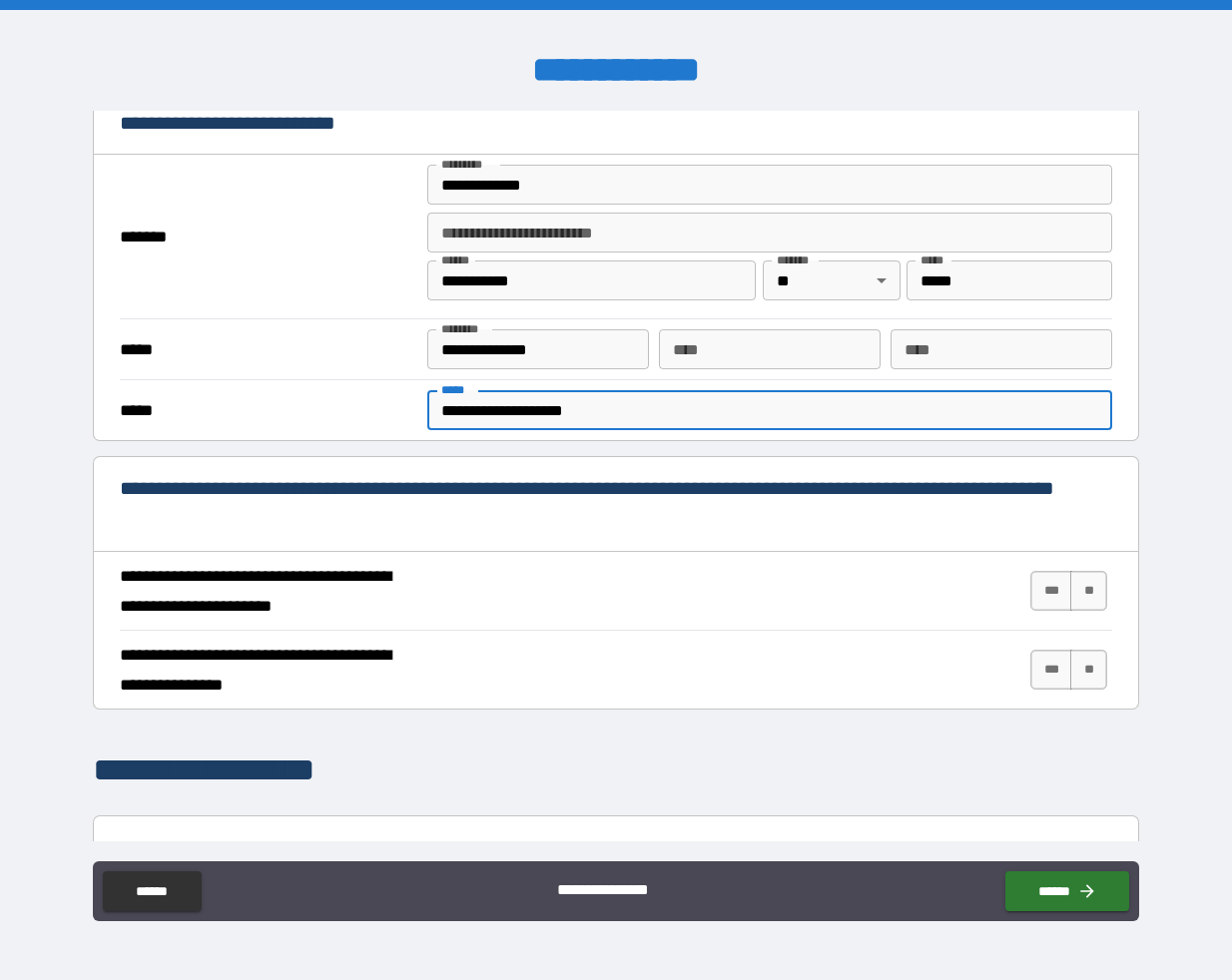 scroll, scrollTop: 448, scrollLeft: 0, axis: vertical 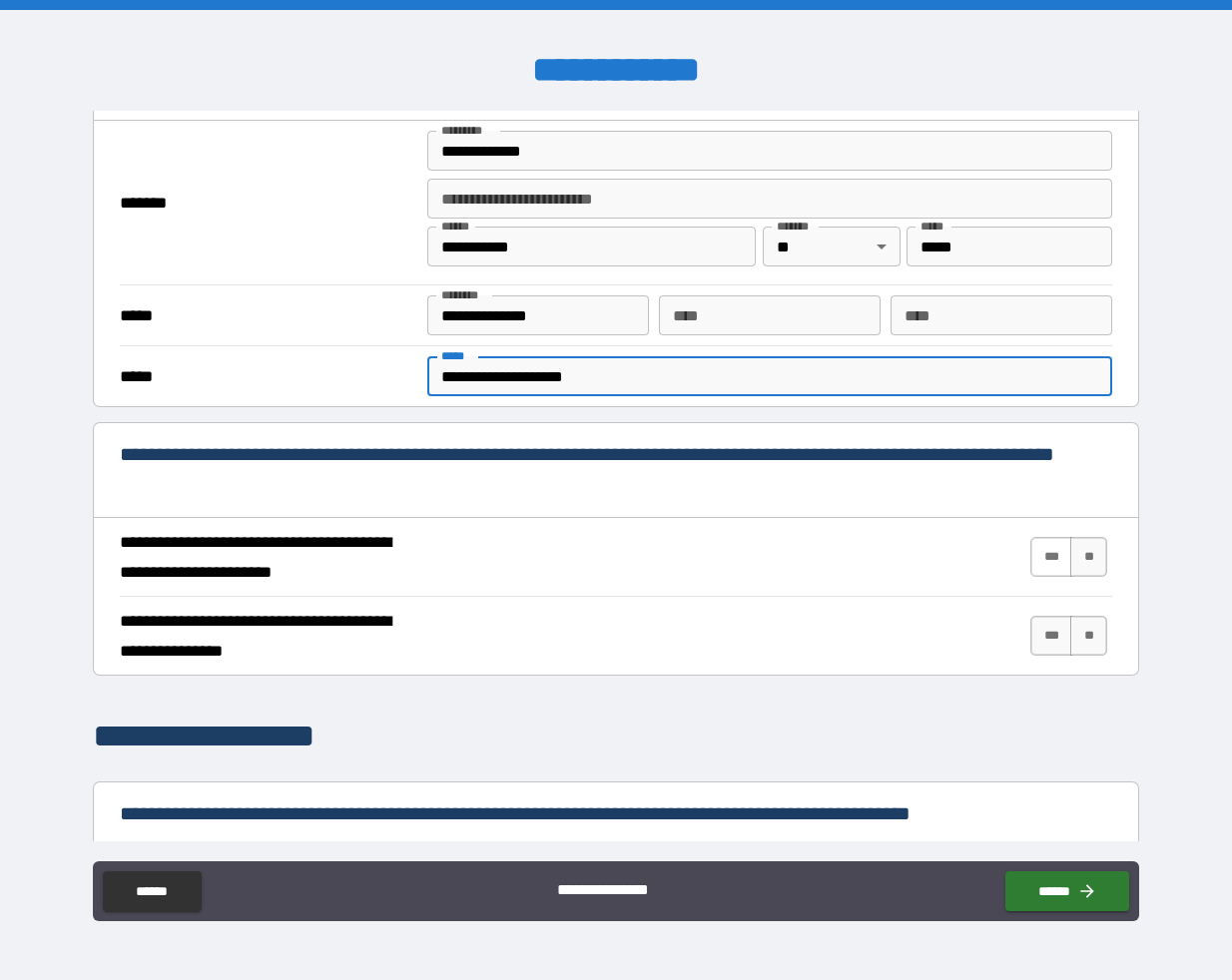 type on "**********" 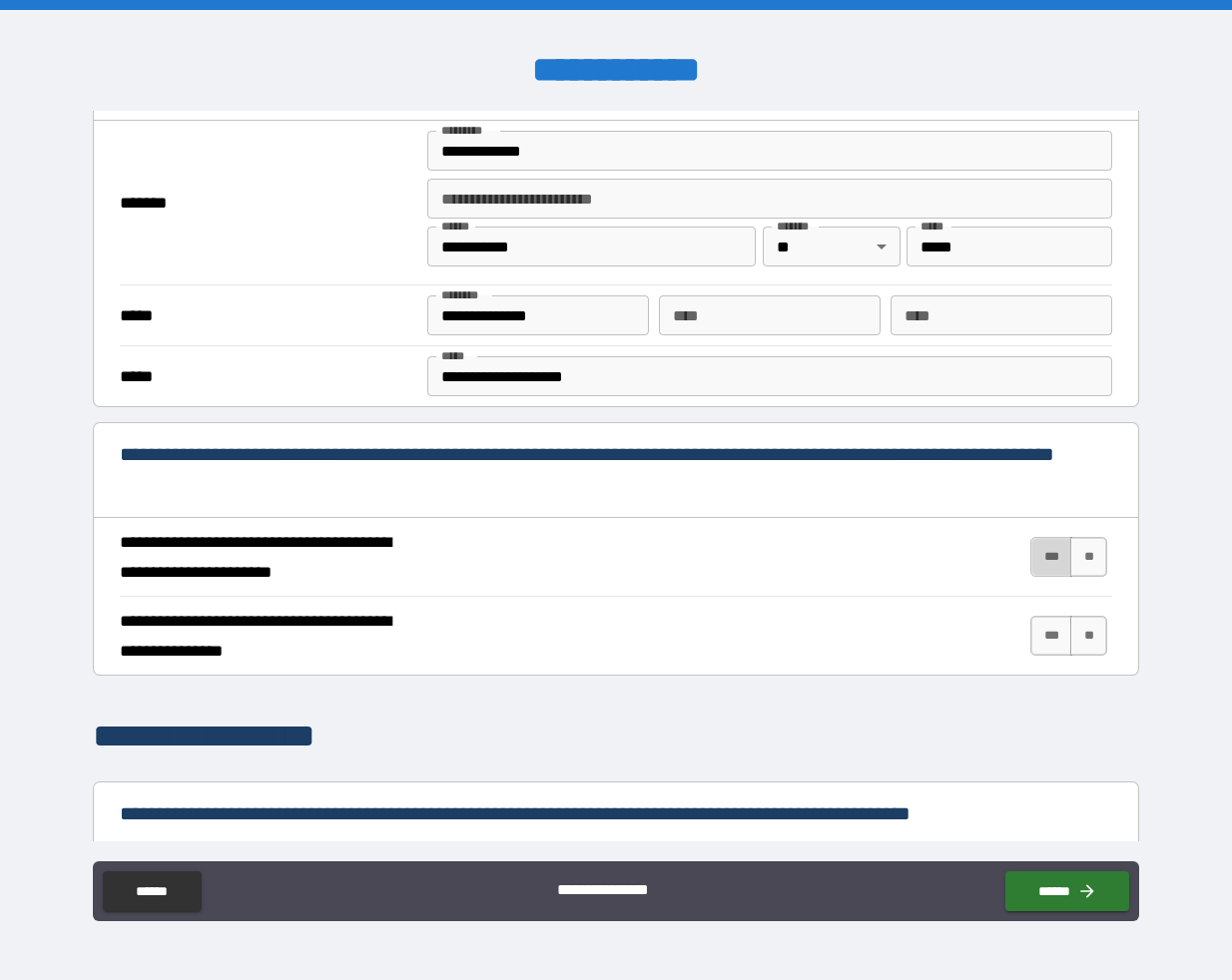 click on "***" at bounding box center (1051, 557) 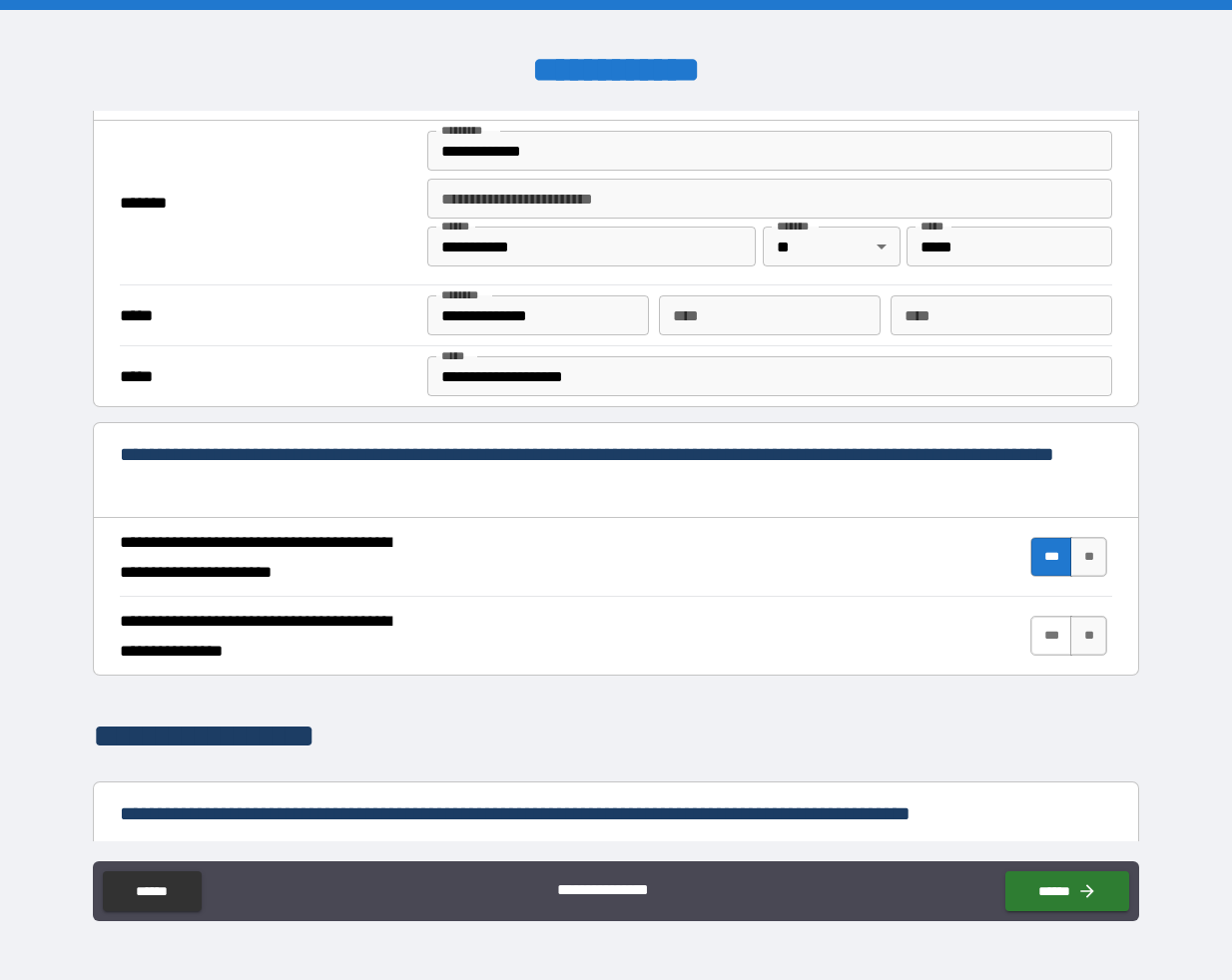 click on "***" at bounding box center [1051, 636] 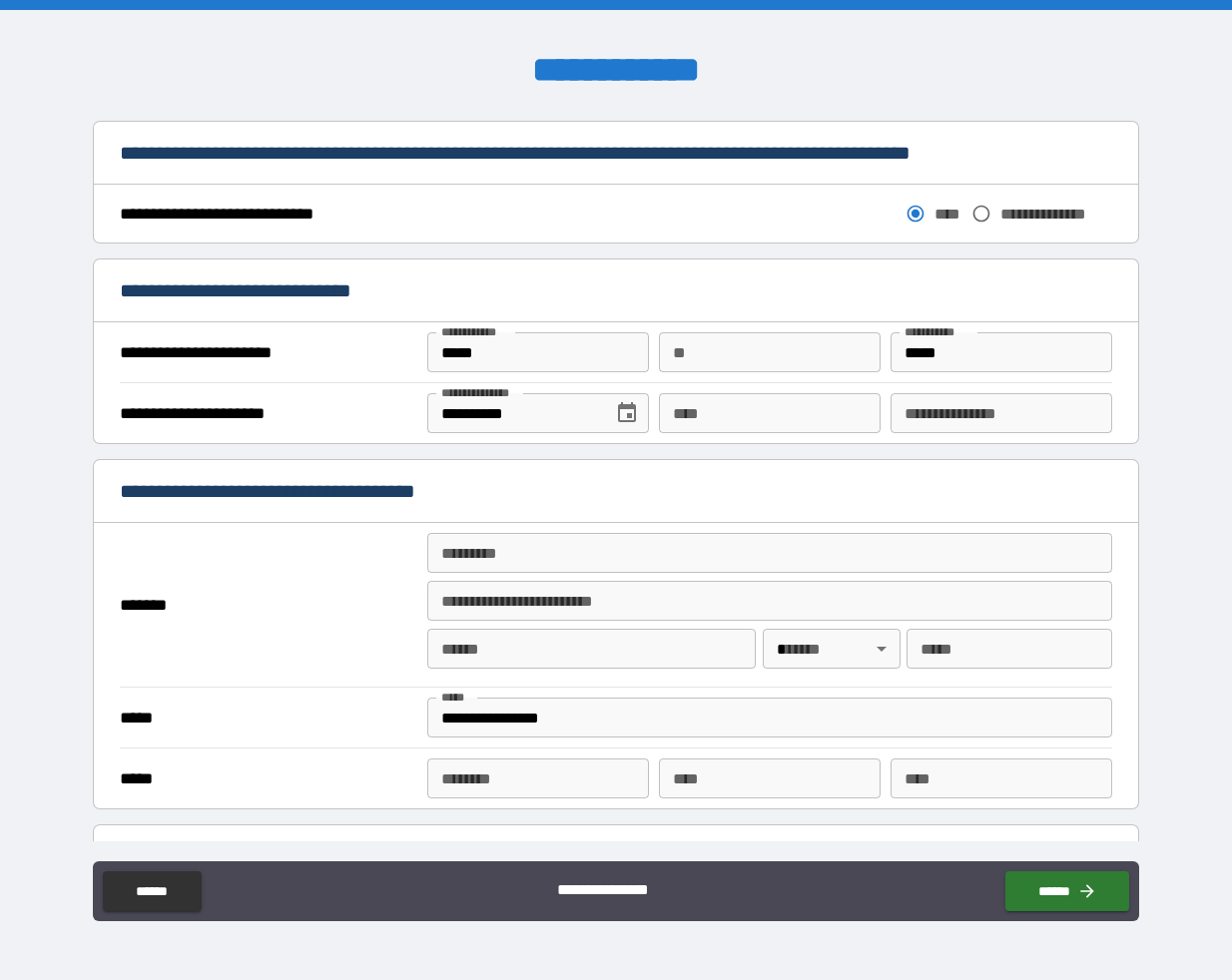 scroll, scrollTop: 1172, scrollLeft: 0, axis: vertical 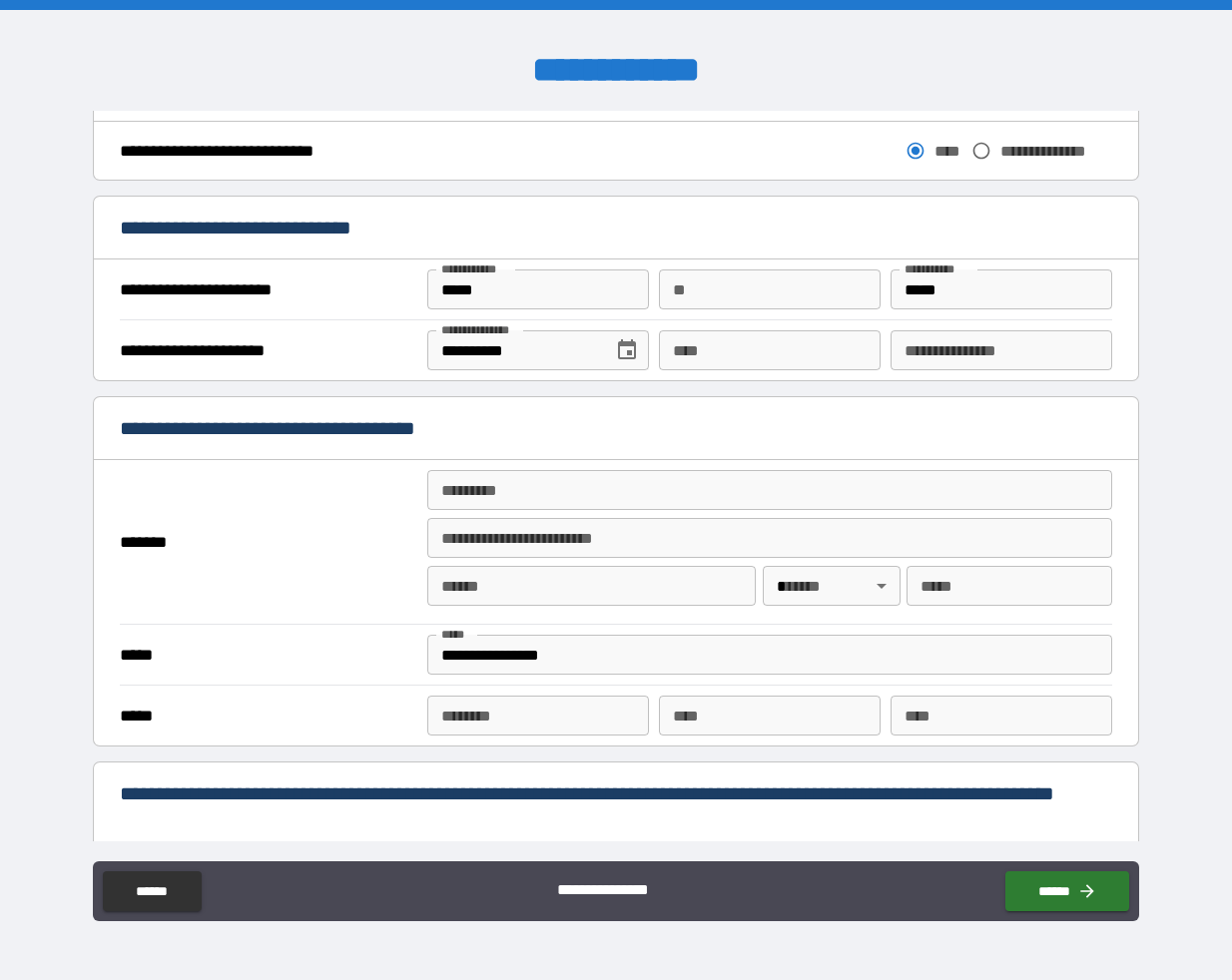 click on "**********" at bounding box center (475, 268) 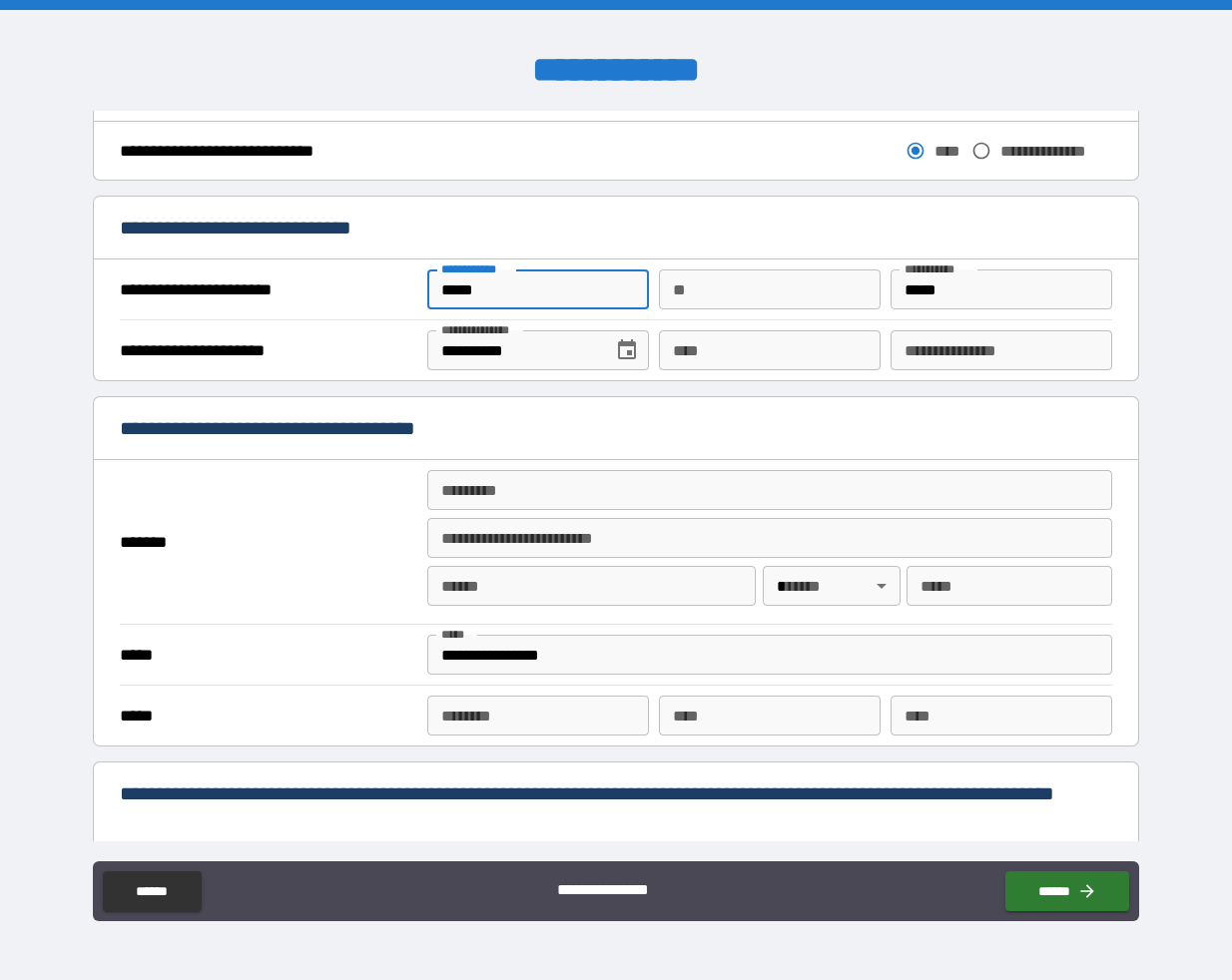 click on "*****" at bounding box center [538, 289] 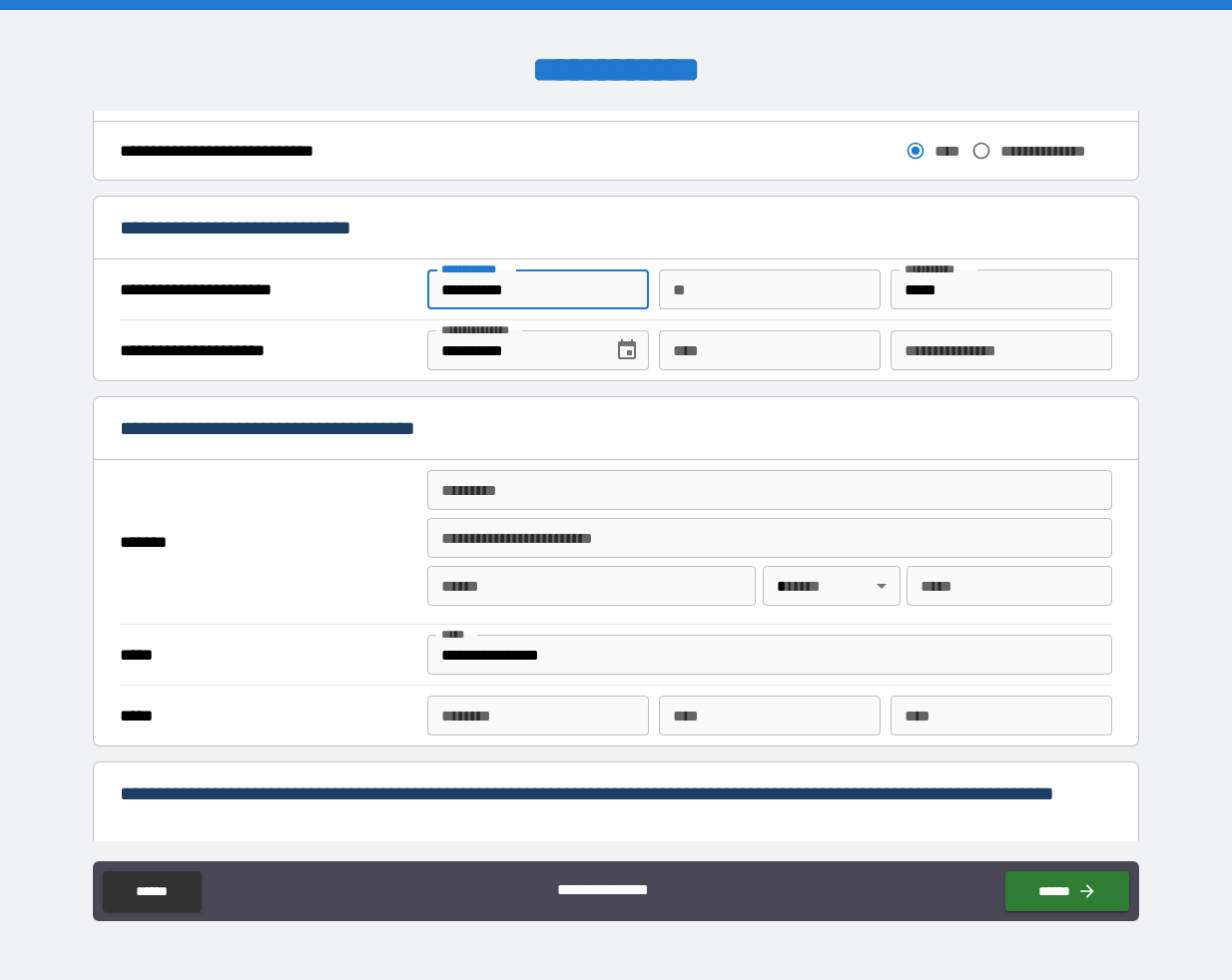 type on "**********" 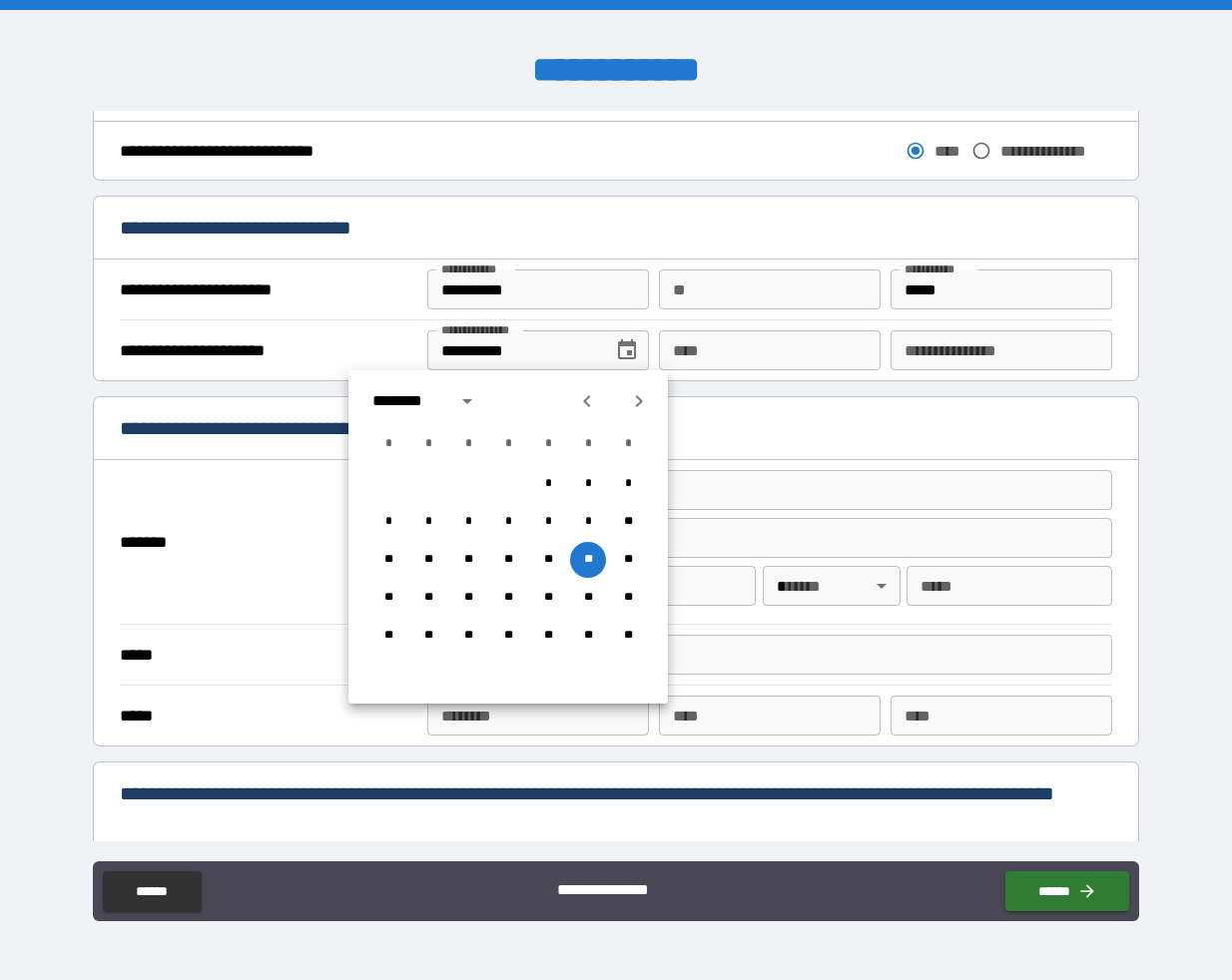 click 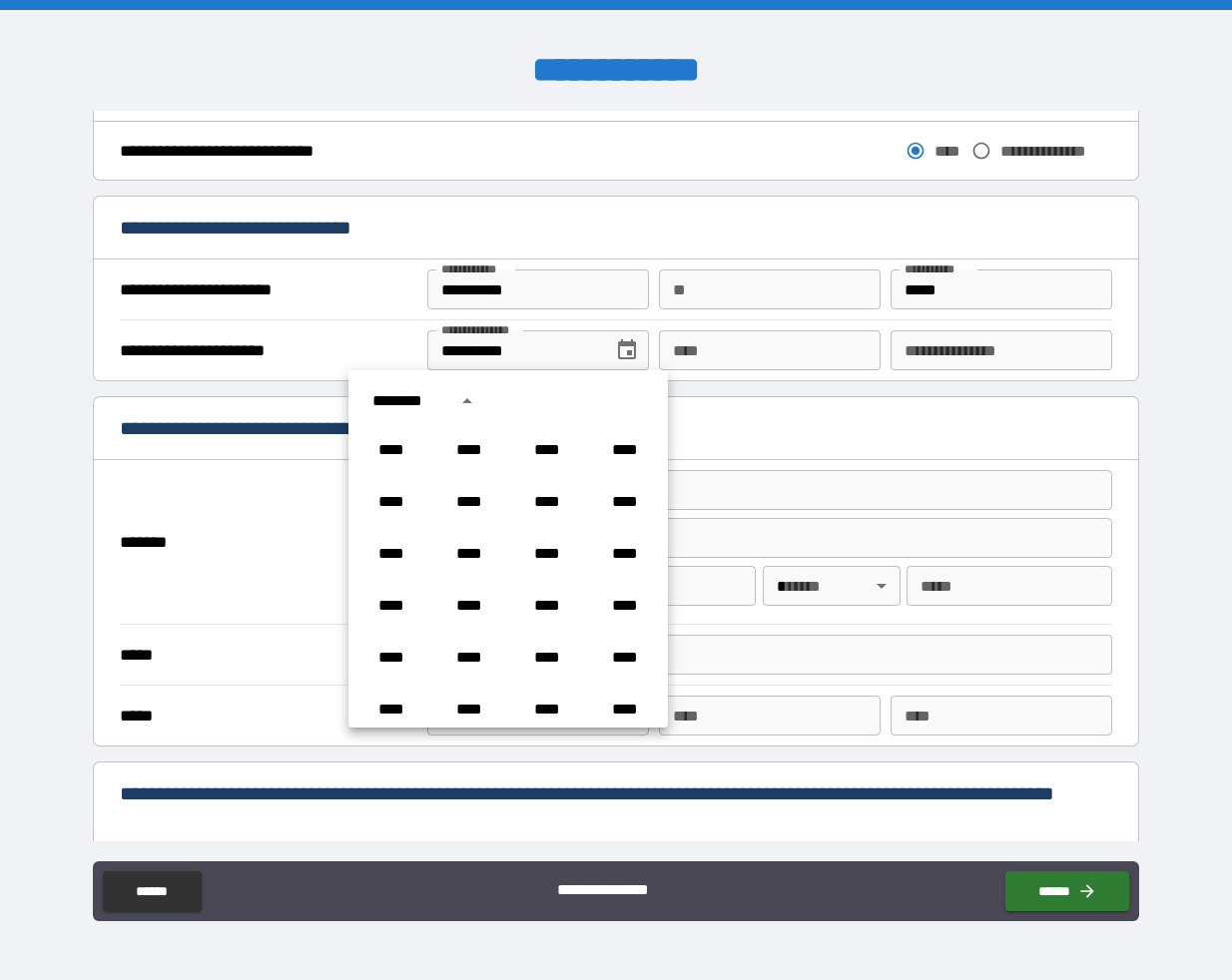 scroll, scrollTop: 601, scrollLeft: 0, axis: vertical 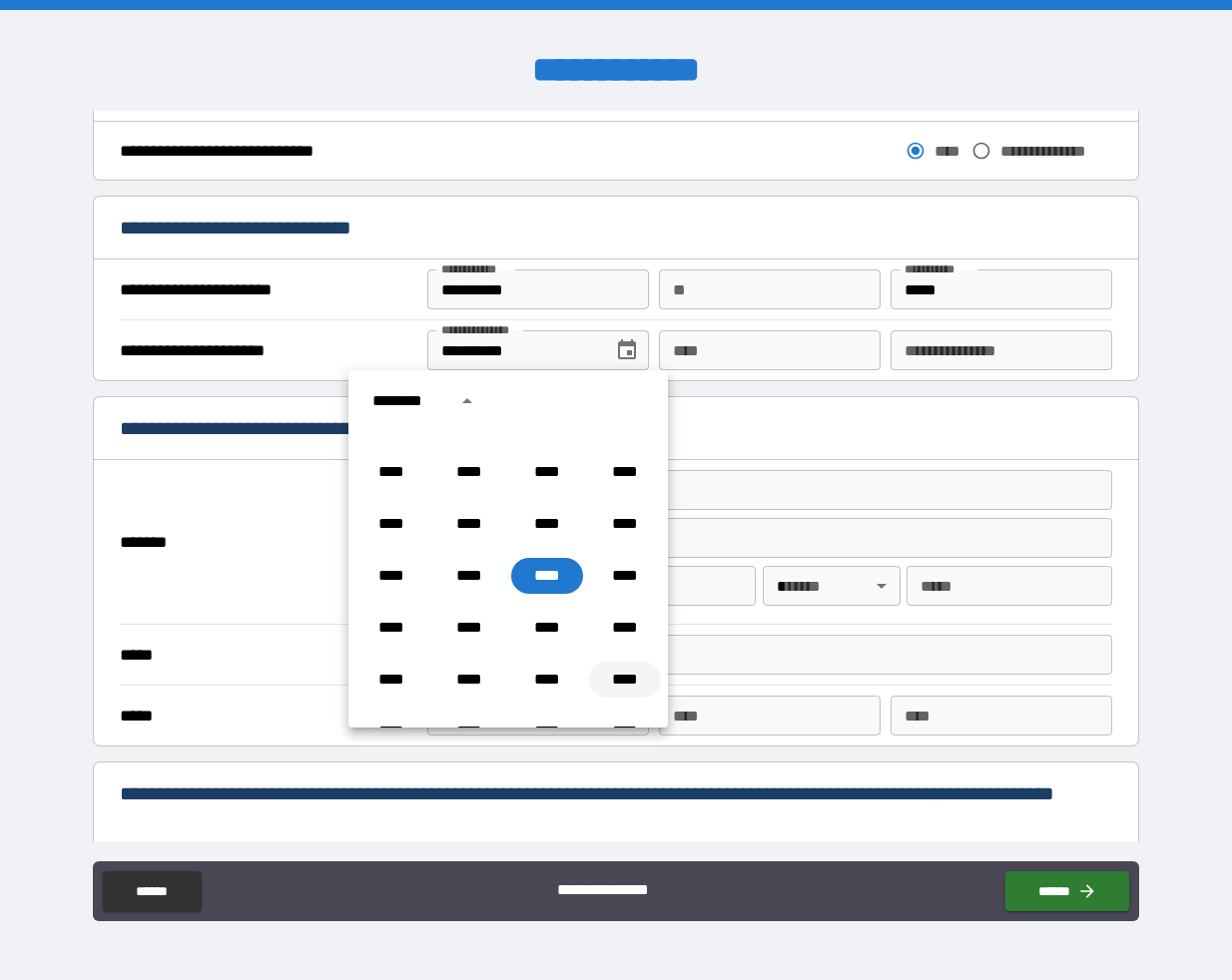 click on "****" at bounding box center [625, 680] 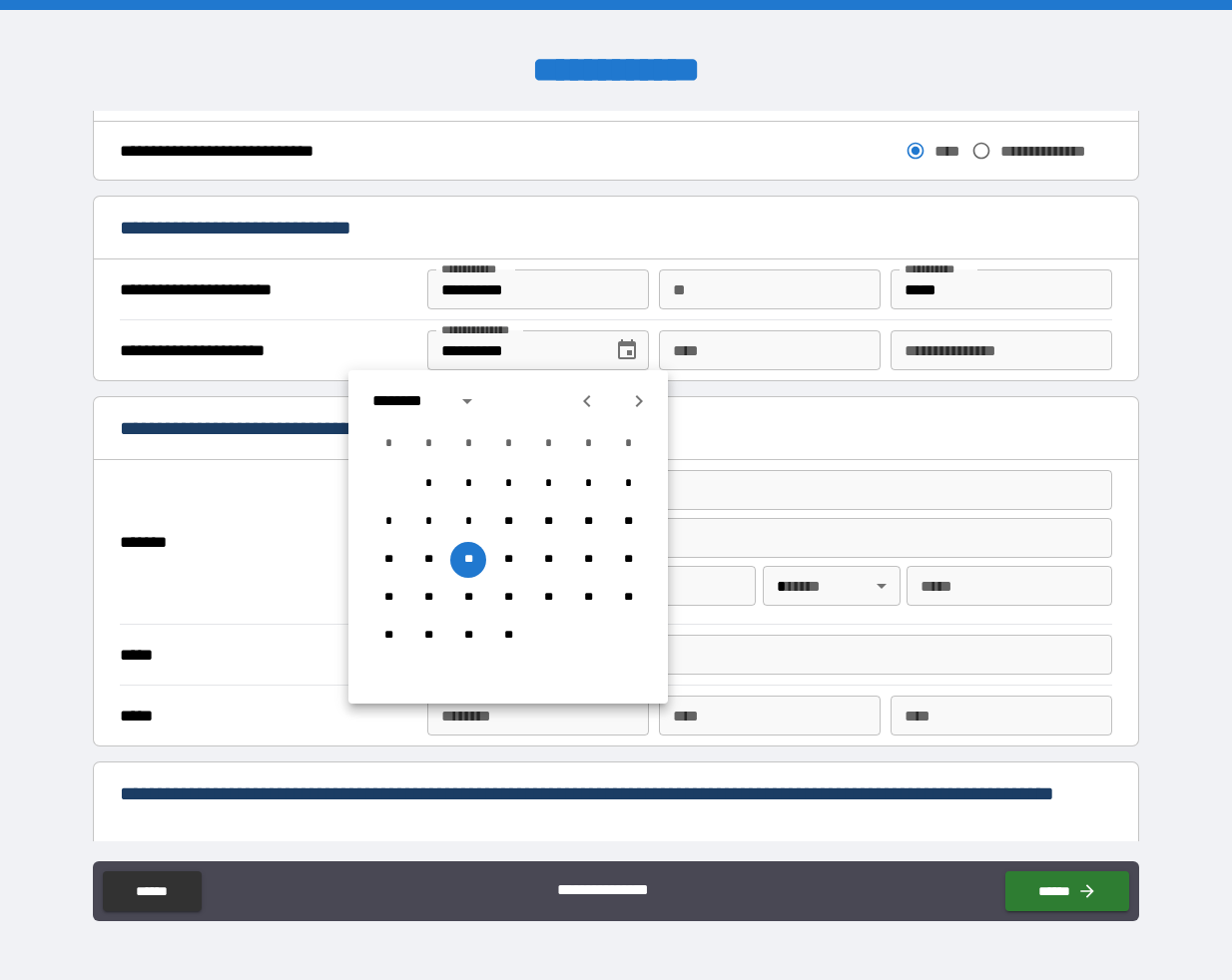 click 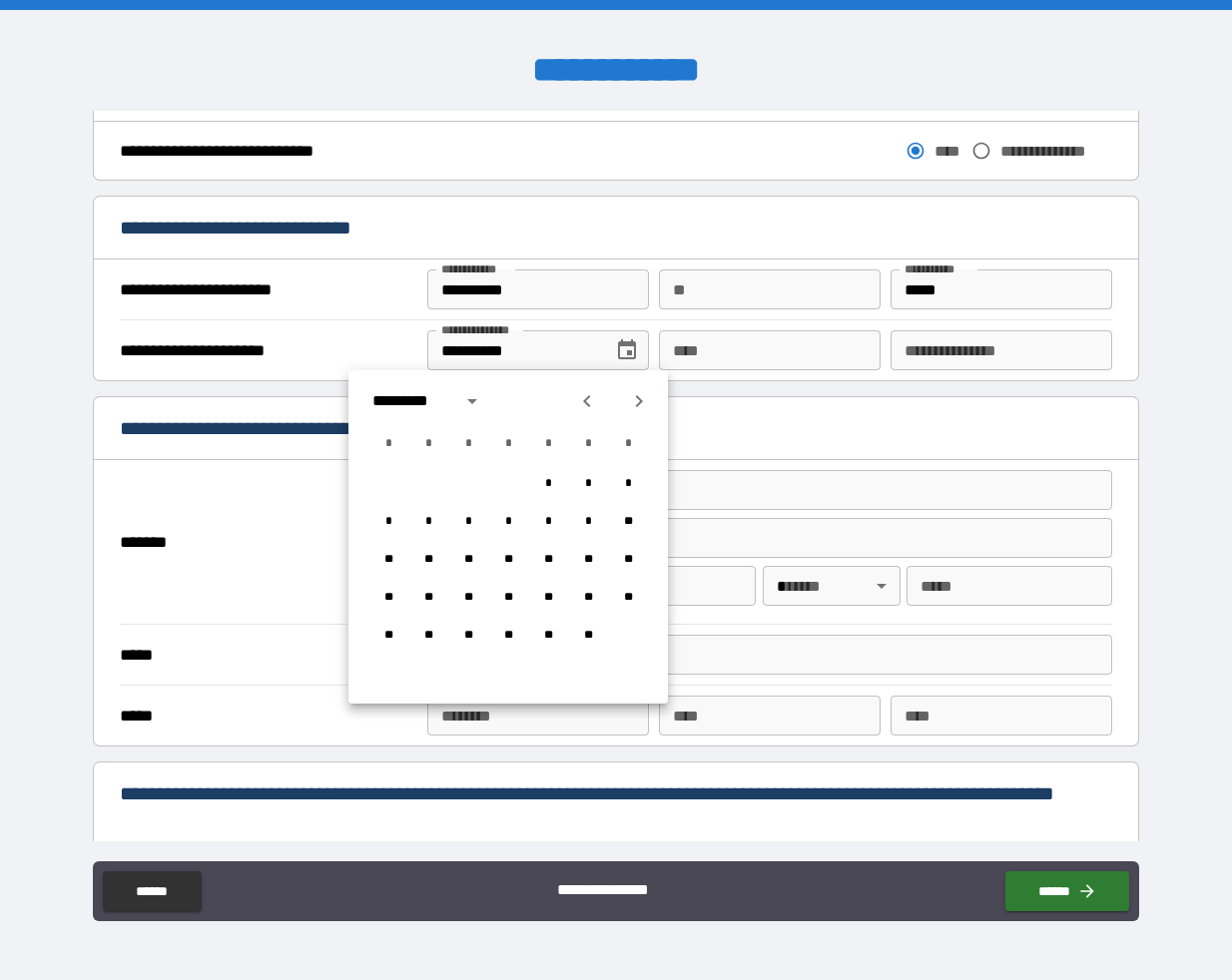 click 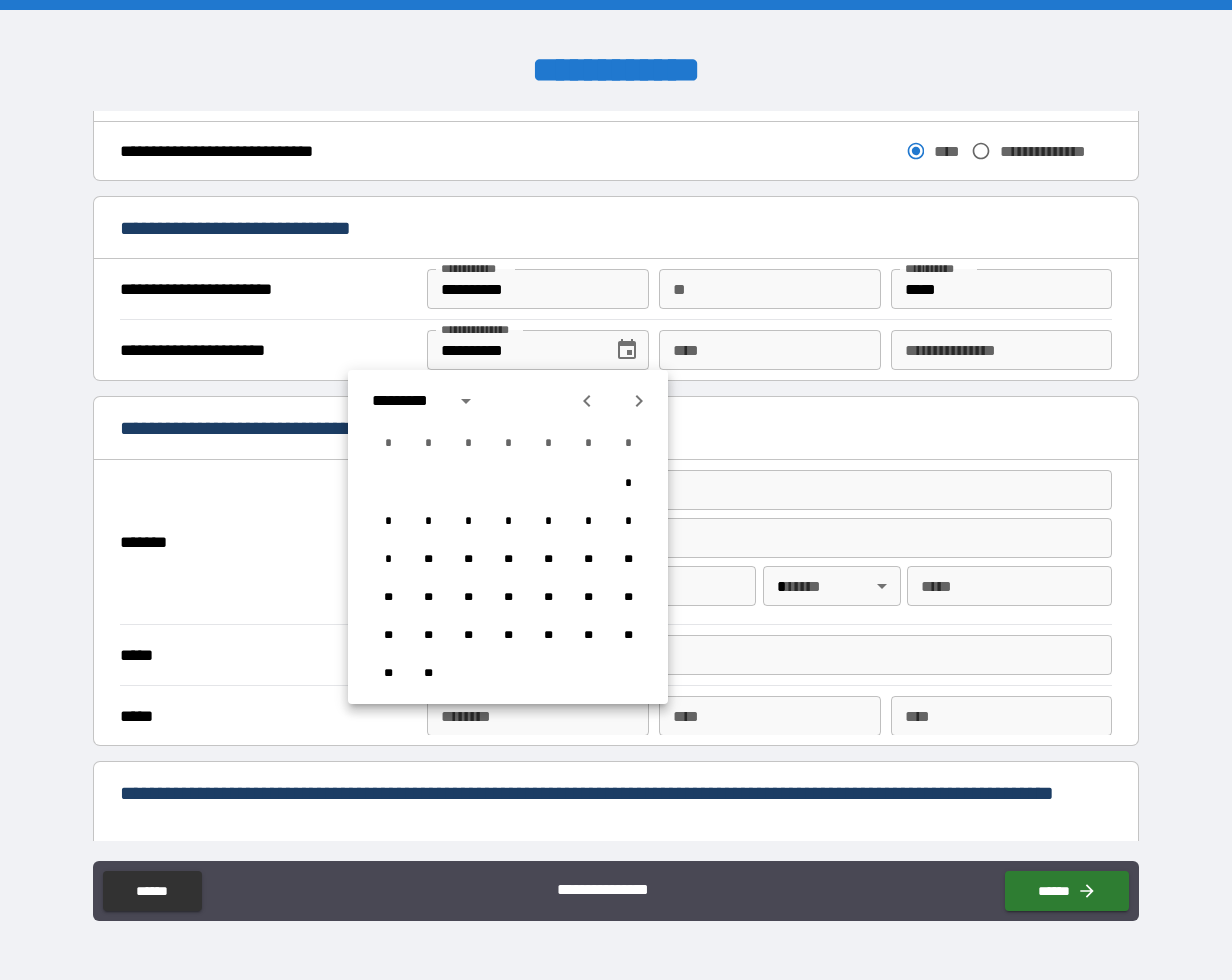 click 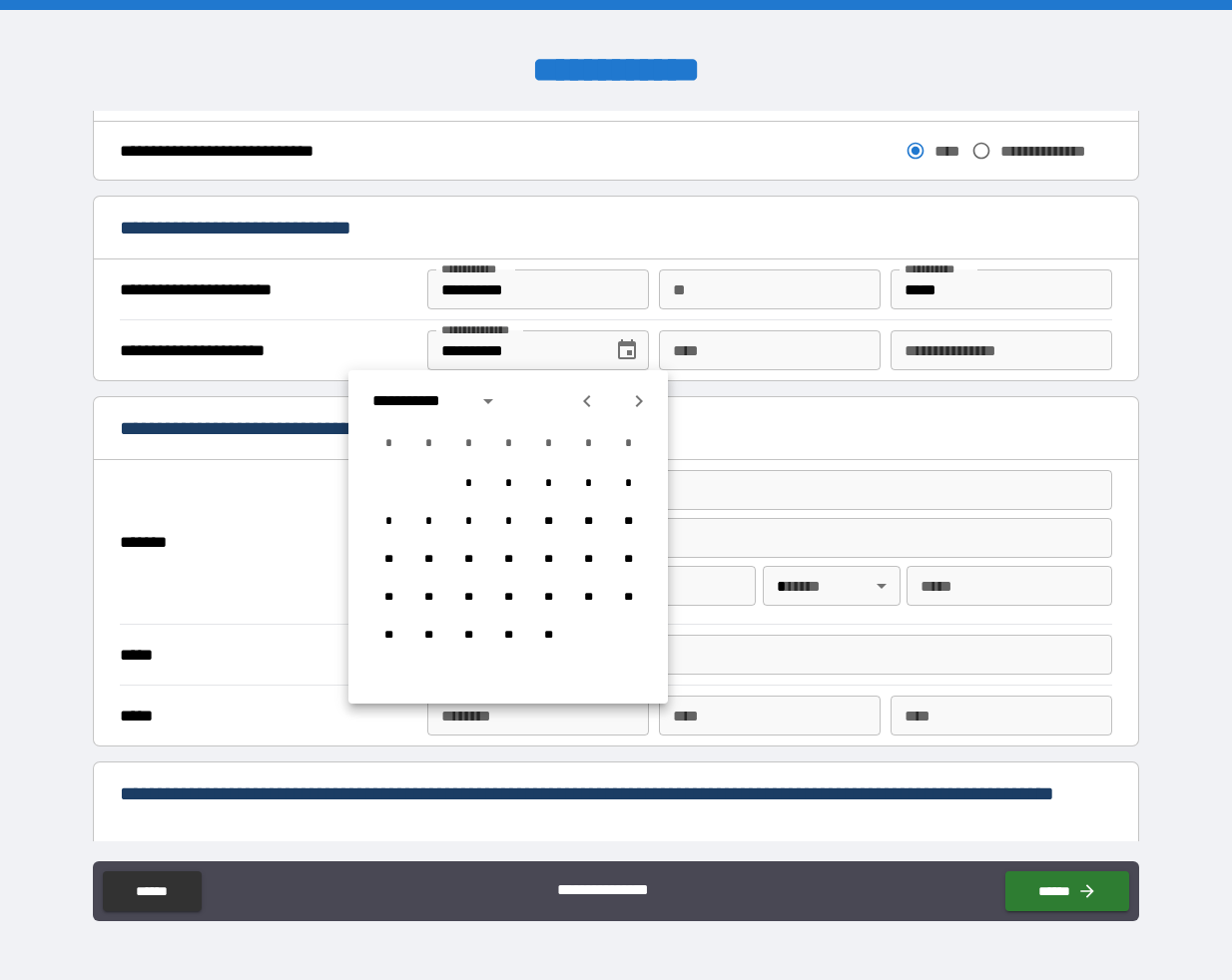 click 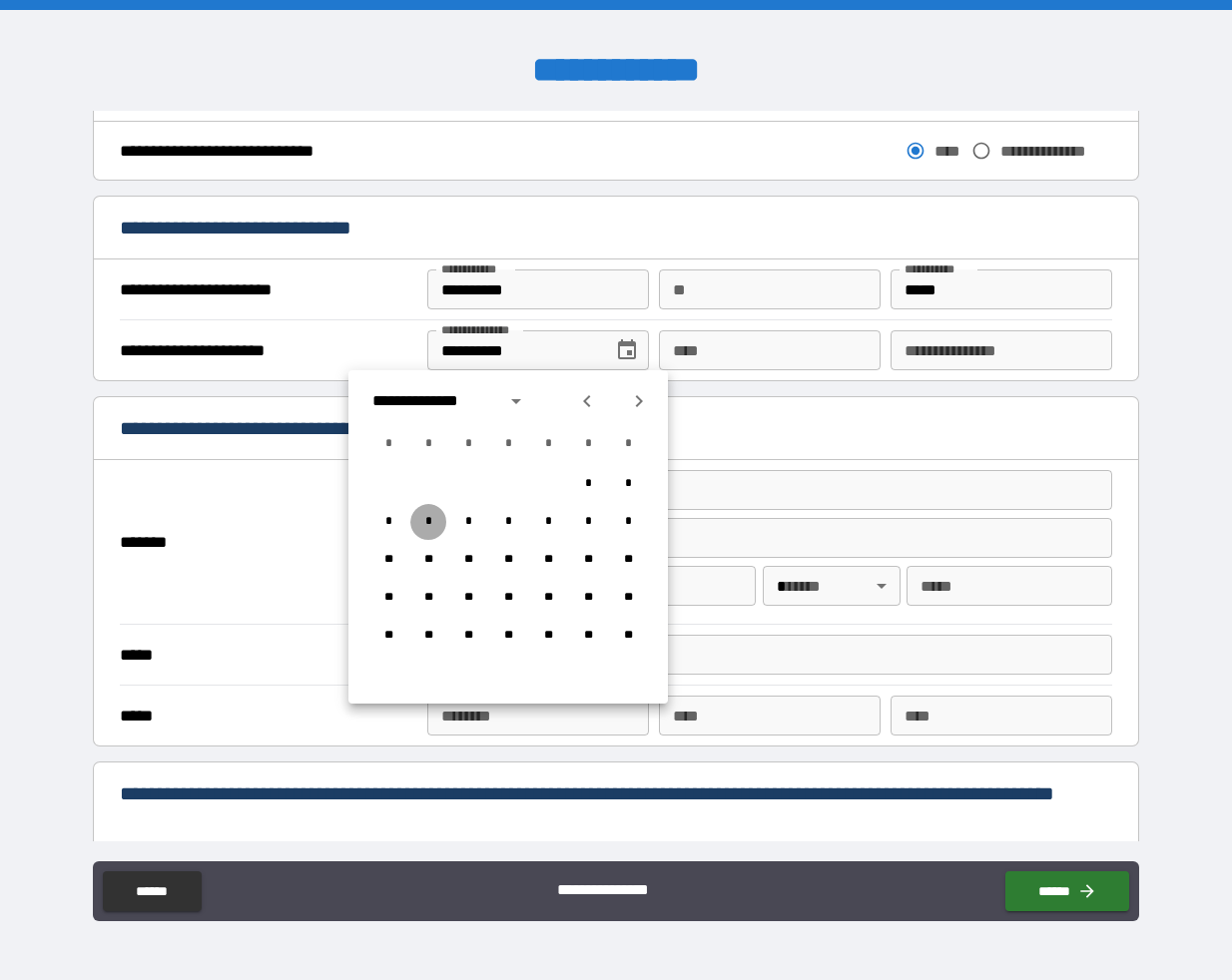 click on "*" at bounding box center [428, 522] 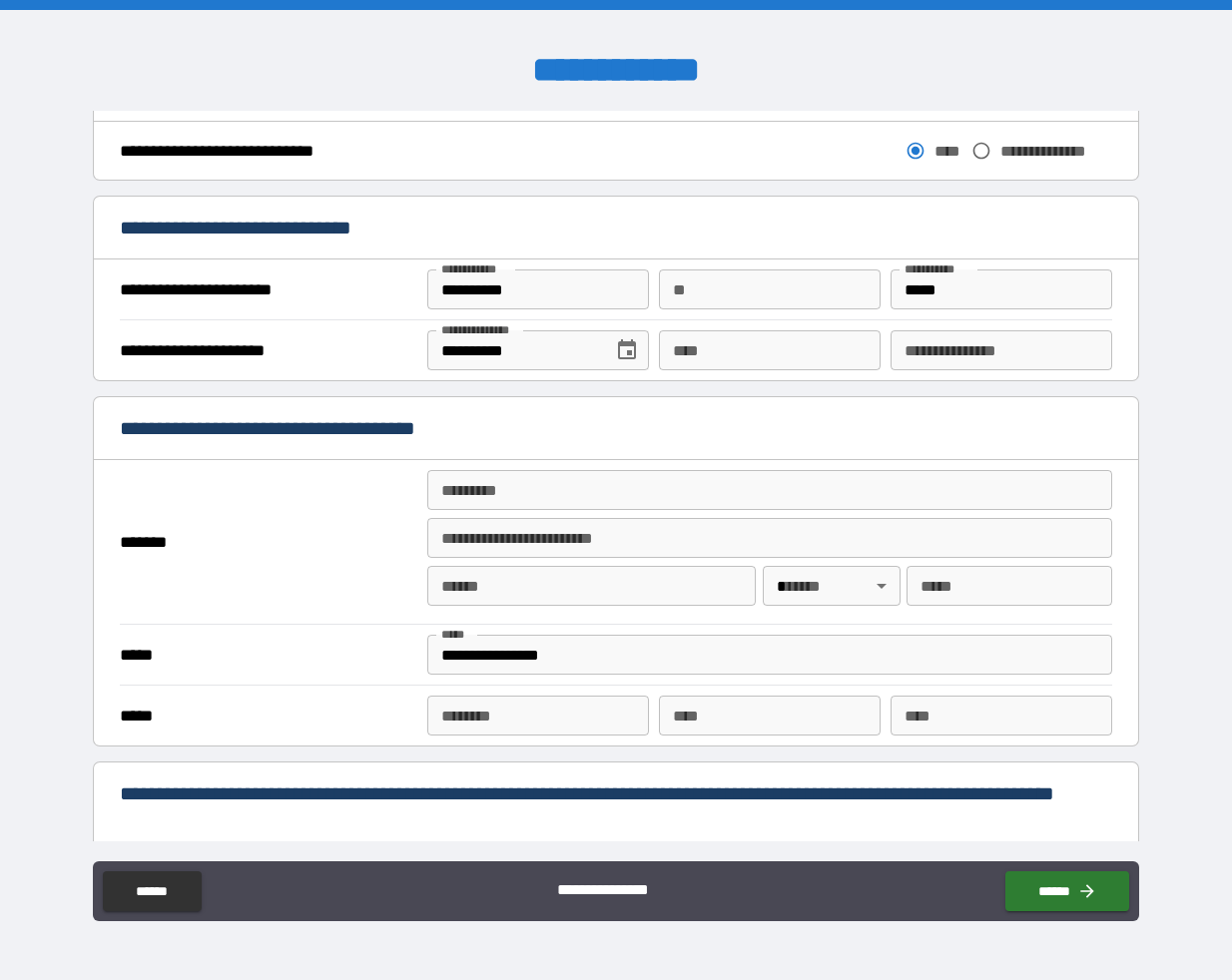 click on "****" at bounding box center [770, 350] 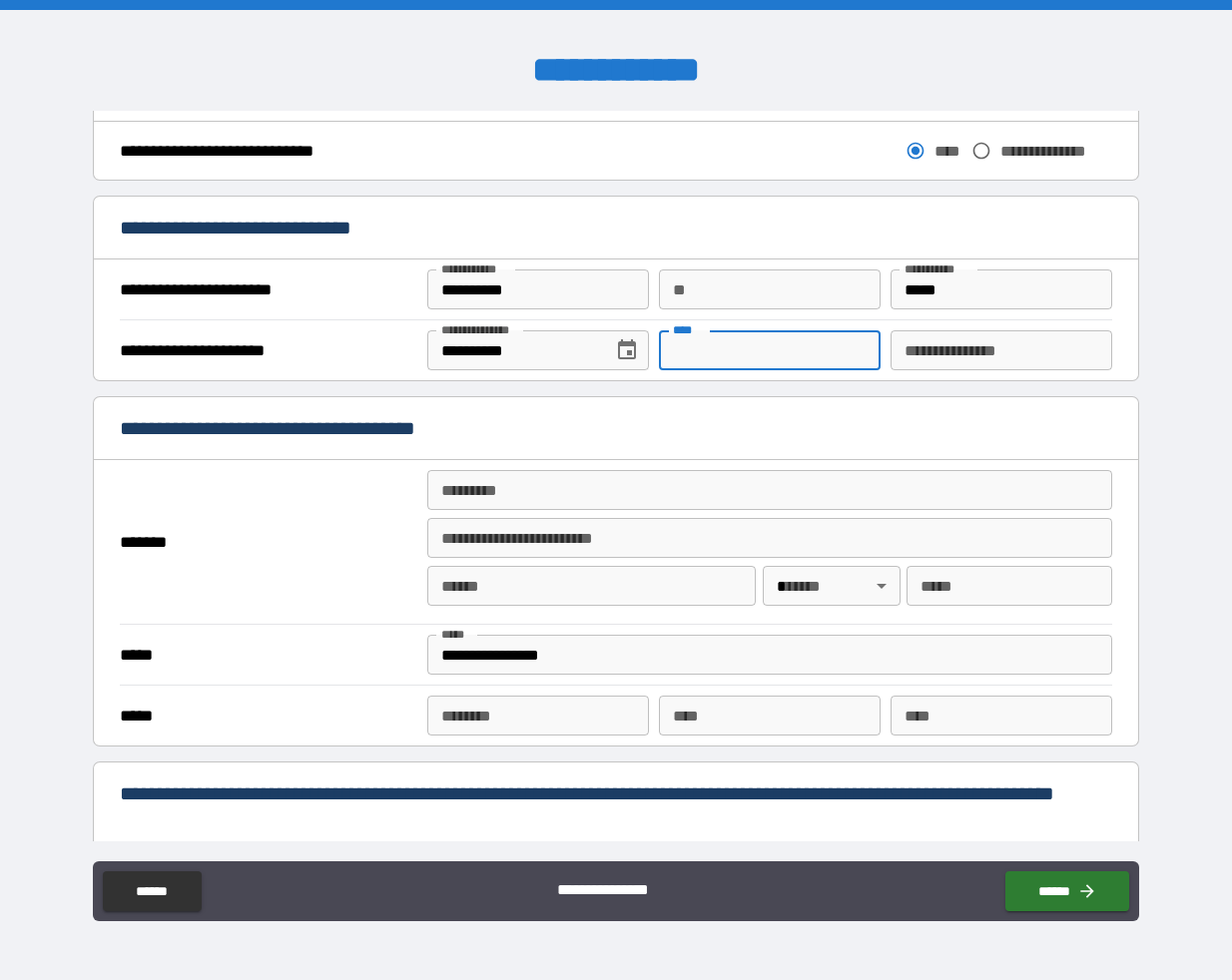 paste on "**********" 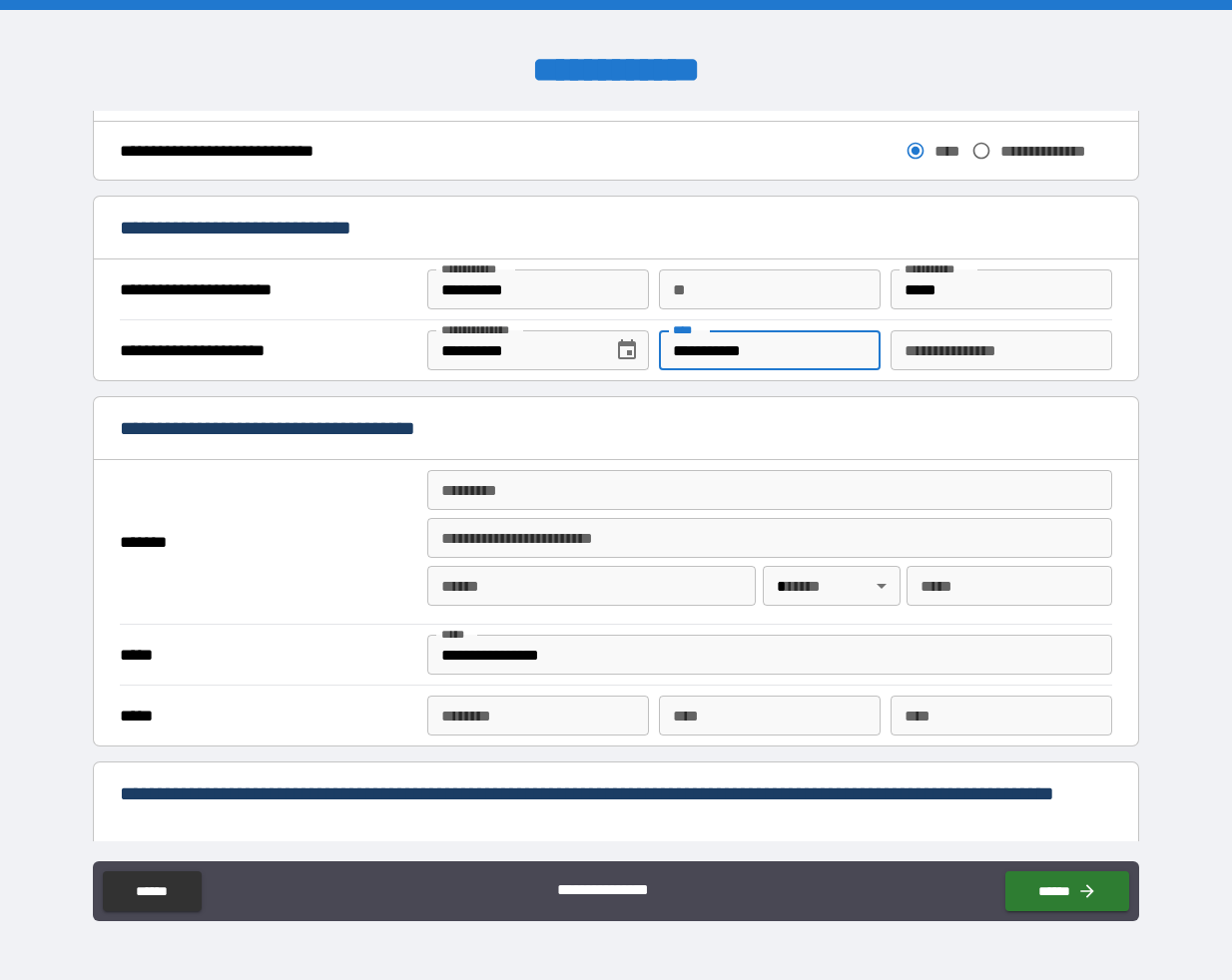 type on "**********" 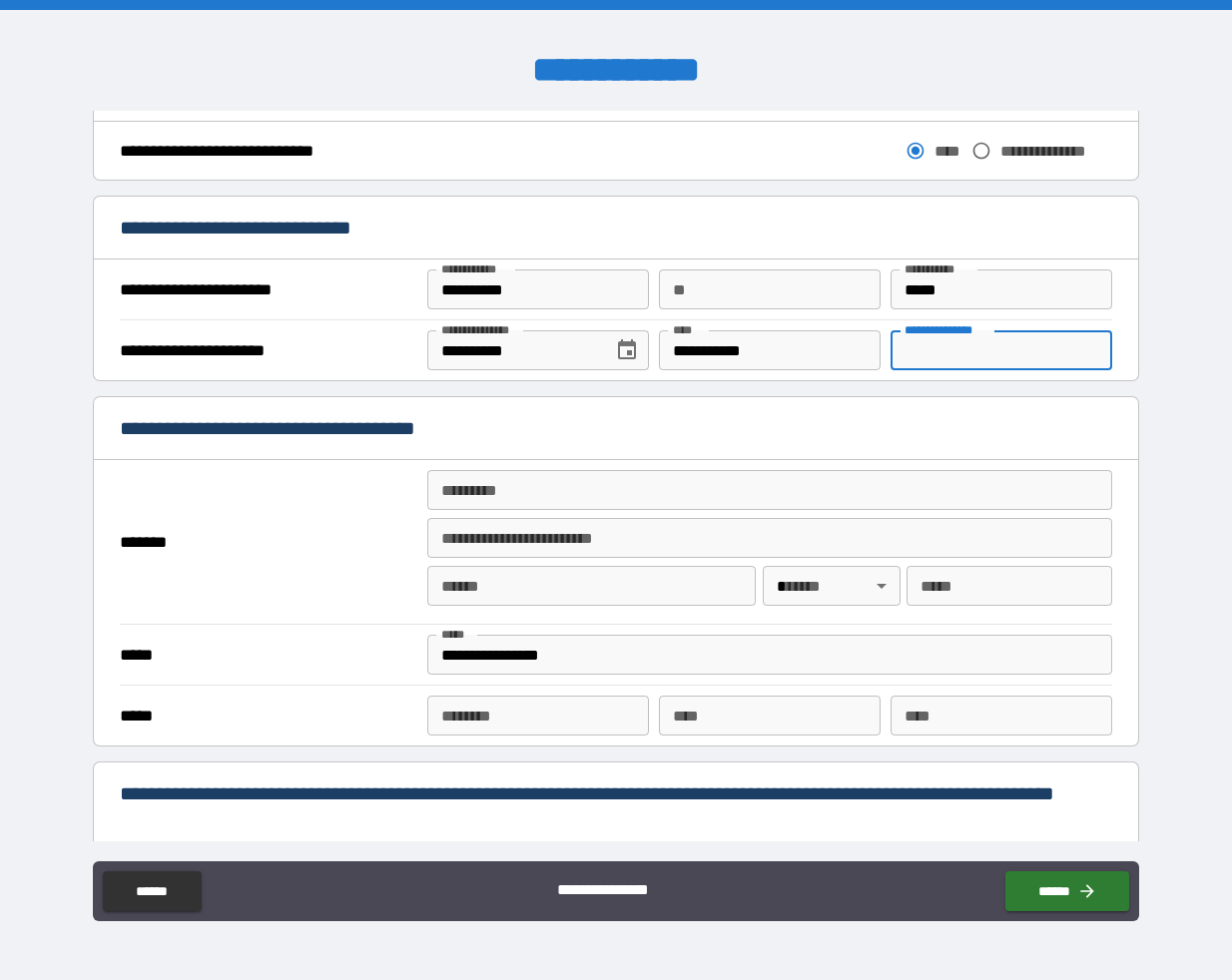 paste on "********" 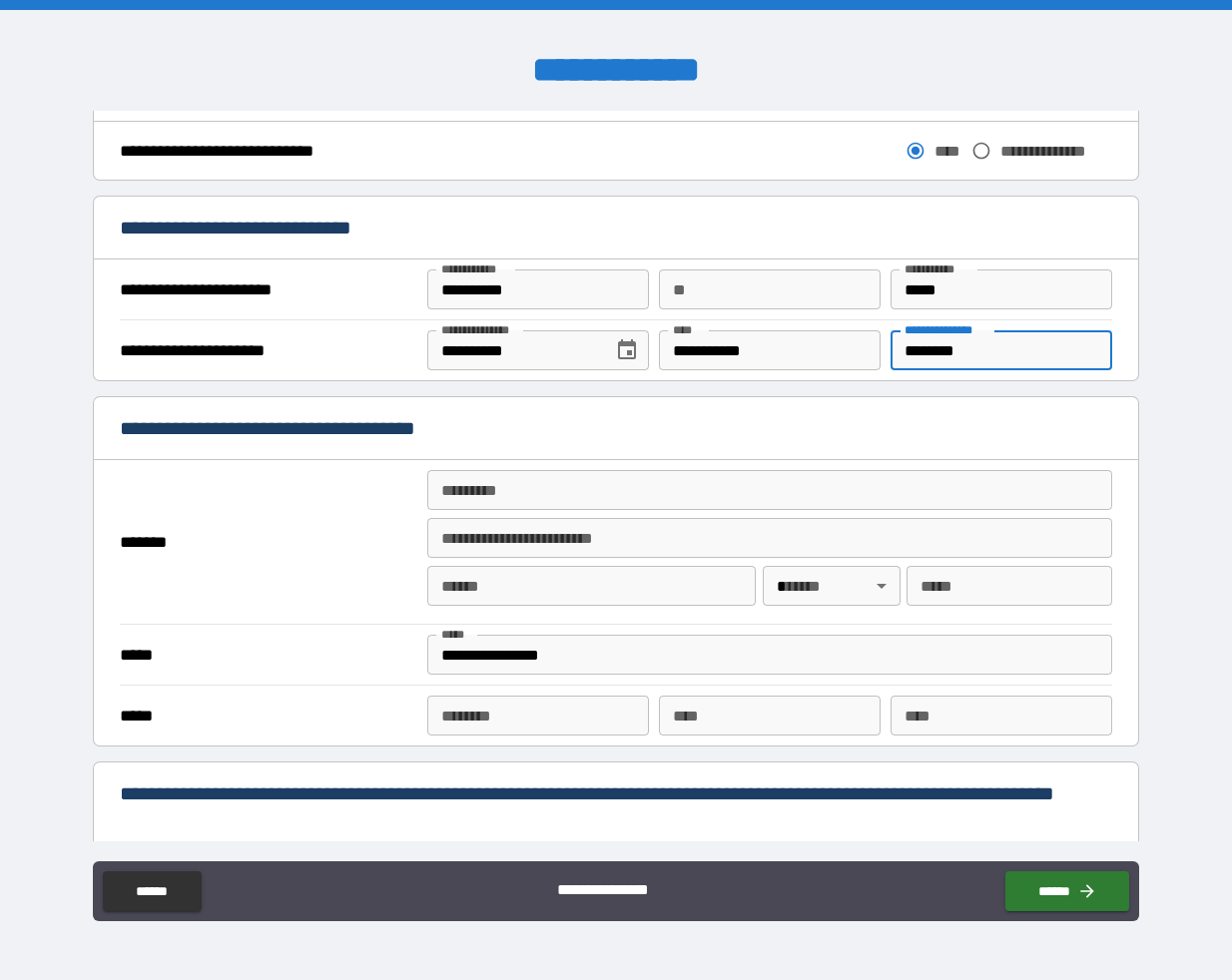 type on "********" 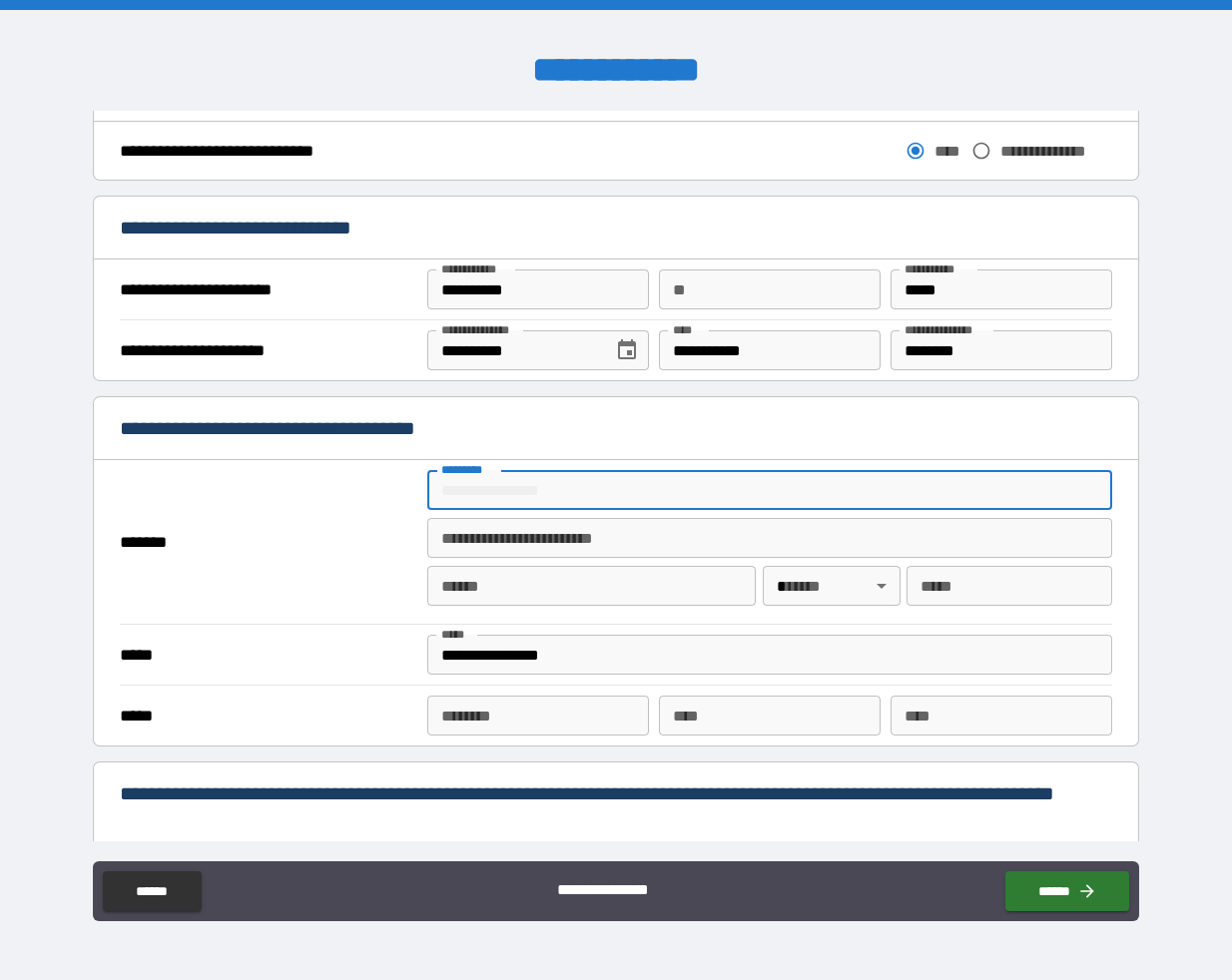 click on "*******   *" at bounding box center (770, 490) 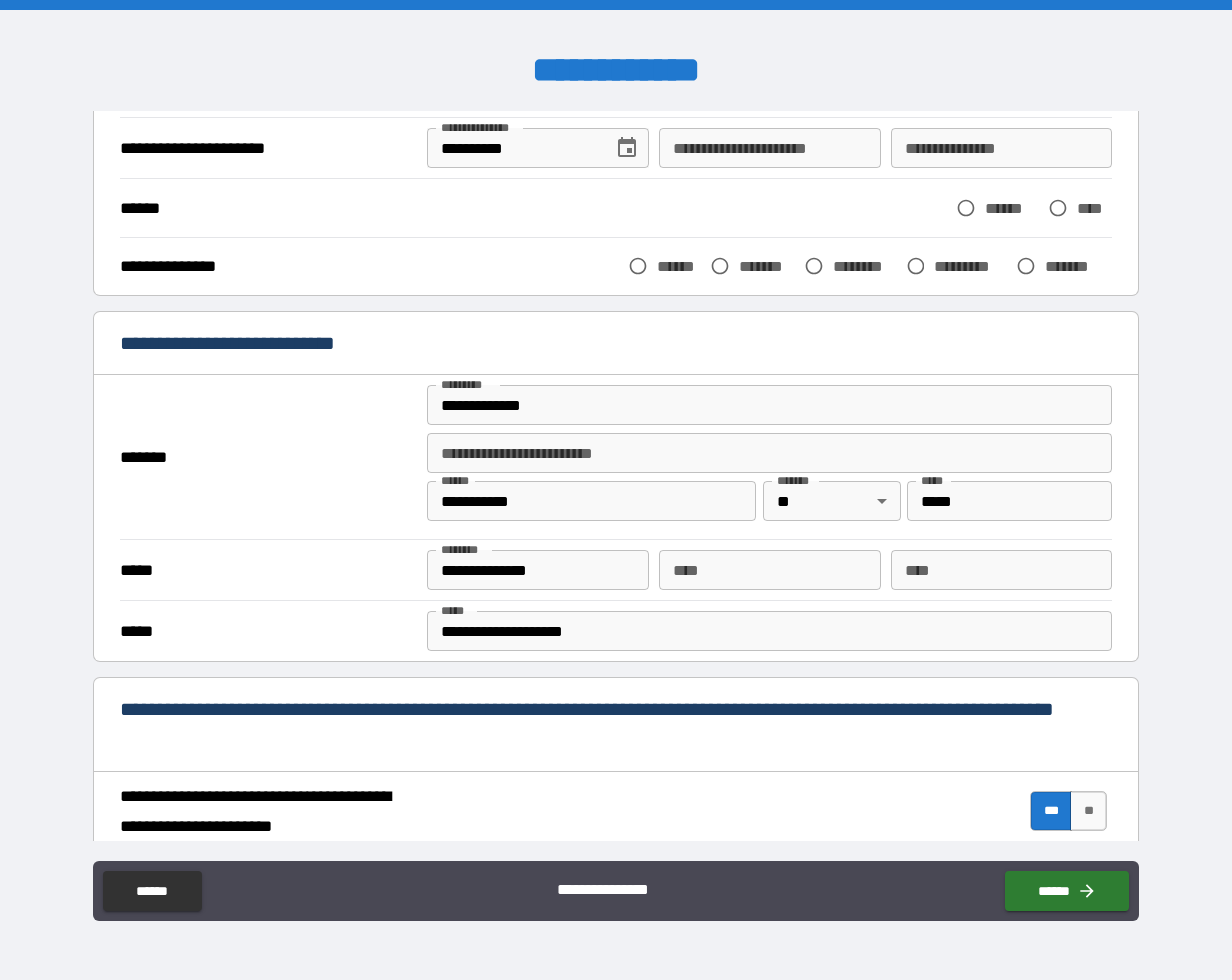 scroll, scrollTop: 196, scrollLeft: 0, axis: vertical 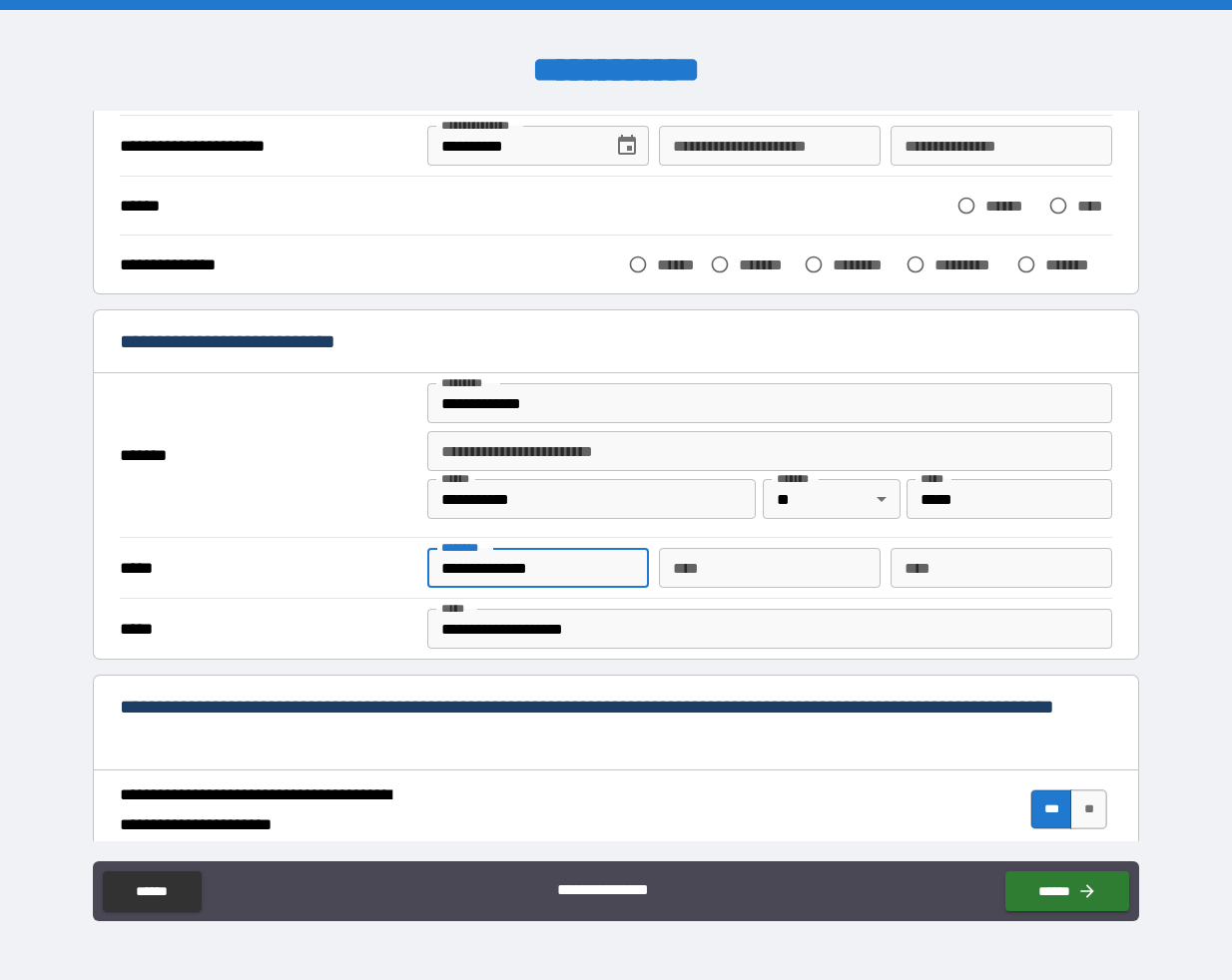 drag, startPoint x: 569, startPoint y: 565, endPoint x: 392, endPoint y: 560, distance: 177.0706 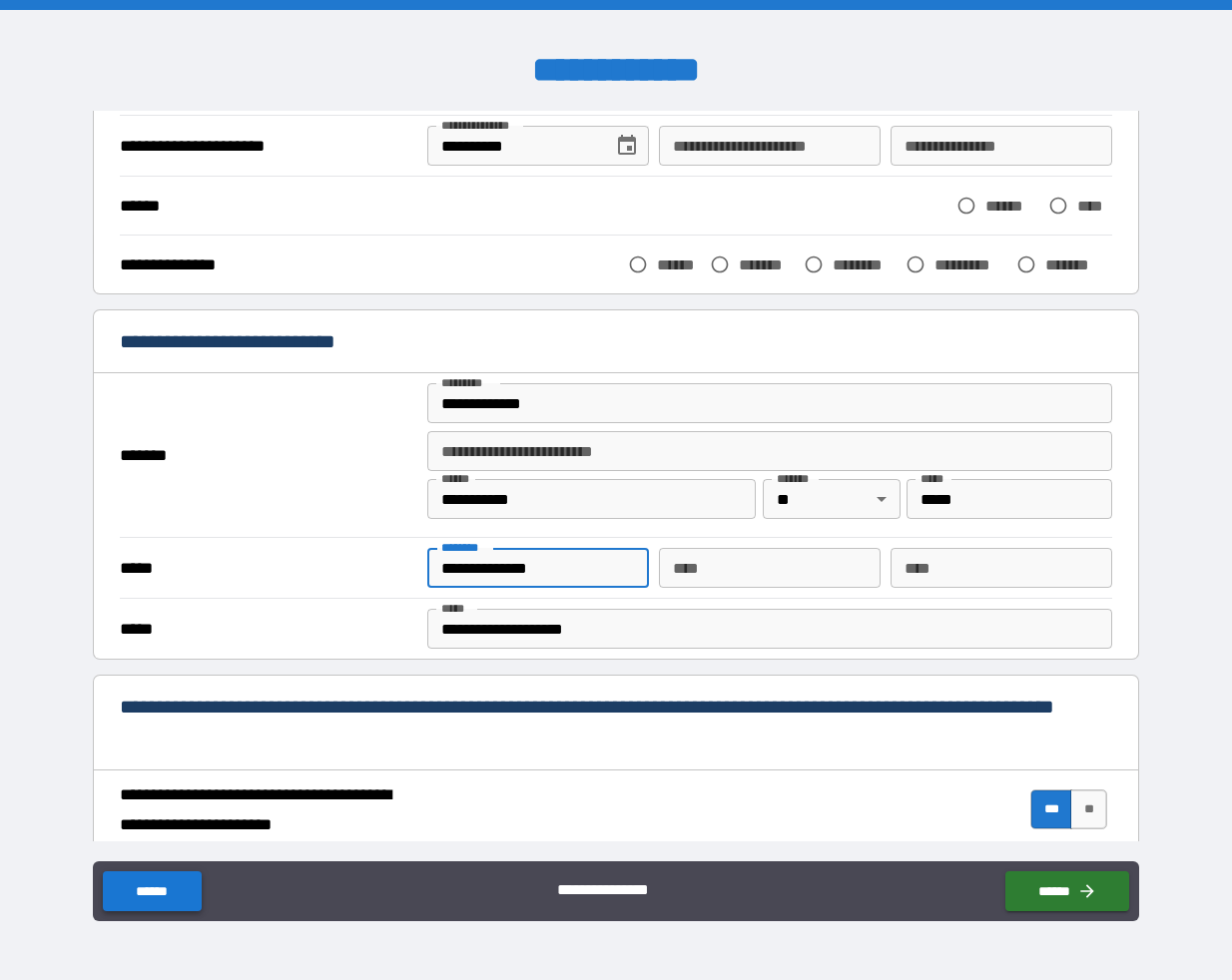 click on "******" at bounding box center [152, 891] 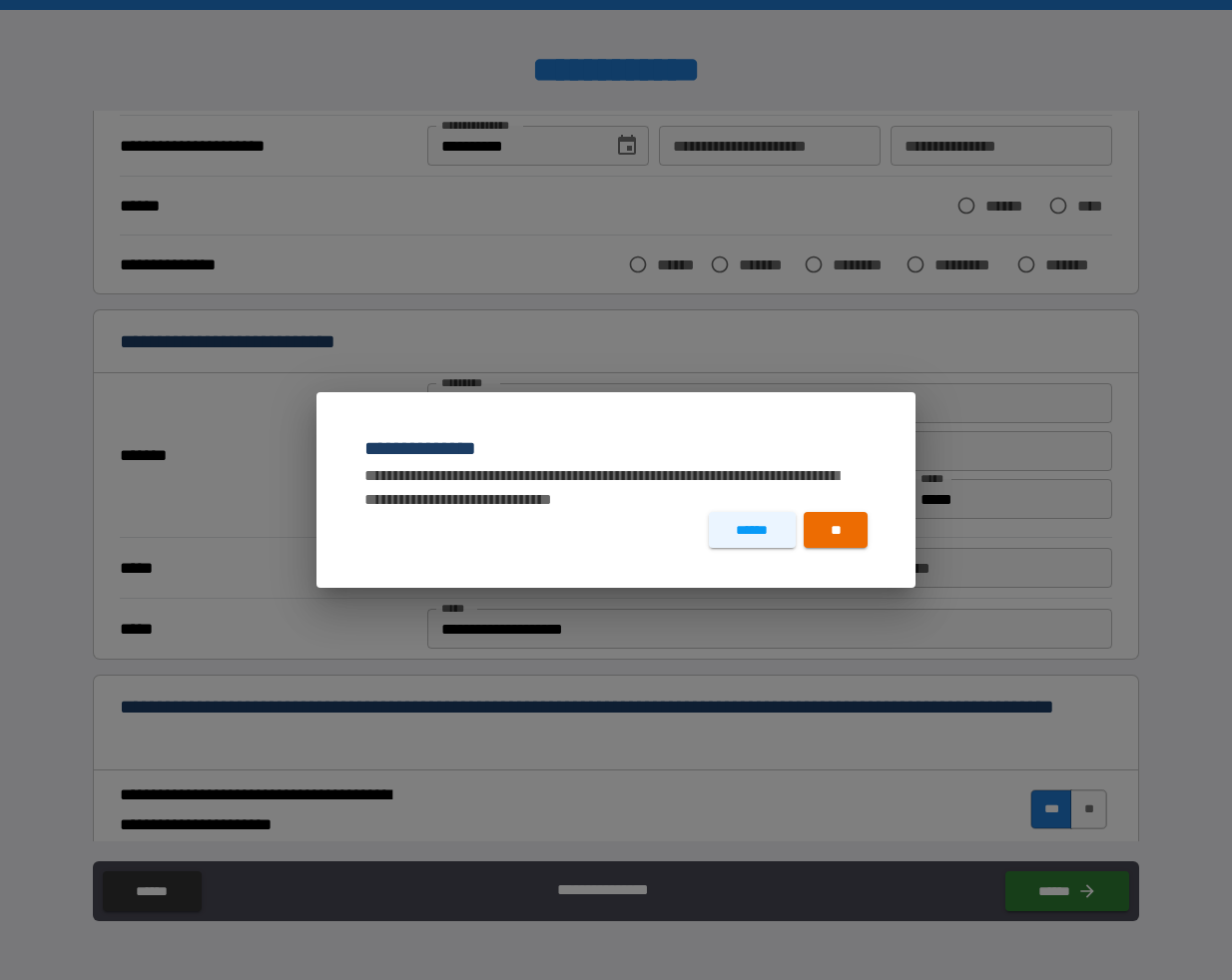 click on "**********" at bounding box center [616, 488] 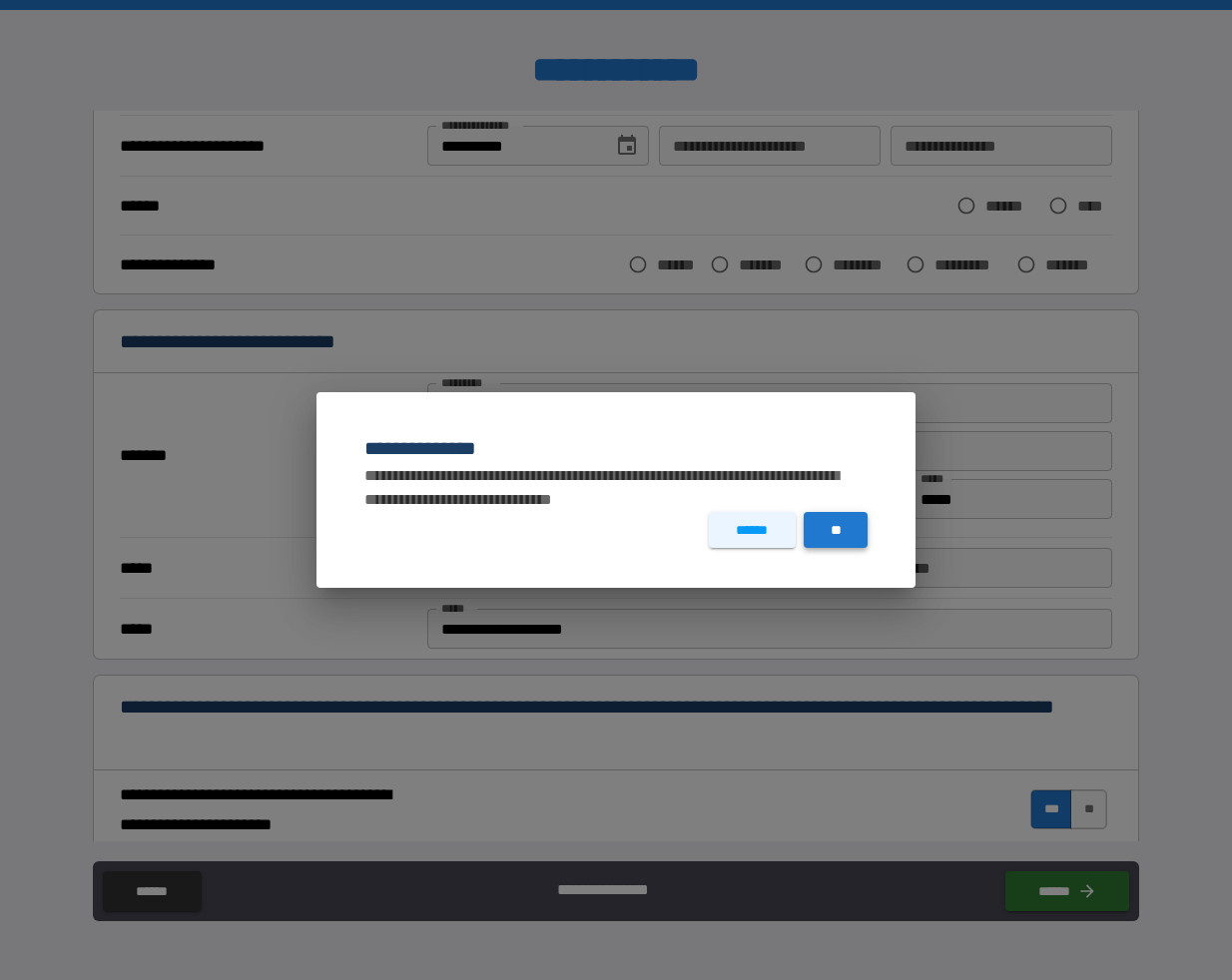 click on "**" at bounding box center [836, 530] 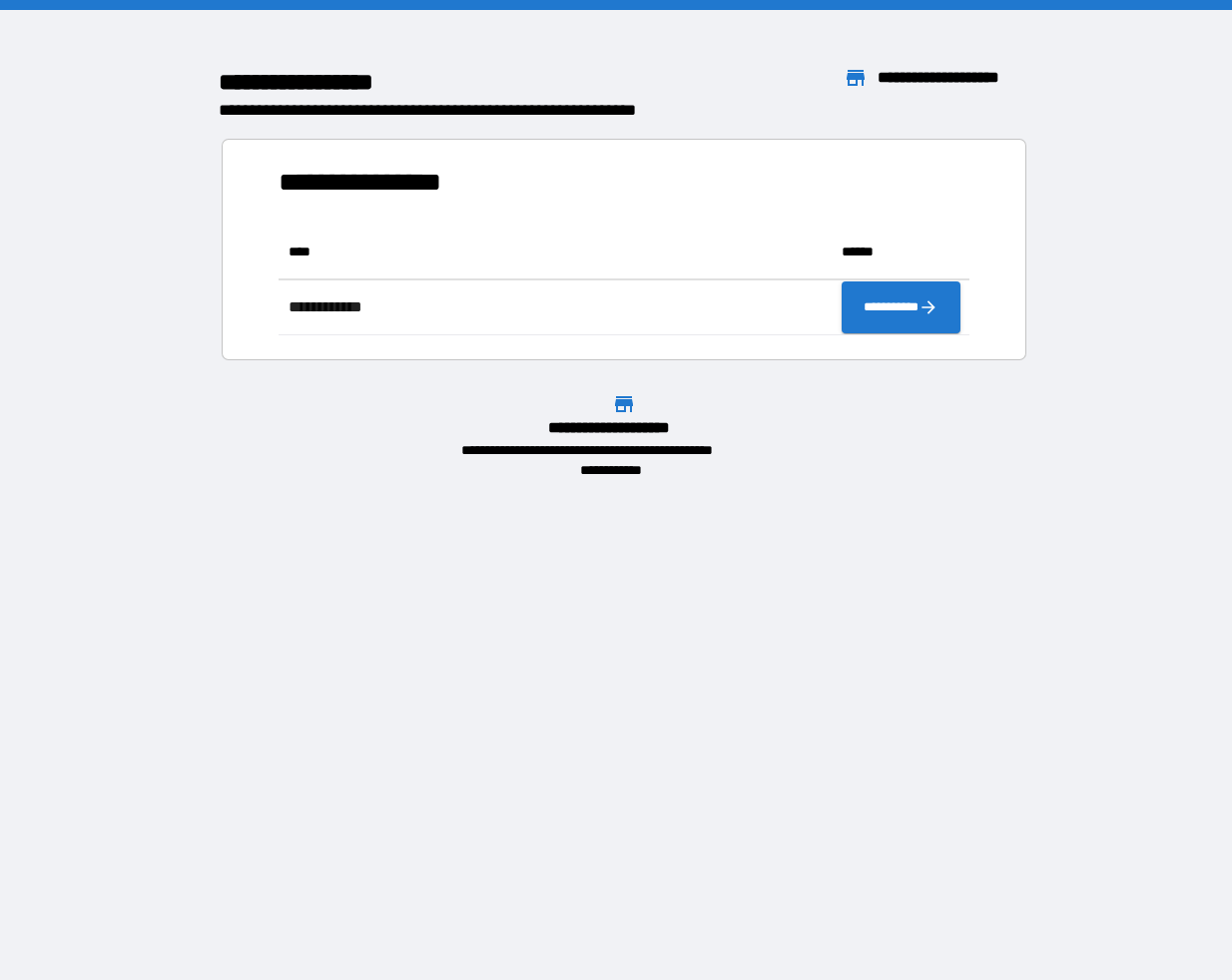 scroll, scrollTop: 96, scrollLeft: 676, axis: both 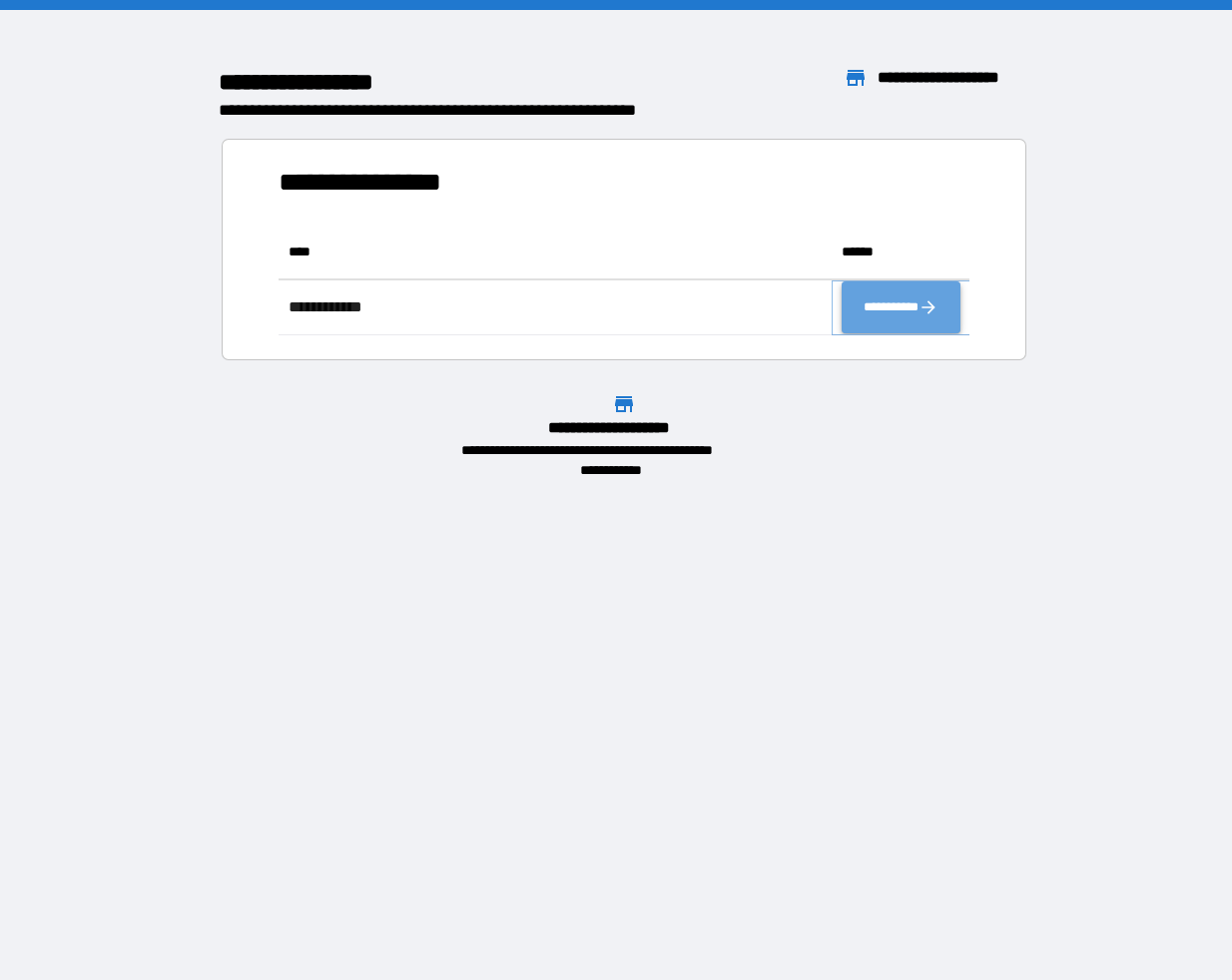 click on "**********" at bounding box center [901, 307] 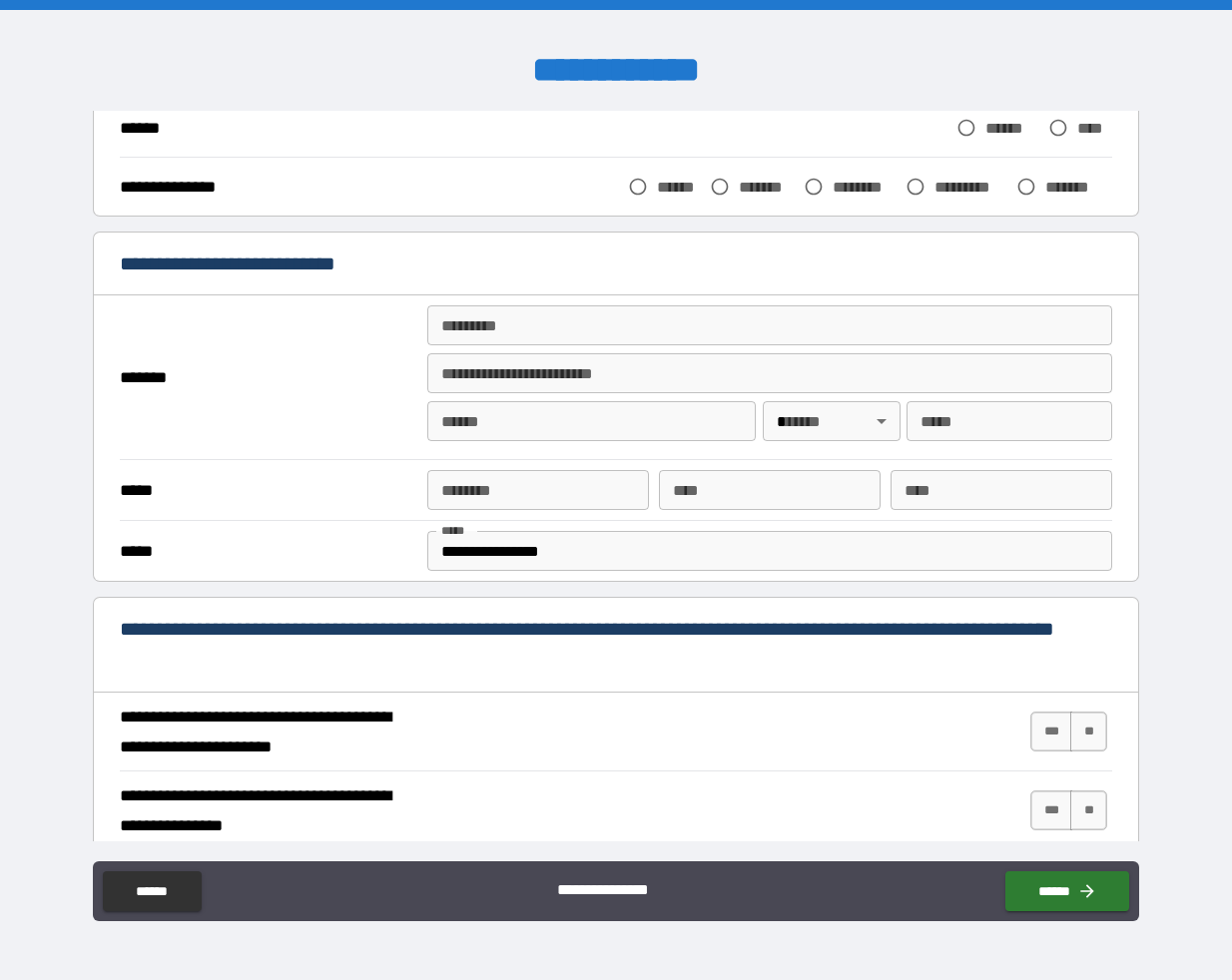 scroll, scrollTop: 278, scrollLeft: 0, axis: vertical 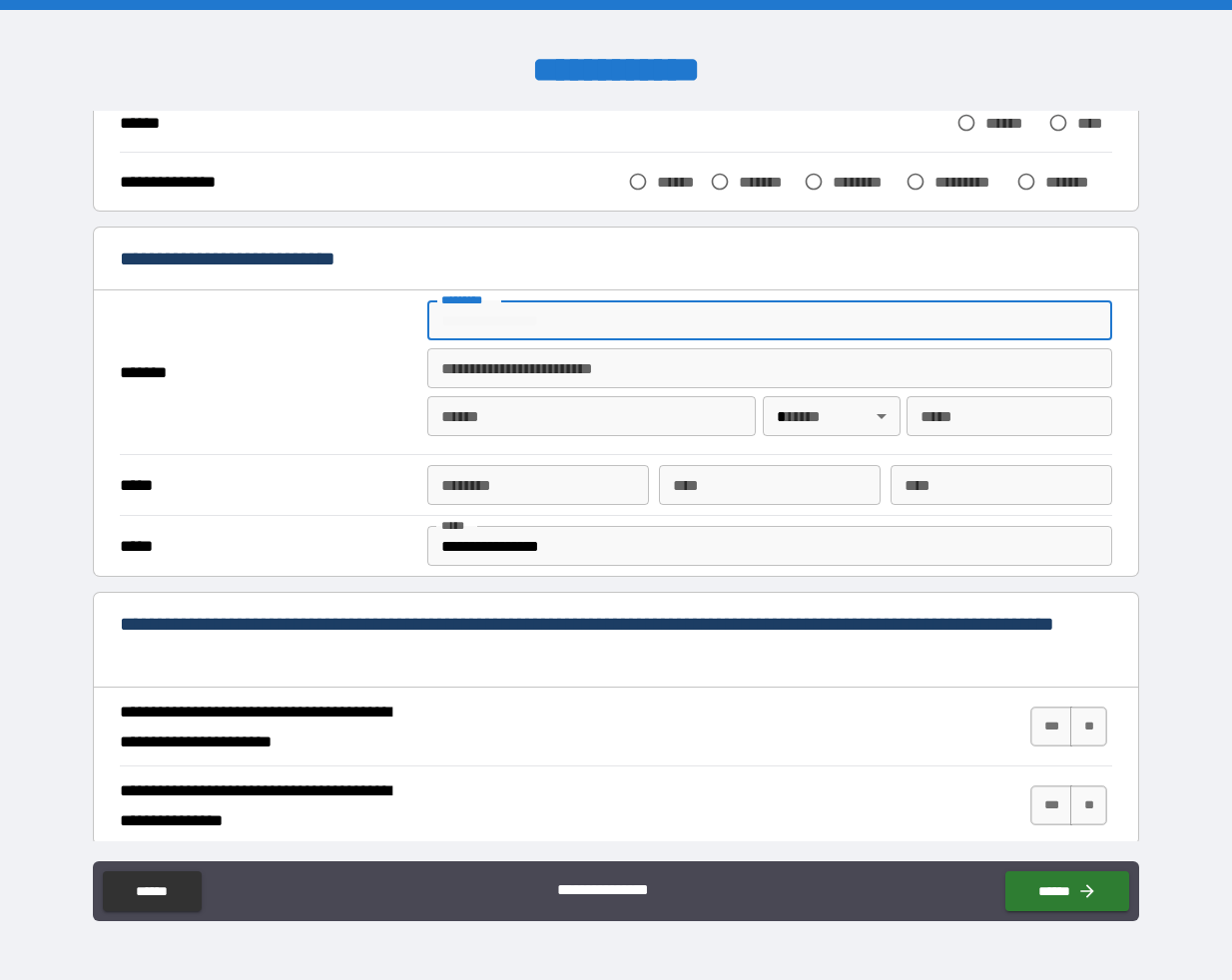 click on "*******   *" at bounding box center [770, 320] 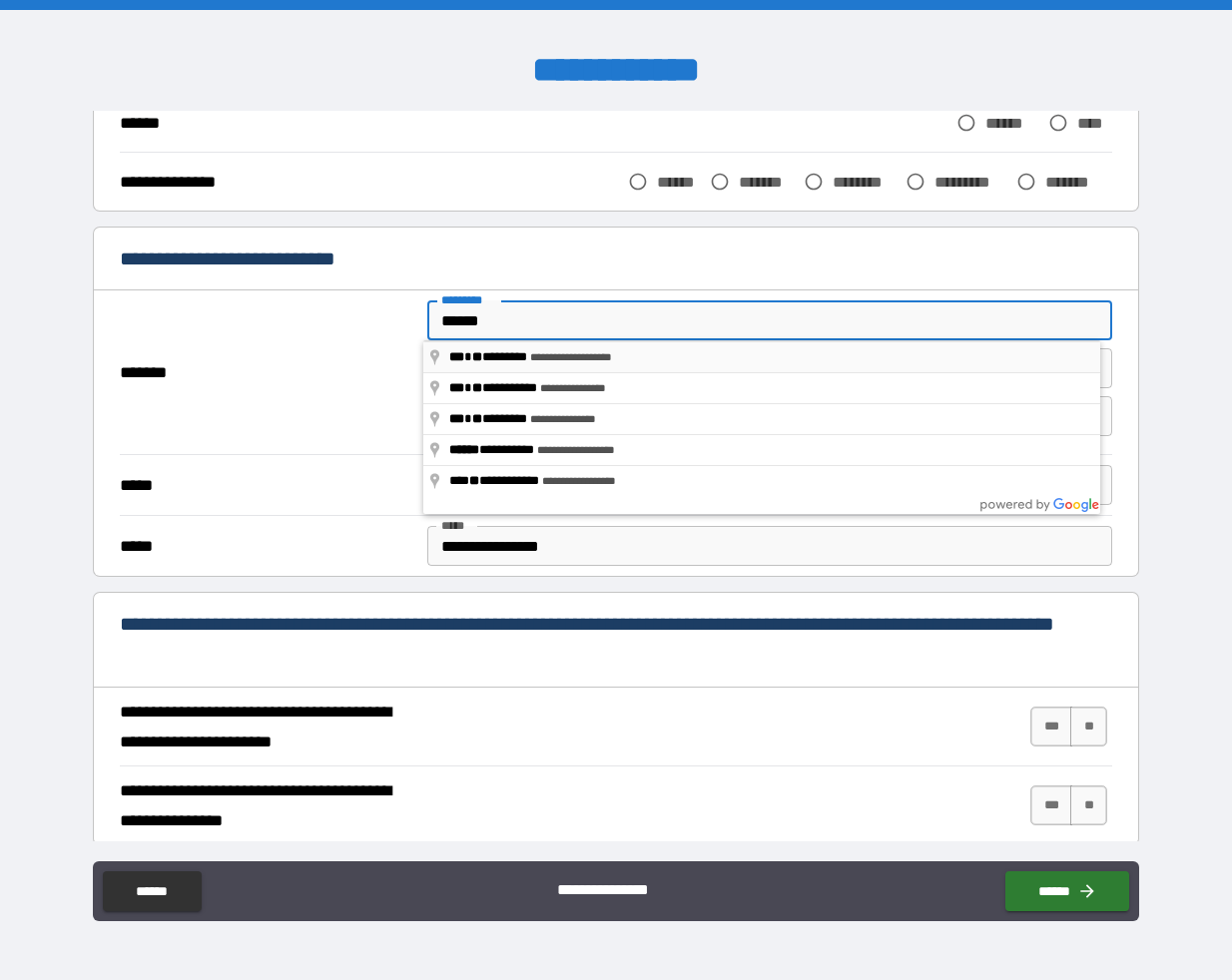 type on "**********" 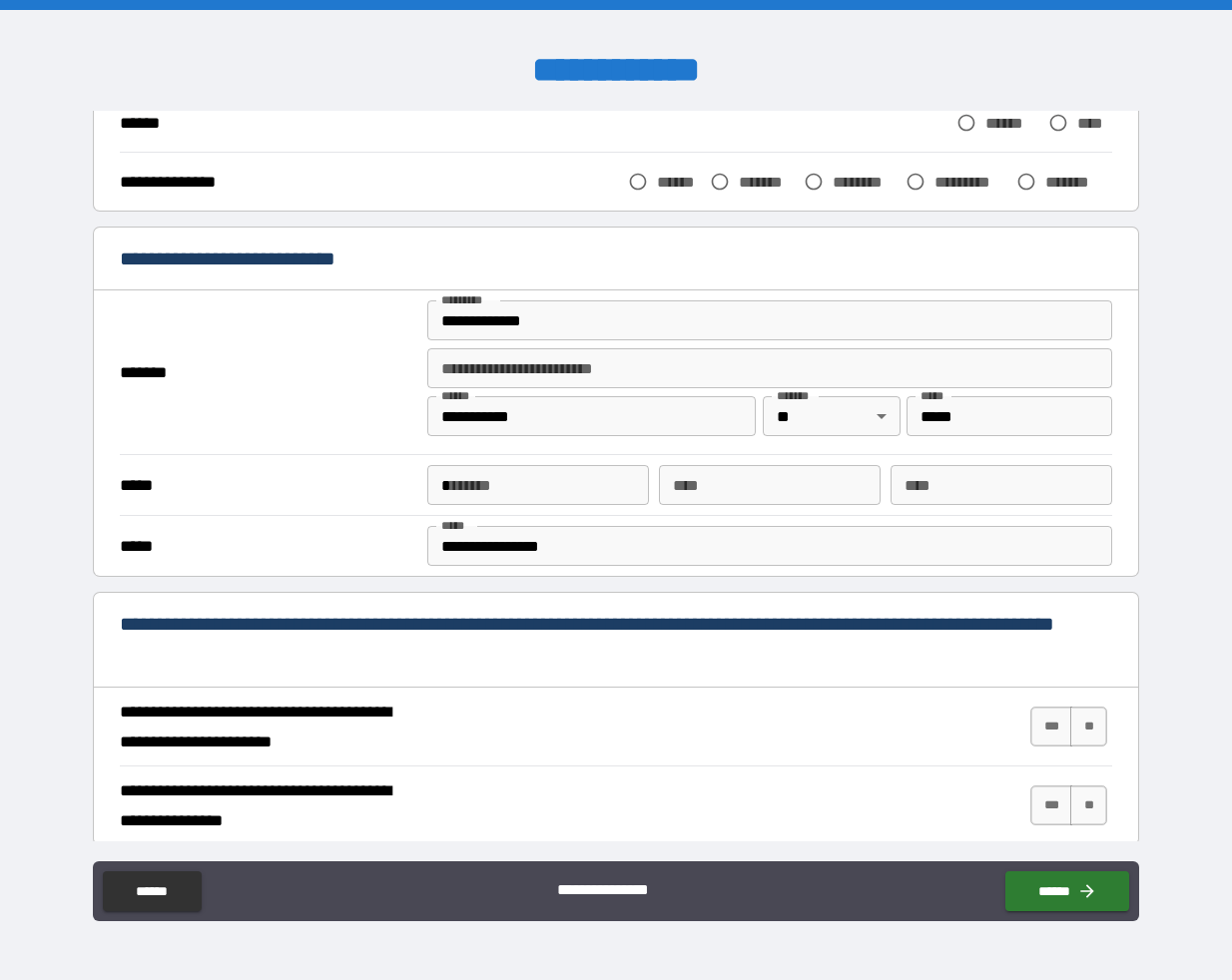 click on "*" at bounding box center (538, 485) 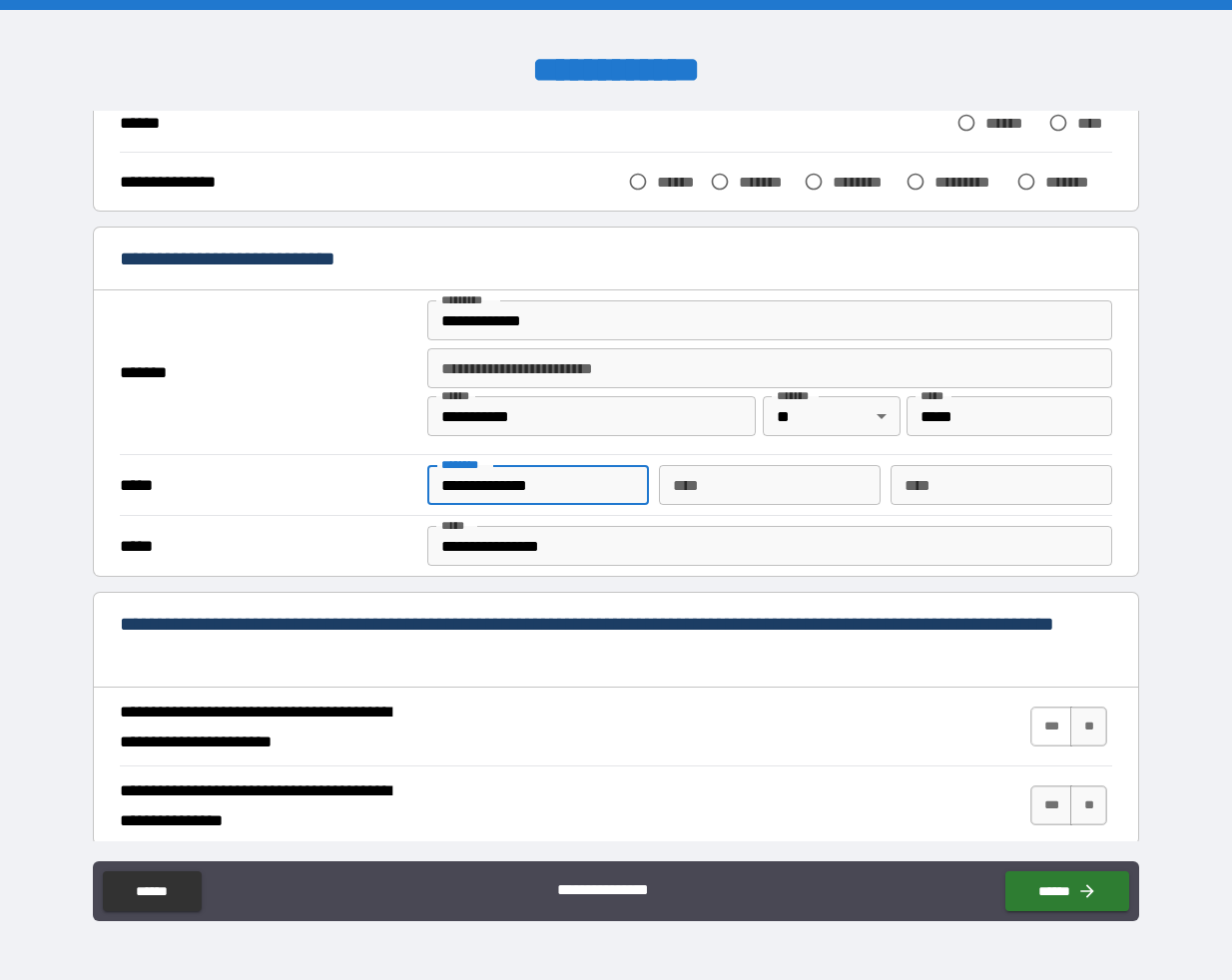type on "**********" 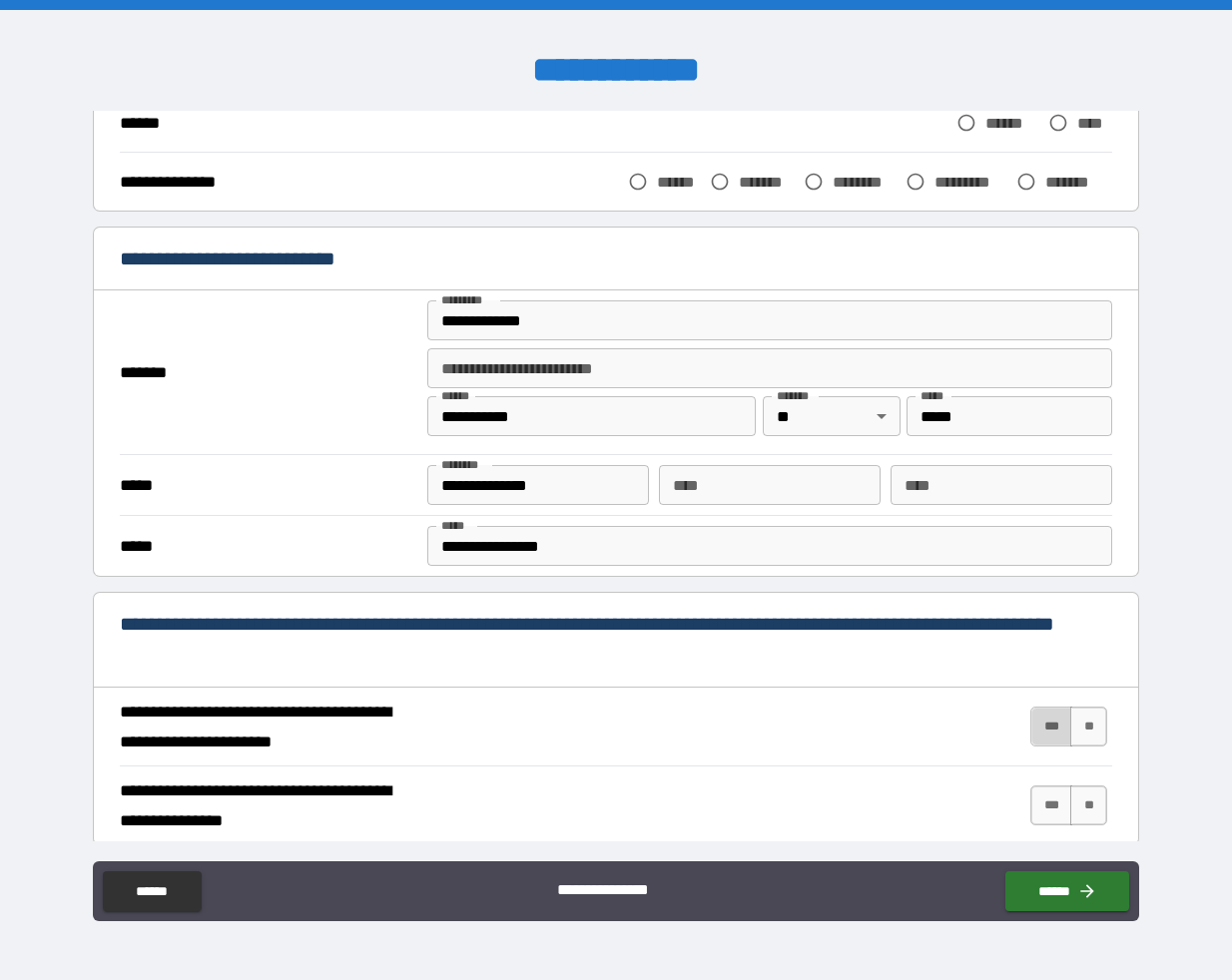 click on "***" at bounding box center (1051, 727) 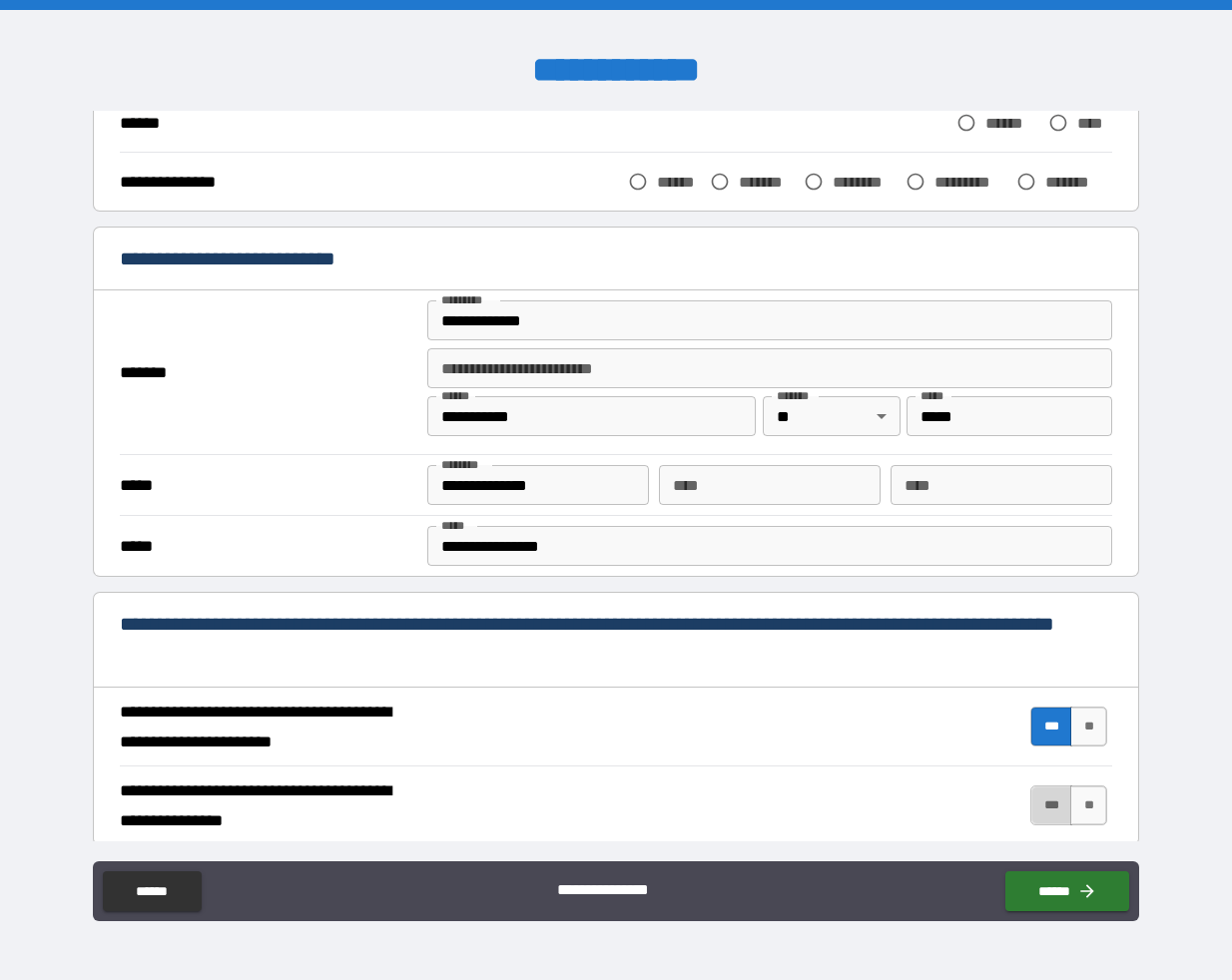 click on "***" at bounding box center [1051, 805] 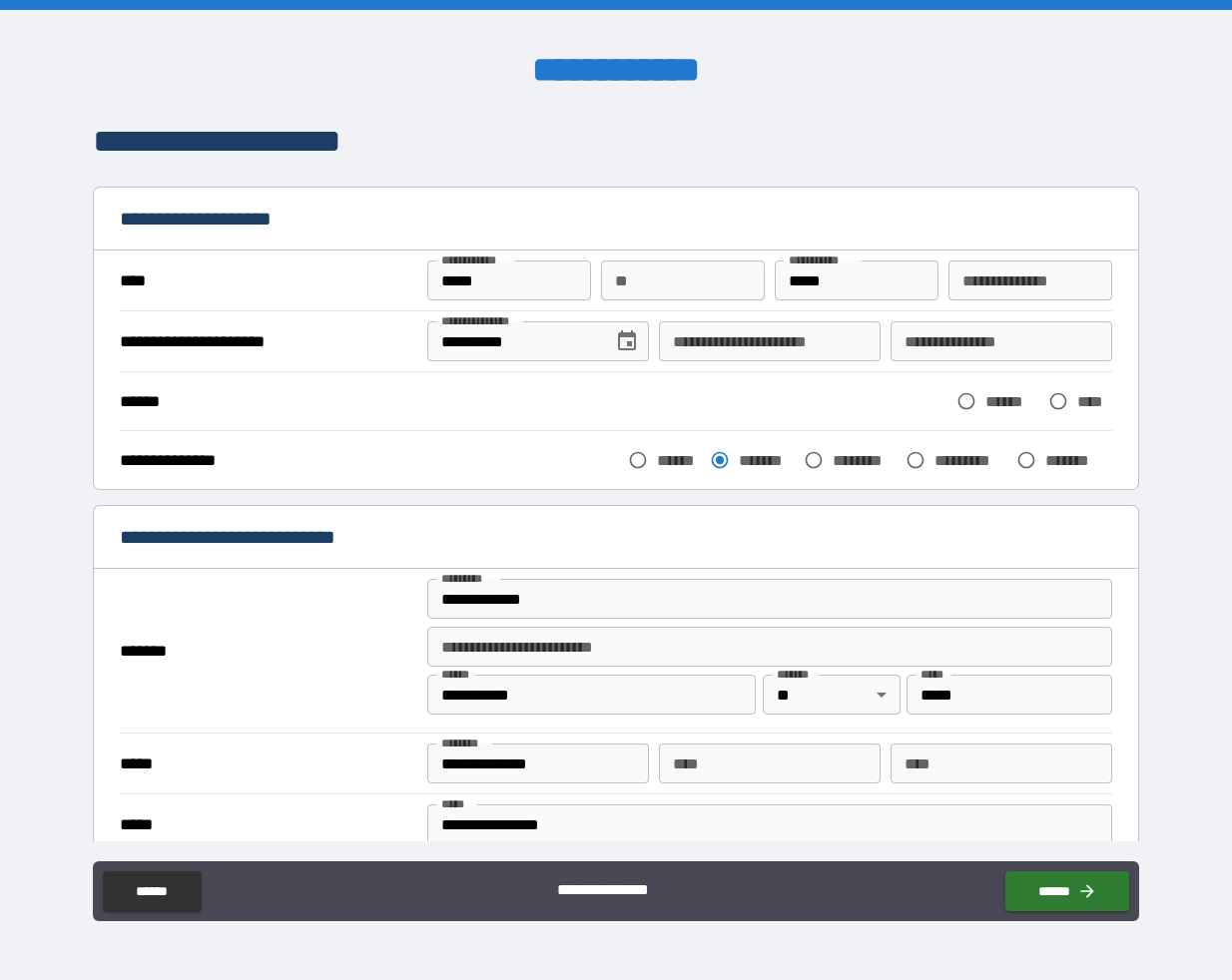 scroll, scrollTop: 0, scrollLeft: 0, axis: both 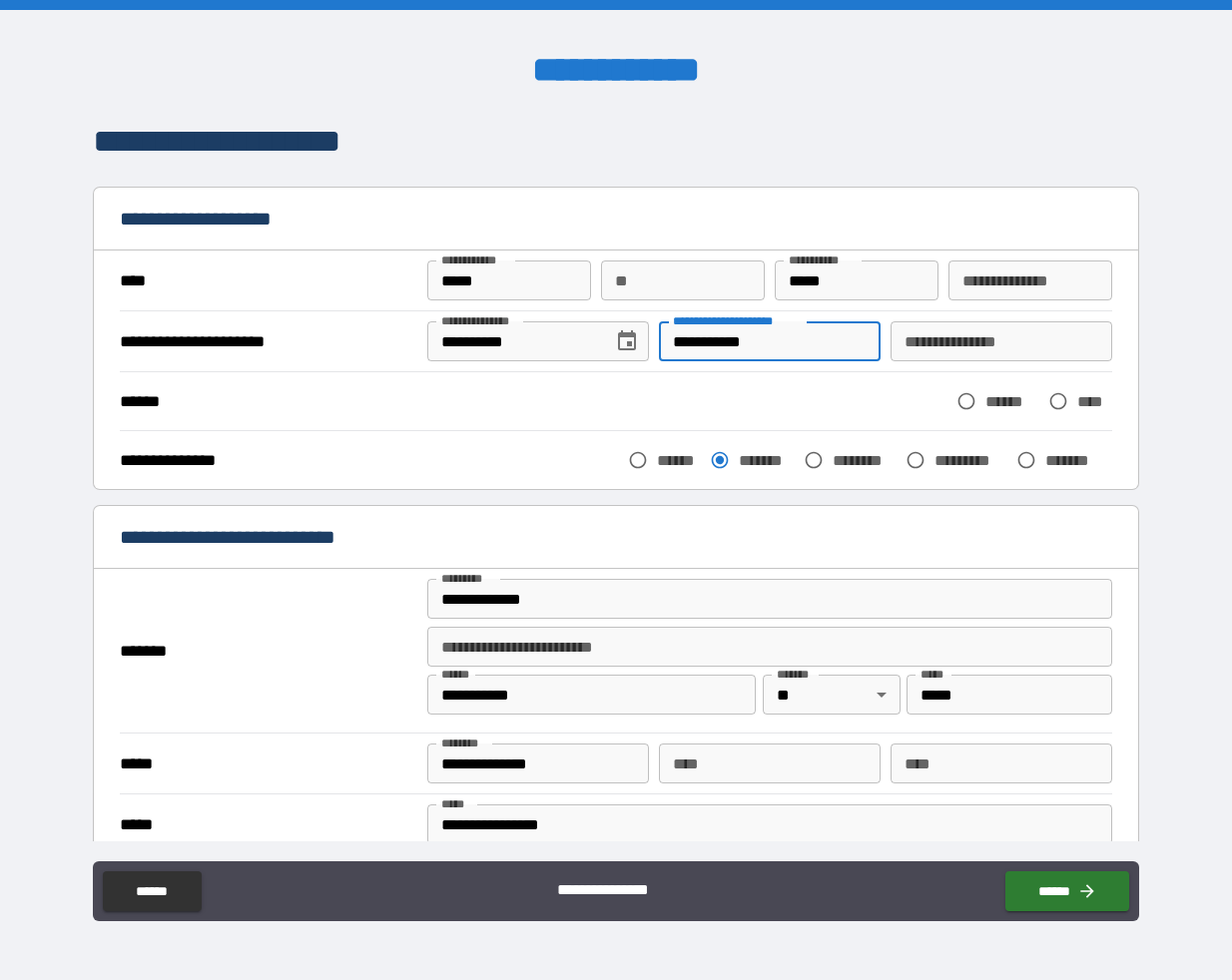 type on "**********" 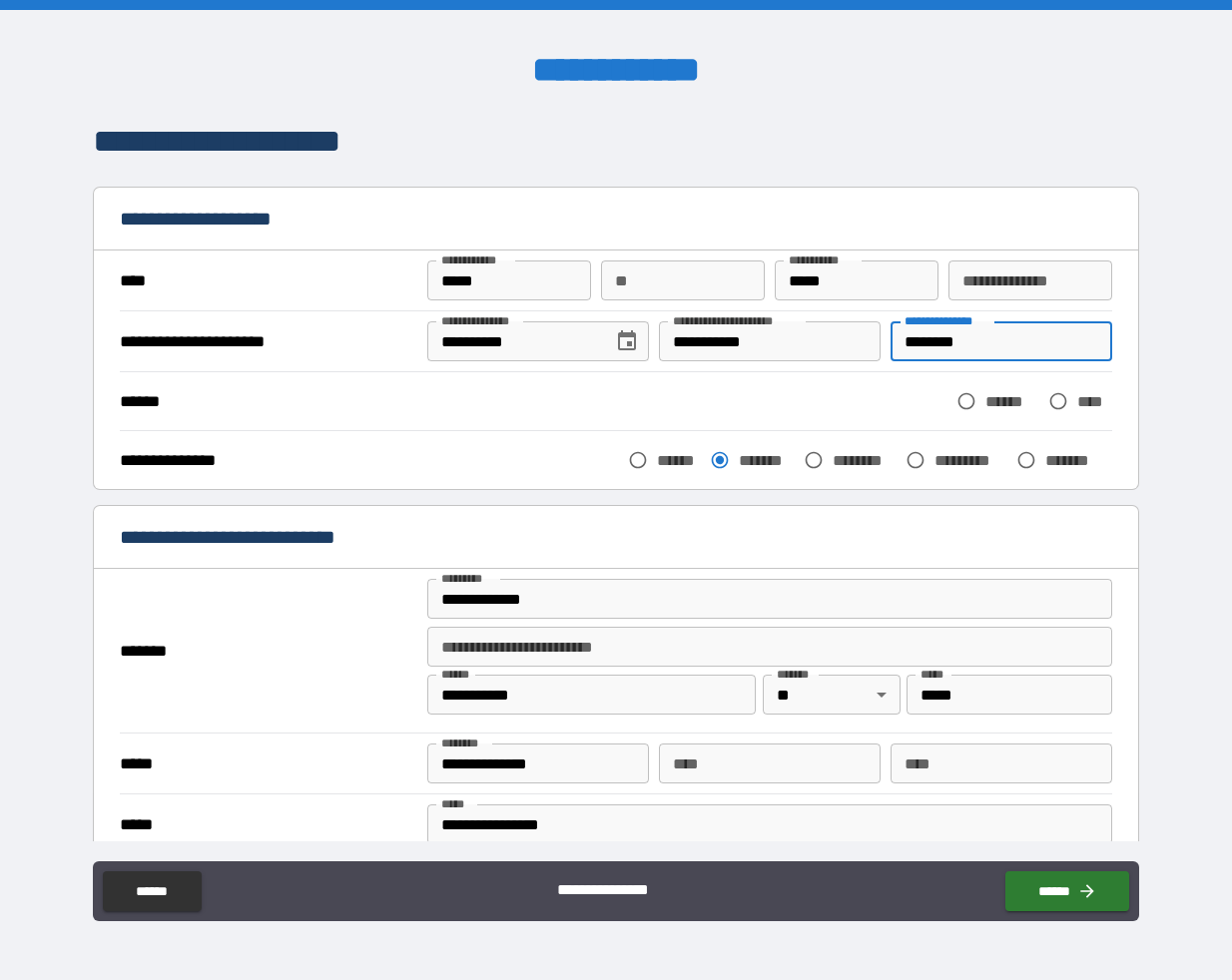 type on "********" 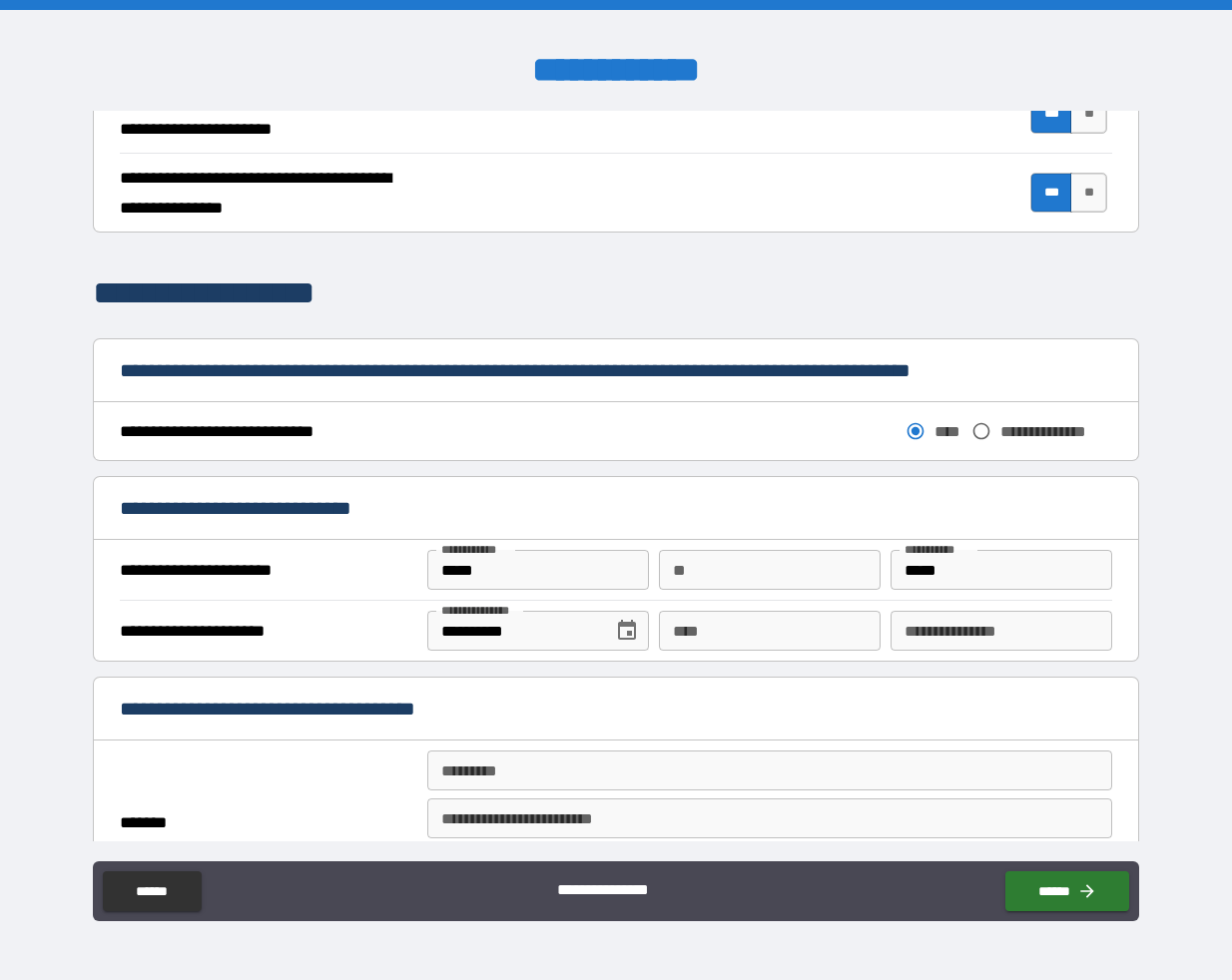 scroll, scrollTop: 897, scrollLeft: 0, axis: vertical 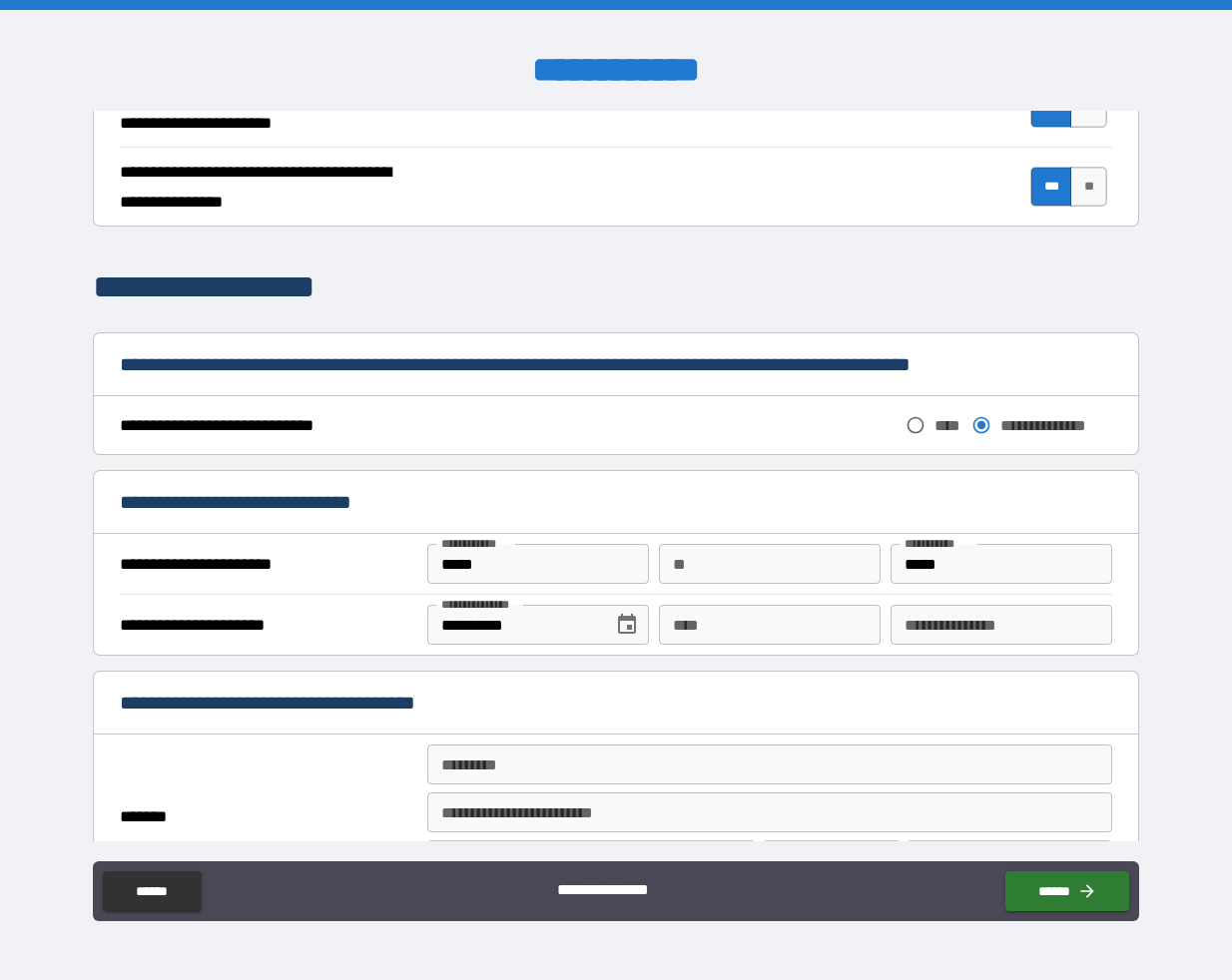 click on "*****" at bounding box center (538, 564) 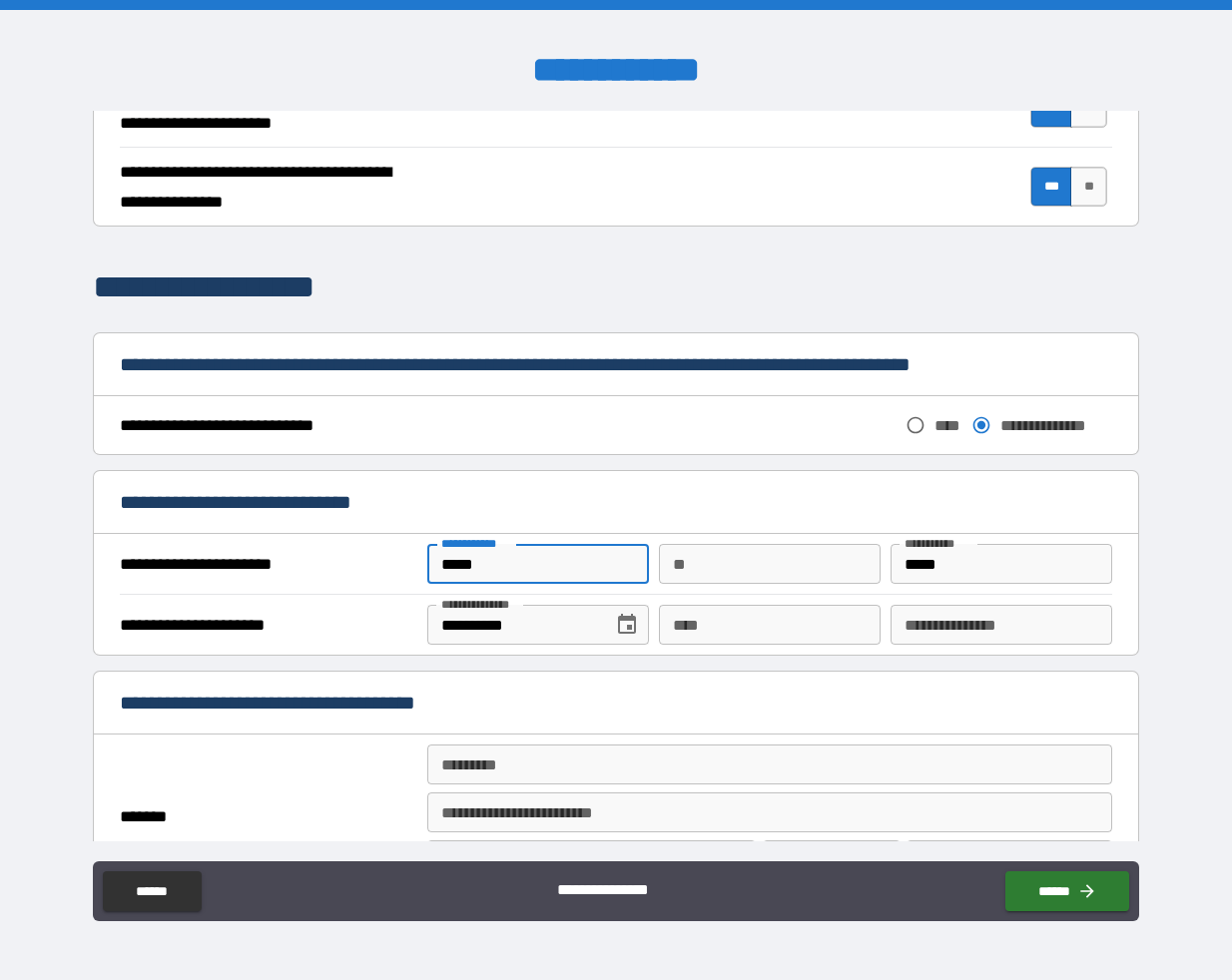 click on "*****" at bounding box center (538, 564) 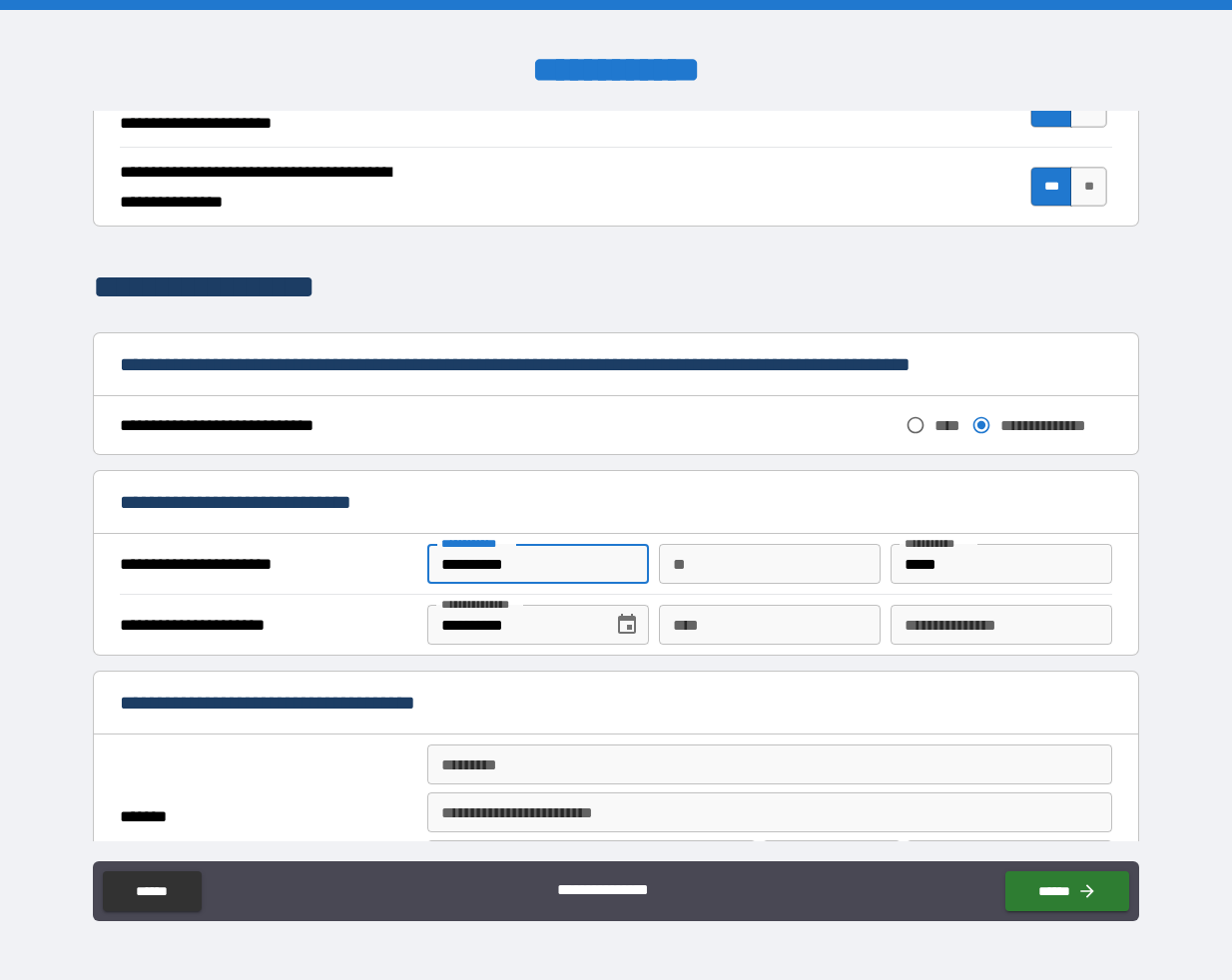 type on "**********" 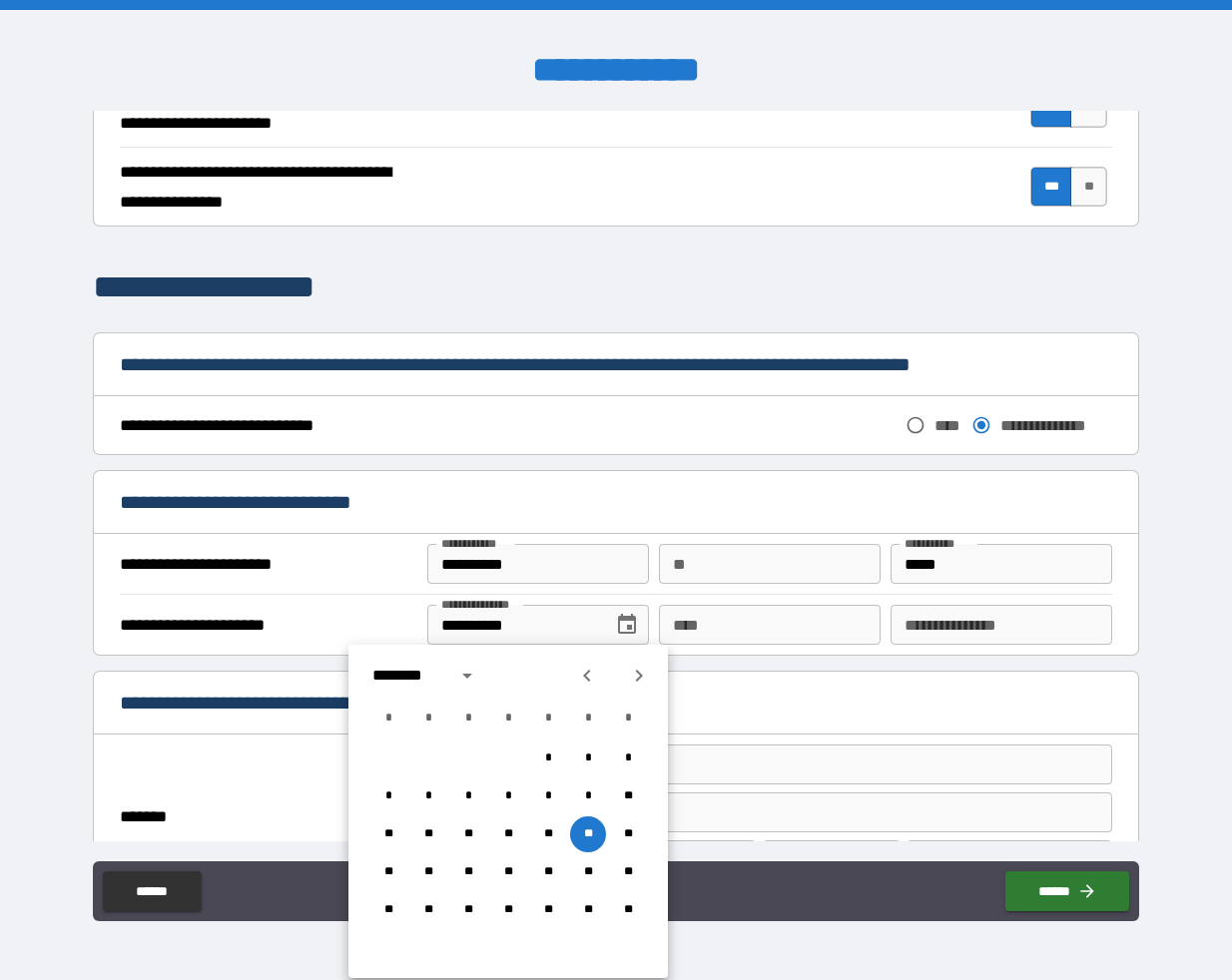 click 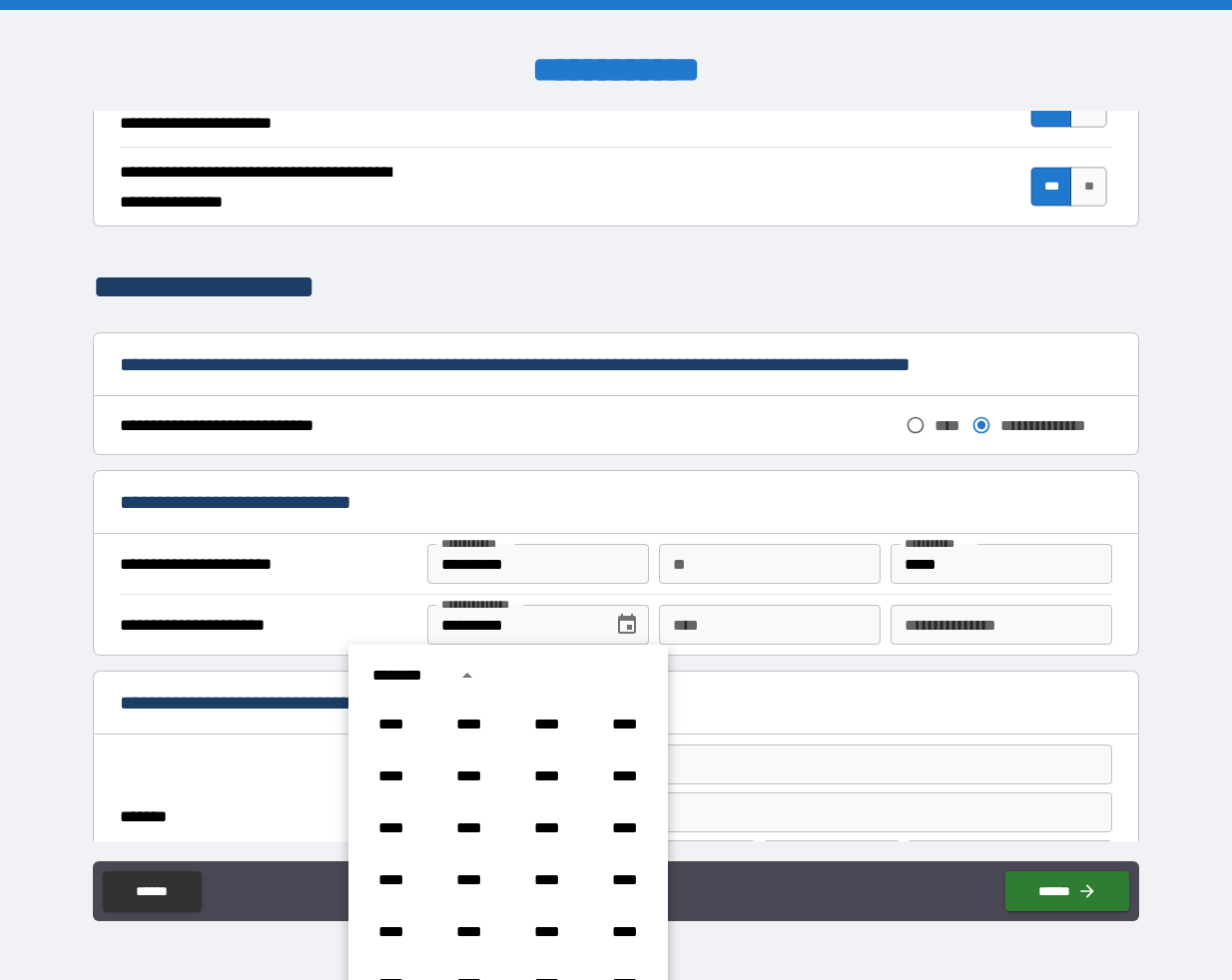 scroll, scrollTop: 601, scrollLeft: 0, axis: vertical 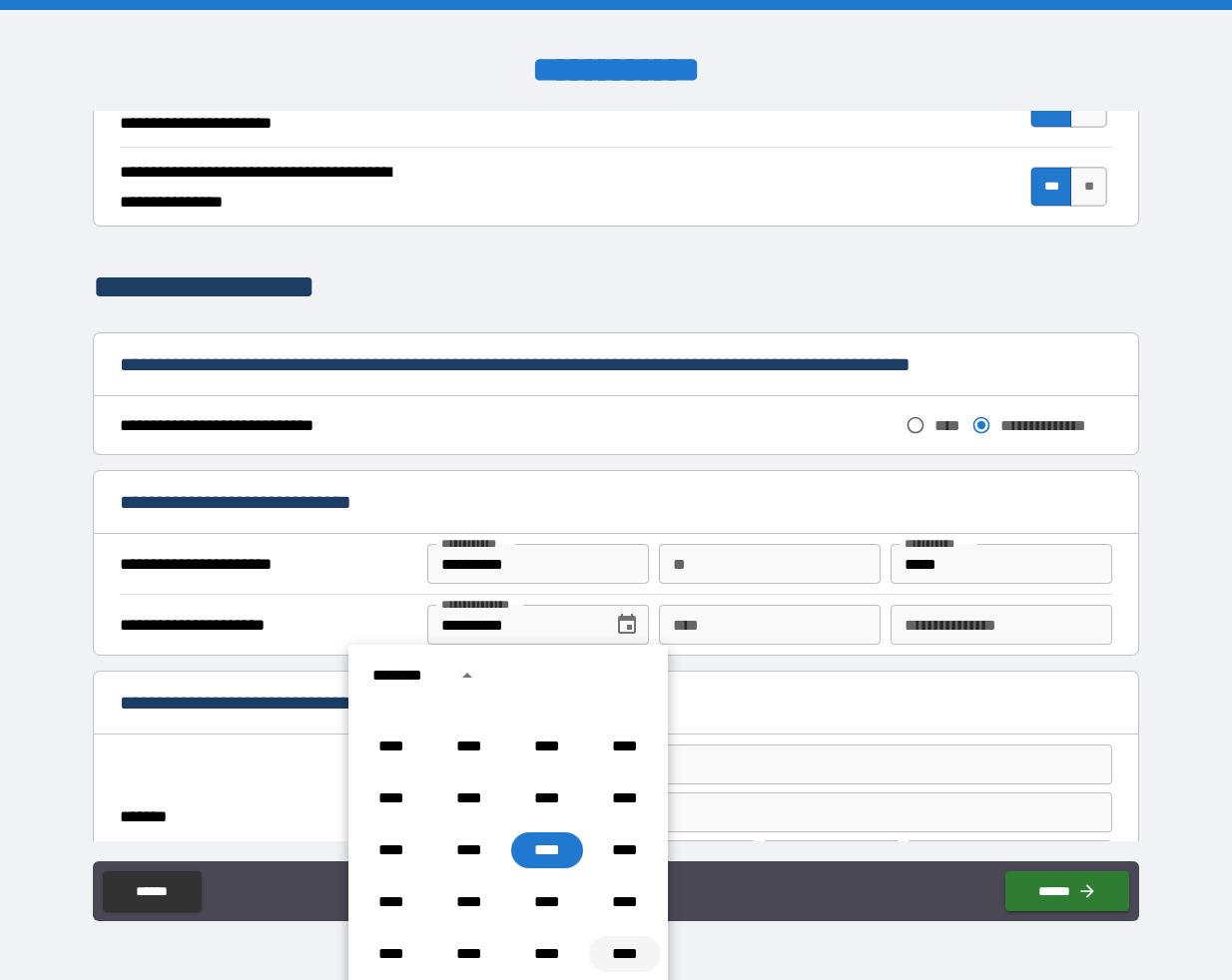 click on "****" at bounding box center (625, 954) 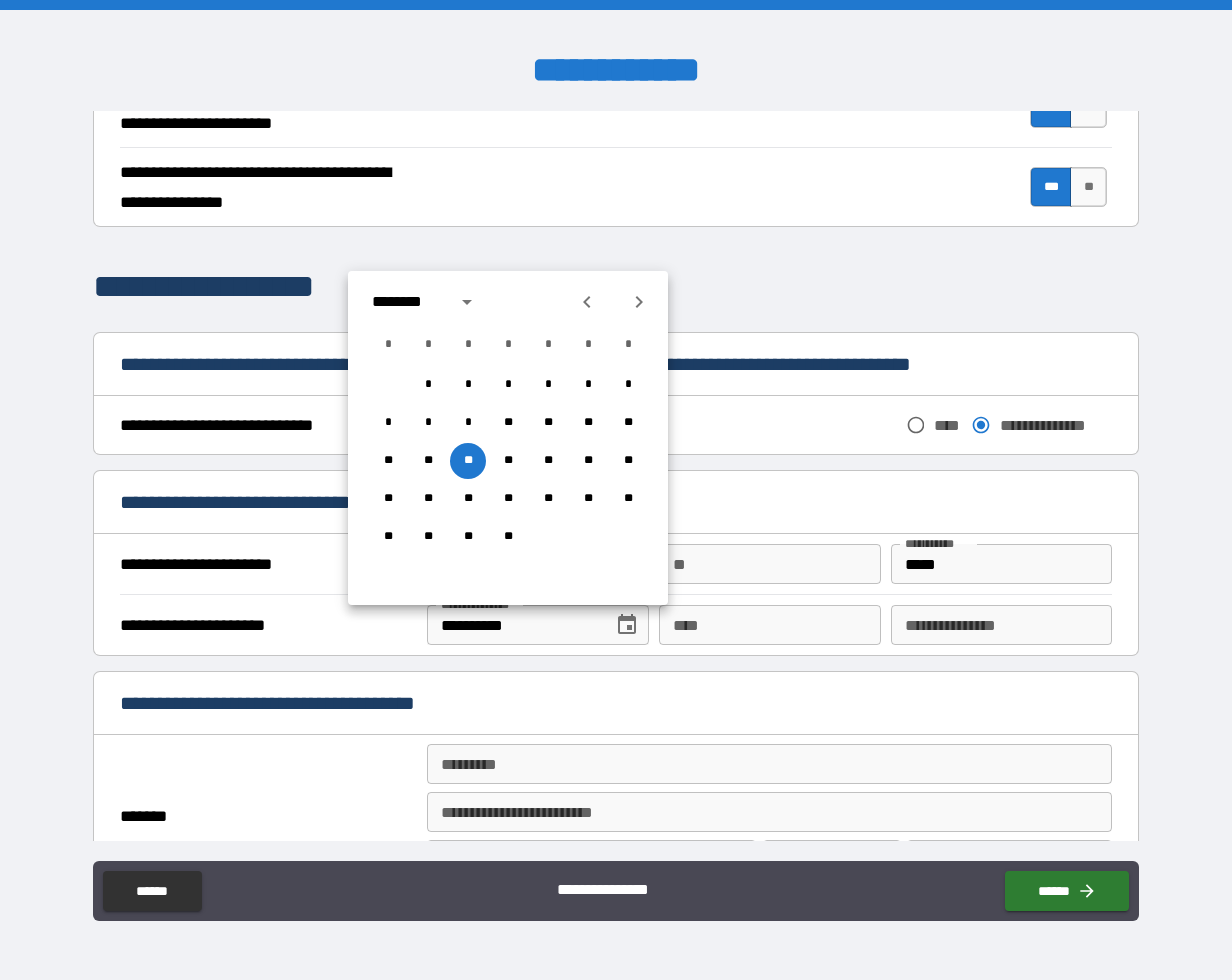 click 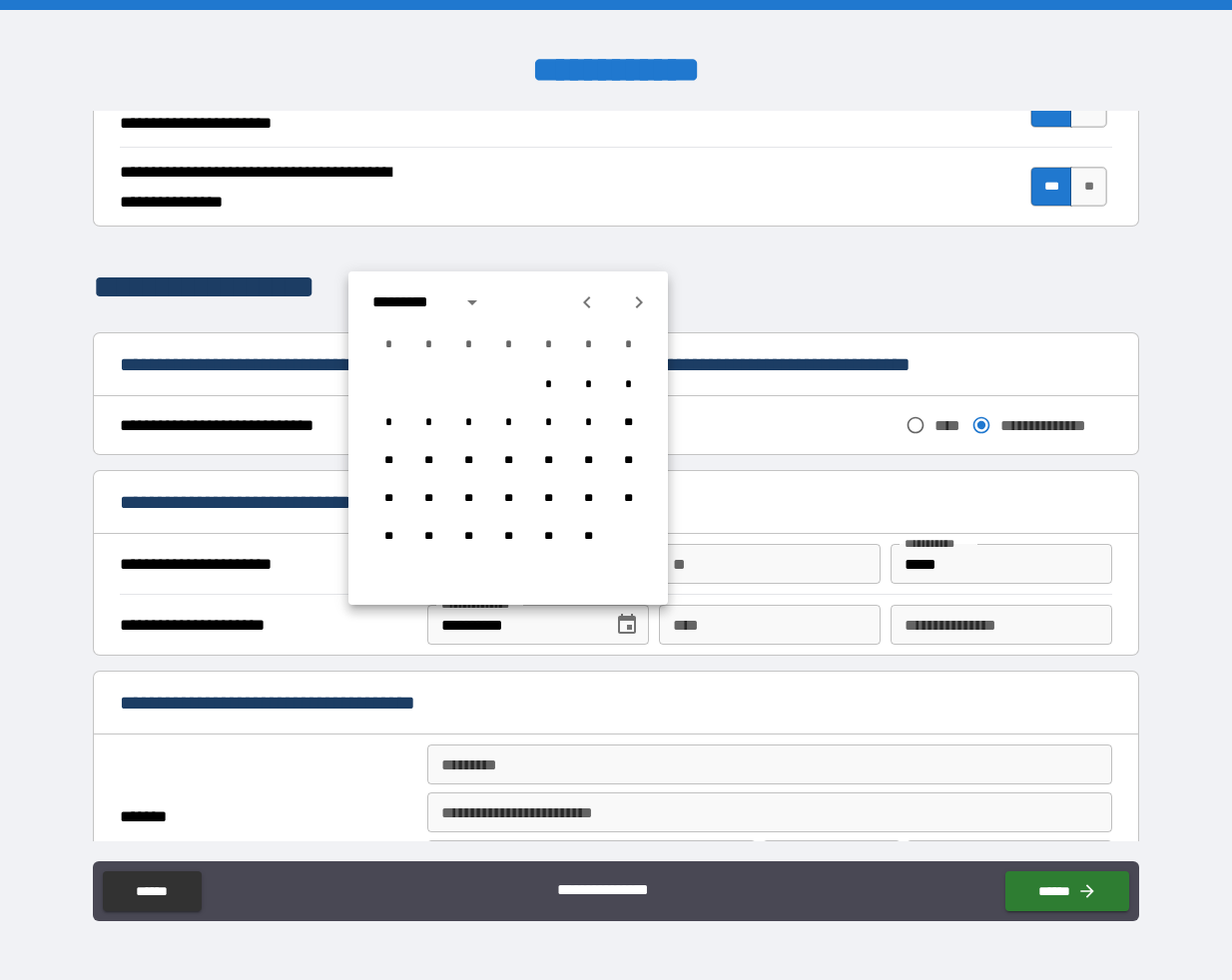 click 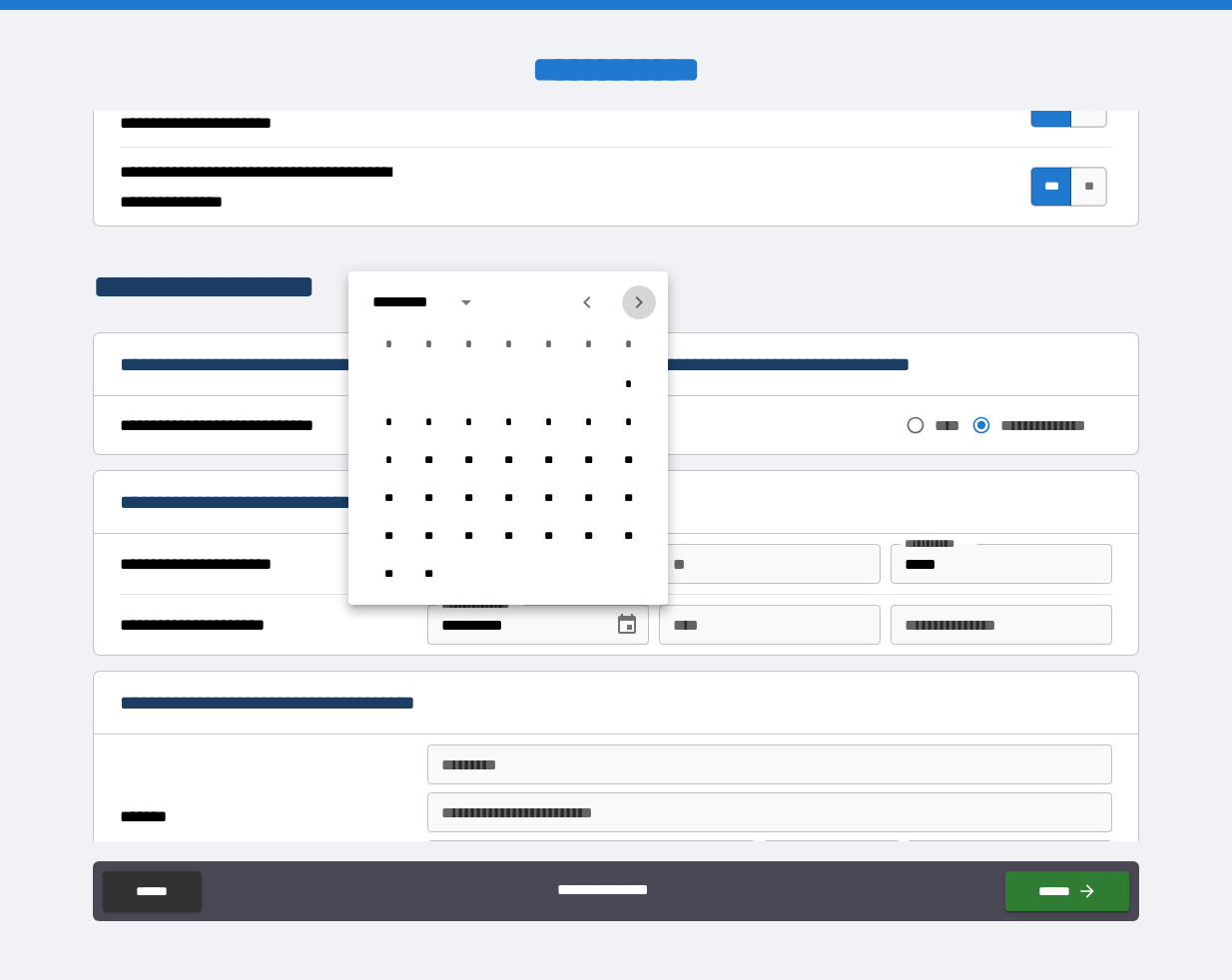 click 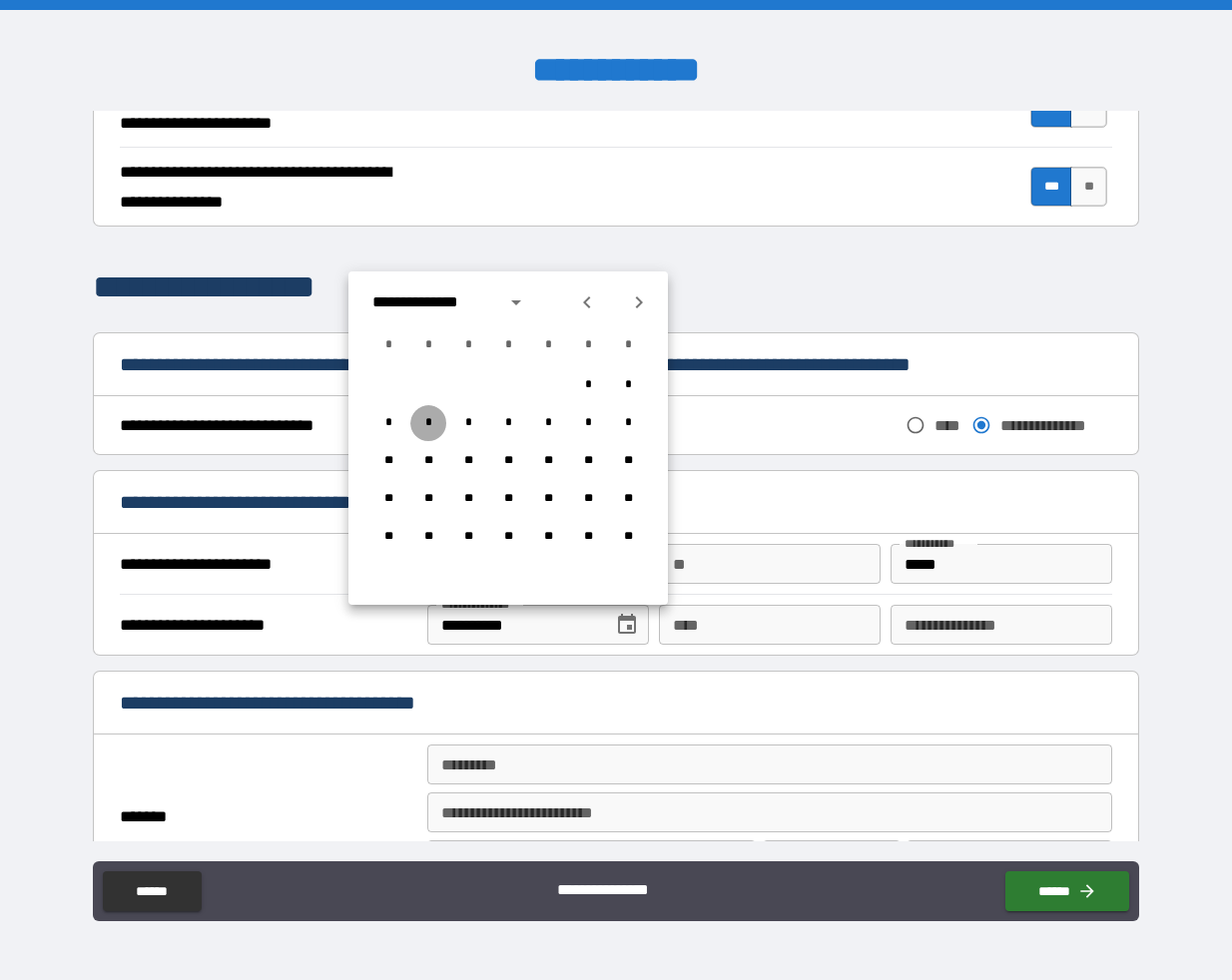 click on "*" at bounding box center (428, 423) 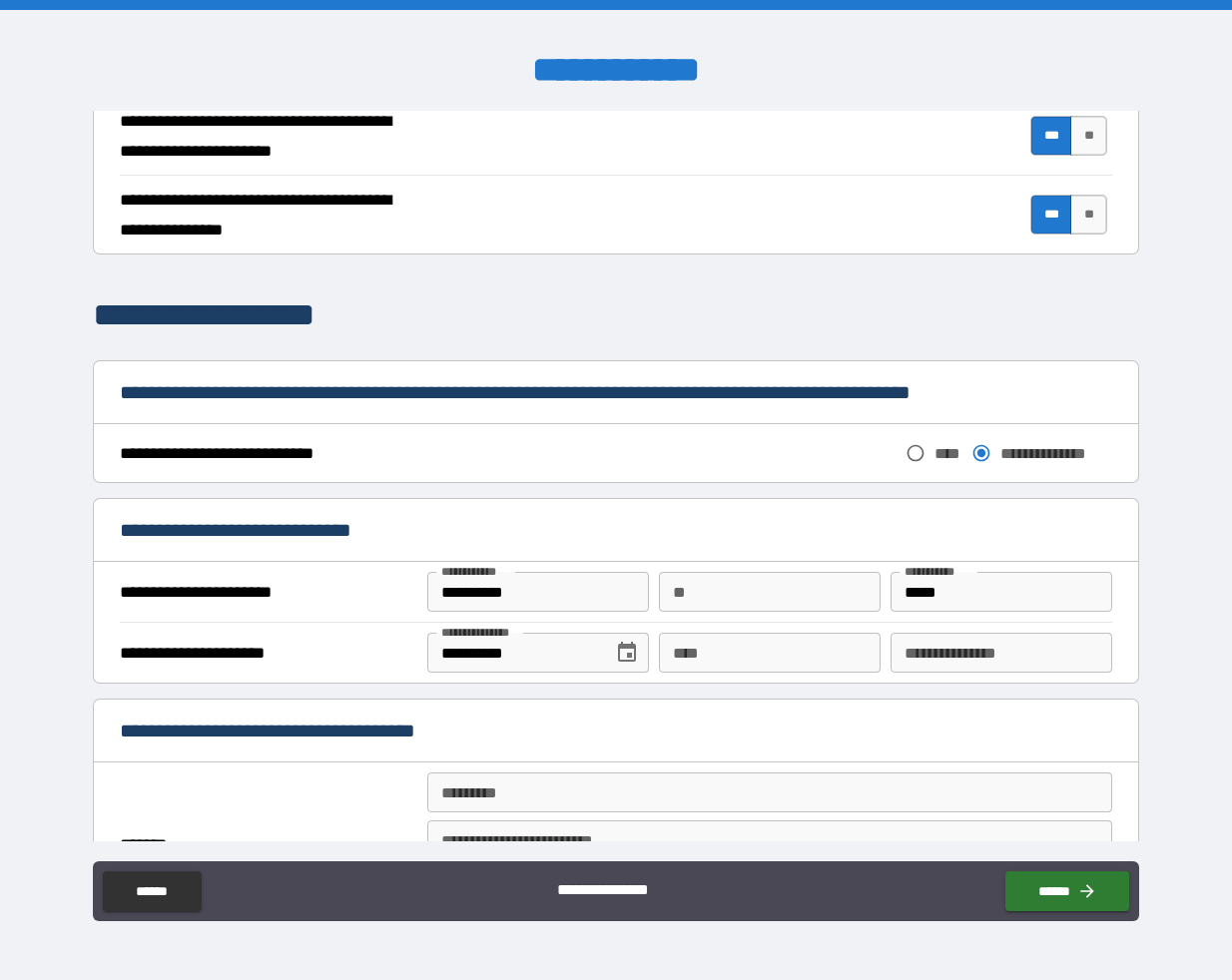 scroll, scrollTop: 875, scrollLeft: 0, axis: vertical 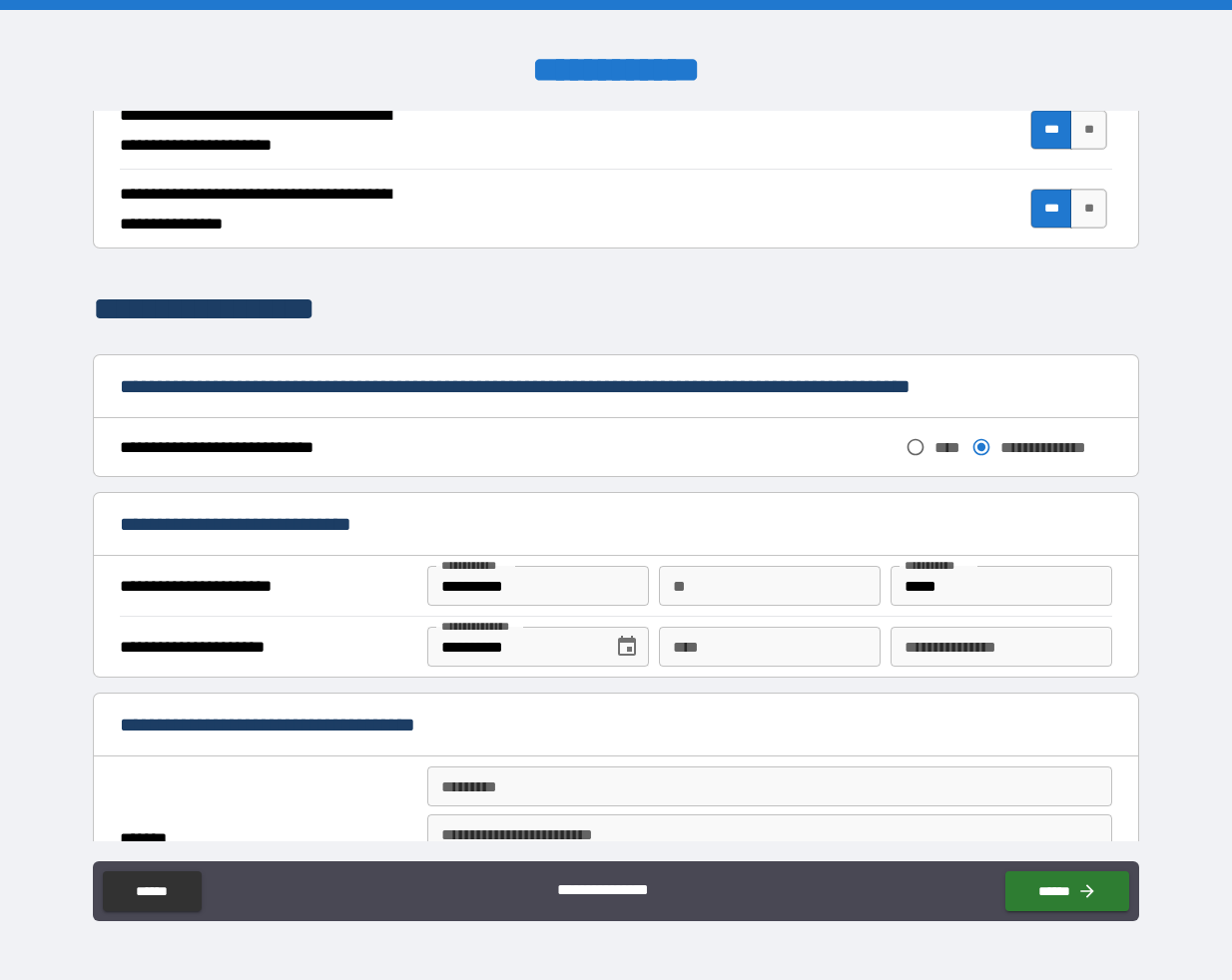 click on "****" at bounding box center [770, 647] 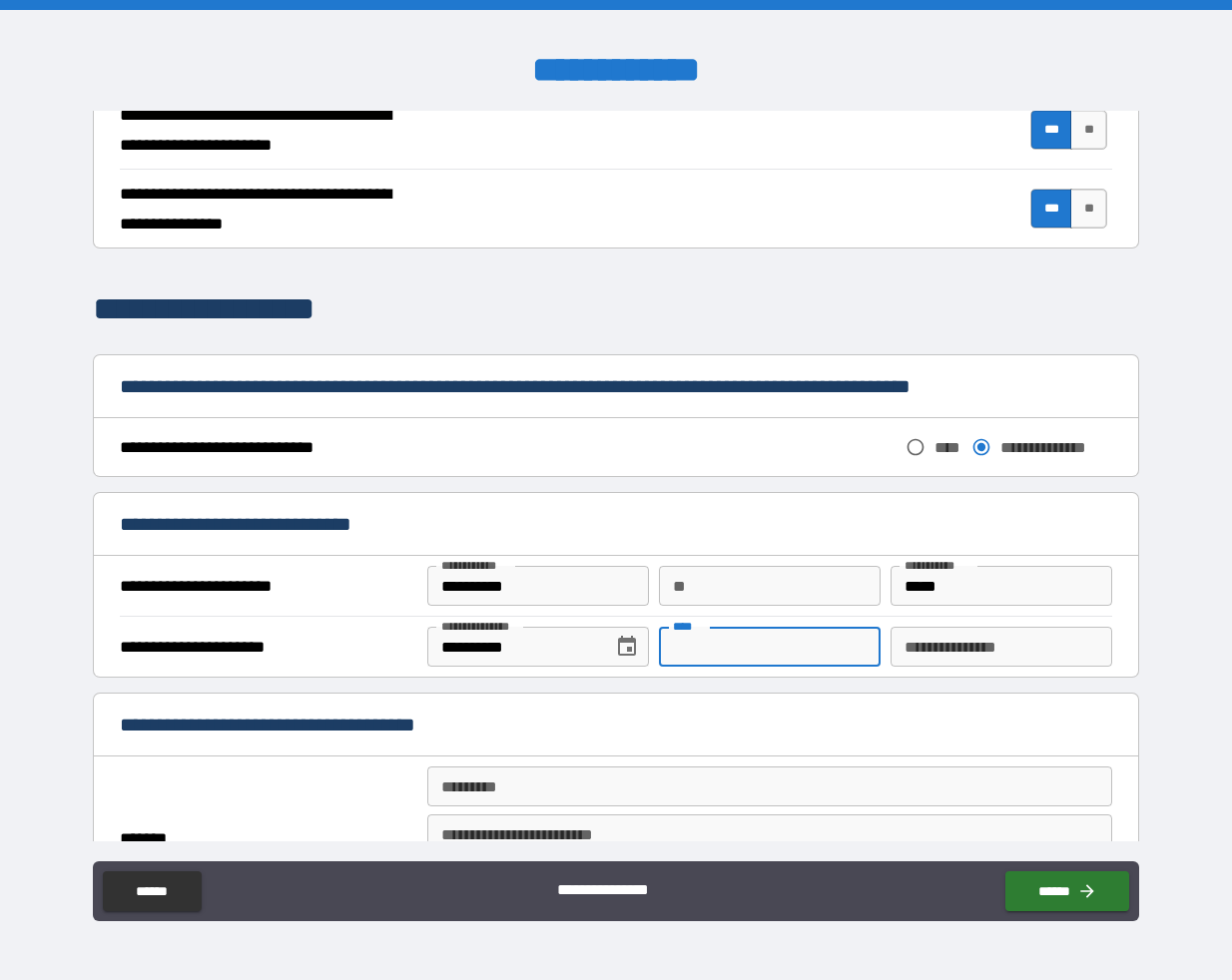 paste on "**********" 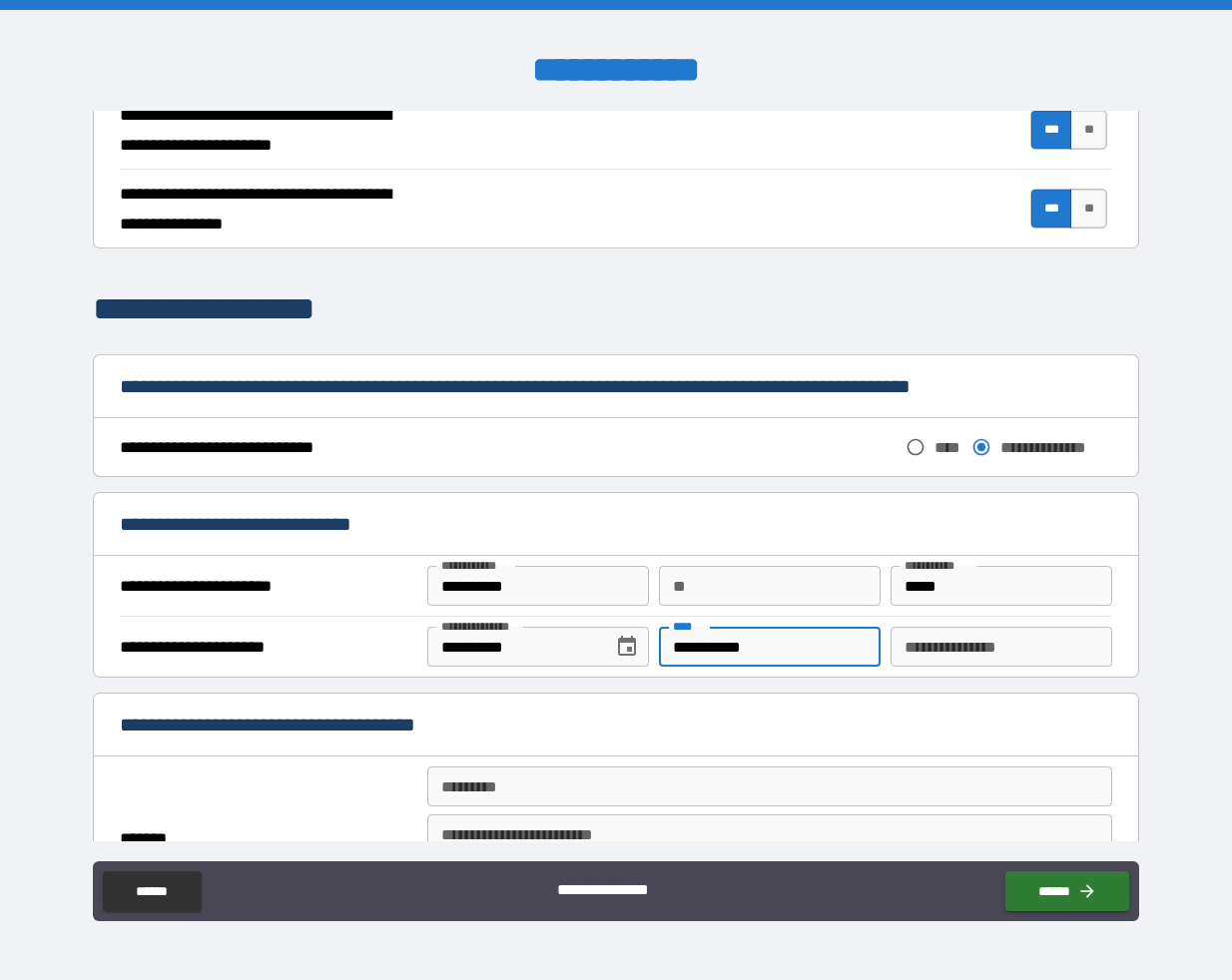 type on "**********" 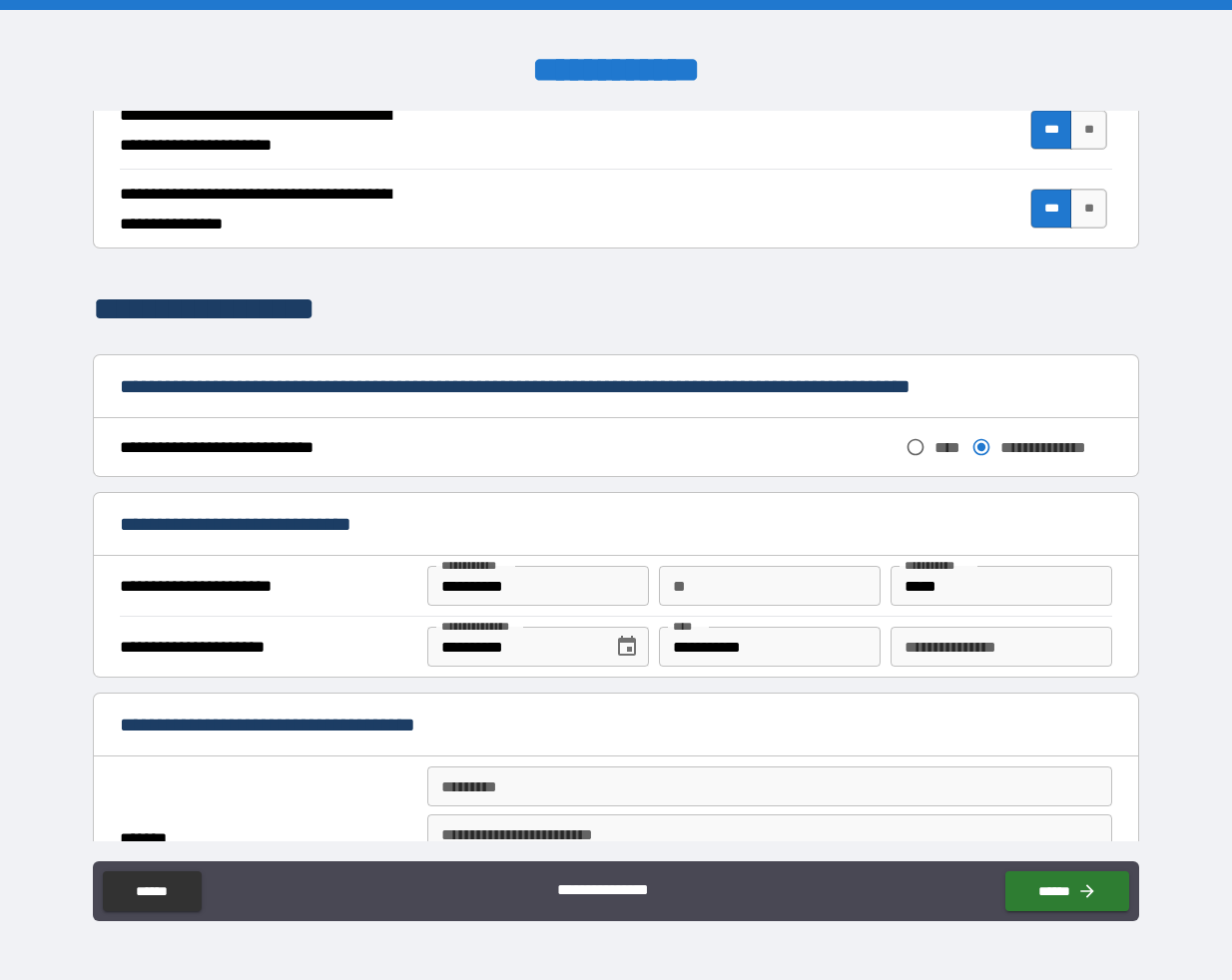 click on "**********" at bounding box center (1001, 647) 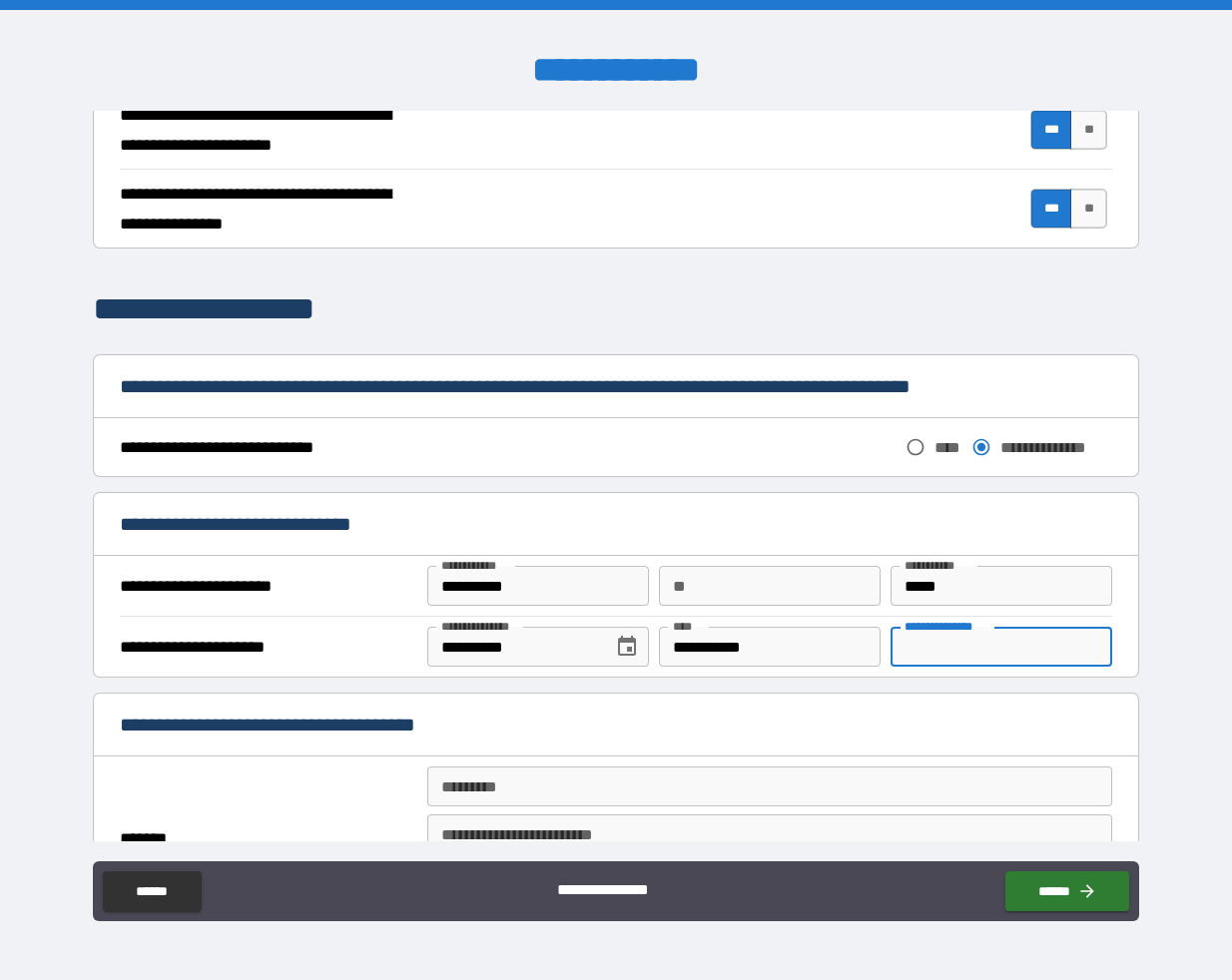 paste on "********" 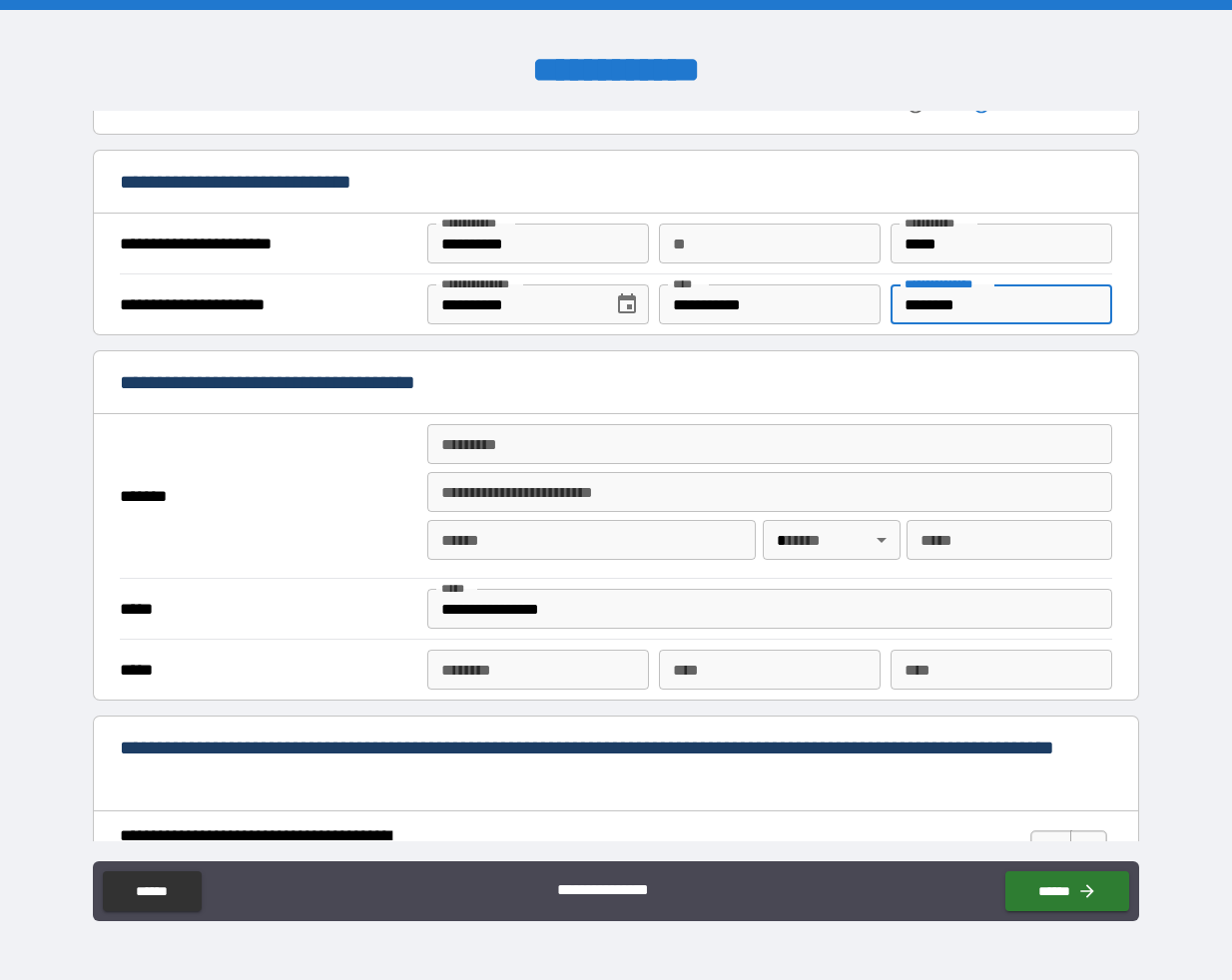 scroll, scrollTop: 1225, scrollLeft: 0, axis: vertical 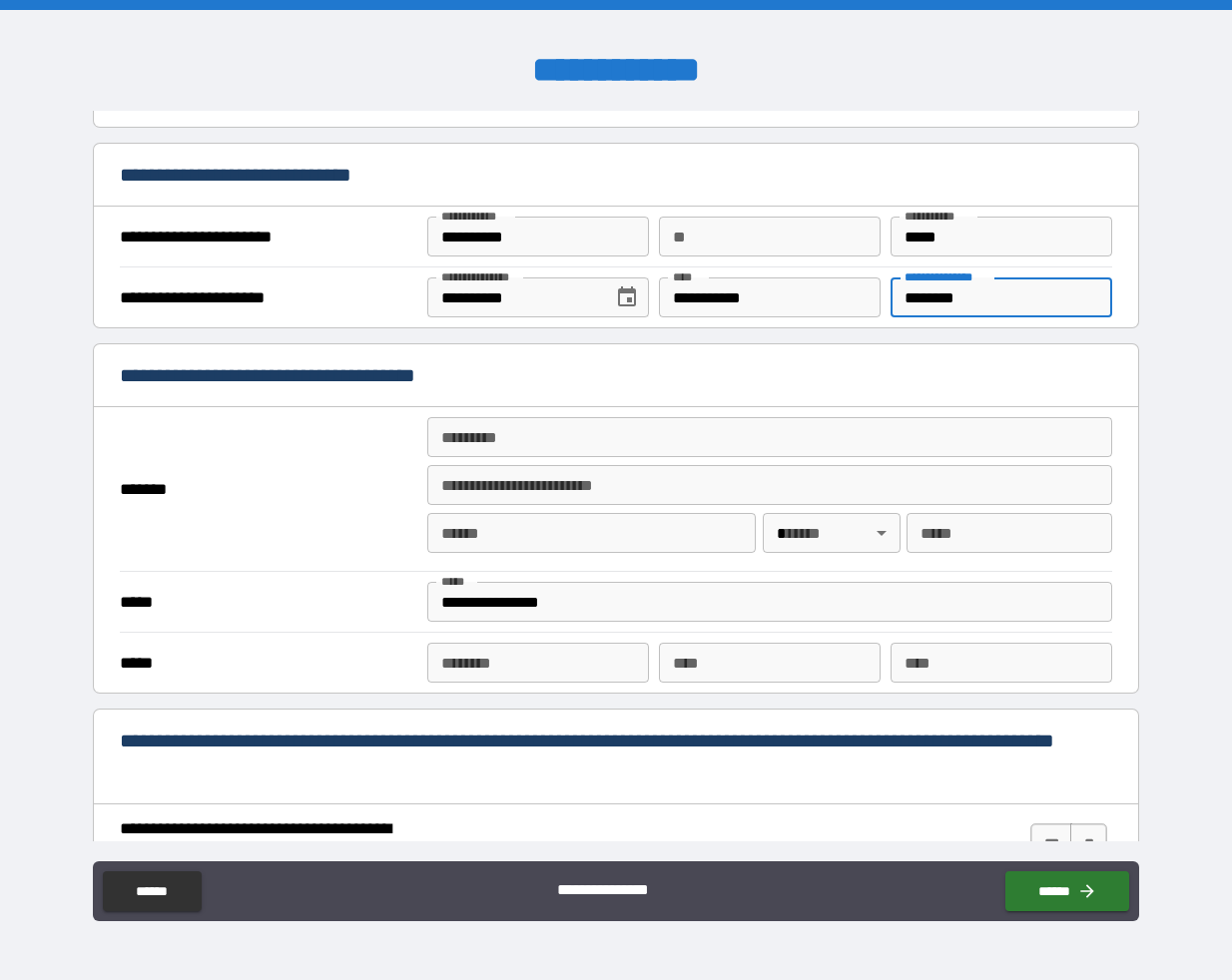 type on "********" 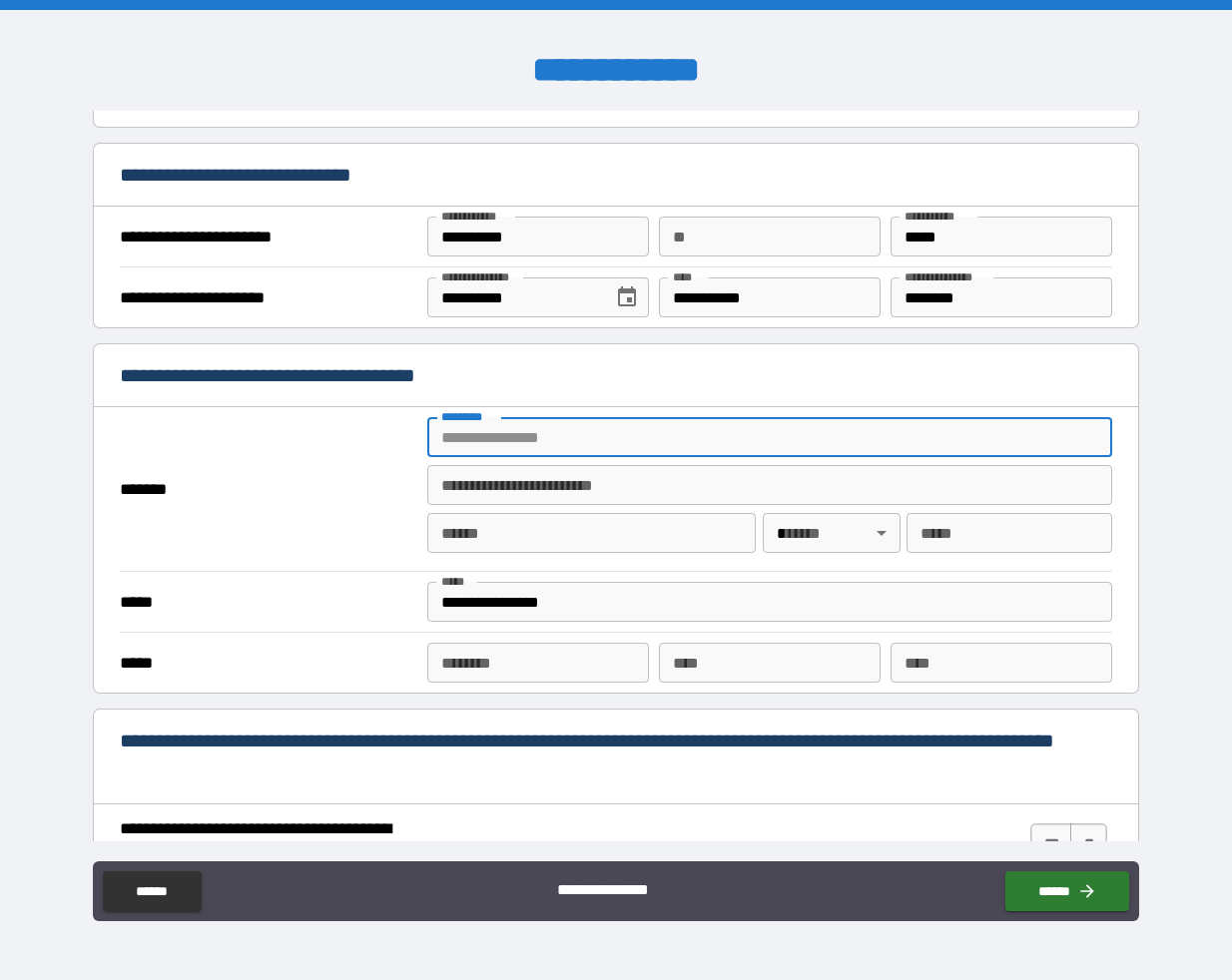click on "*******   *" at bounding box center (770, 437) 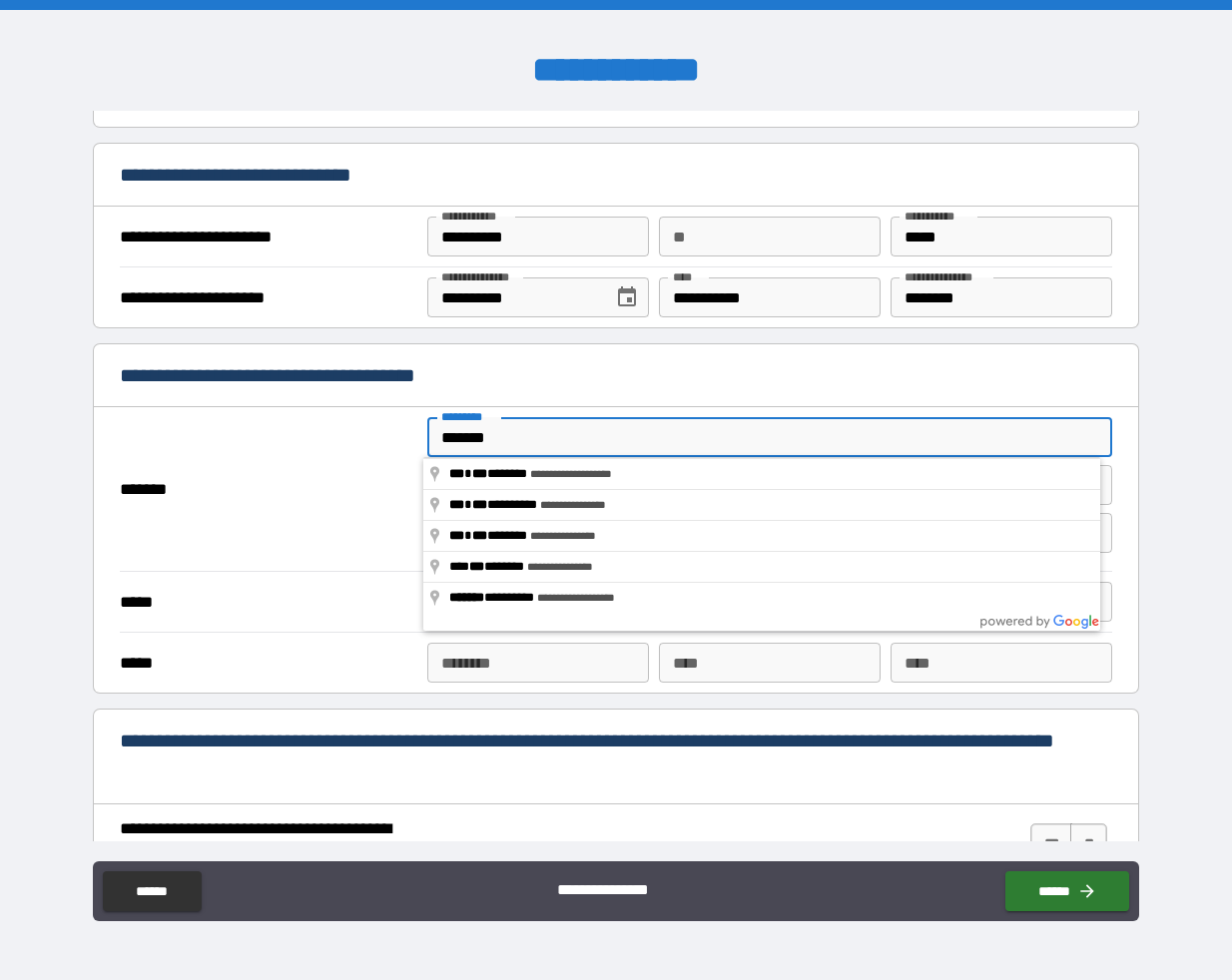 type on "**********" 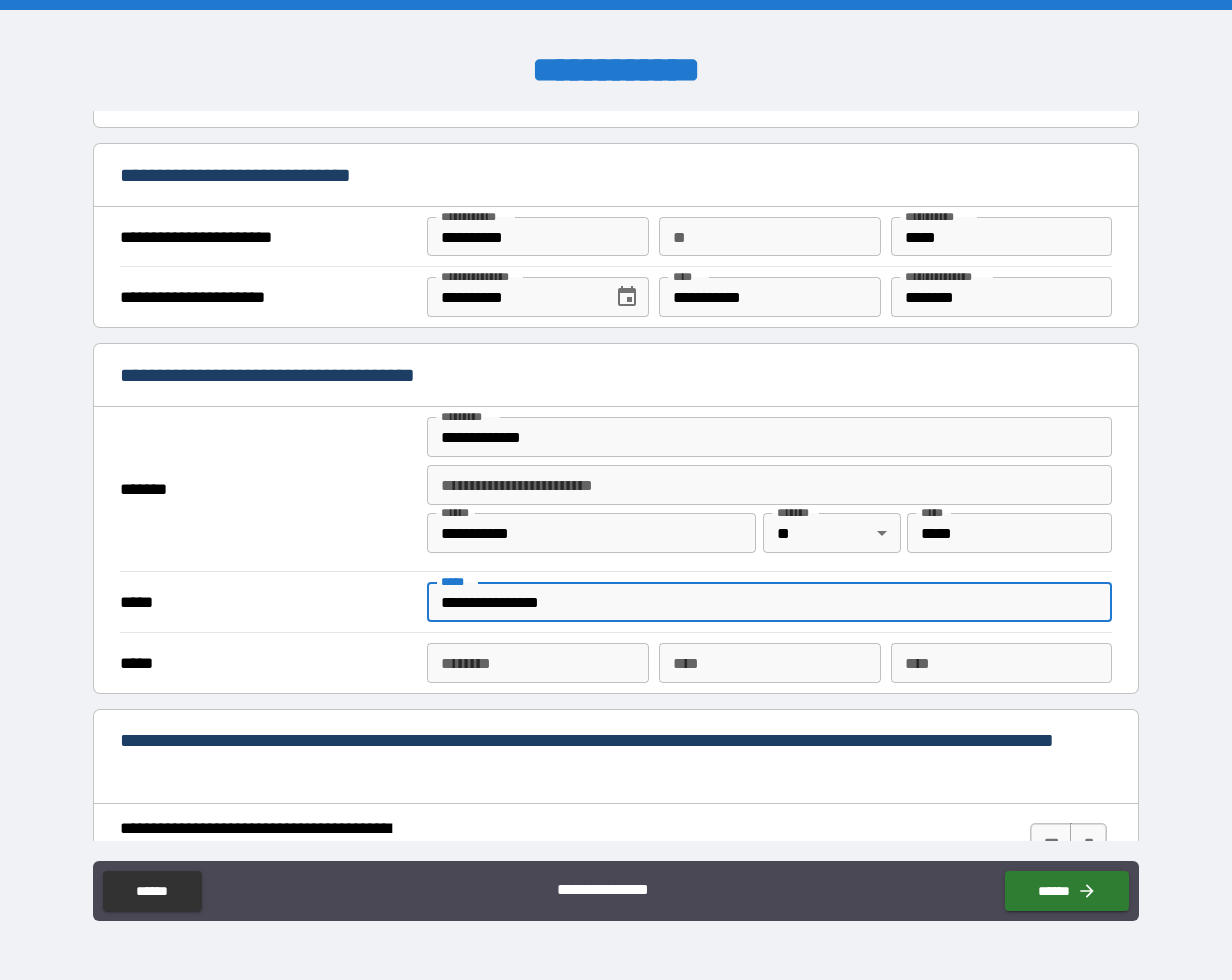 click on "**********" at bounding box center [770, 602] 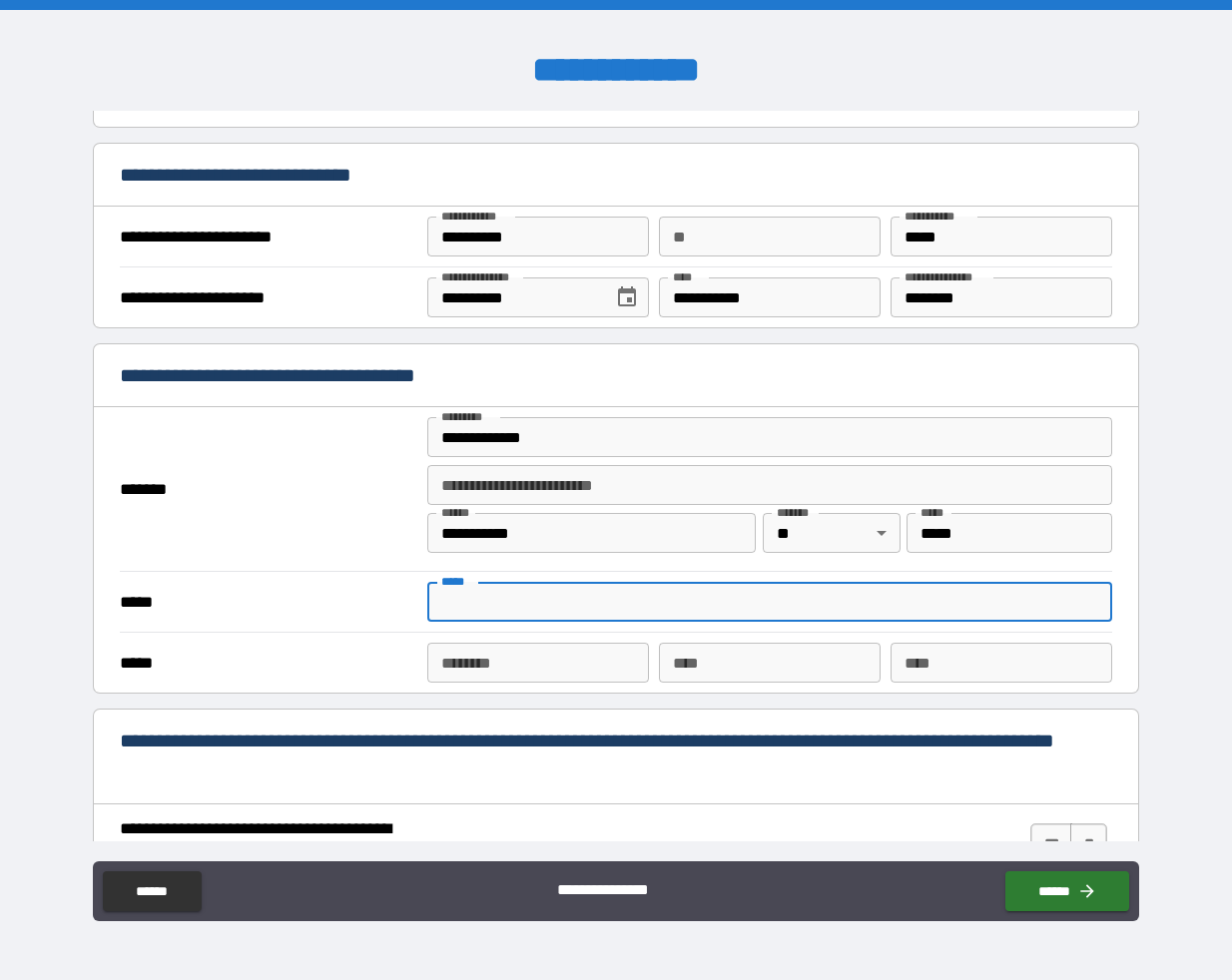 paste on "**********" 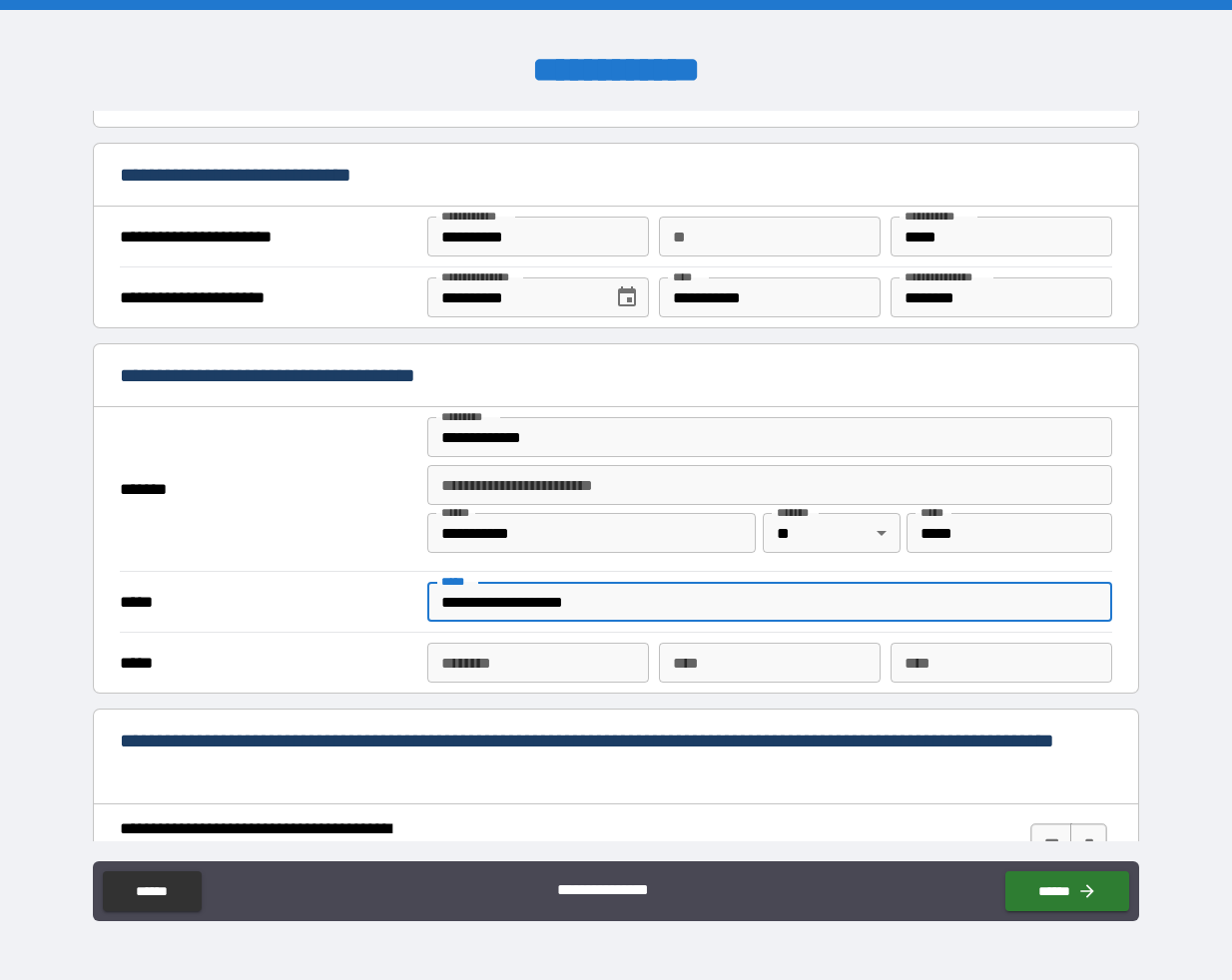 type on "**********" 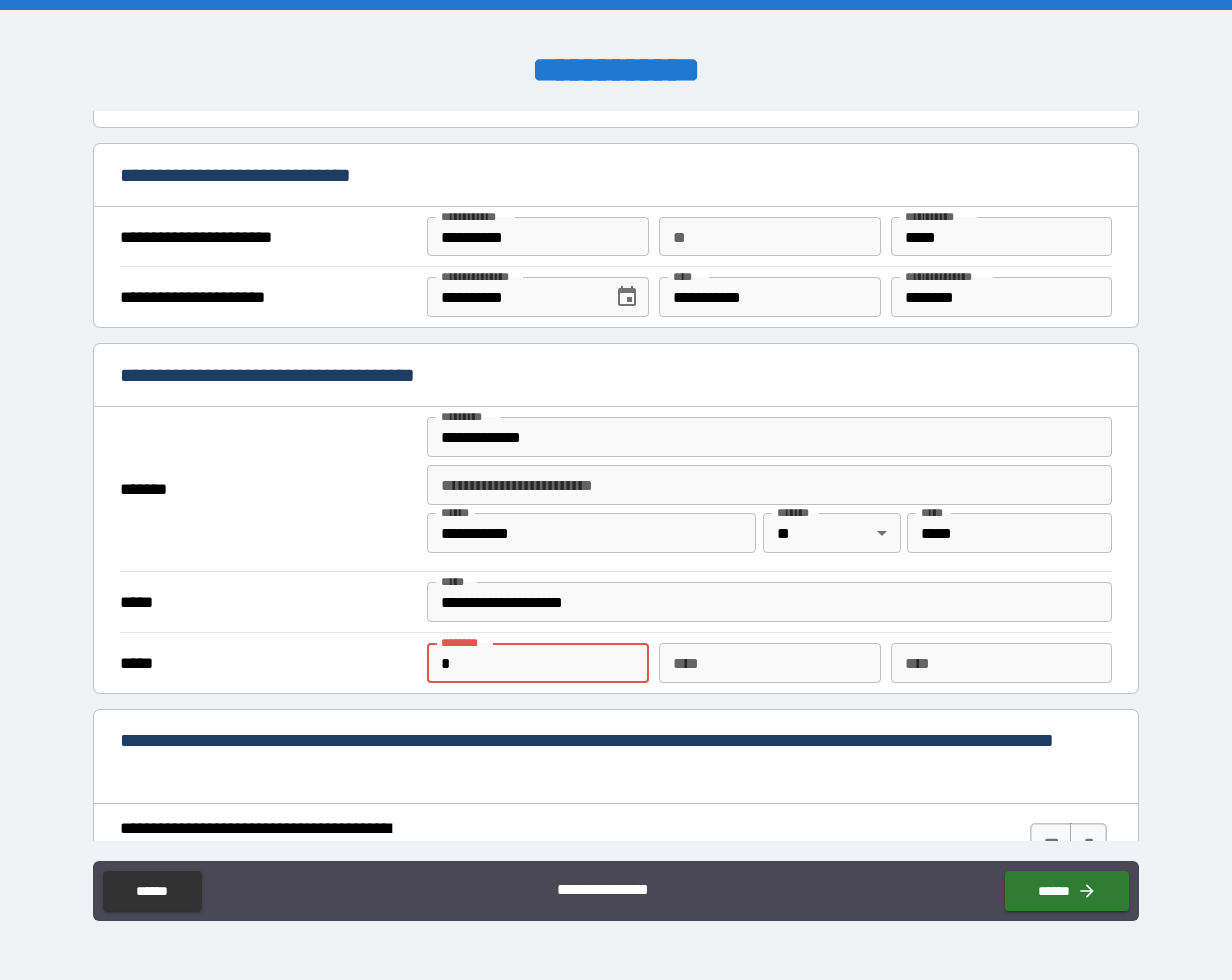 click on "*" at bounding box center [538, 663] 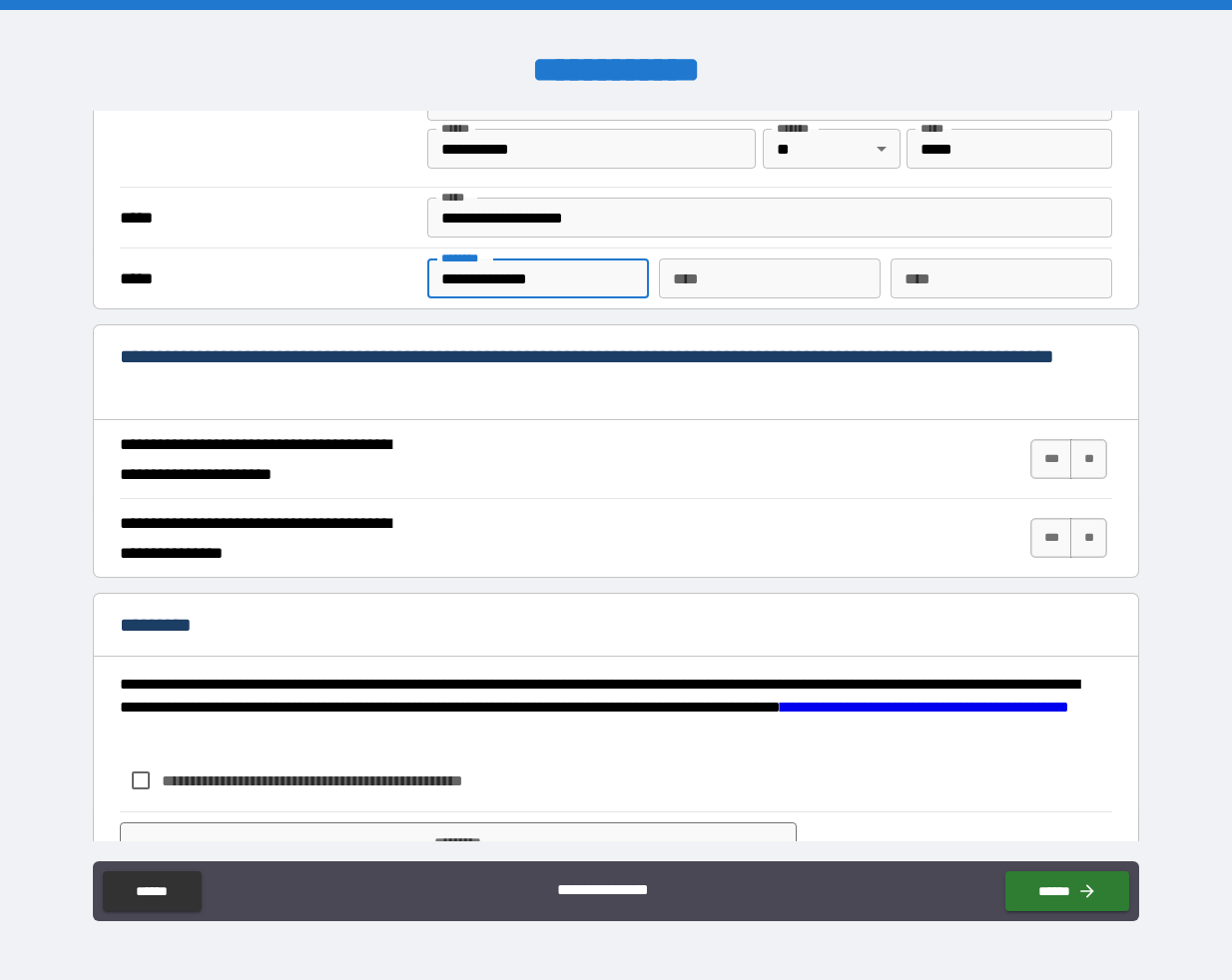 scroll, scrollTop: 1639, scrollLeft: 0, axis: vertical 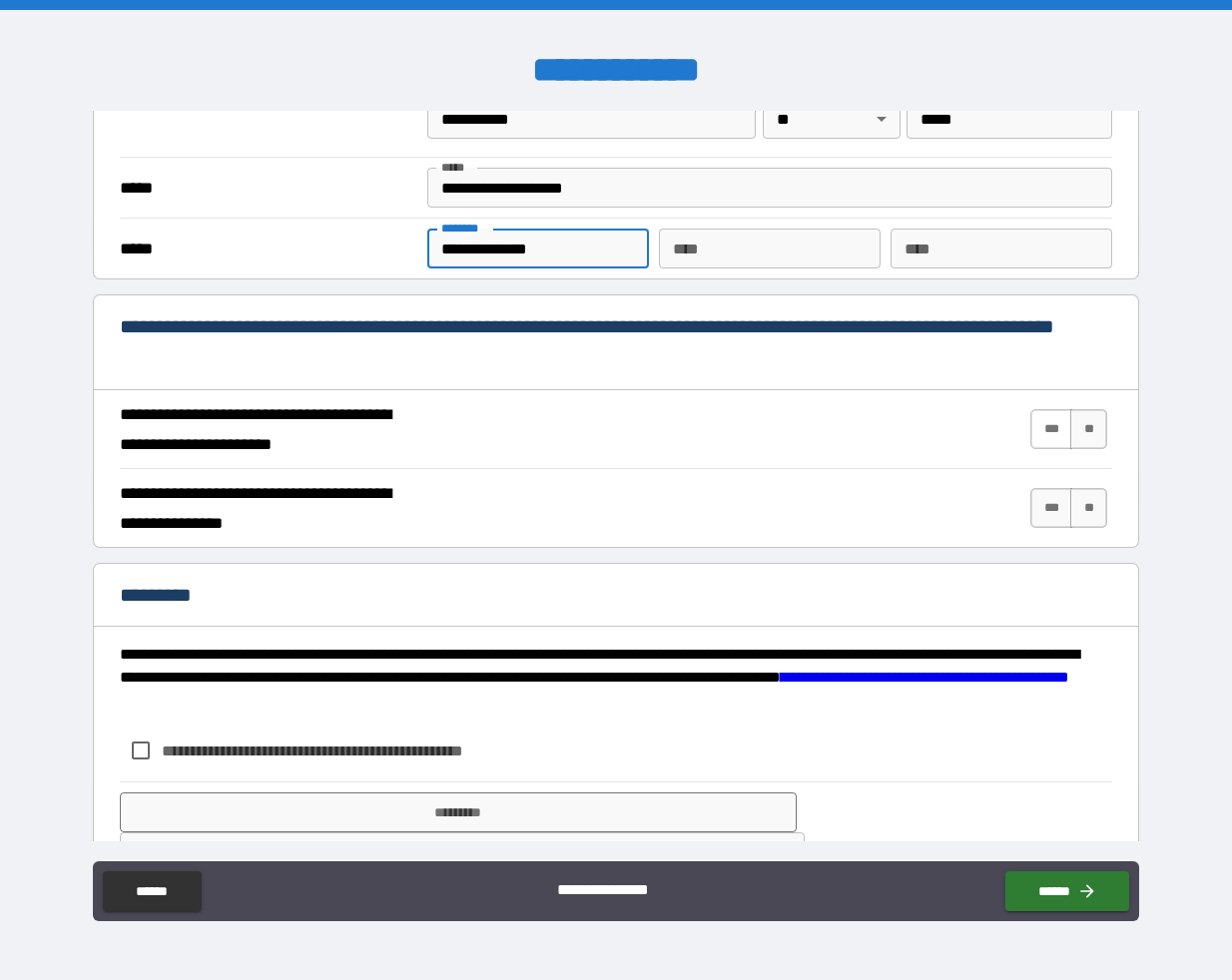type on "**********" 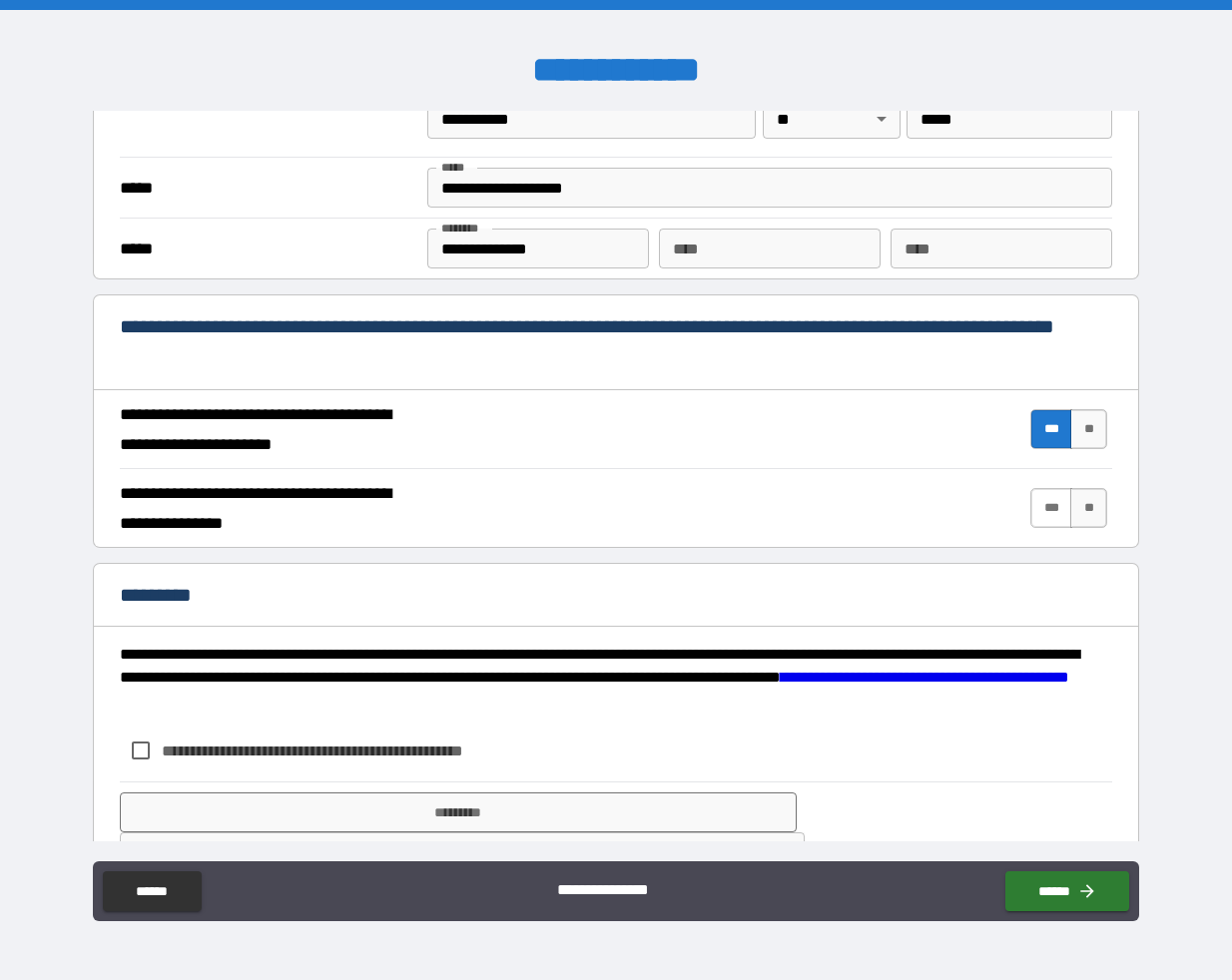 click on "***" at bounding box center [1051, 508] 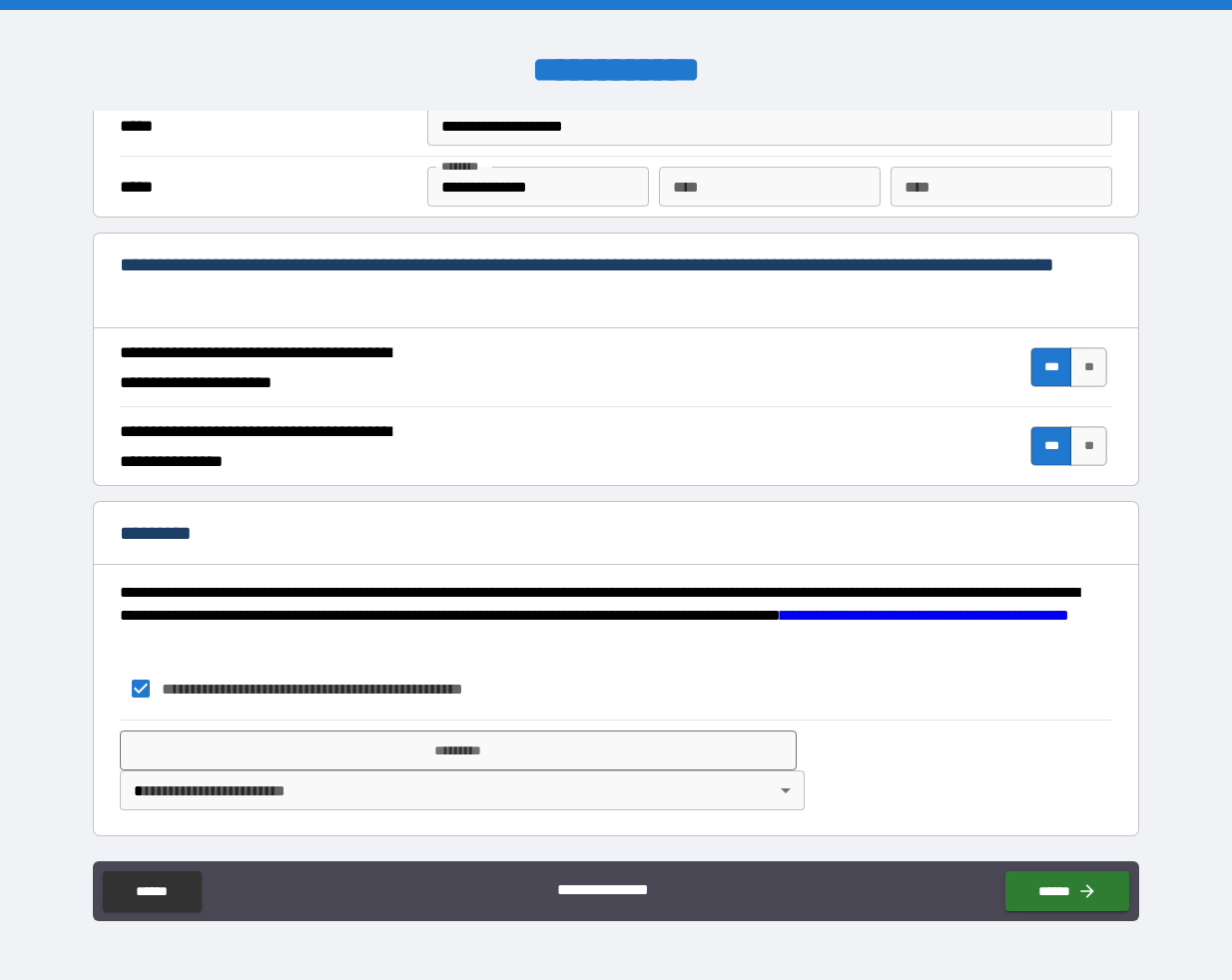 scroll, scrollTop: 1701, scrollLeft: 0, axis: vertical 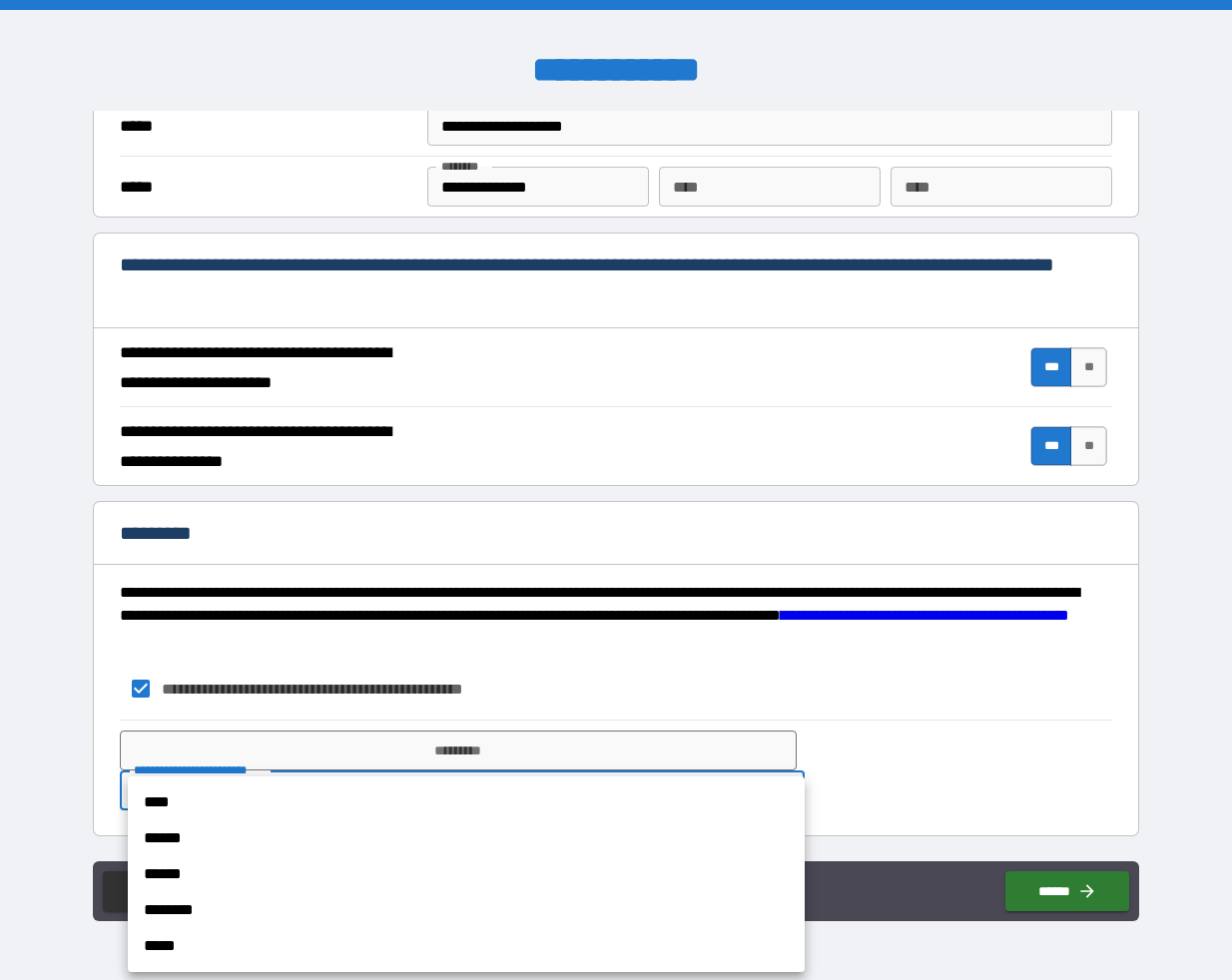 click on "****" at bounding box center [466, 802] 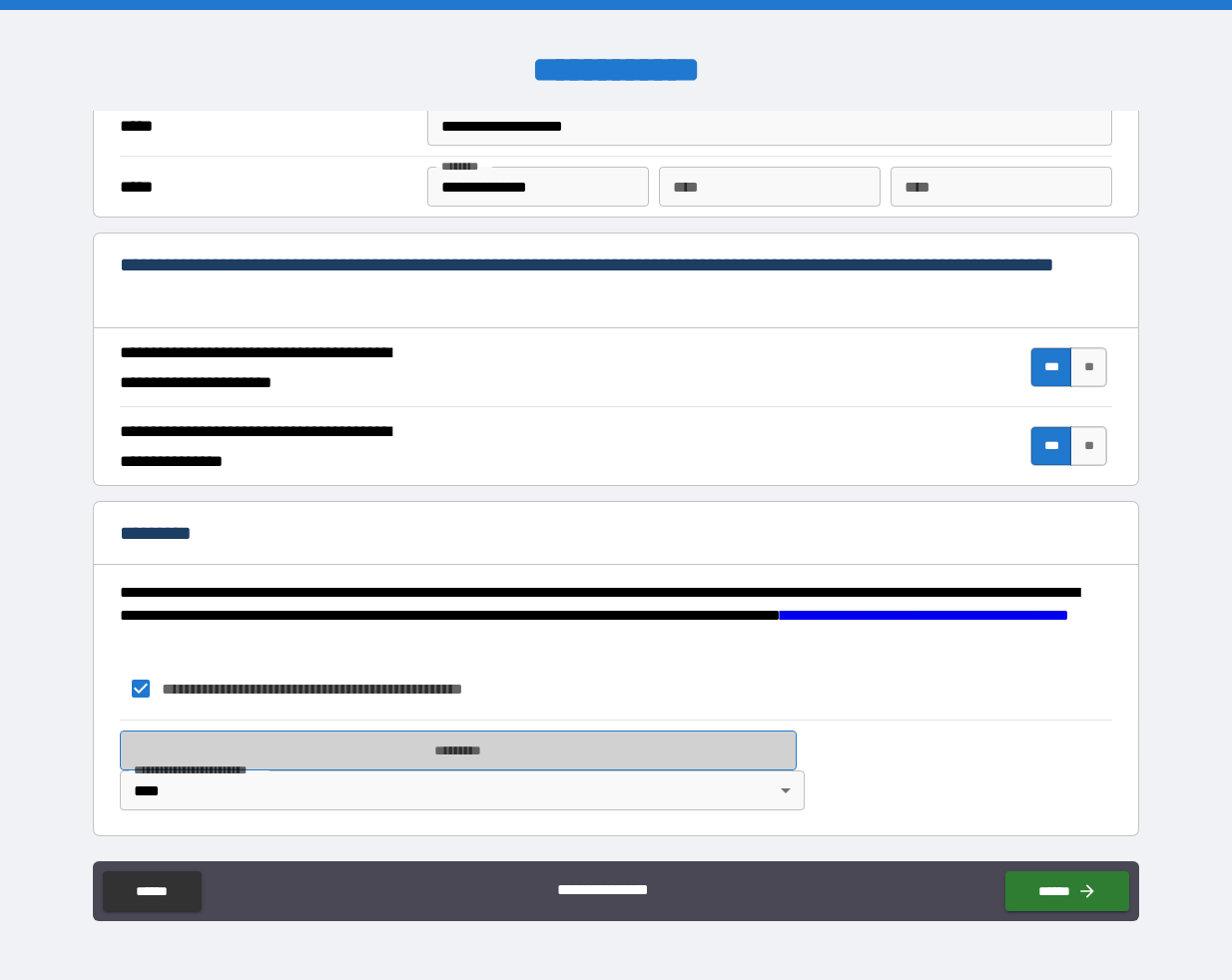 click on "*********" at bounding box center (458, 750) 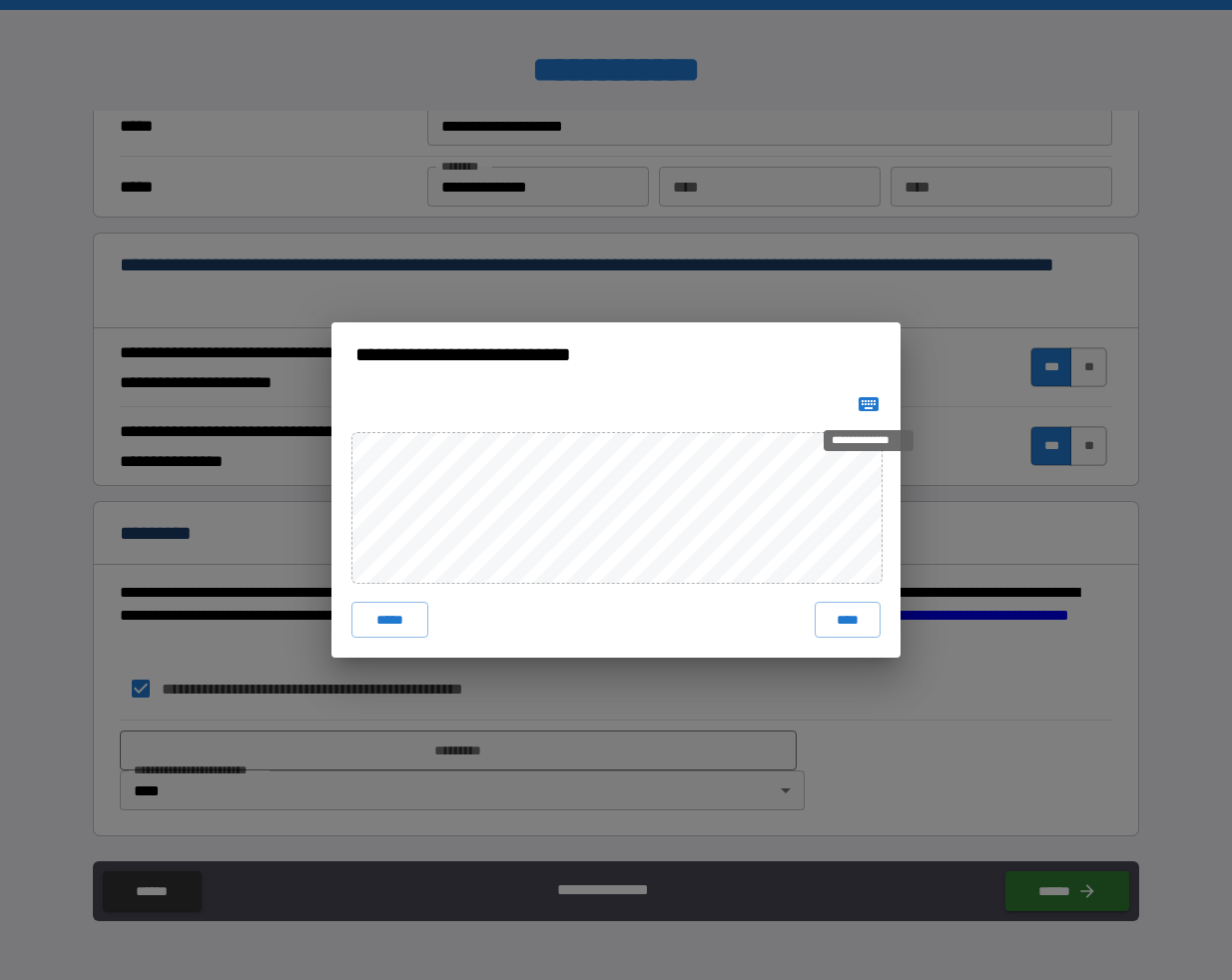 click 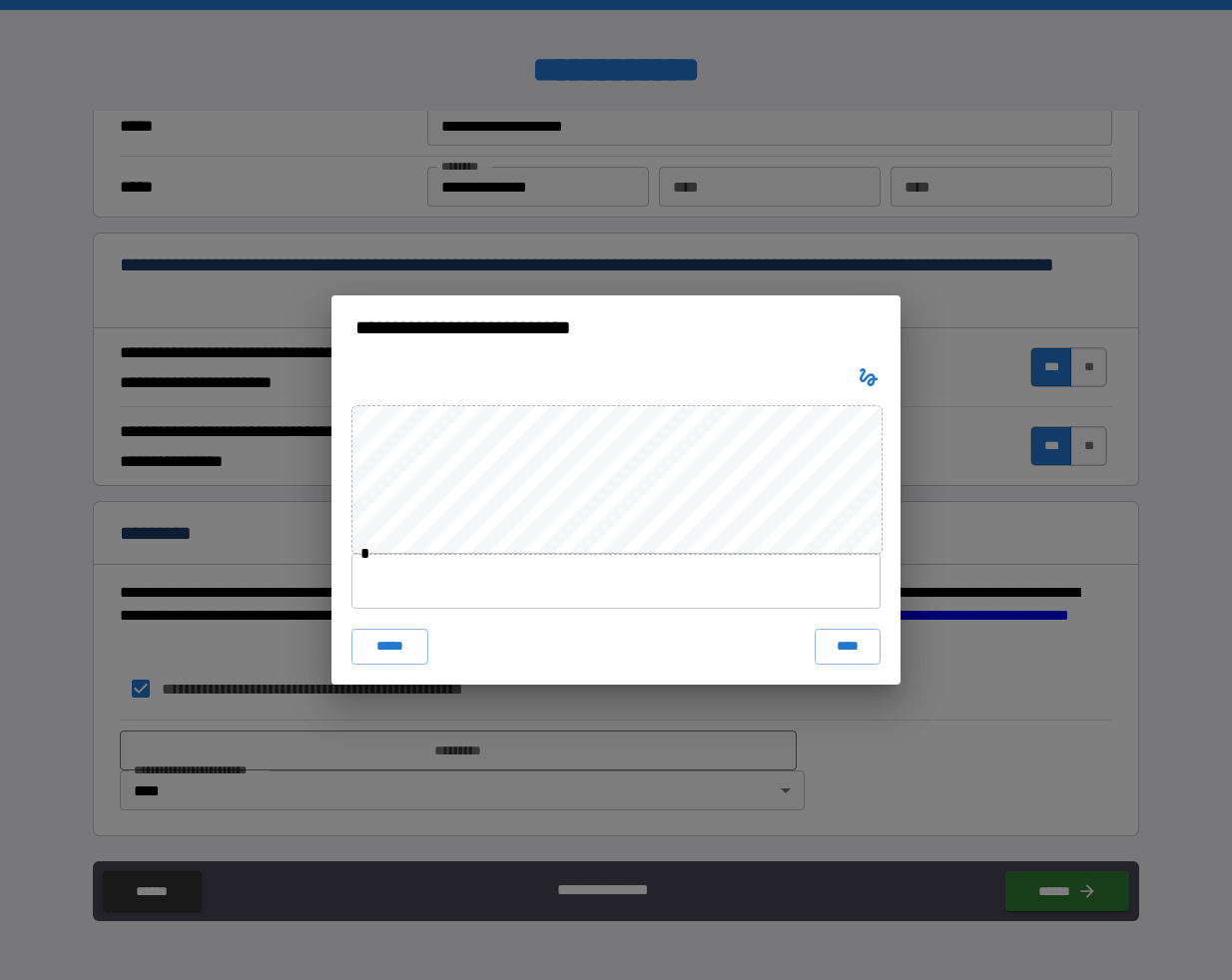 click at bounding box center [616, 581] 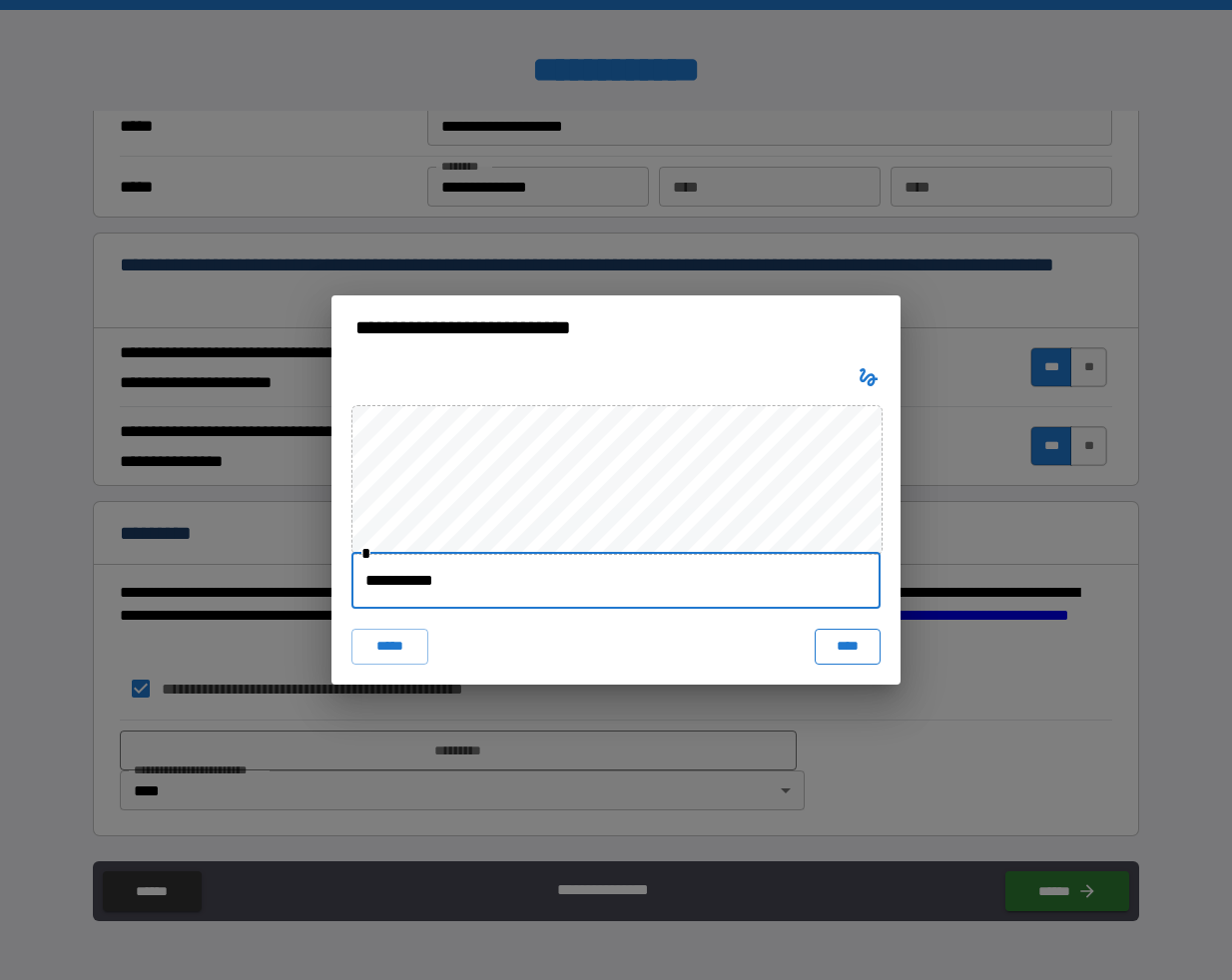 type on "**********" 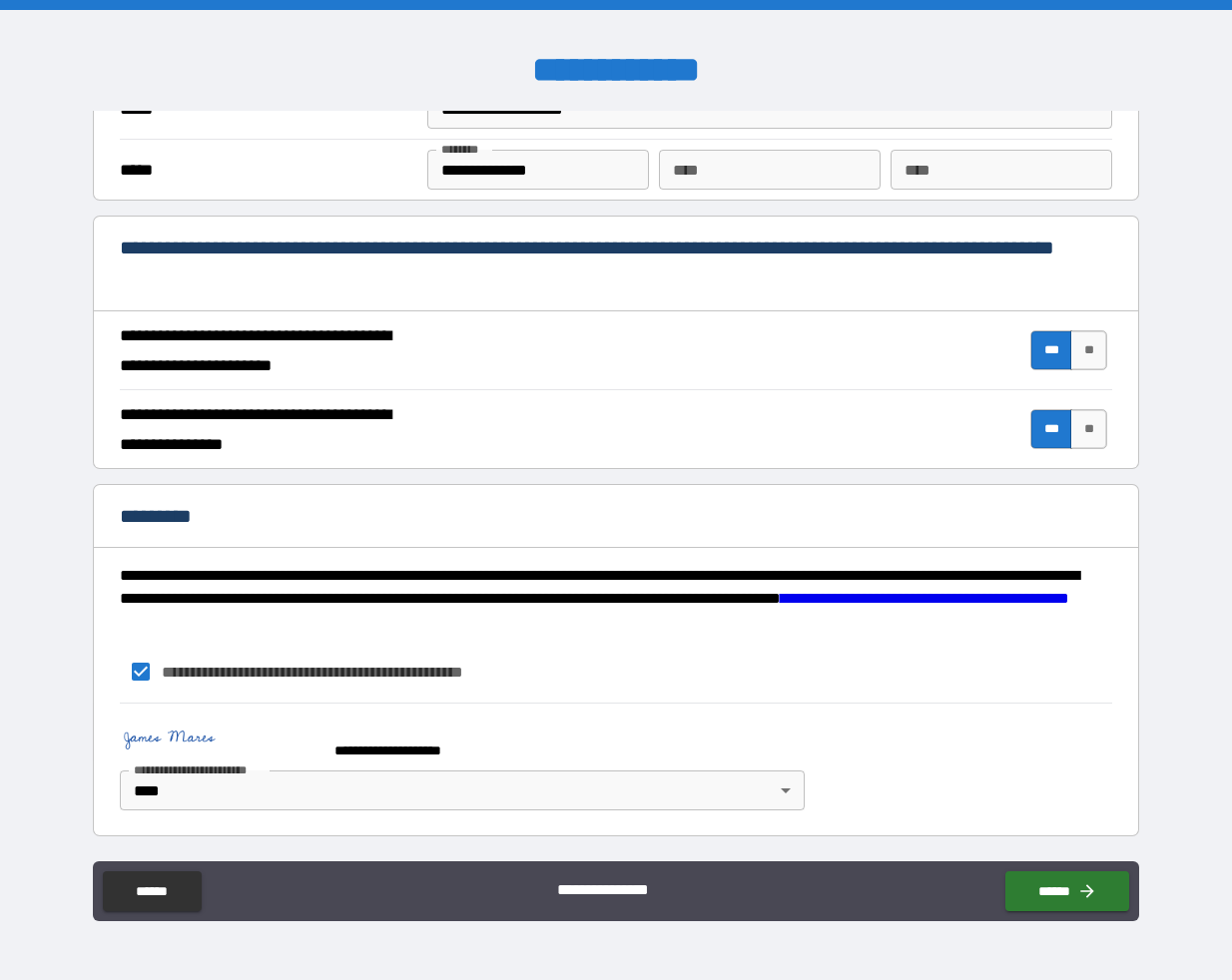 scroll, scrollTop: 1717, scrollLeft: 0, axis: vertical 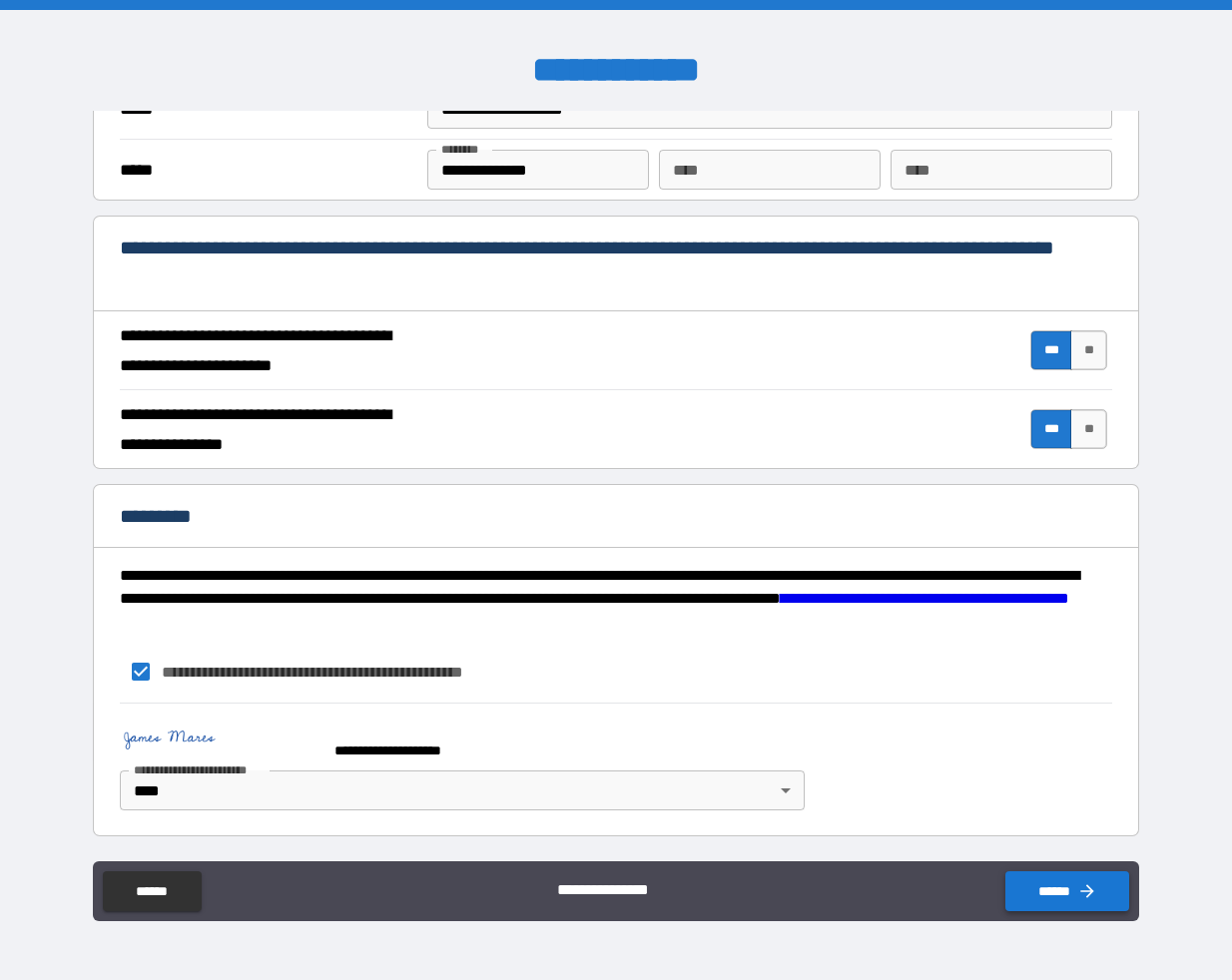 click on "******" at bounding box center (1067, 891) 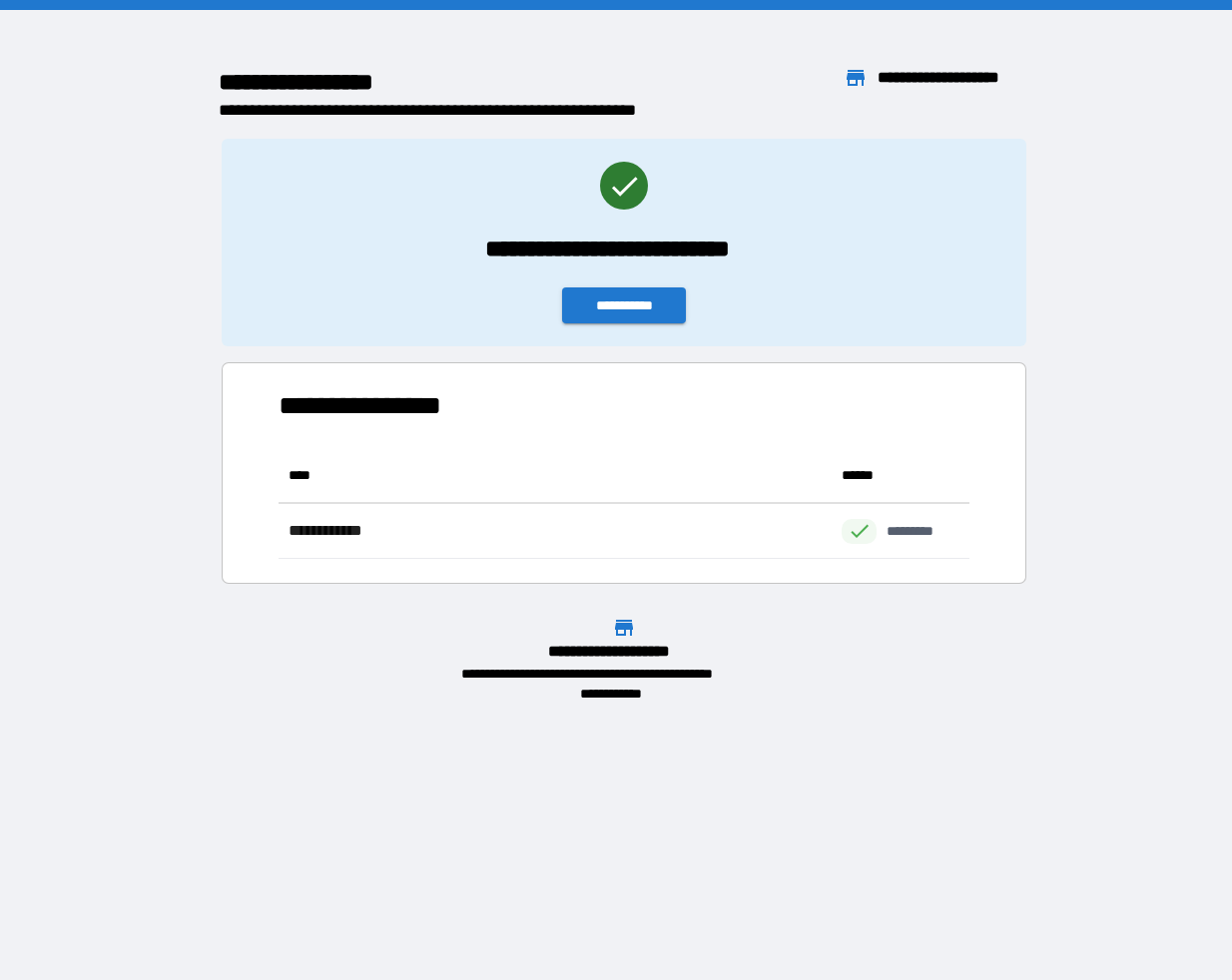 scroll, scrollTop: 96, scrollLeft: 676, axis: both 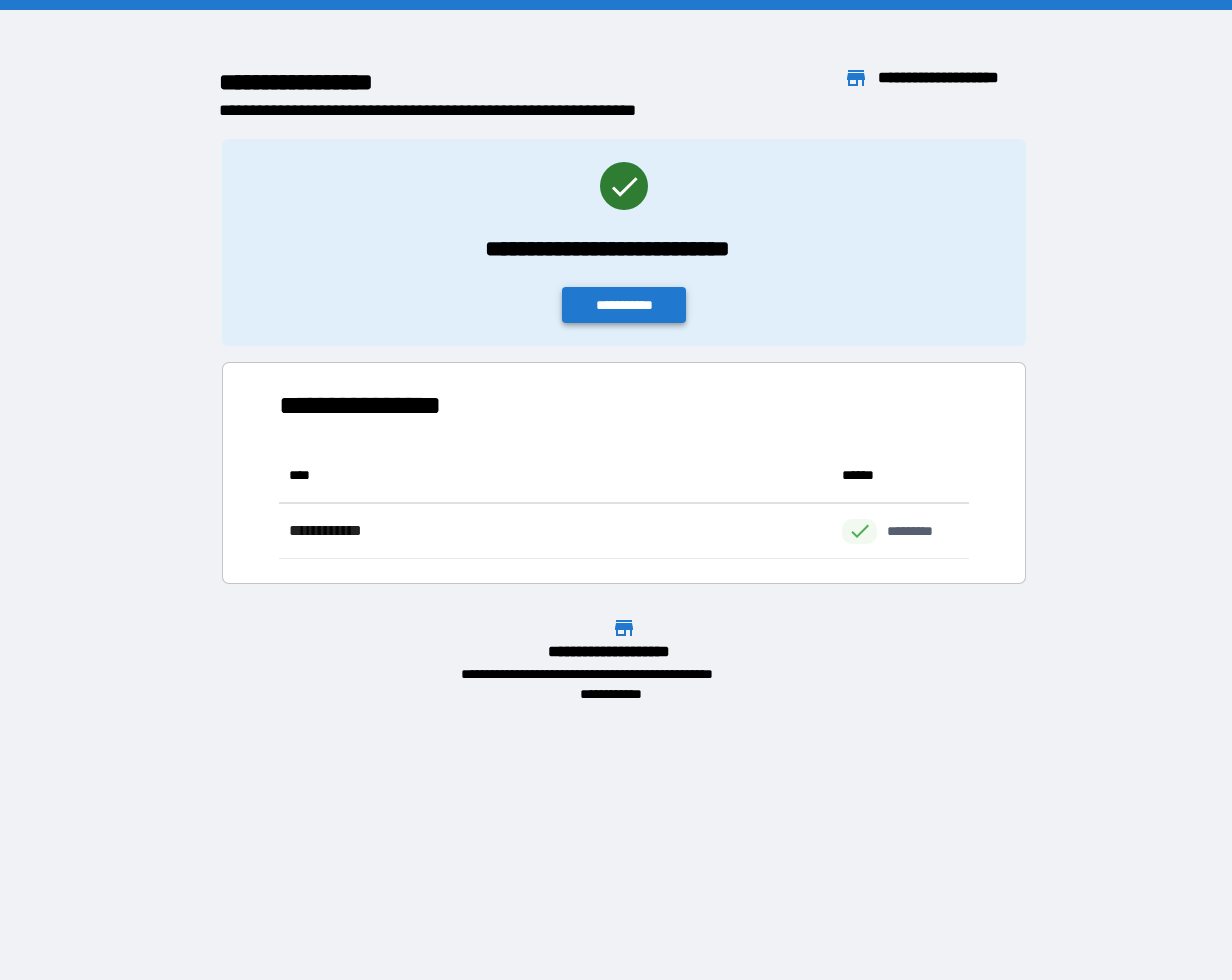 click on "**********" at bounding box center (624, 305) 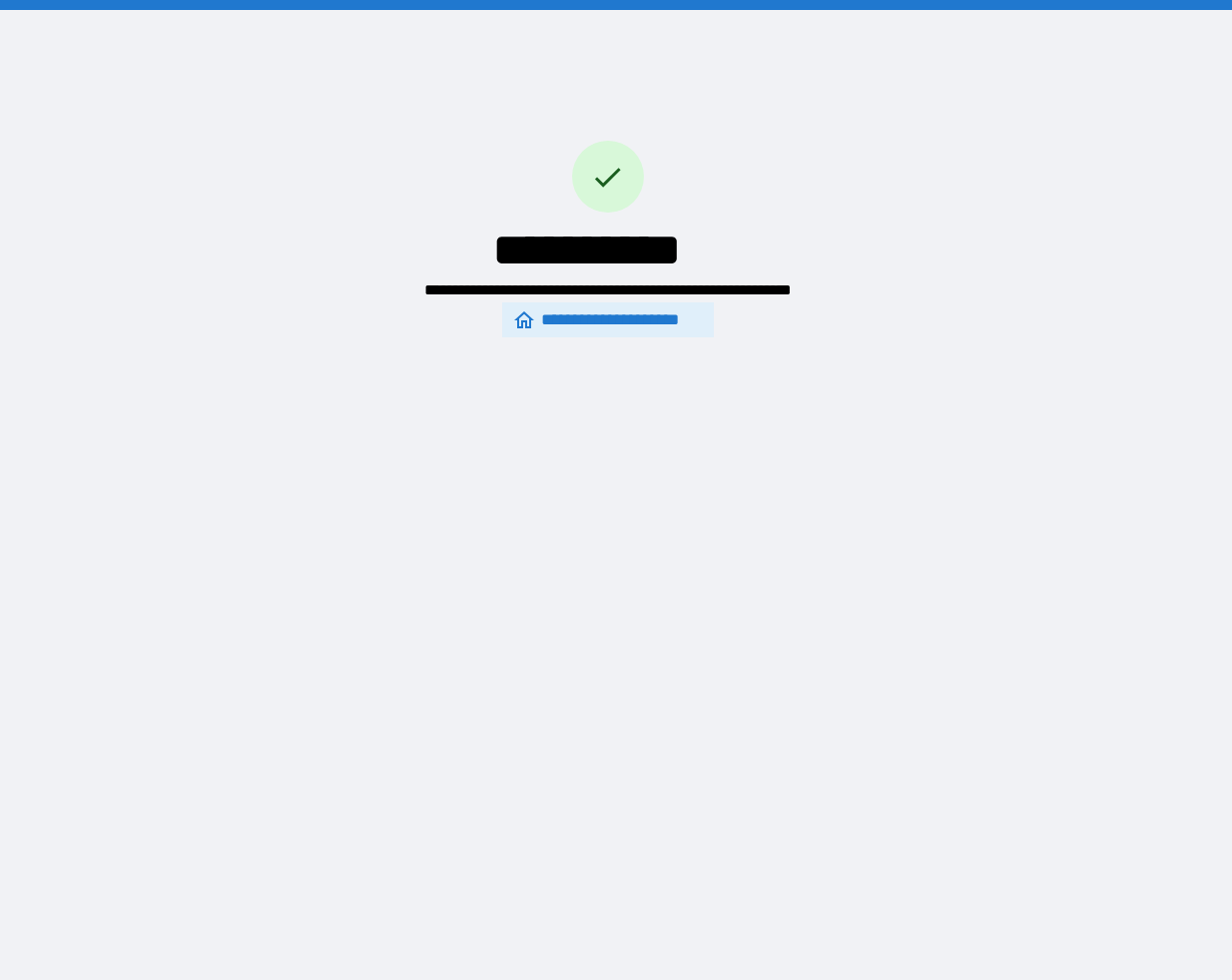 click on "**********" at bounding box center (608, 319) 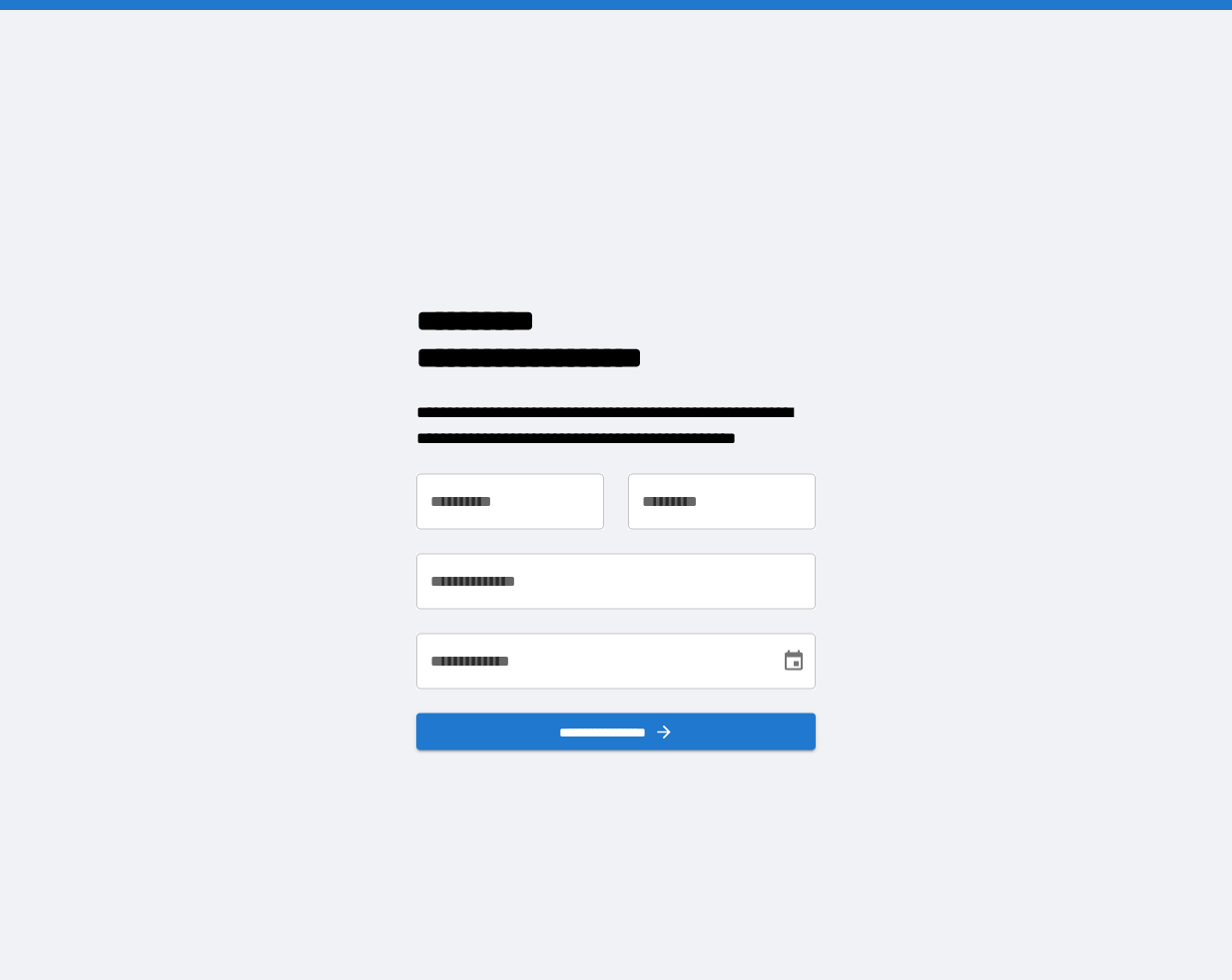 scroll, scrollTop: 0, scrollLeft: 0, axis: both 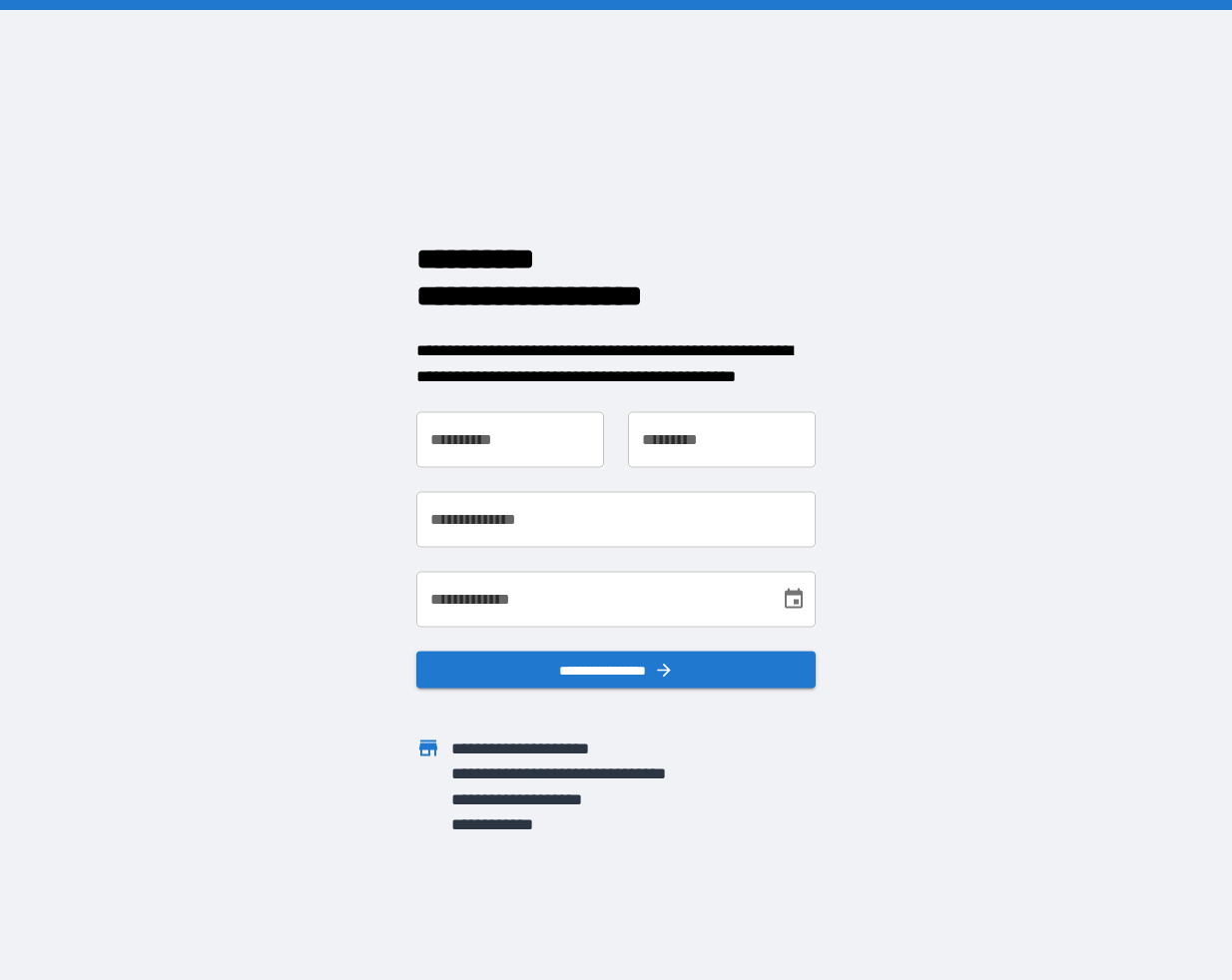 click on "**********" at bounding box center [510, 440] 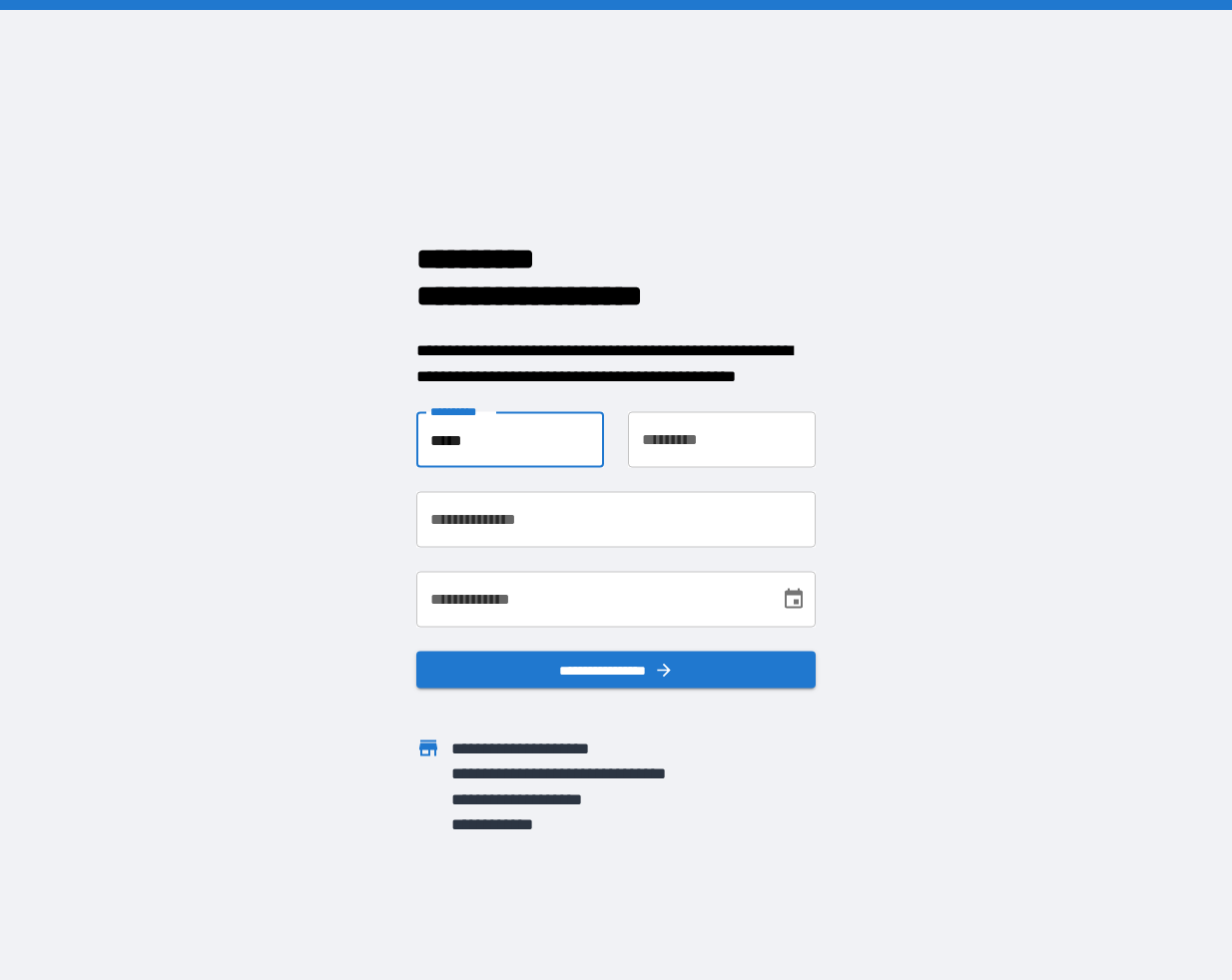 type on "*****" 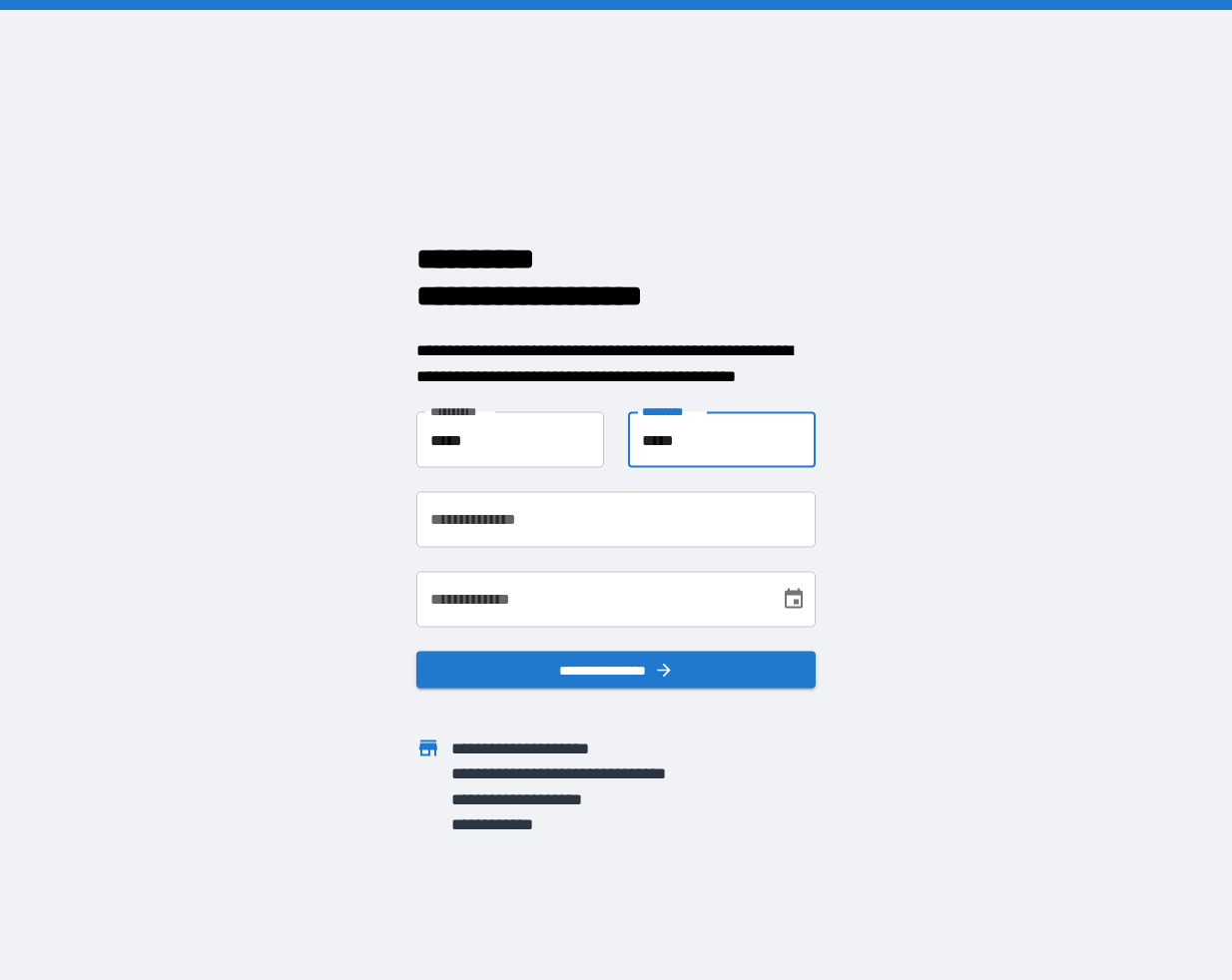 type on "*****" 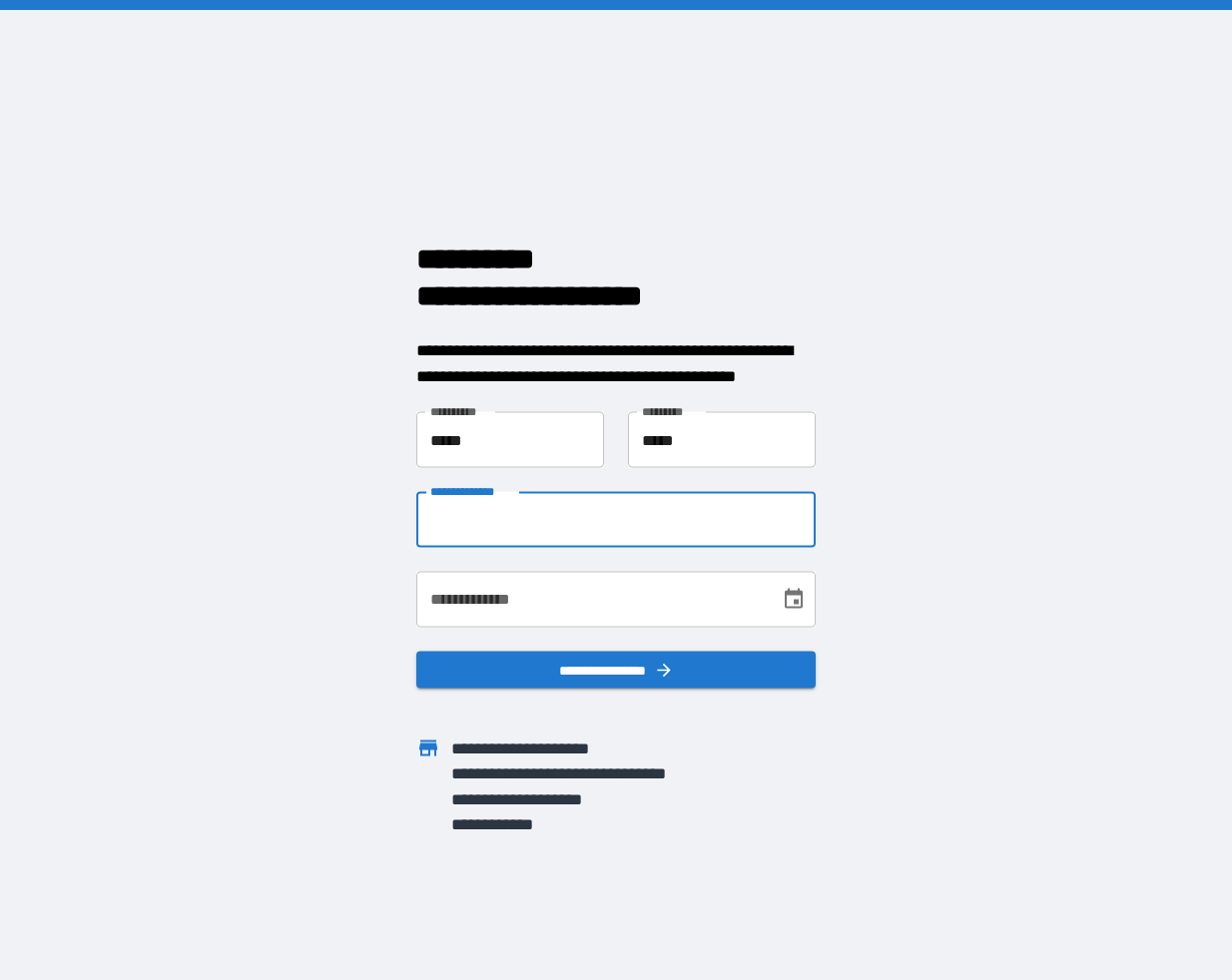 click on "**********" at bounding box center (616, 520) 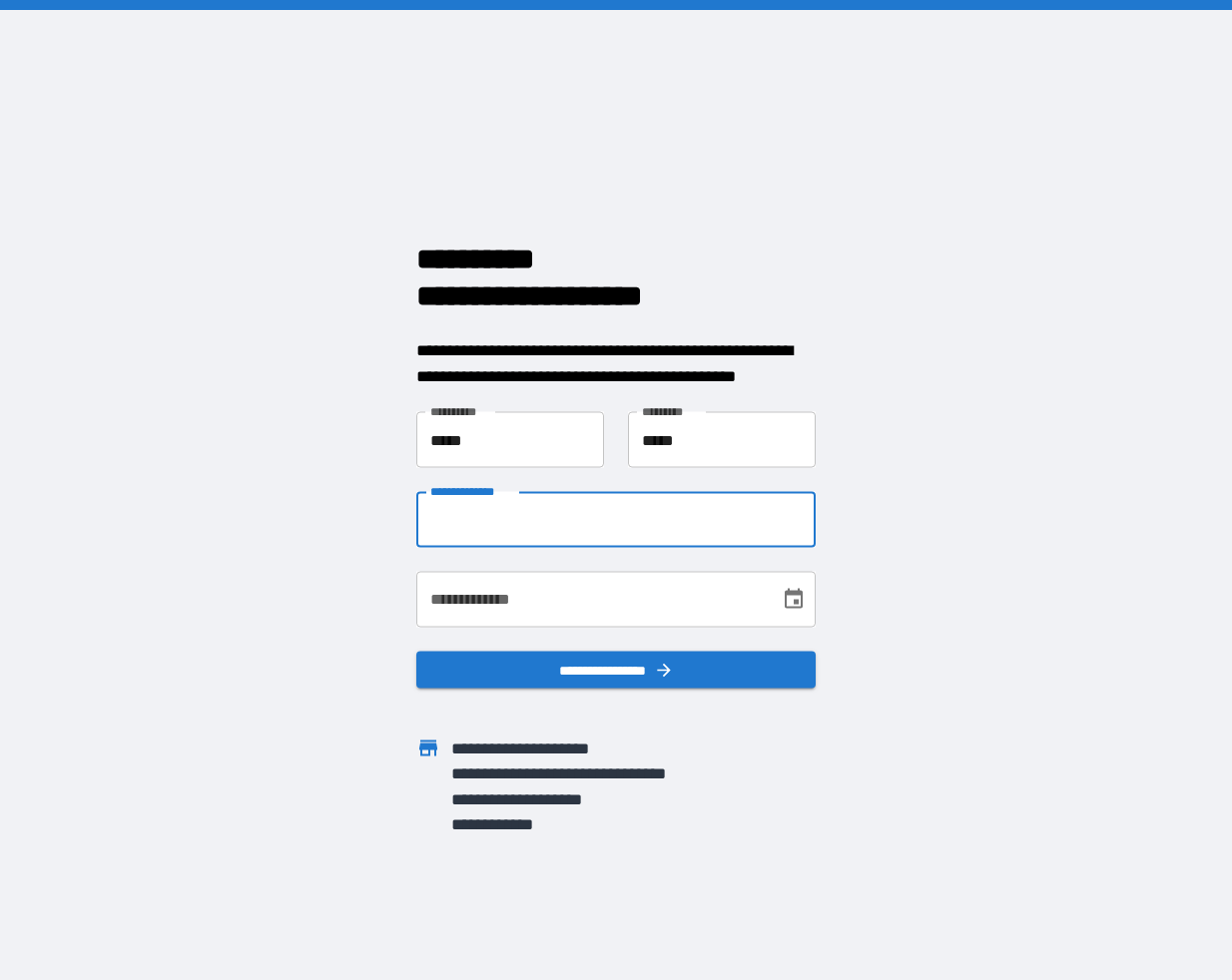 paste on "**********" 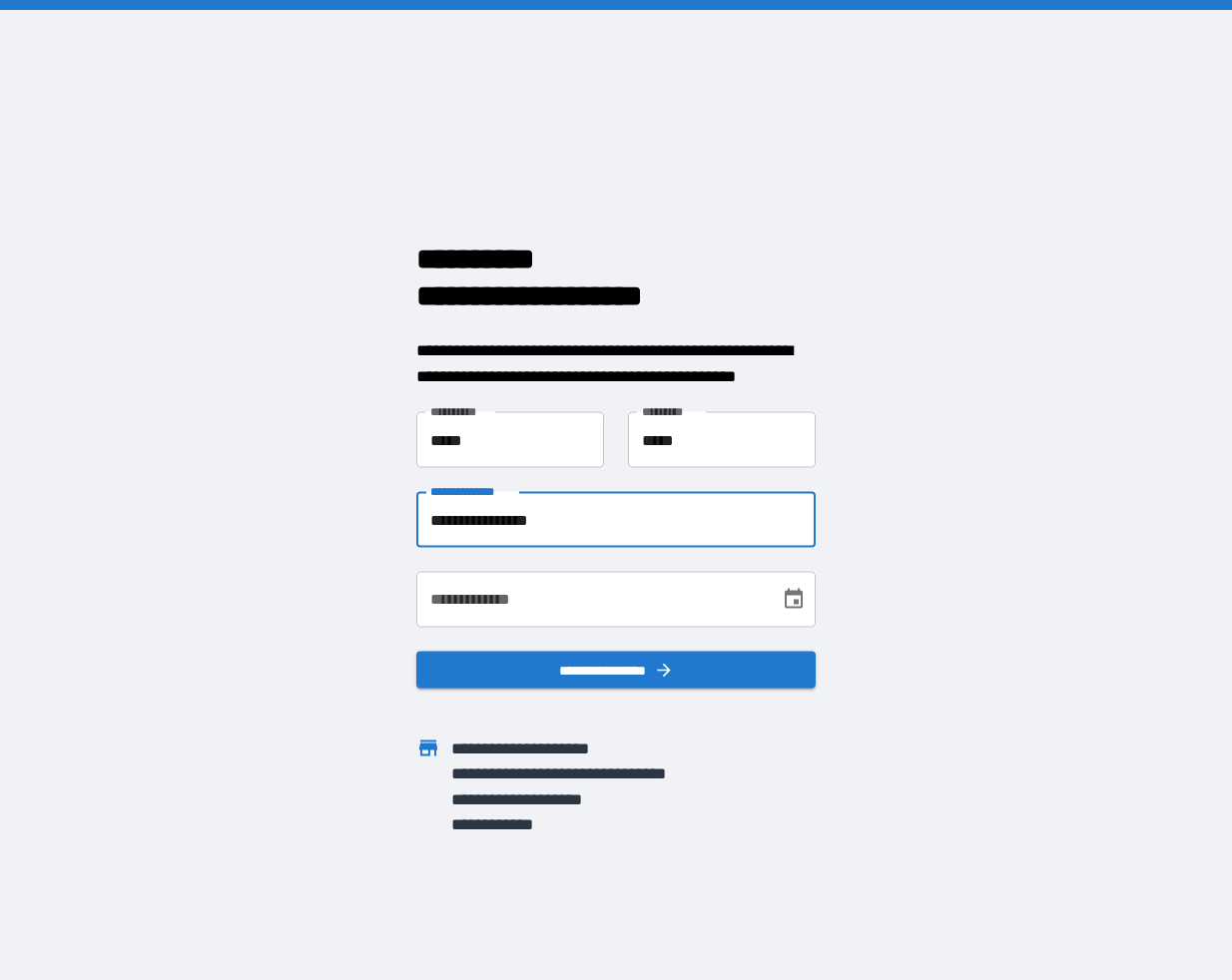type on "**********" 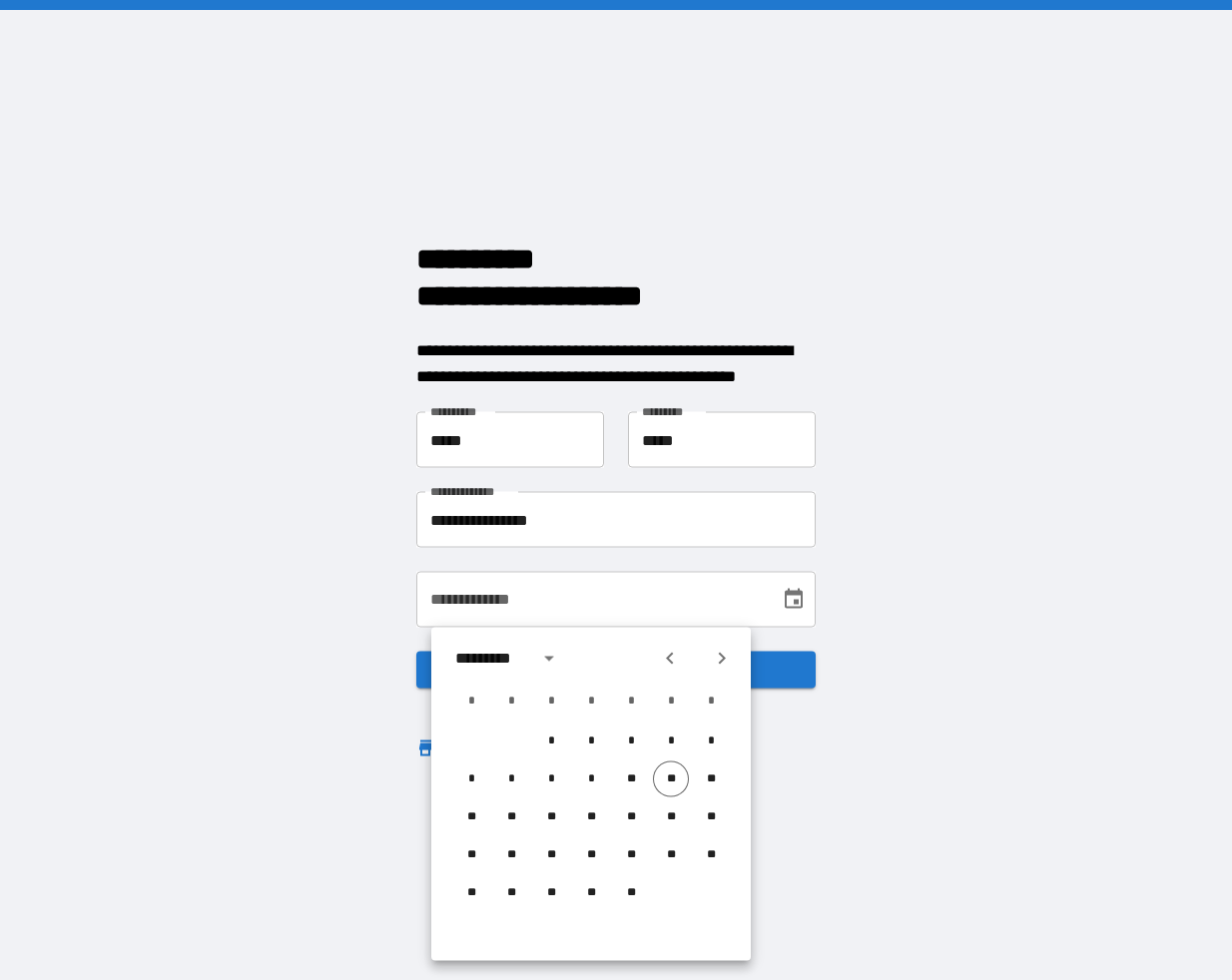 click on "**********" at bounding box center [616, 490] 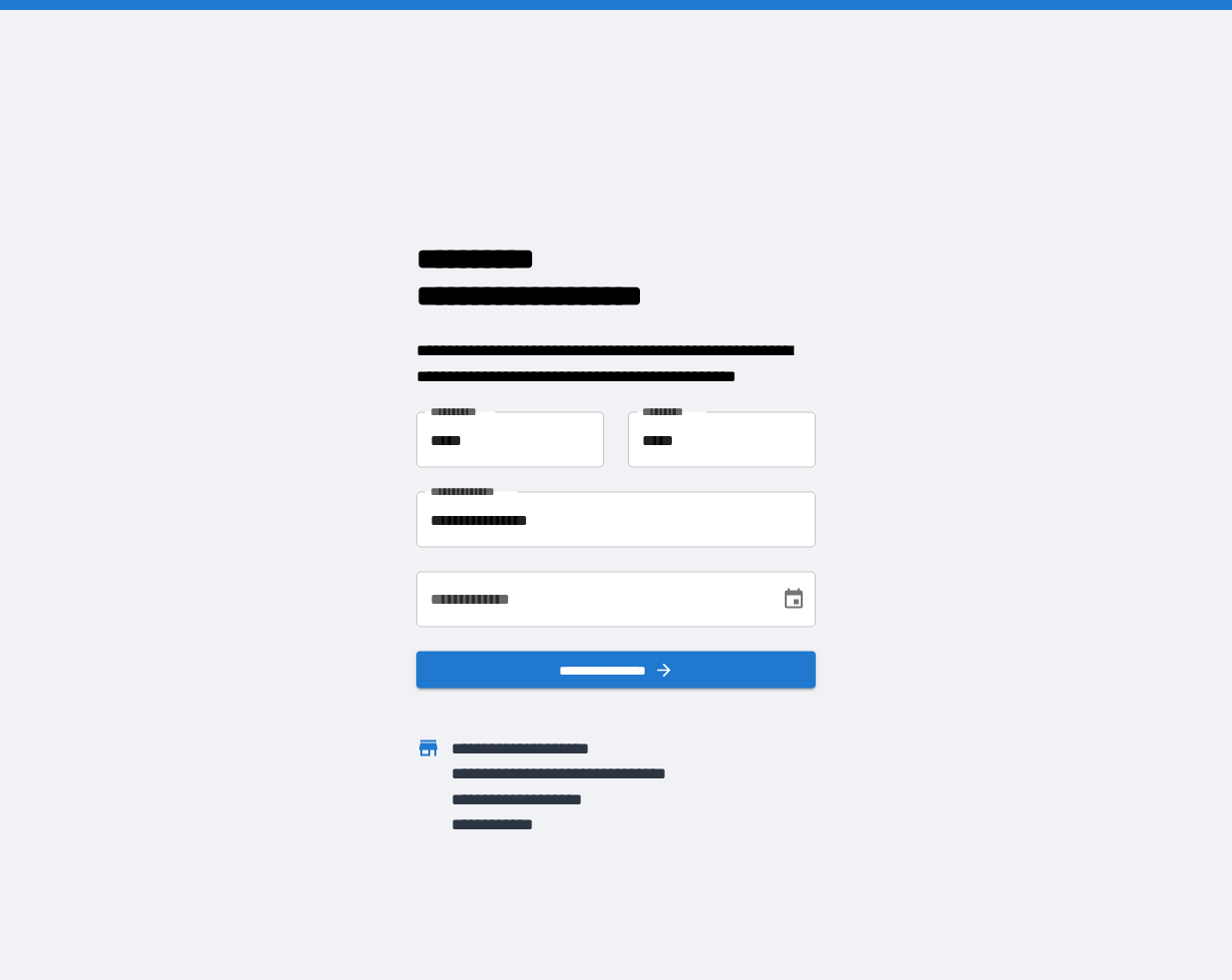 click 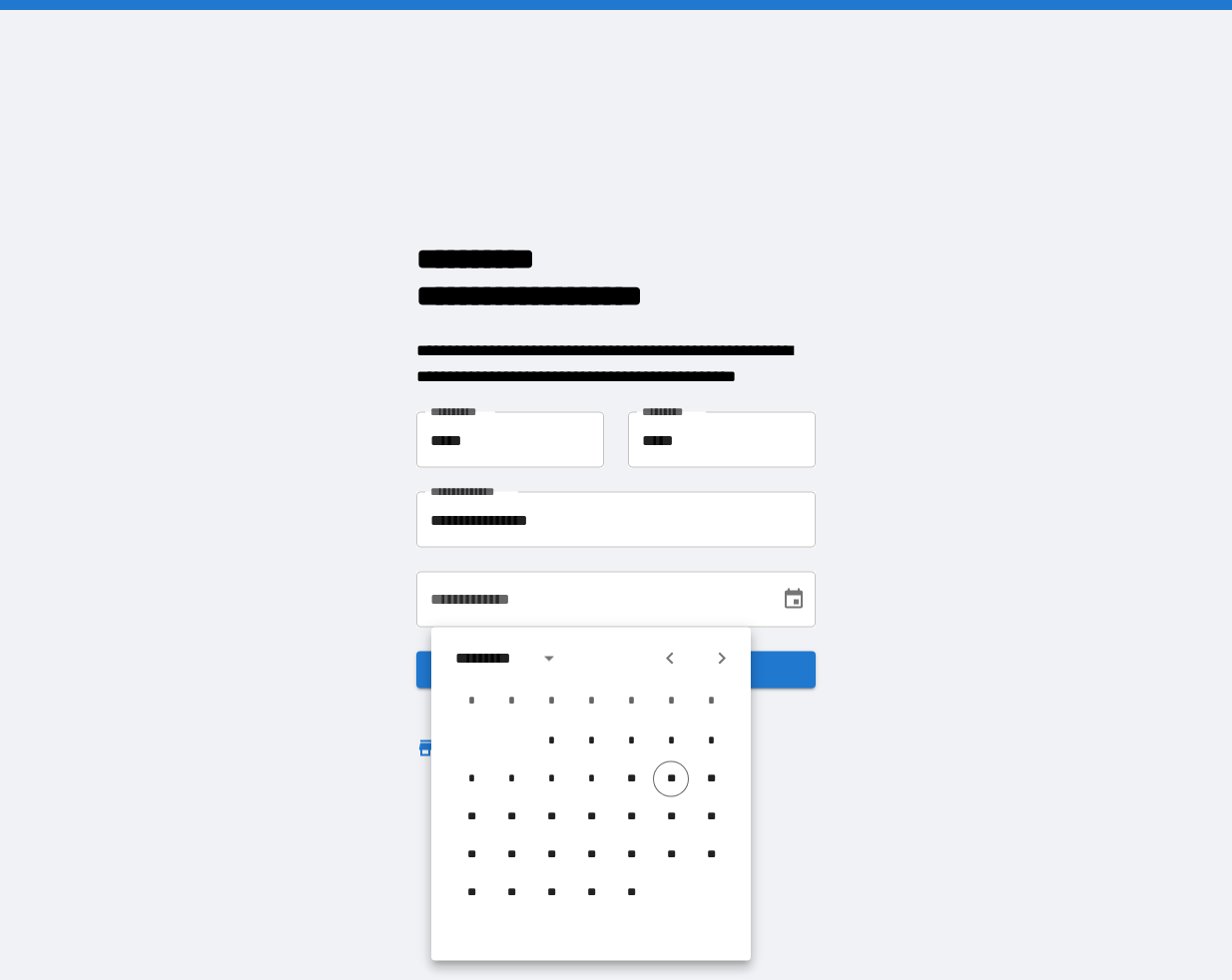 click 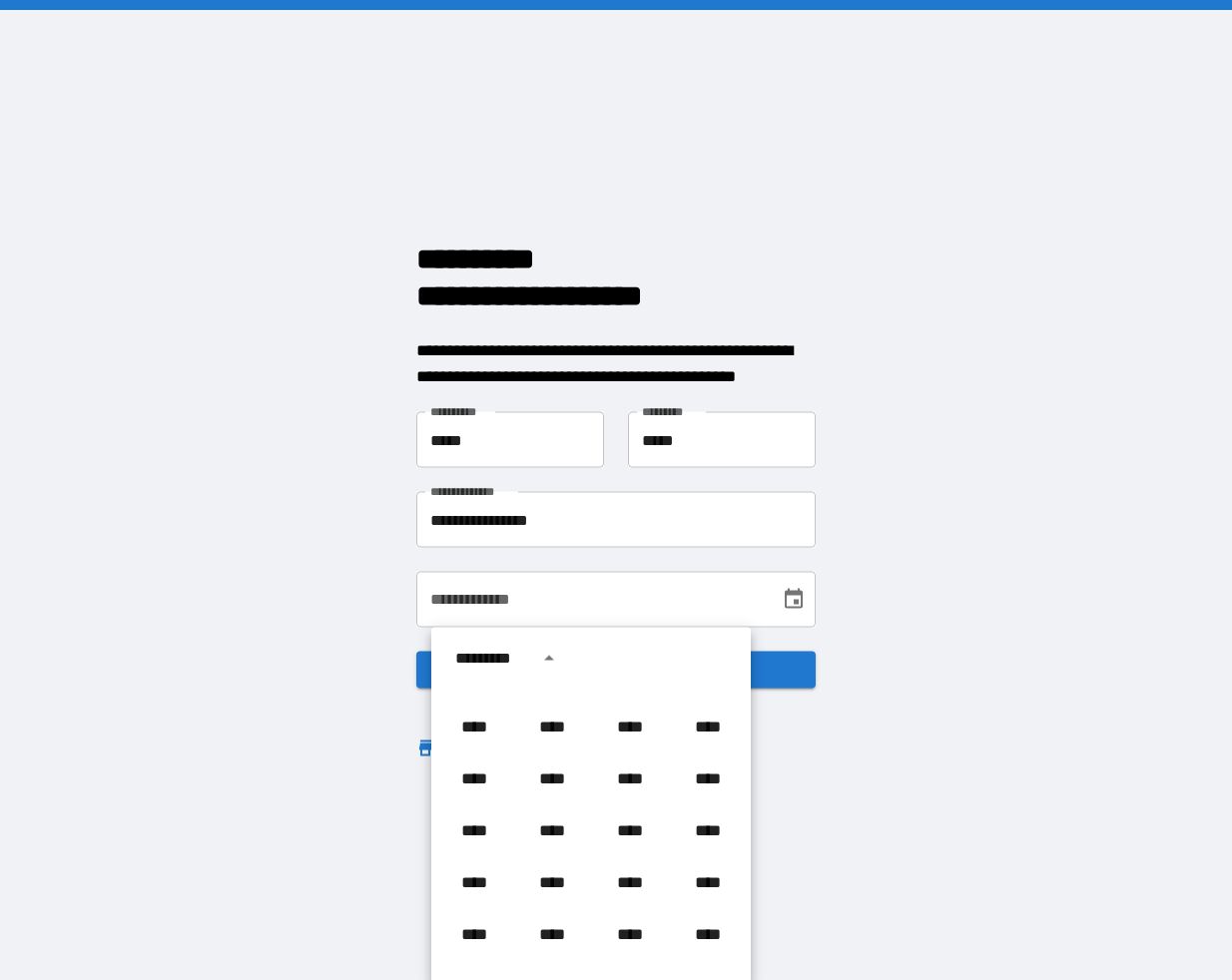 scroll, scrollTop: 695, scrollLeft: 0, axis: vertical 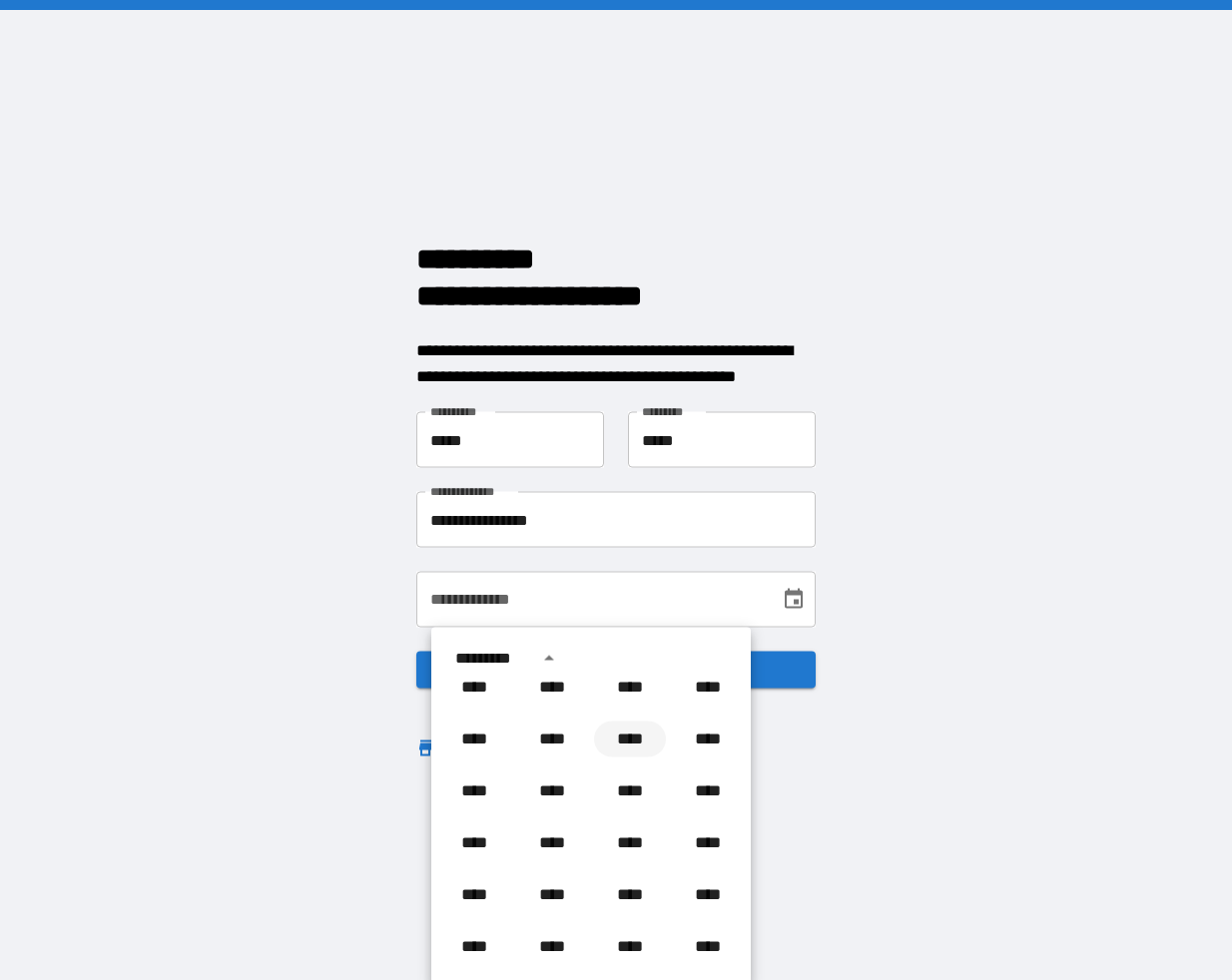 click on "****" at bounding box center (630, 739) 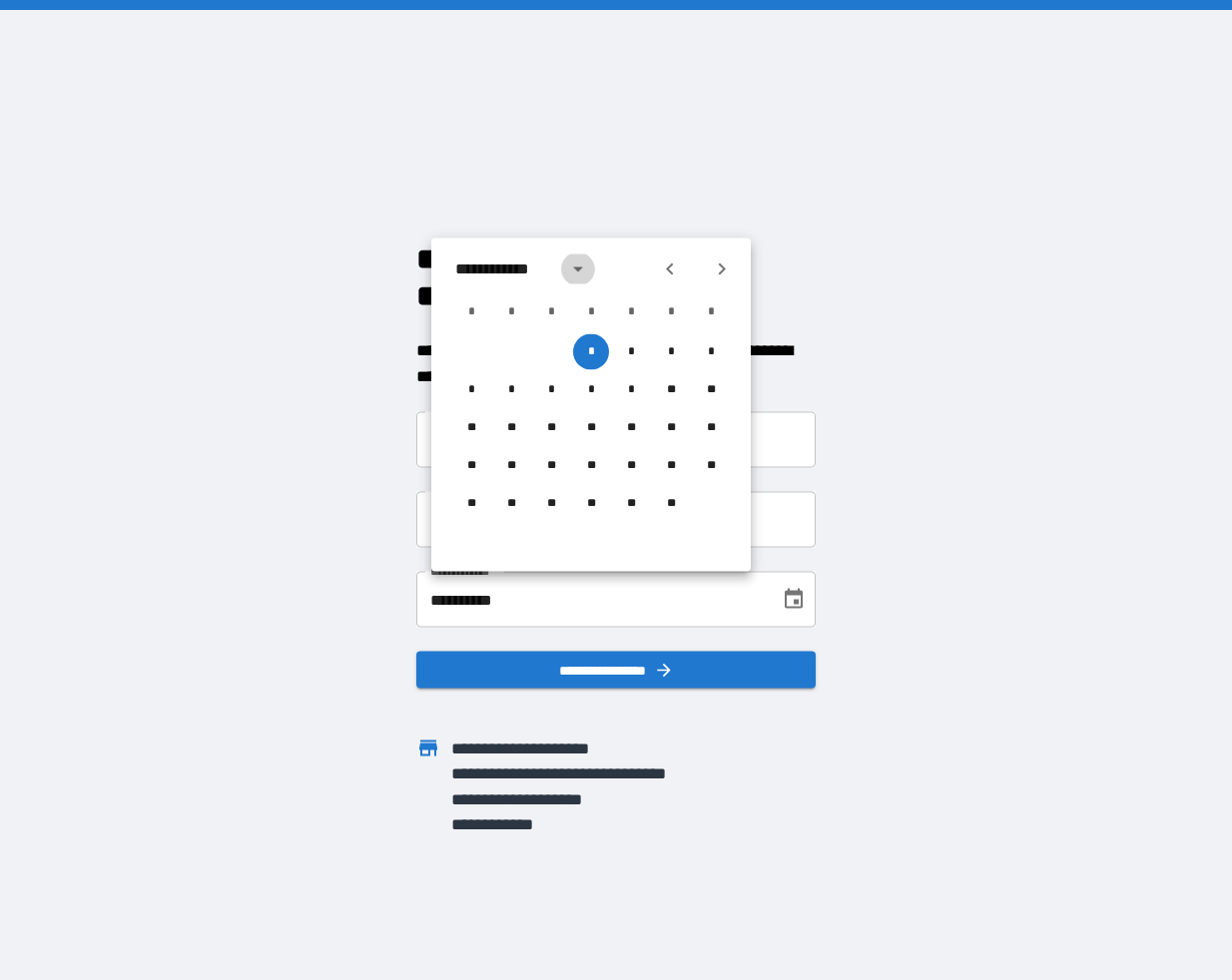 click at bounding box center [578, 269] 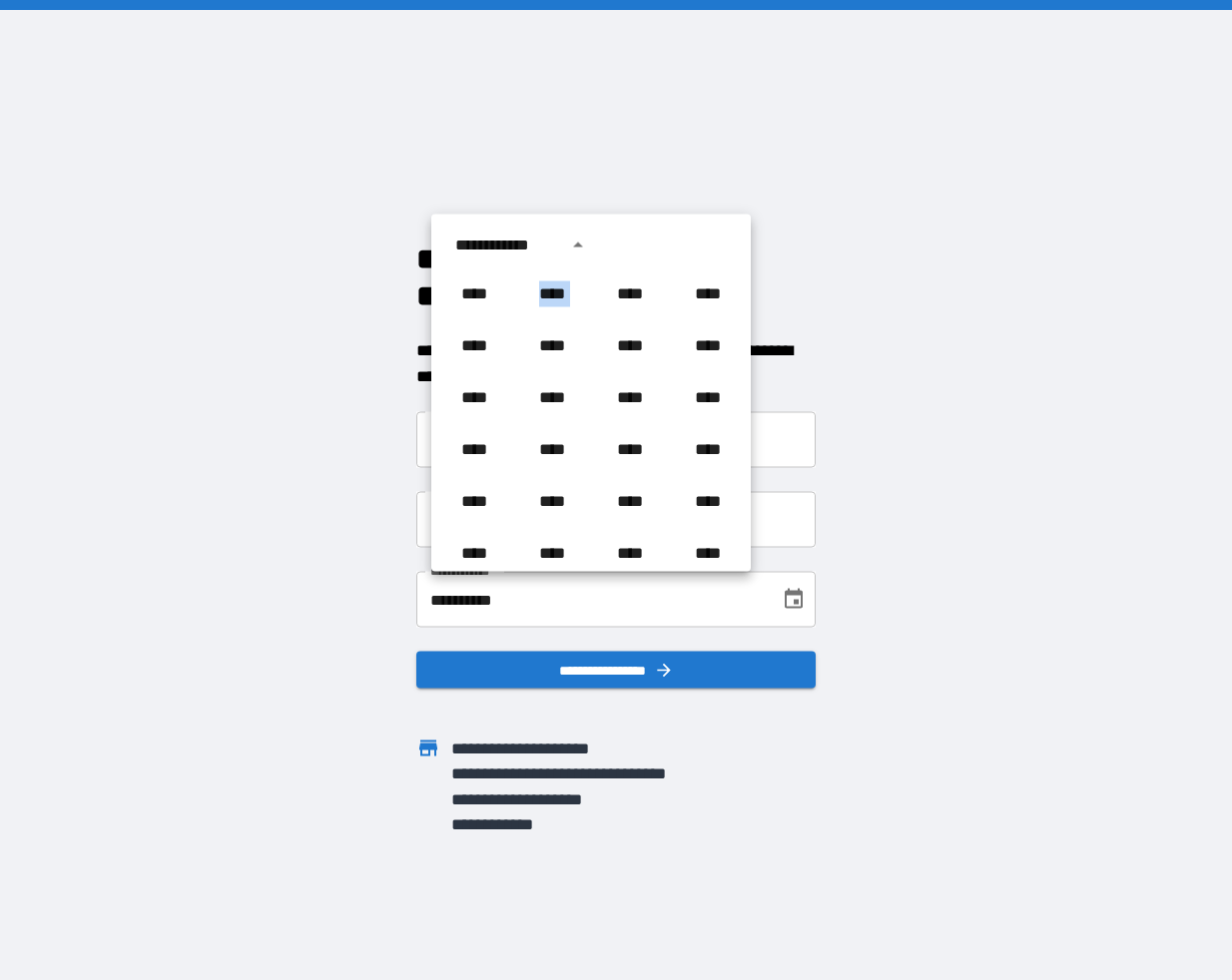 click on "**********" at bounding box center (591, 393) 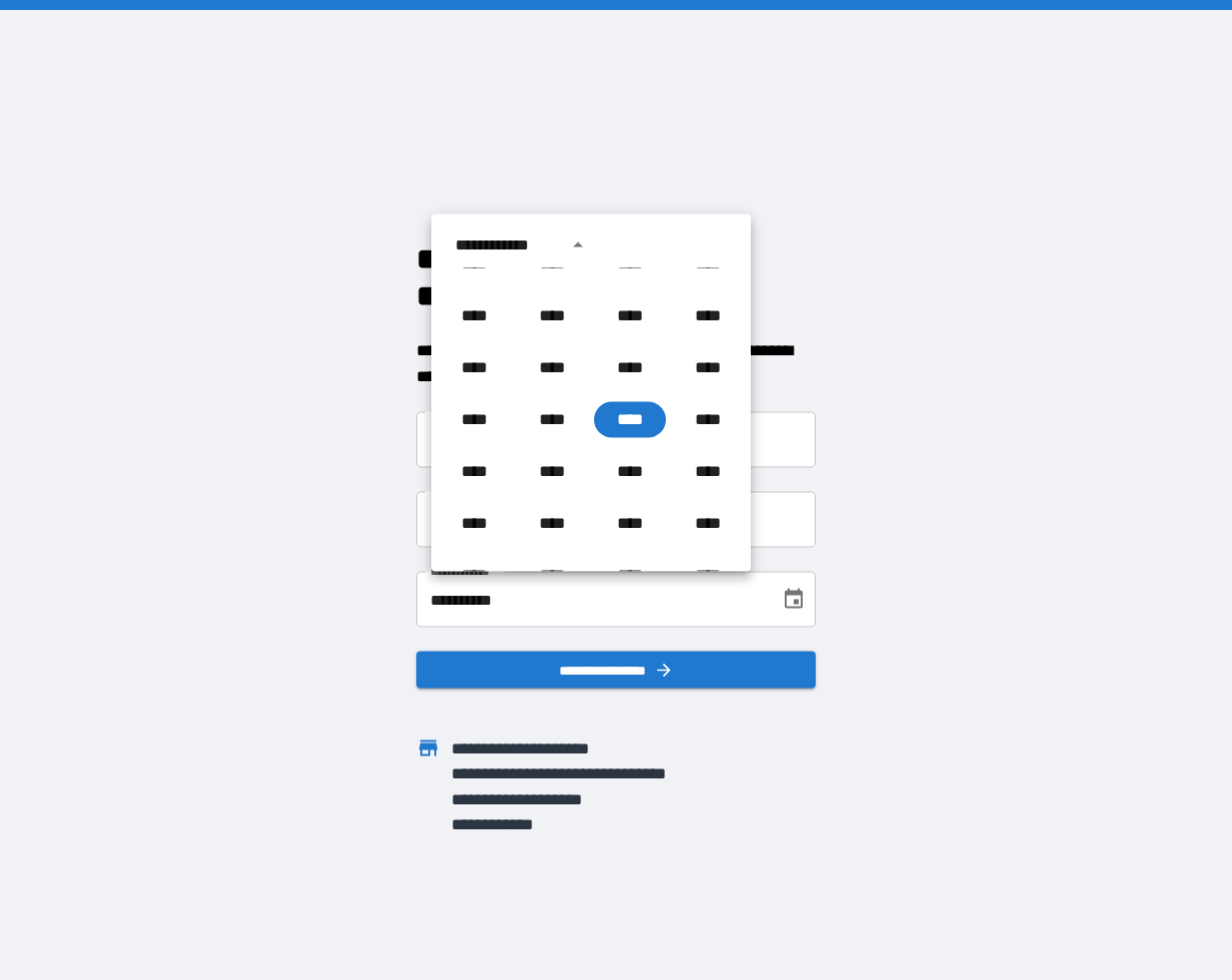 click on "**********" at bounding box center (591, 393) 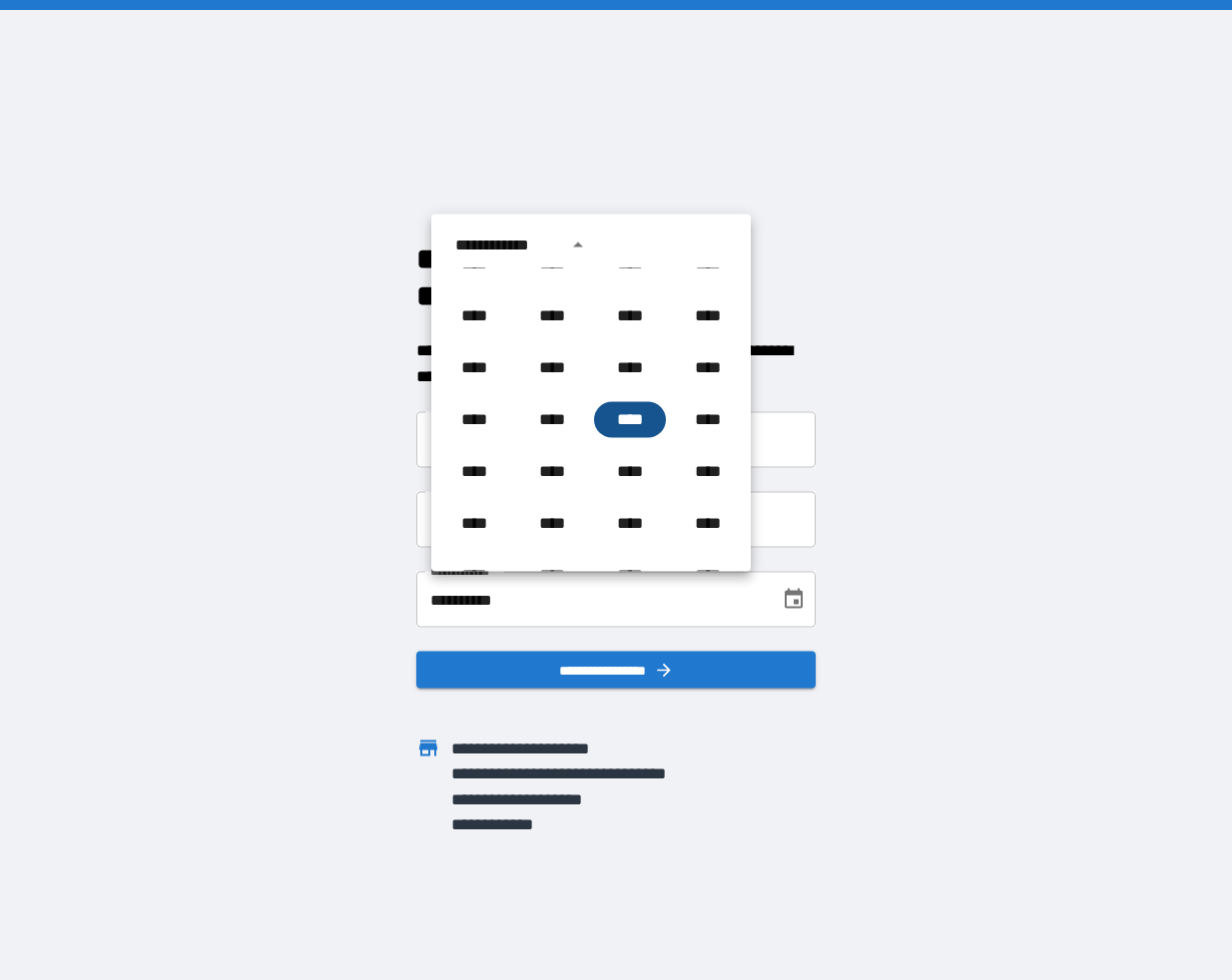 click on "****" at bounding box center [630, 420] 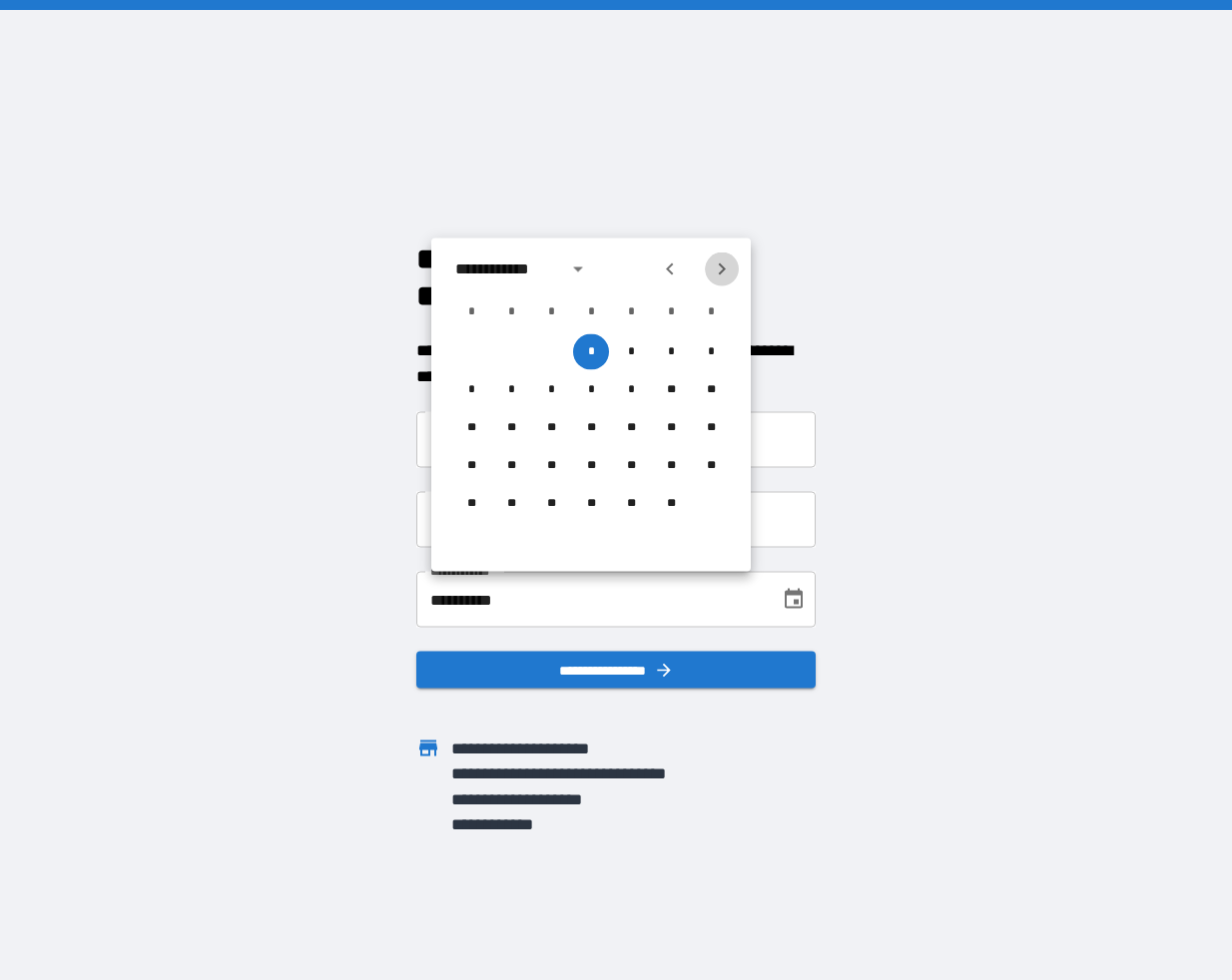 click 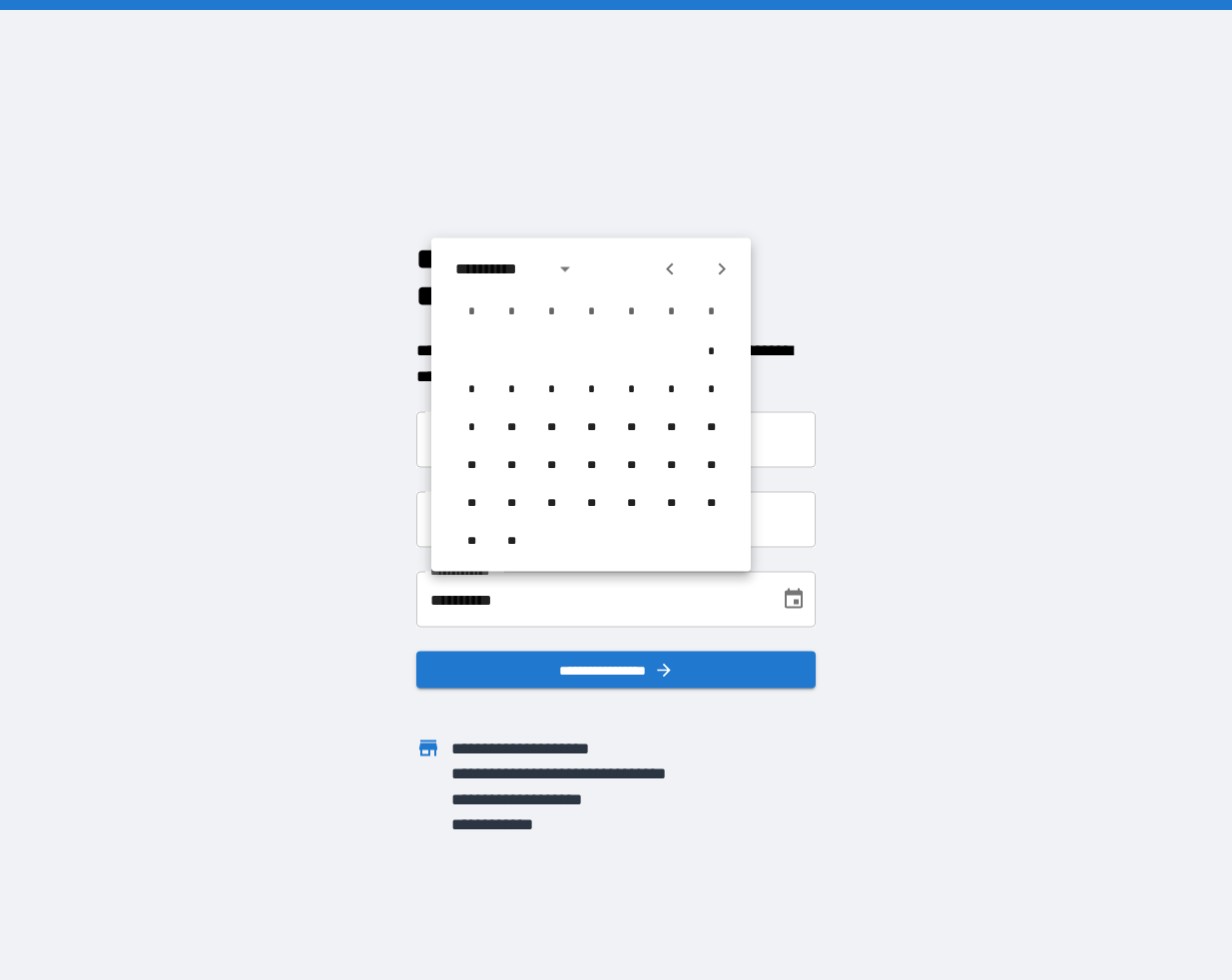 click 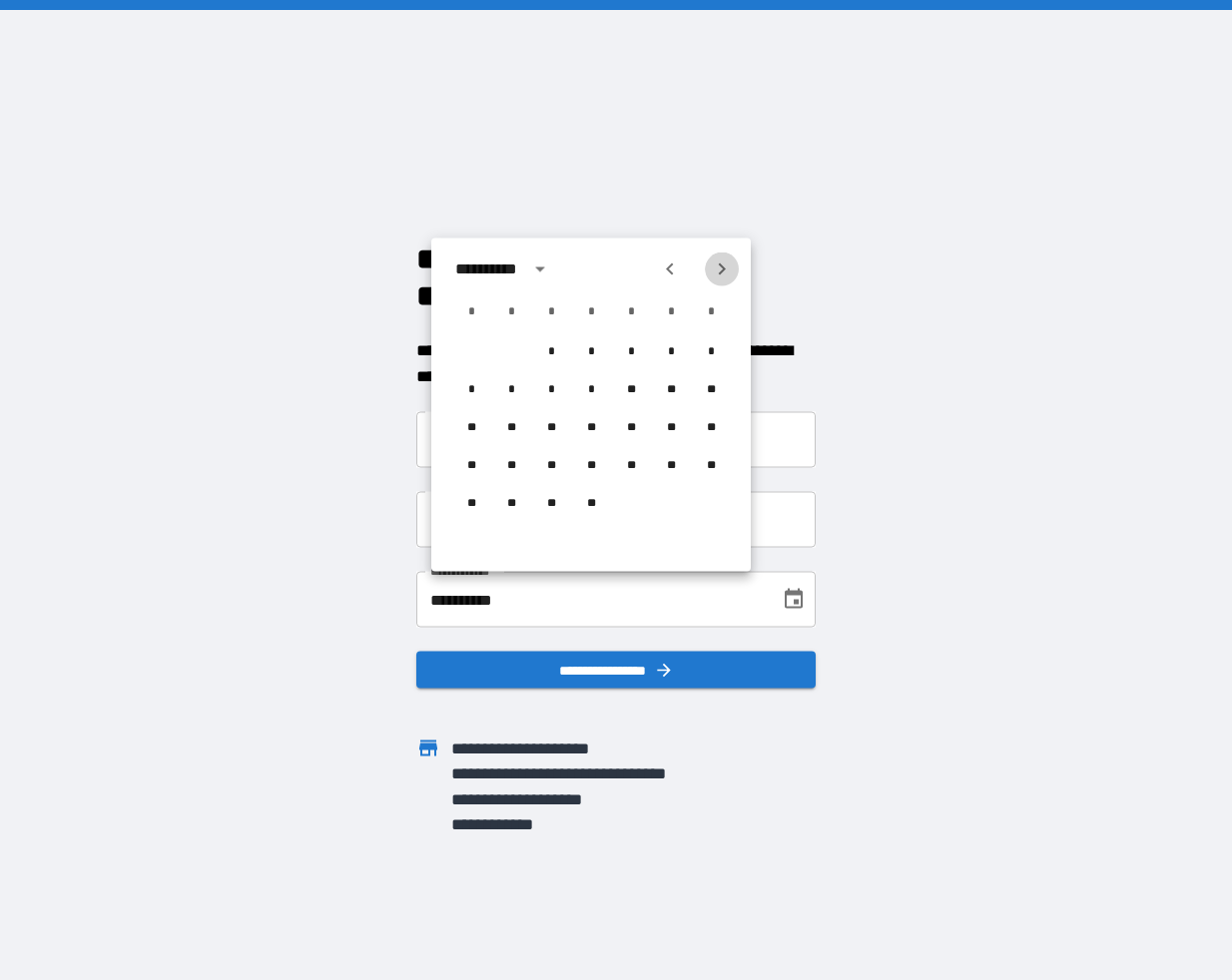 click 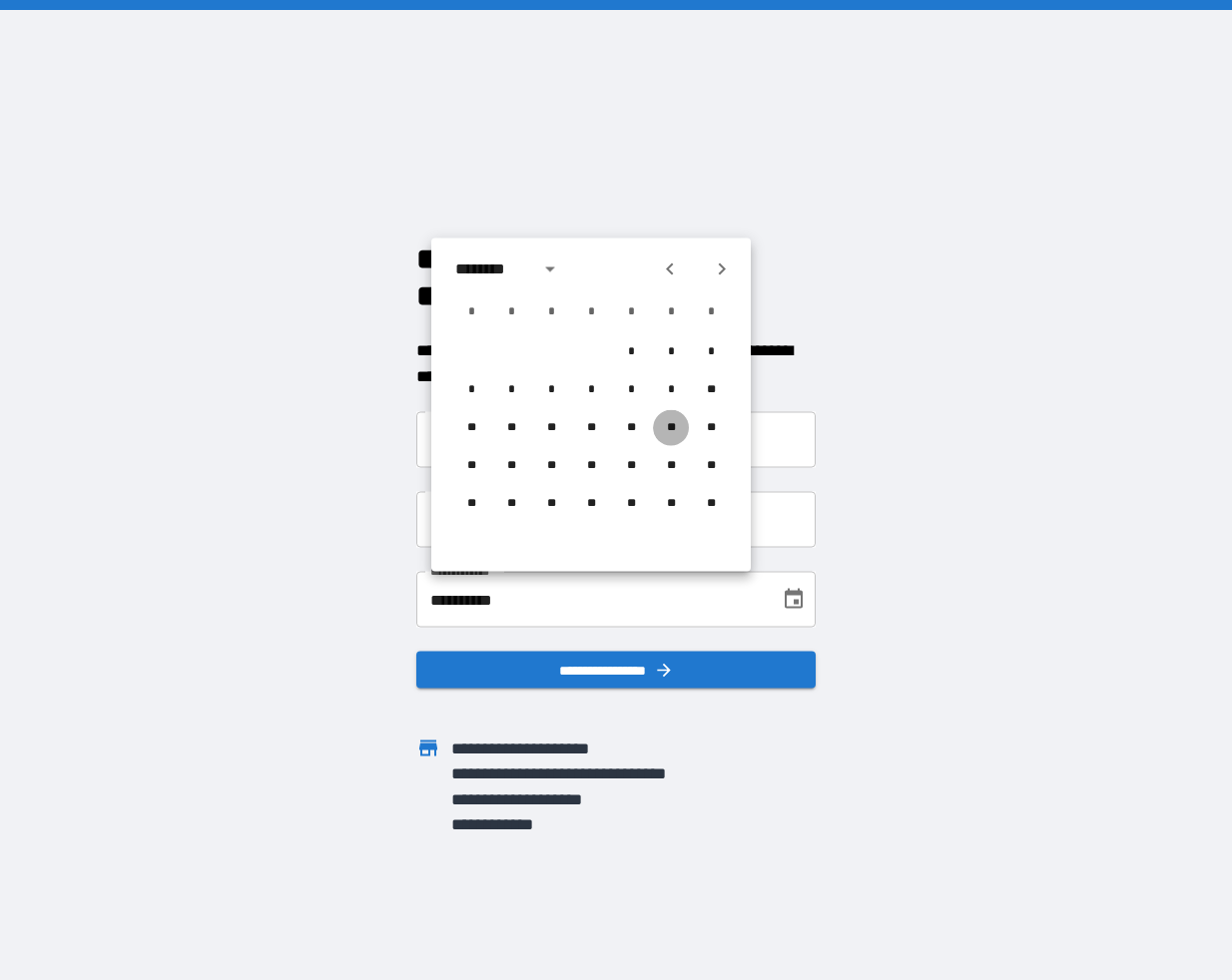 click on "**" at bounding box center (671, 428) 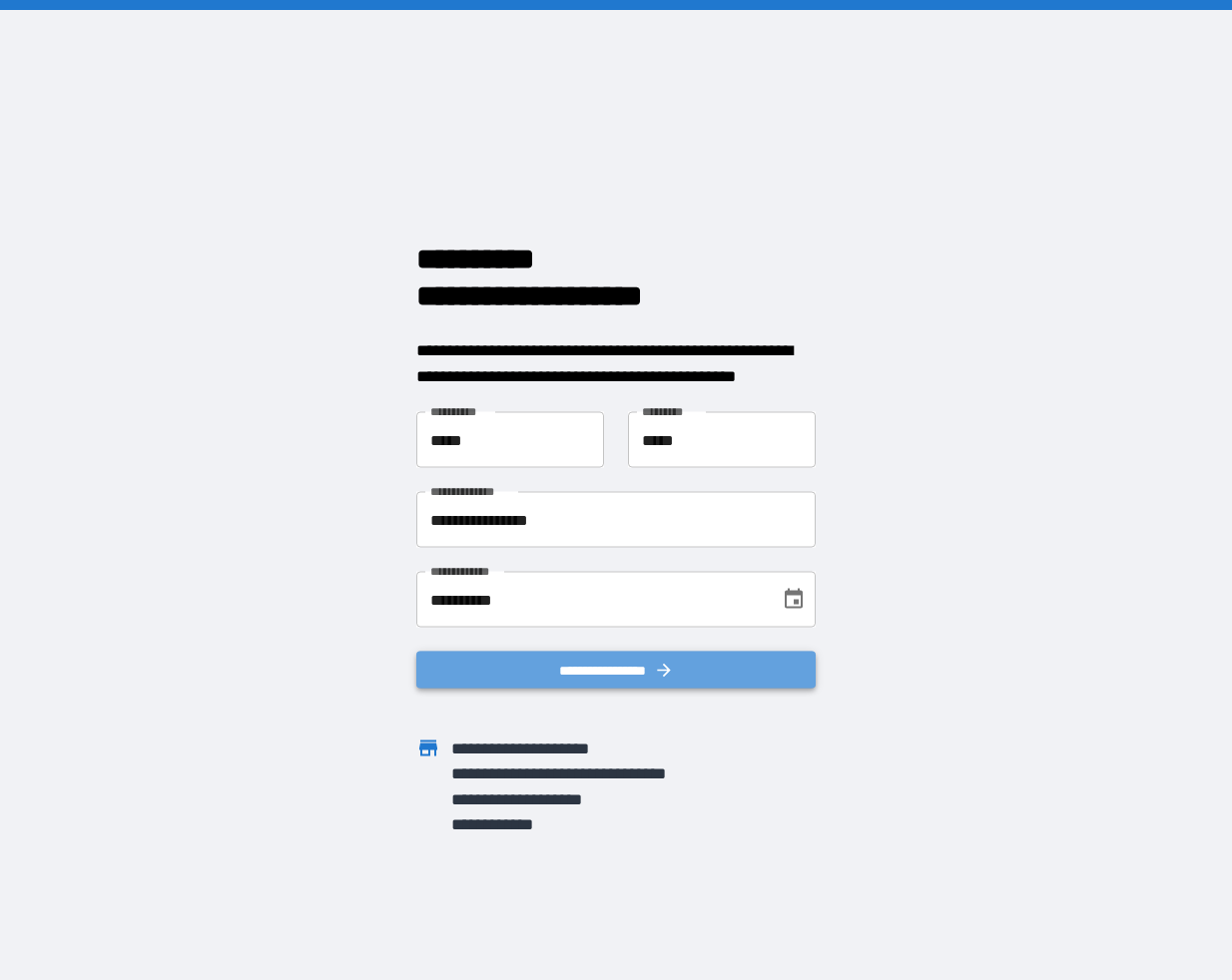 click on "**********" at bounding box center (616, 670) 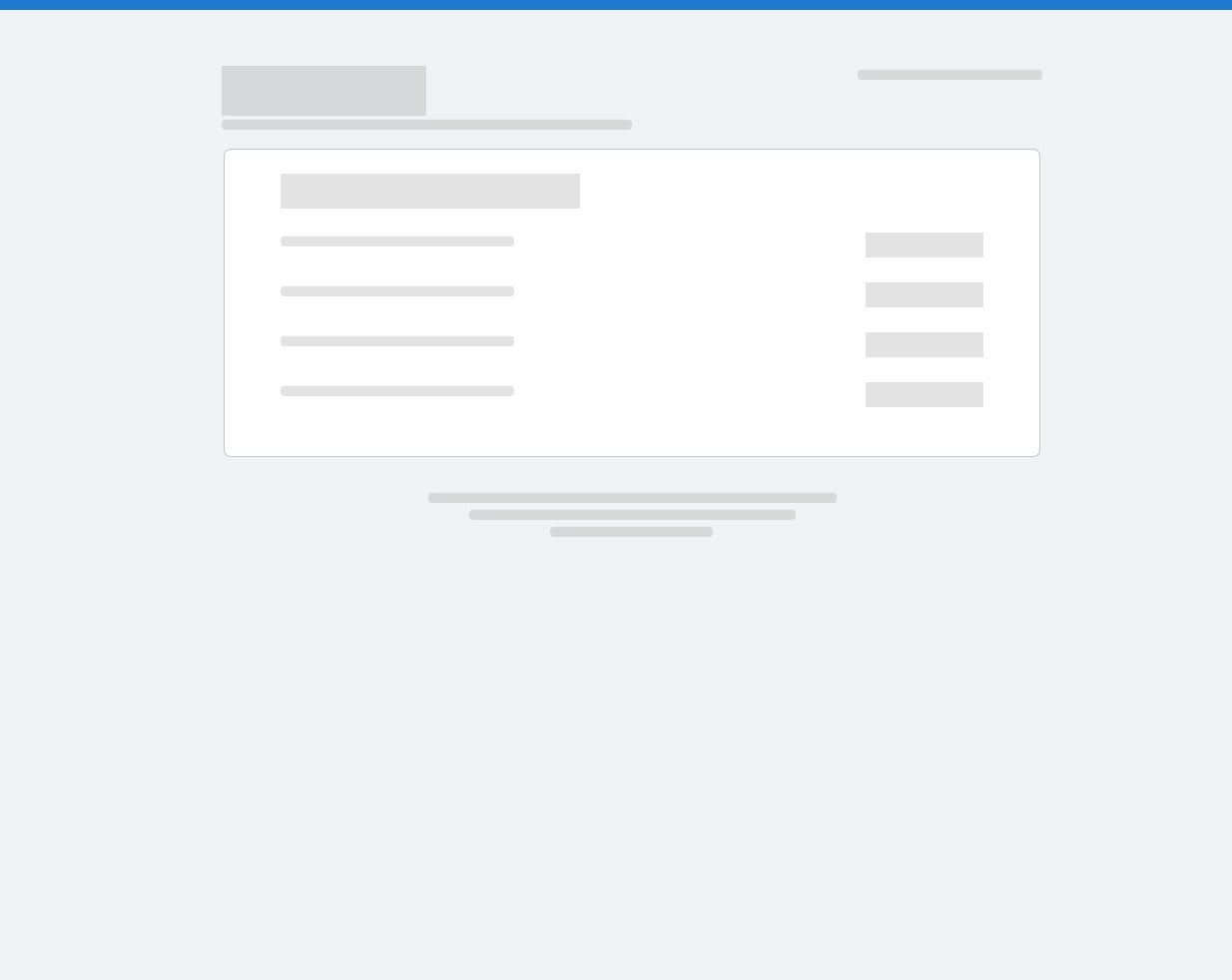 scroll, scrollTop: 0, scrollLeft: 0, axis: both 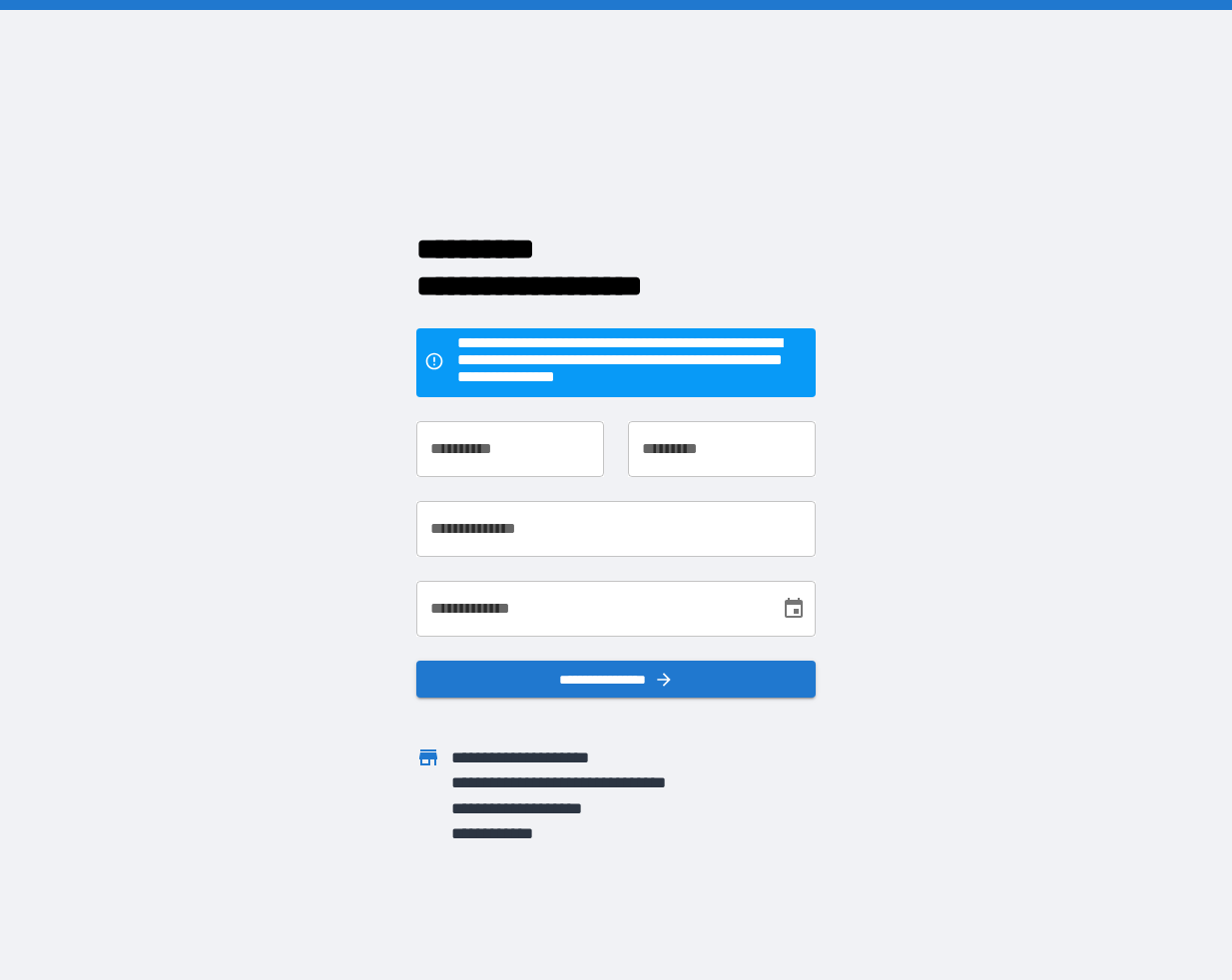click on "**********" at bounding box center (510, 449) 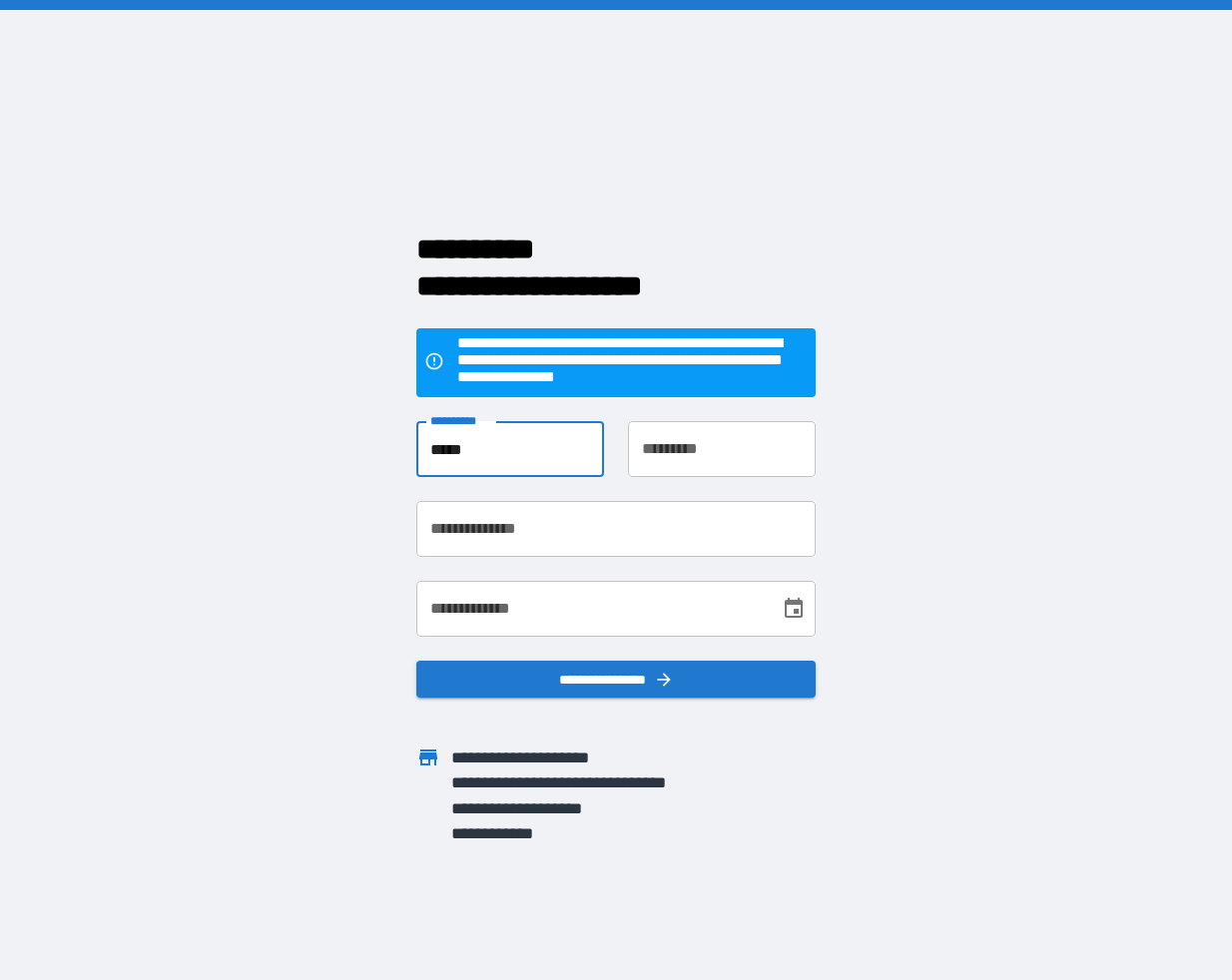 type on "*****" 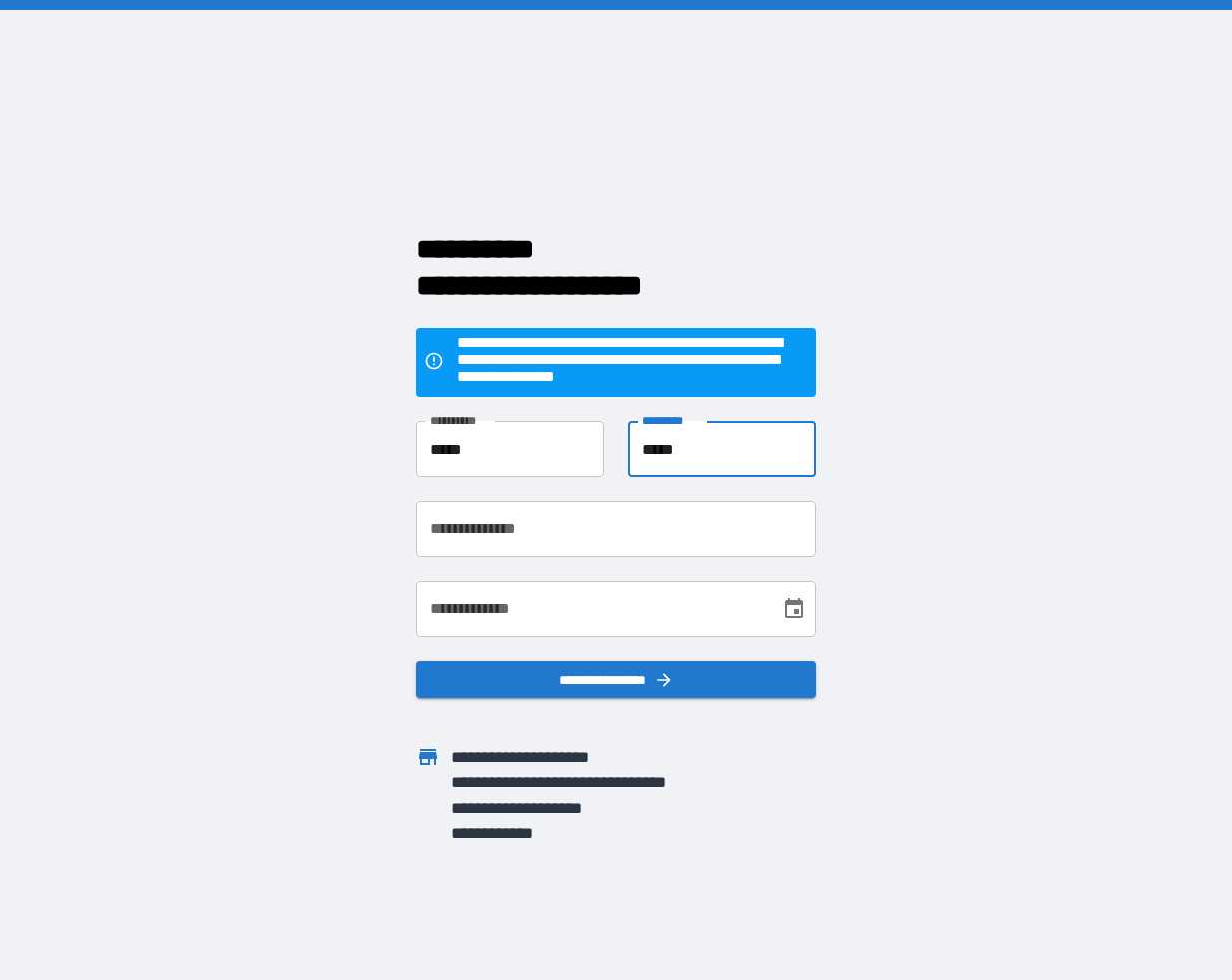 type on "*****" 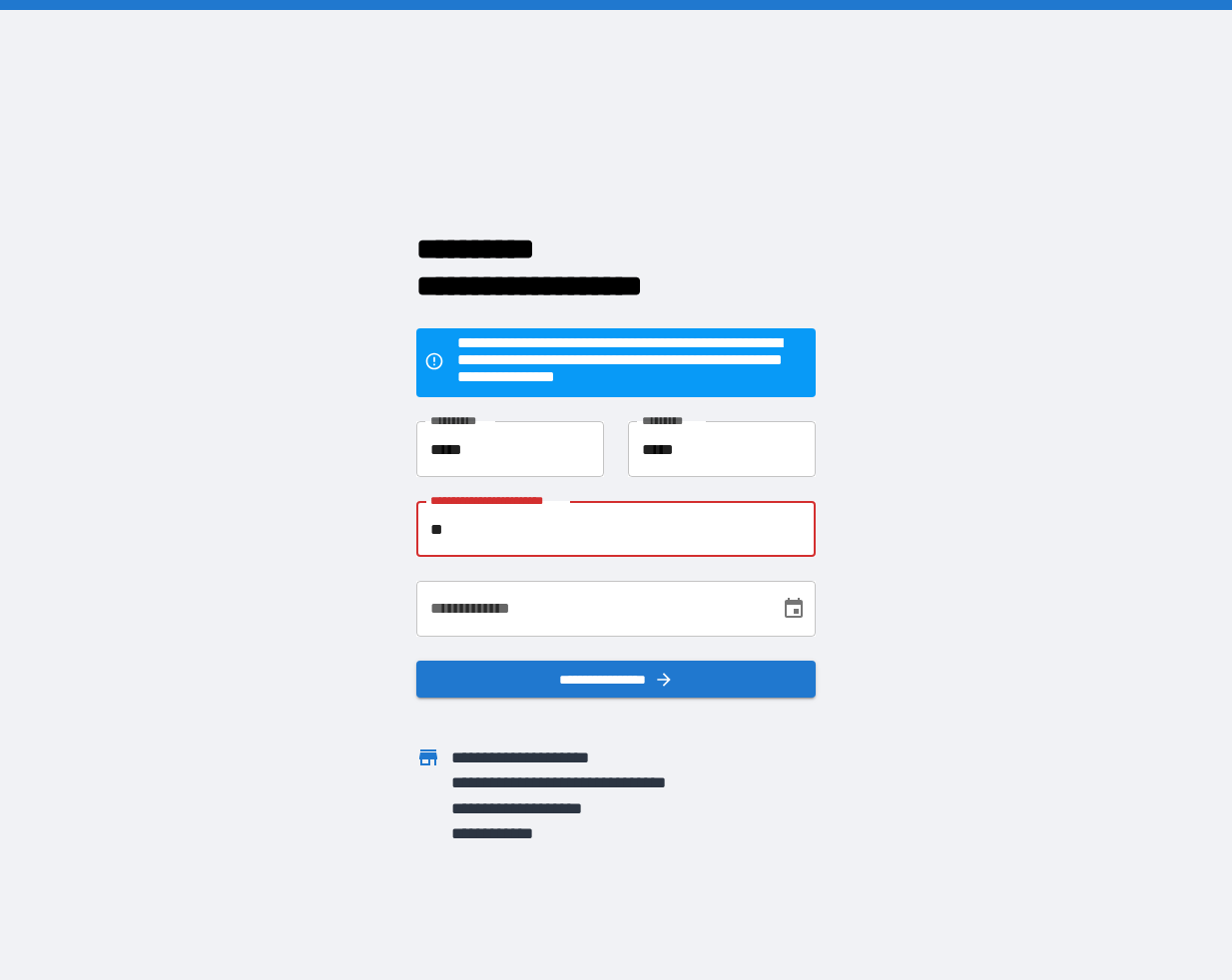type on "*" 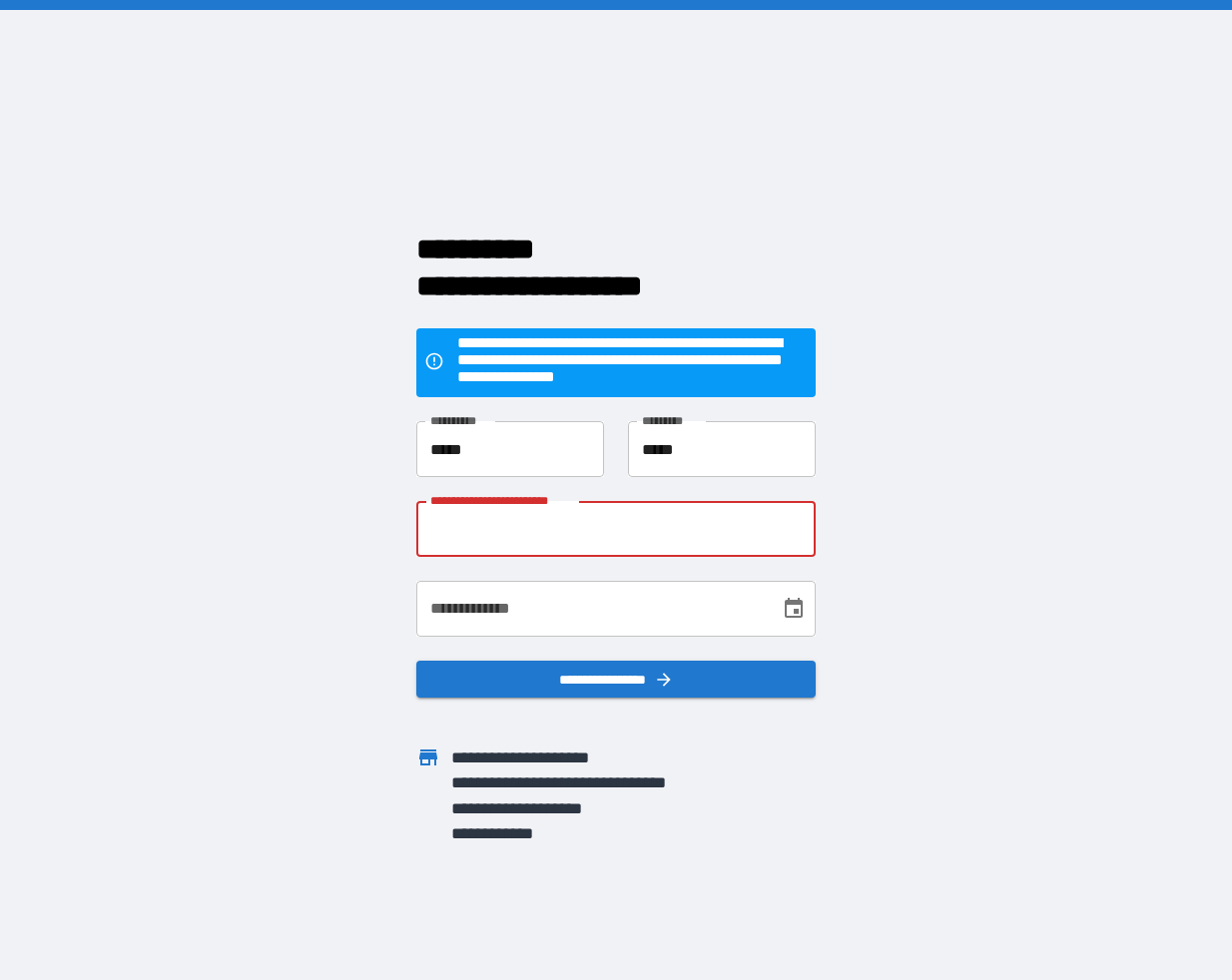 paste on "**********" 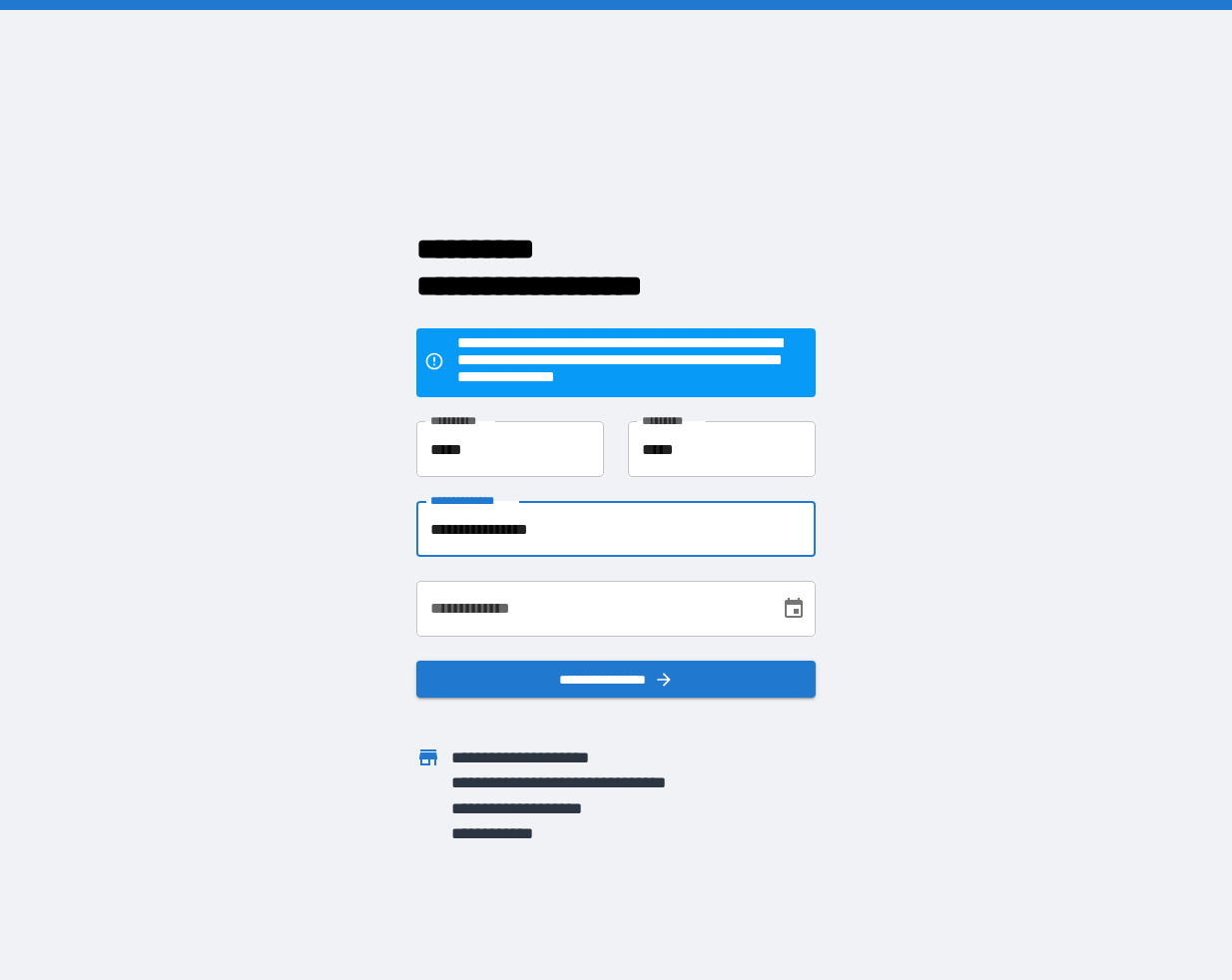 type on "**********" 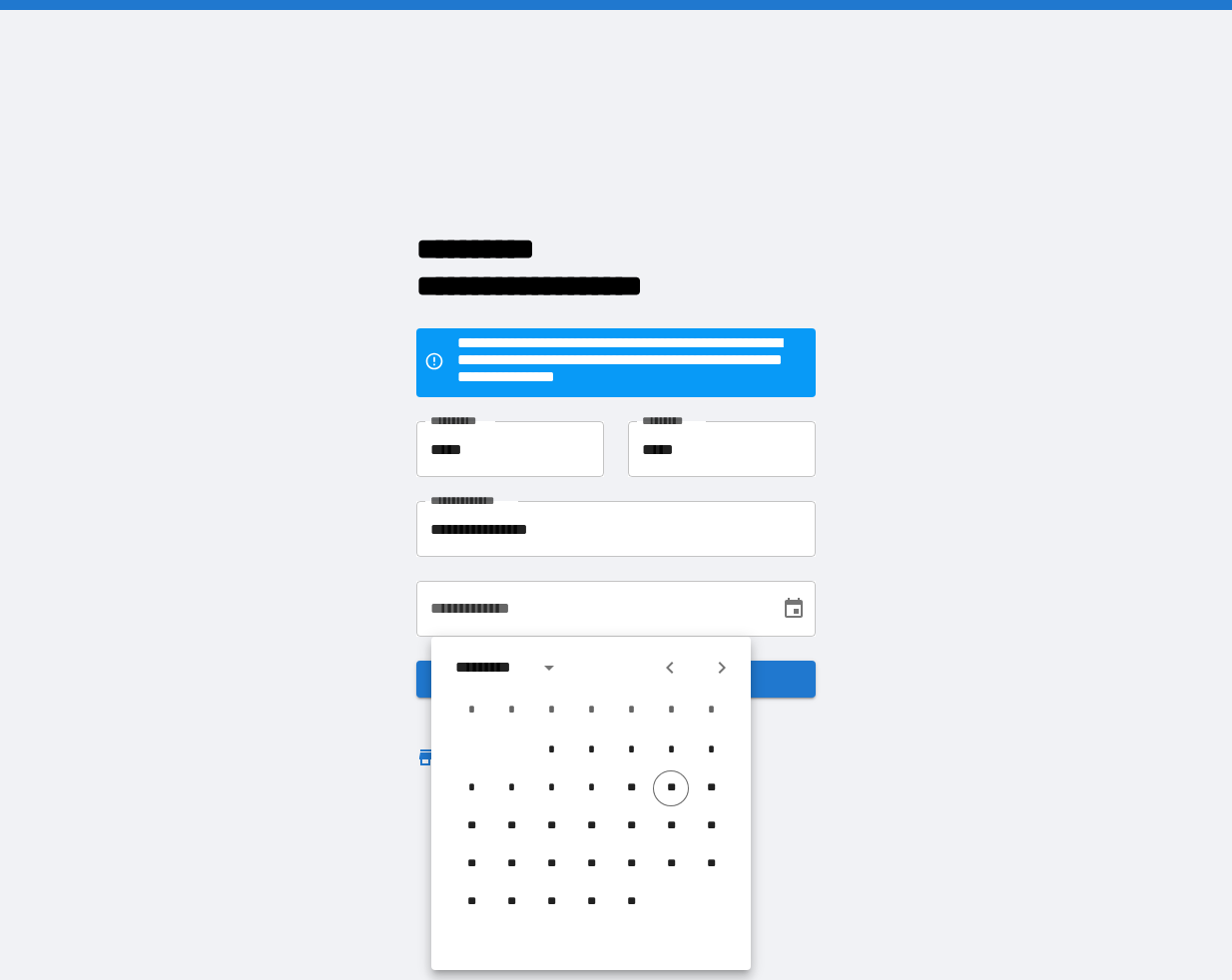 click 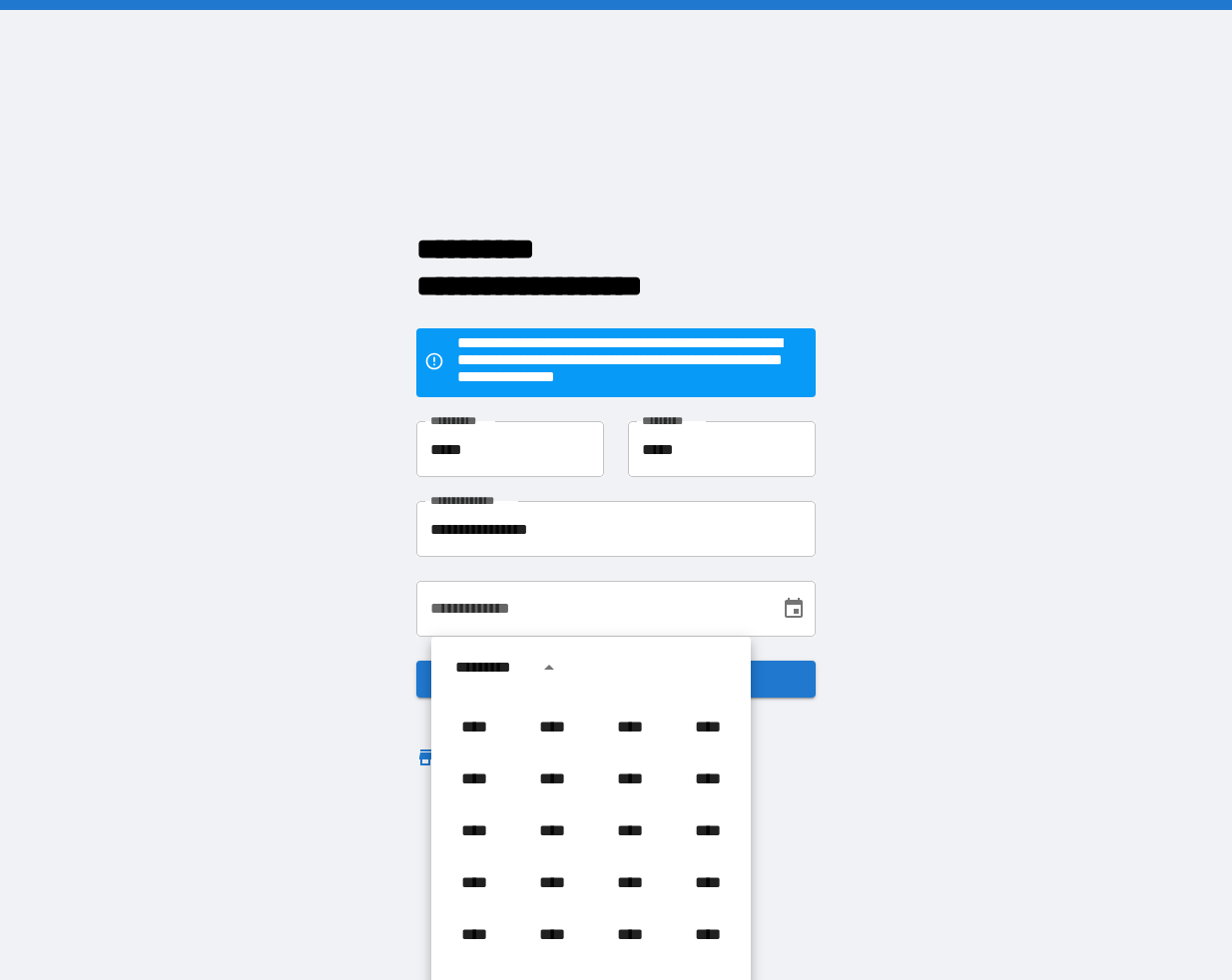 scroll, scrollTop: 607, scrollLeft: 0, axis: vertical 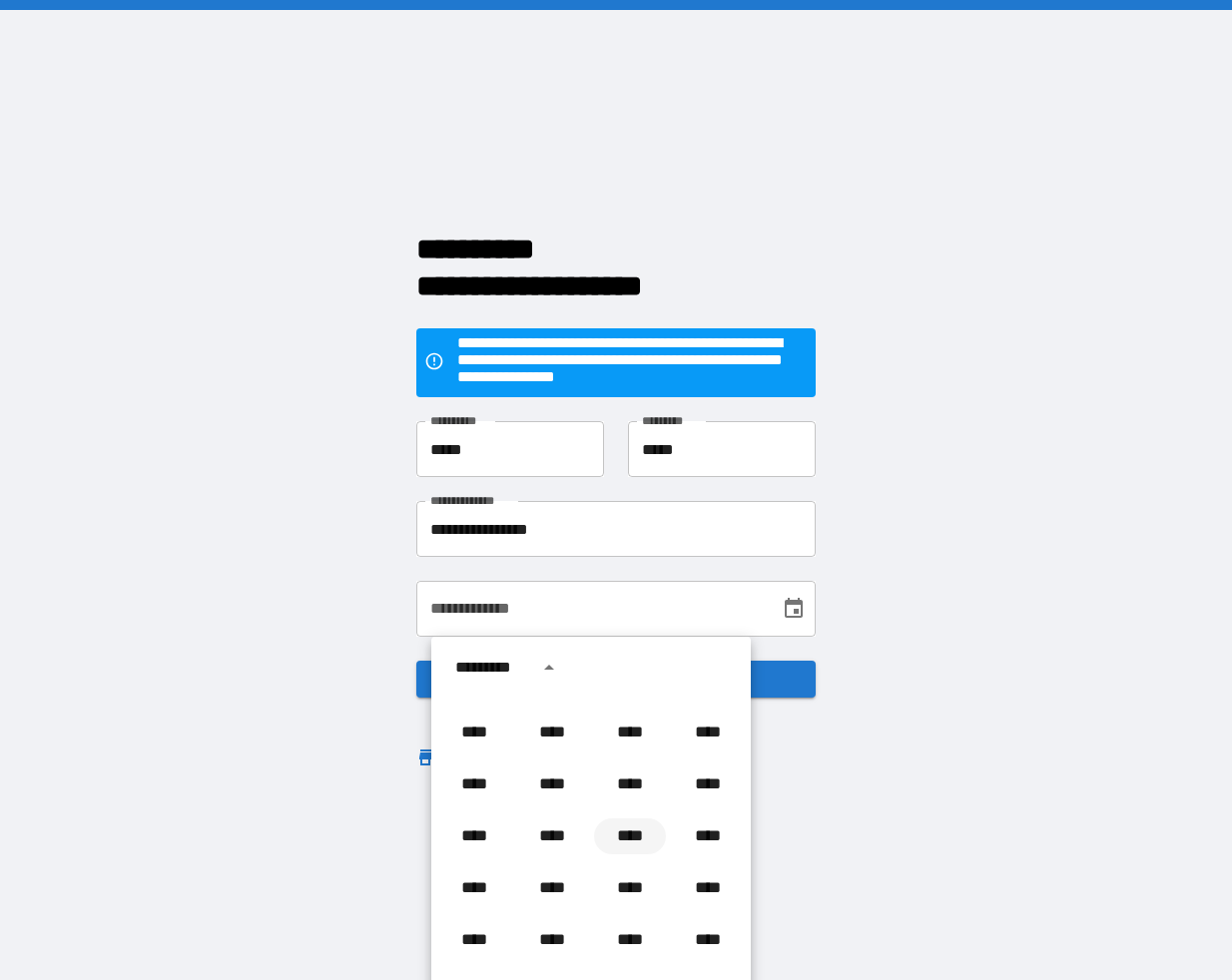 click on "****" at bounding box center [630, 836] 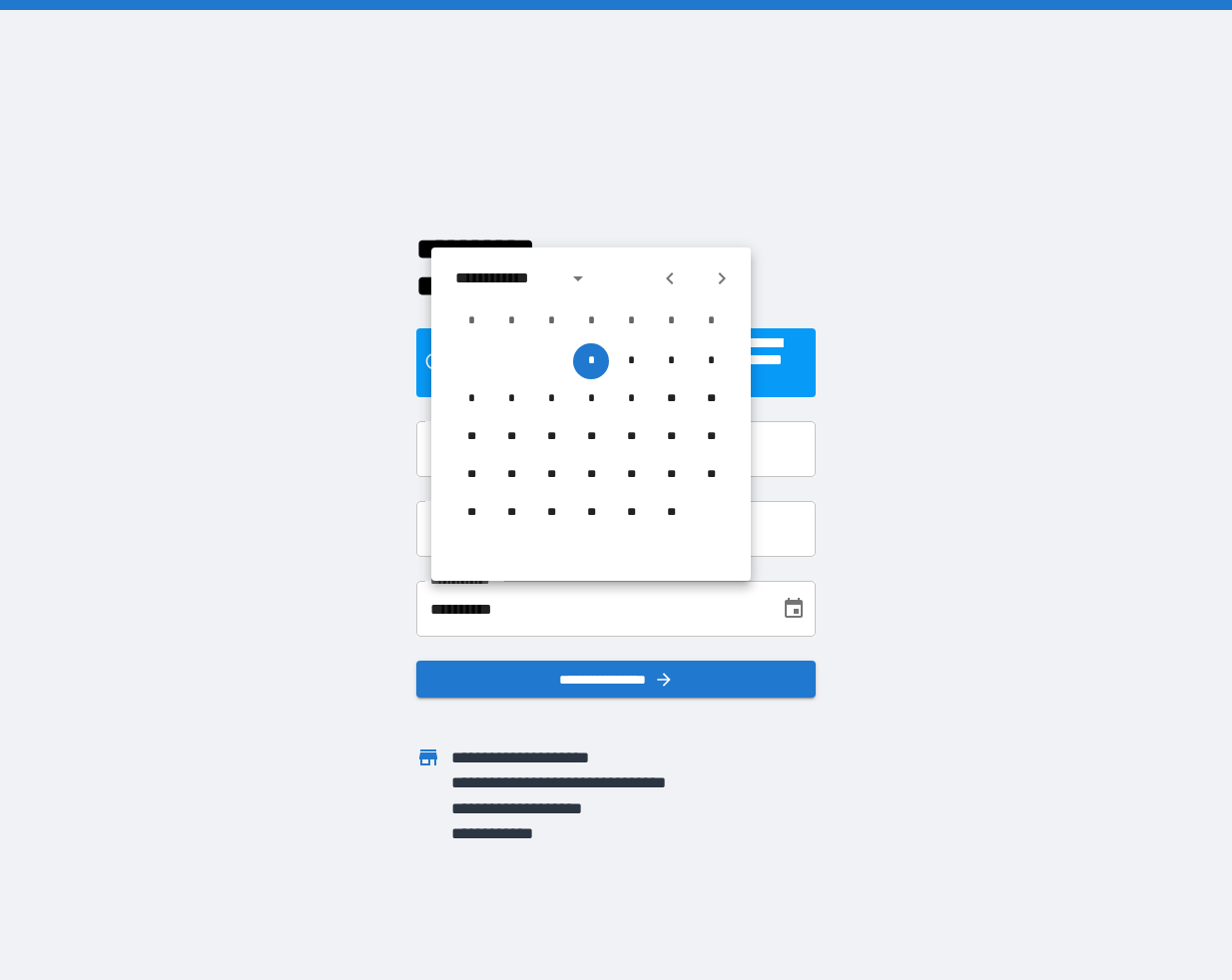 click 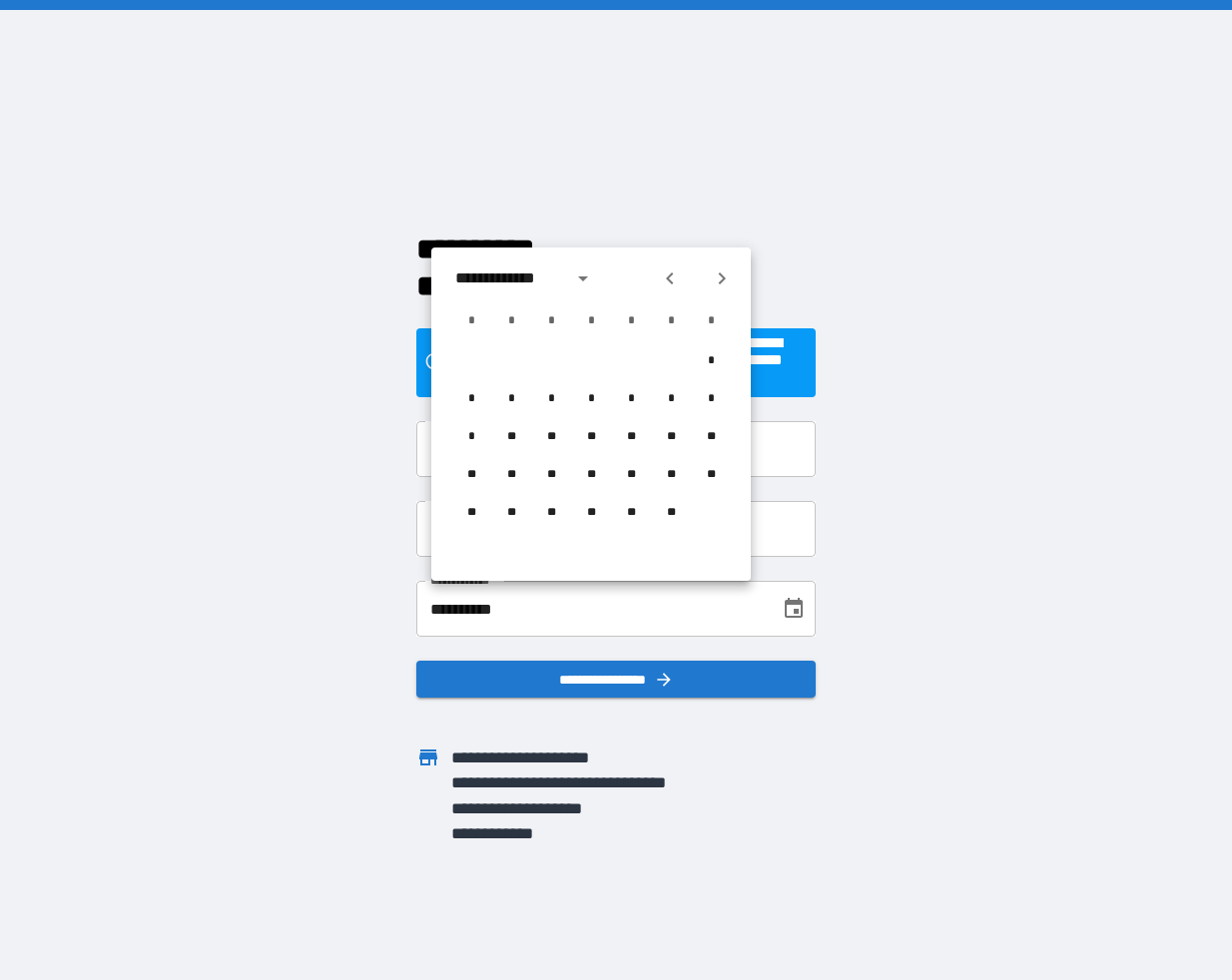 click 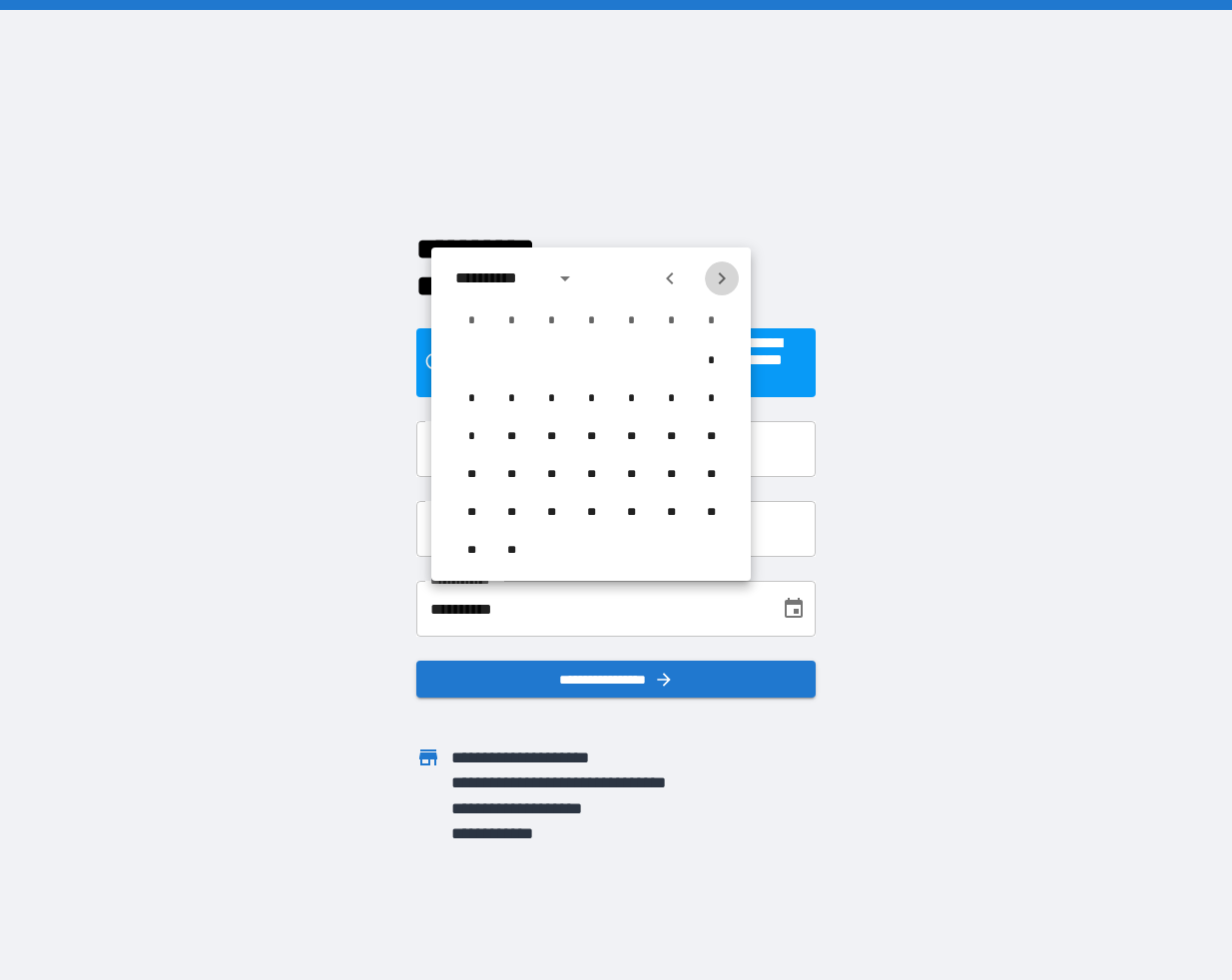 click 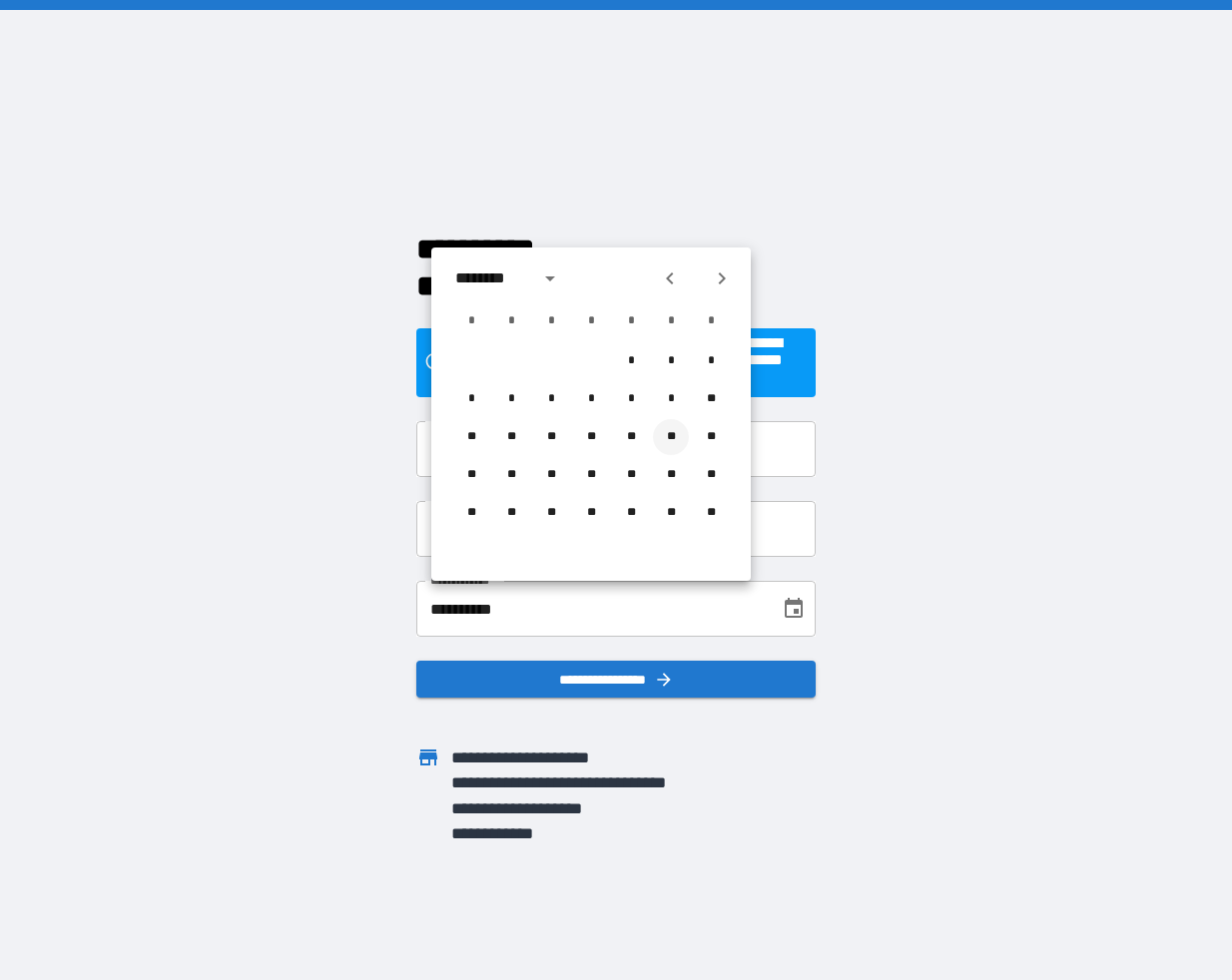 click on "**" at bounding box center [671, 437] 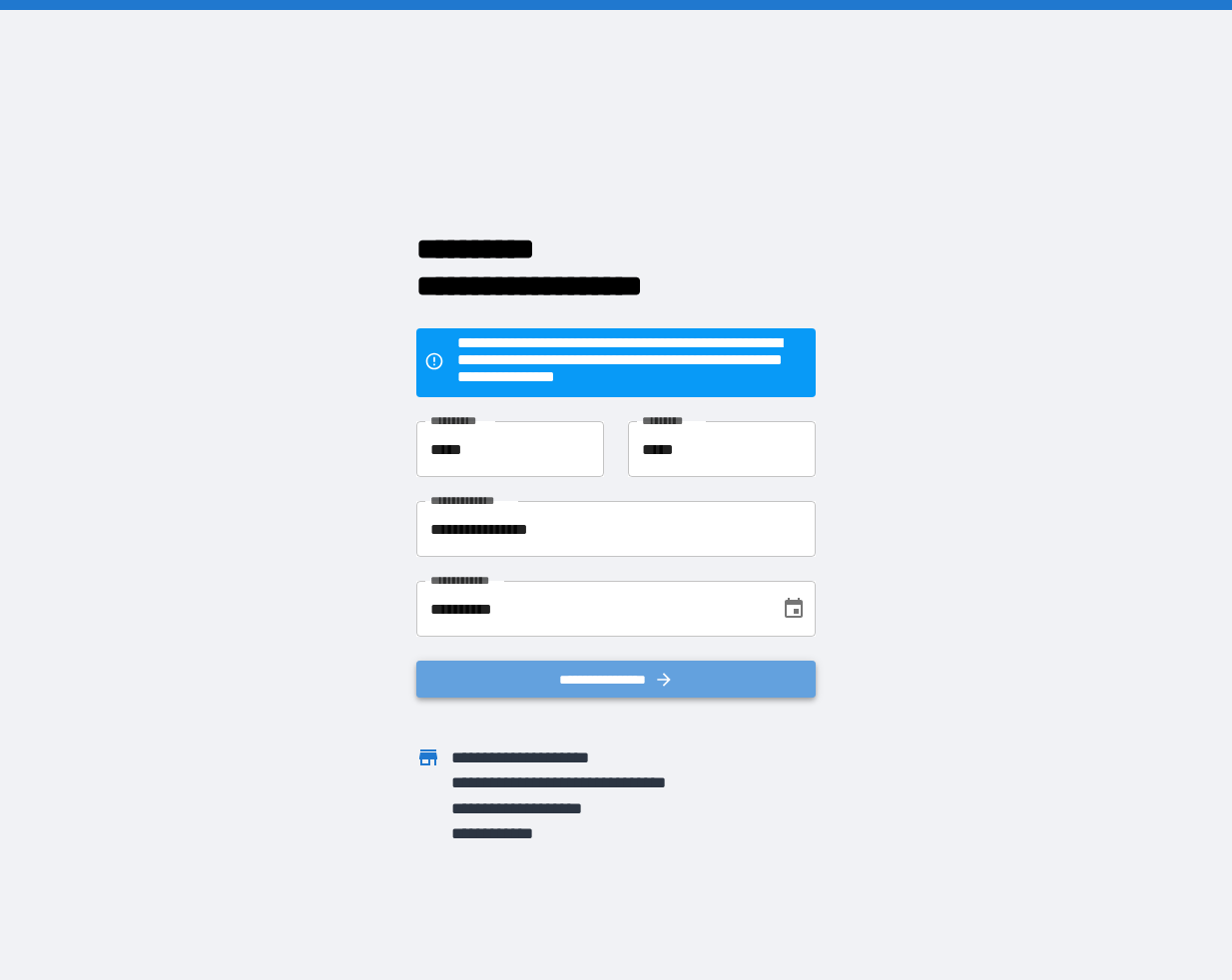 click 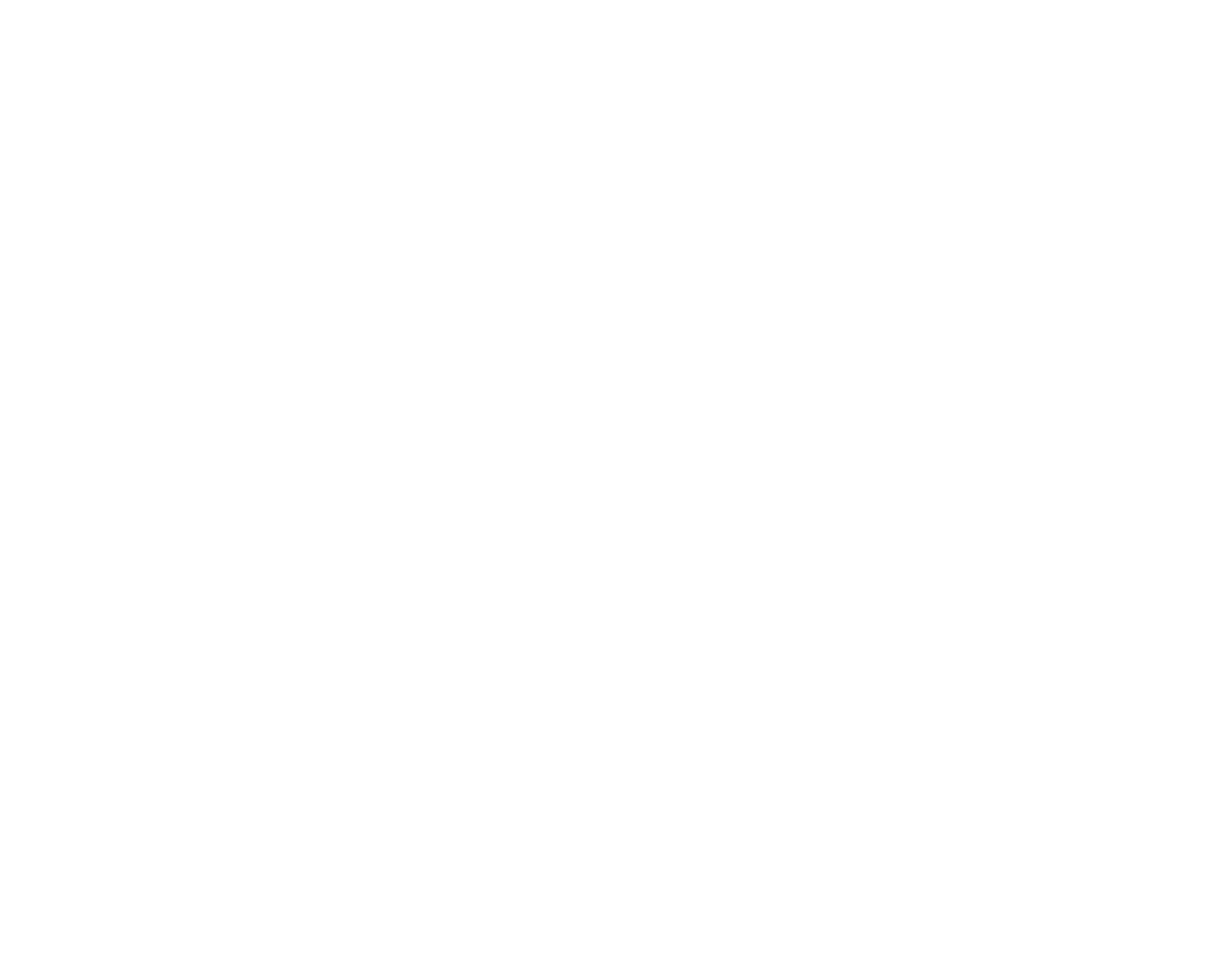 scroll, scrollTop: 0, scrollLeft: 0, axis: both 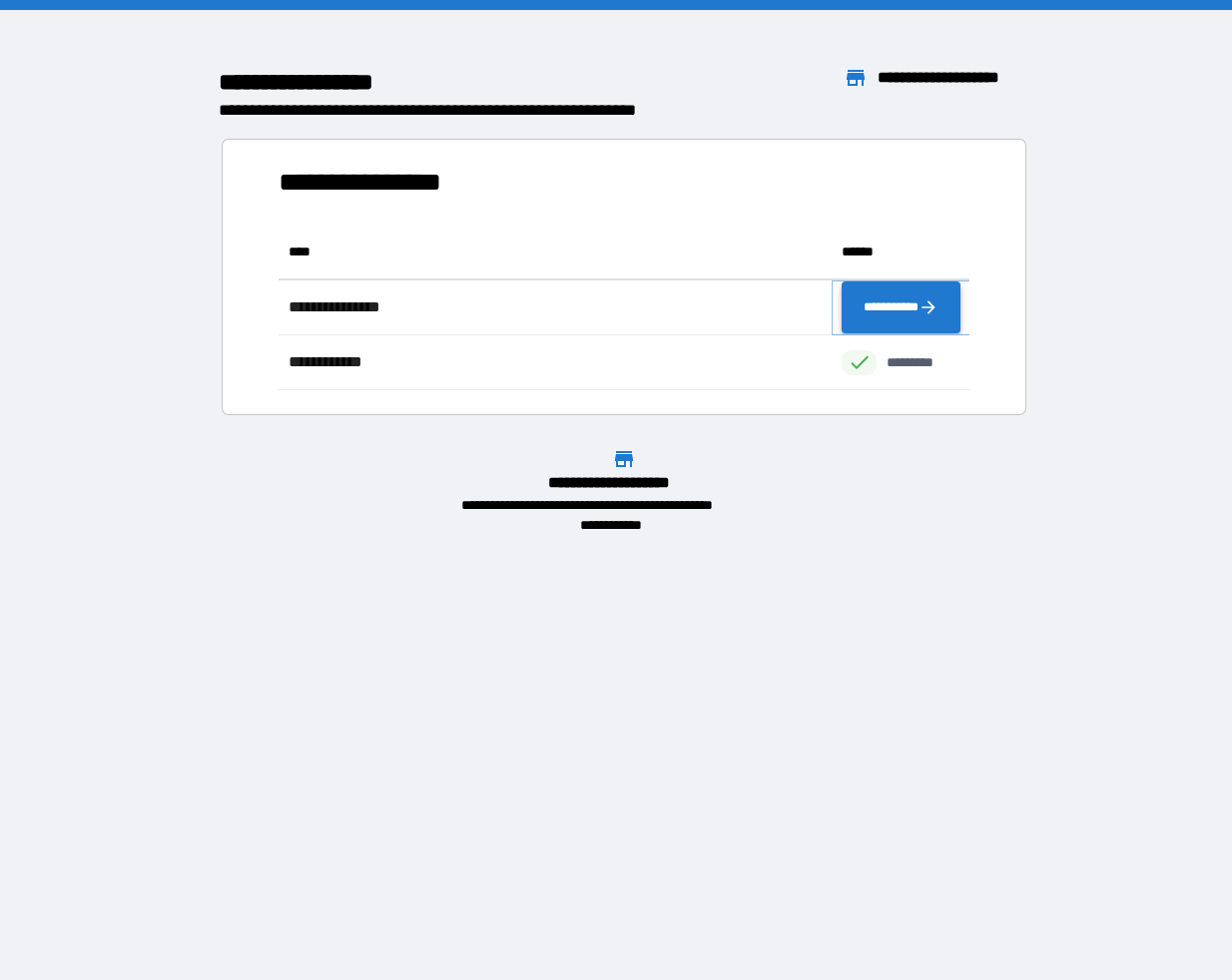 click on "**********" at bounding box center [901, 307] 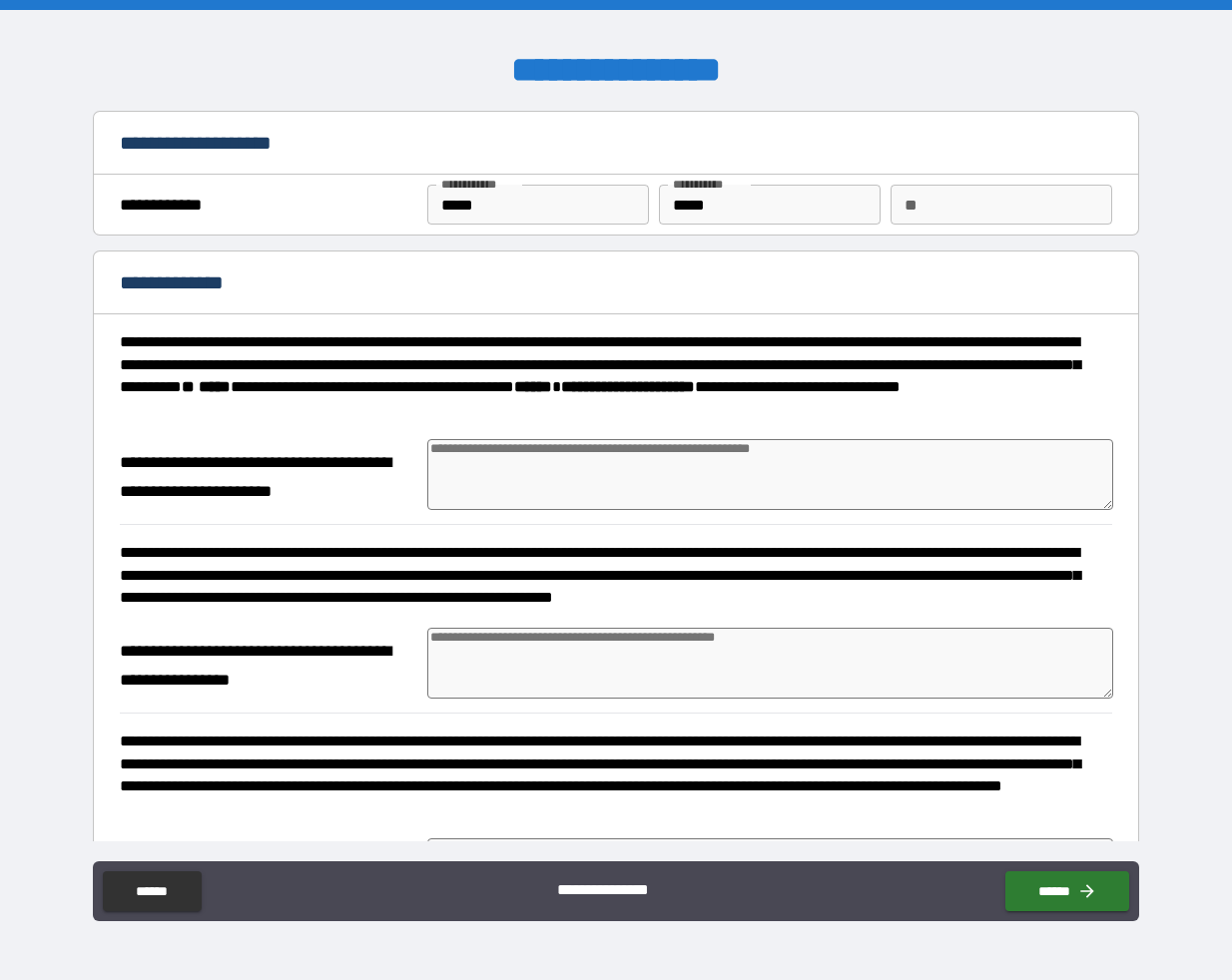 type on "*" 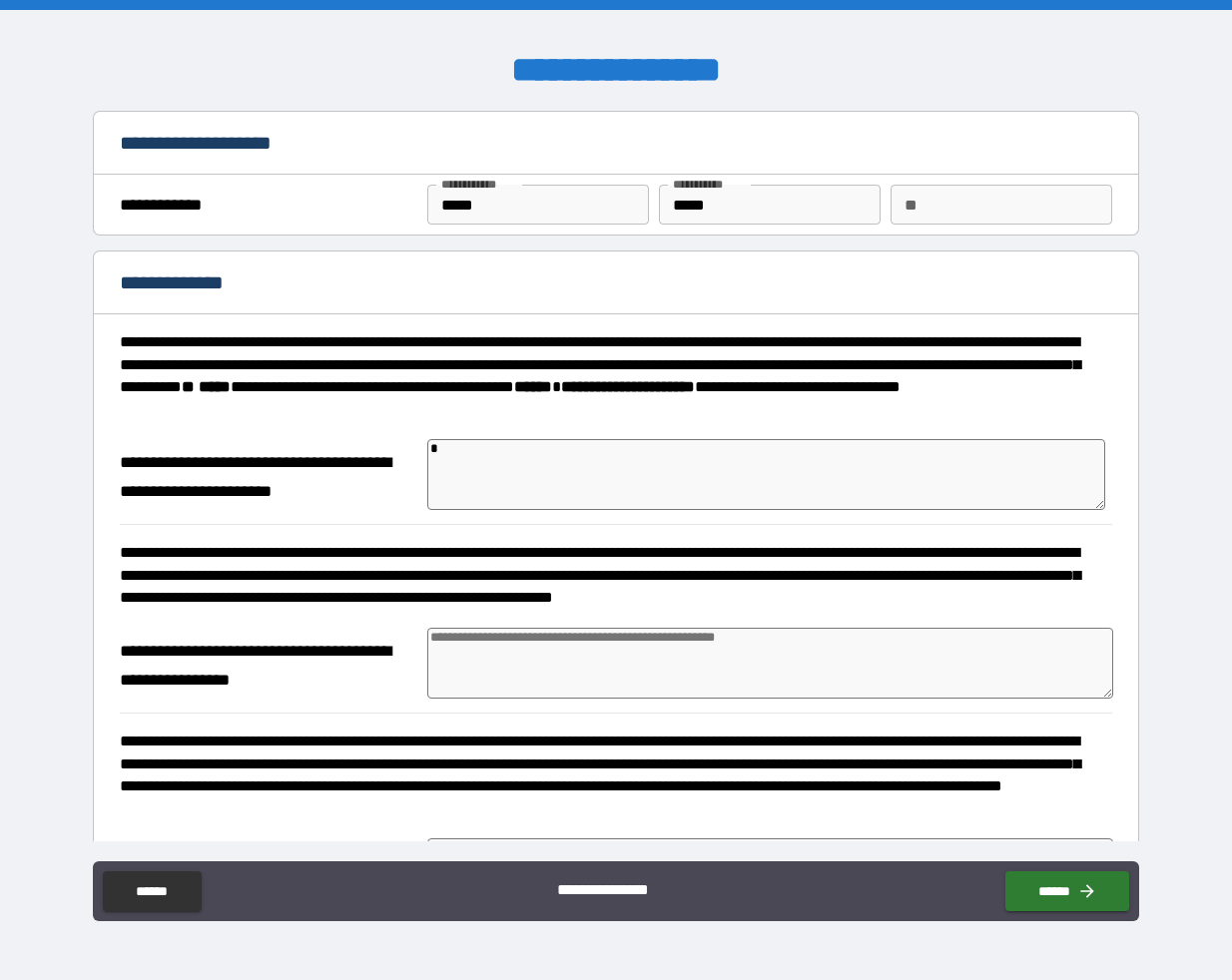 type on "*" 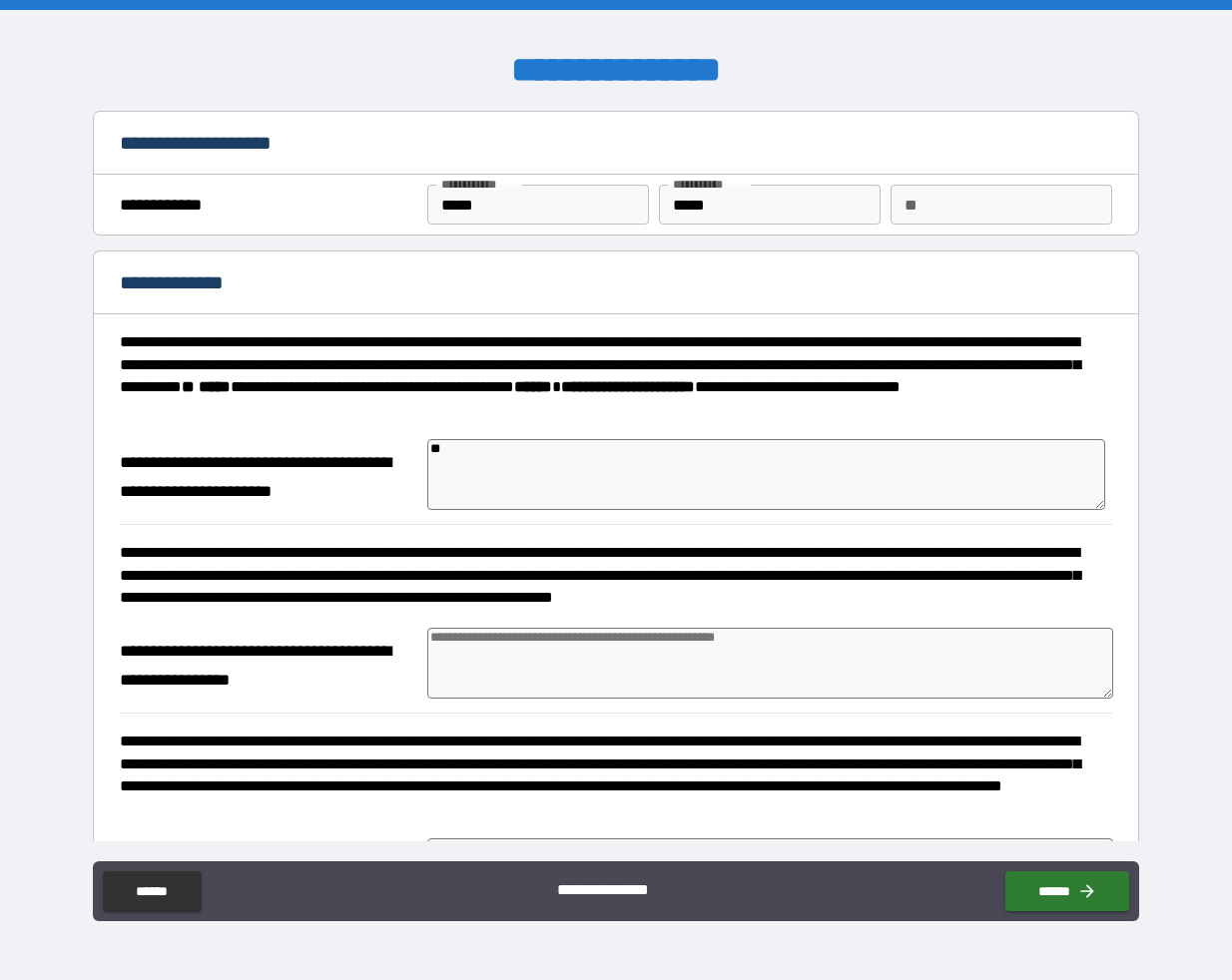 type on "*" 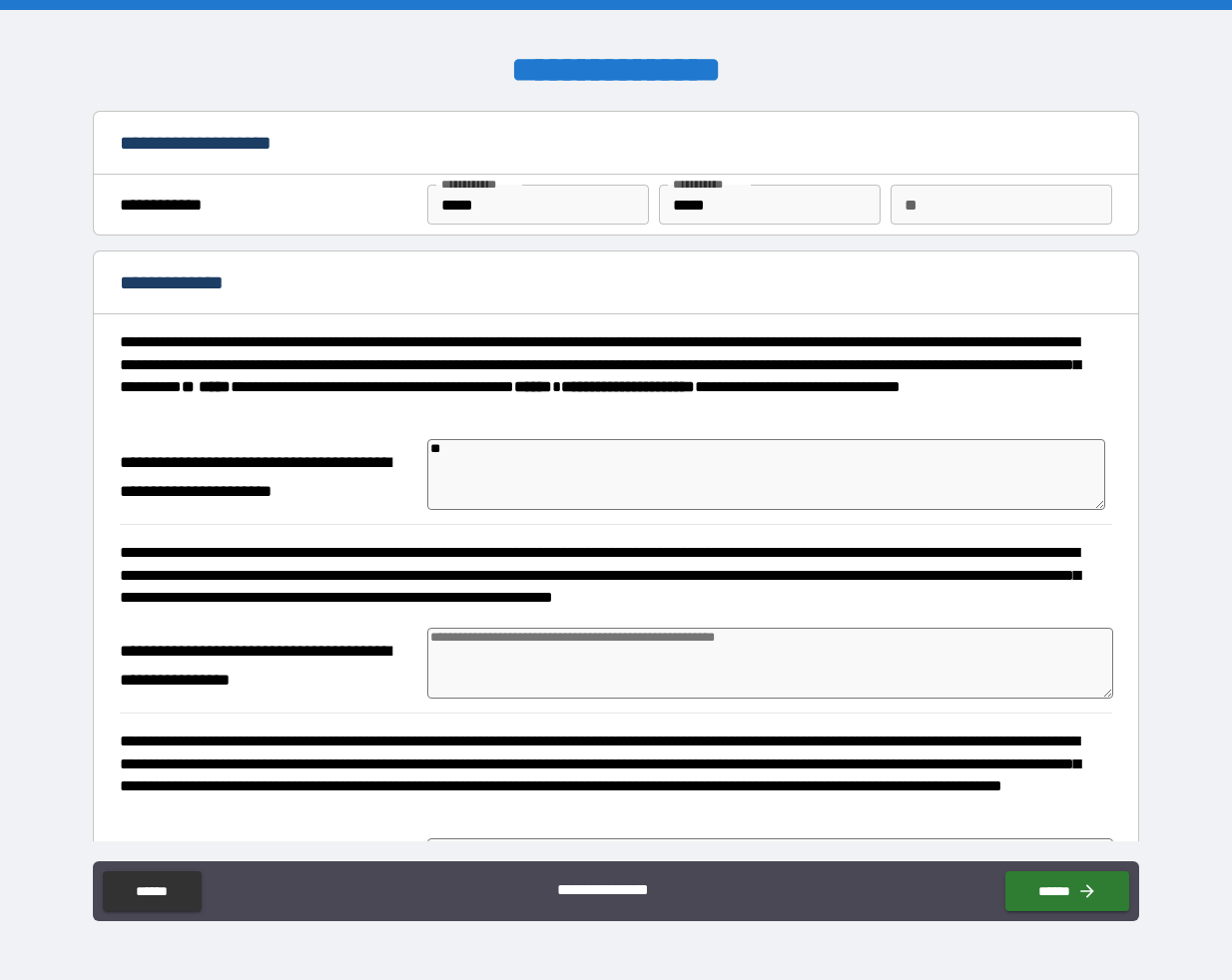 type on "**" 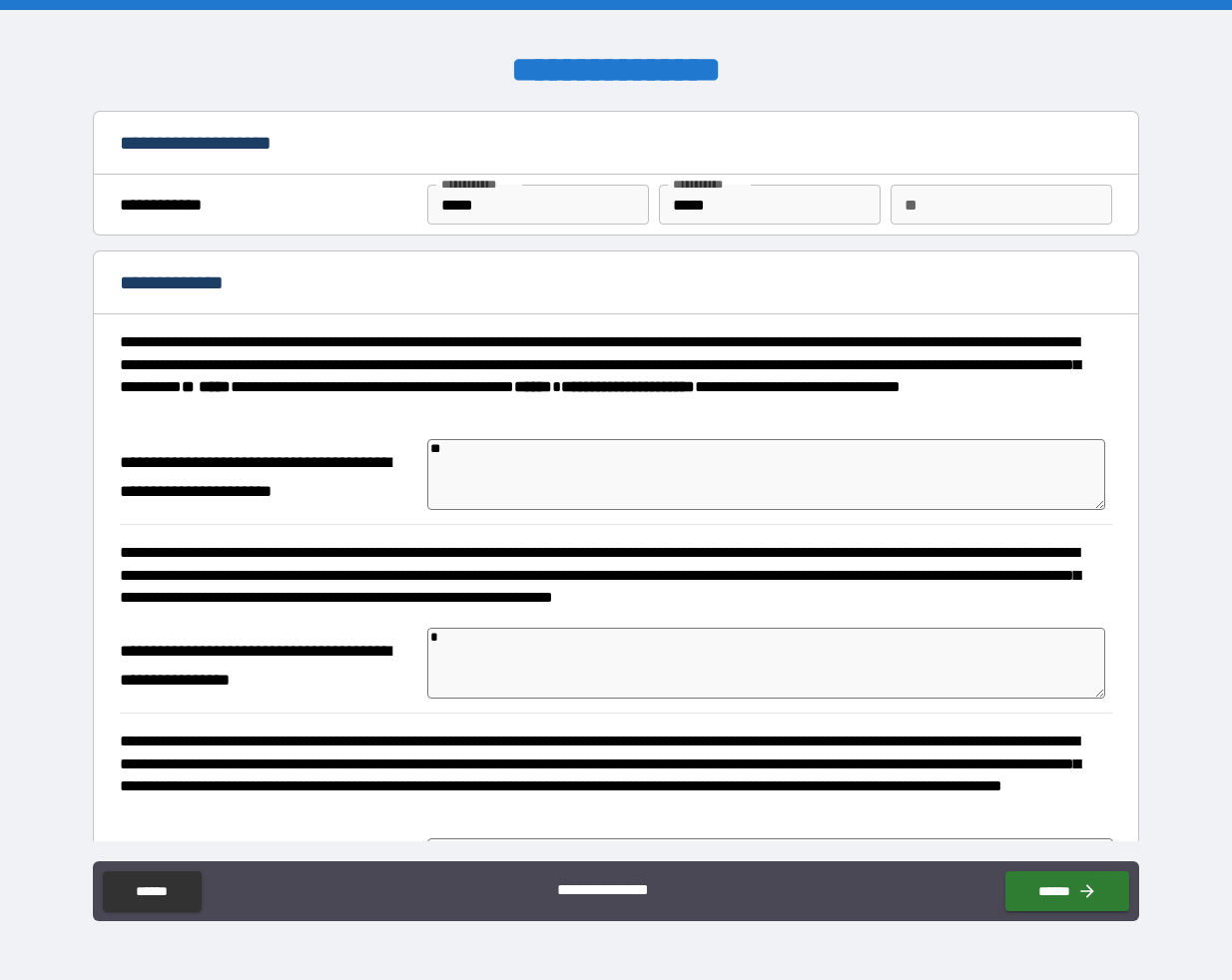 type on "*" 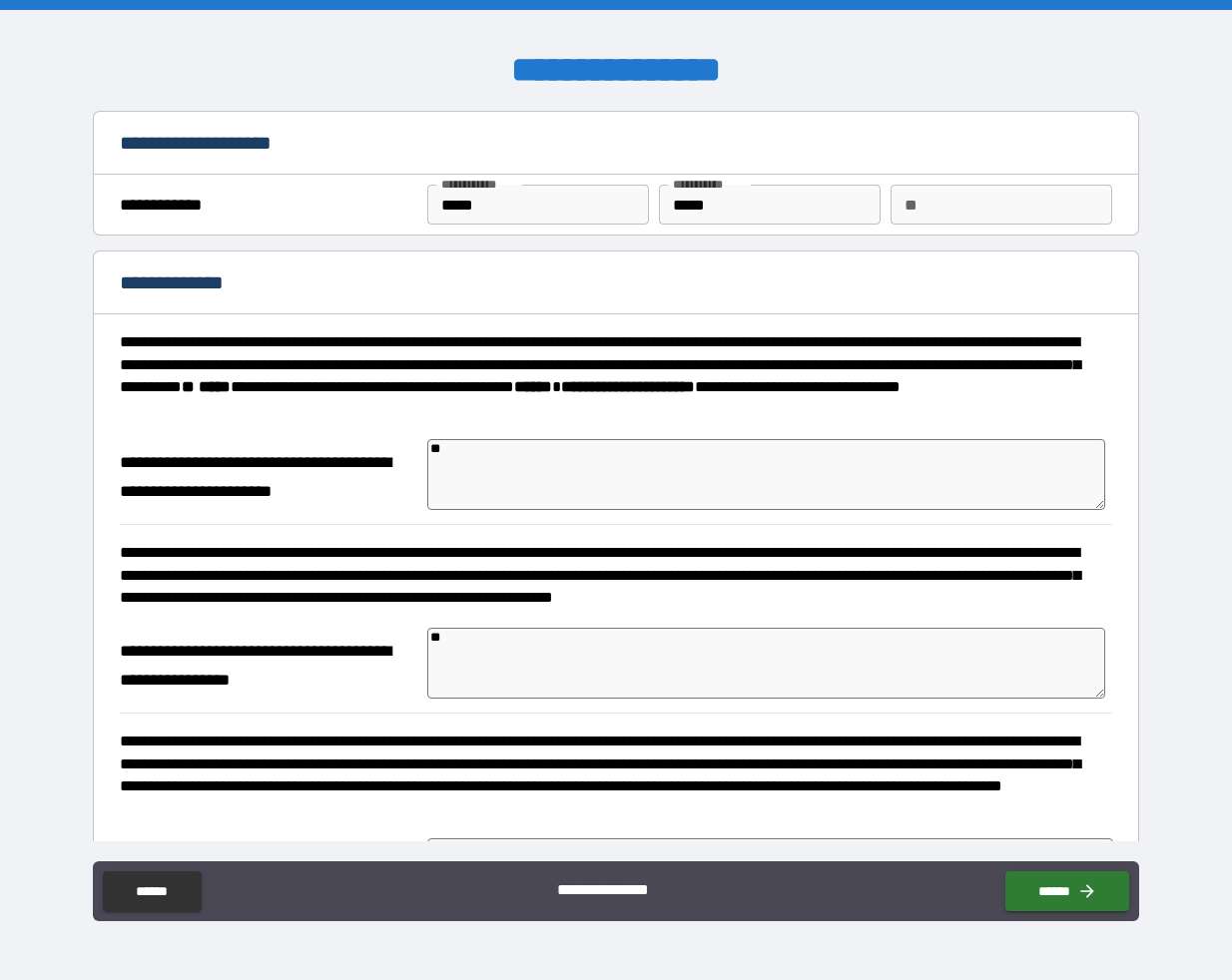 type on "*" 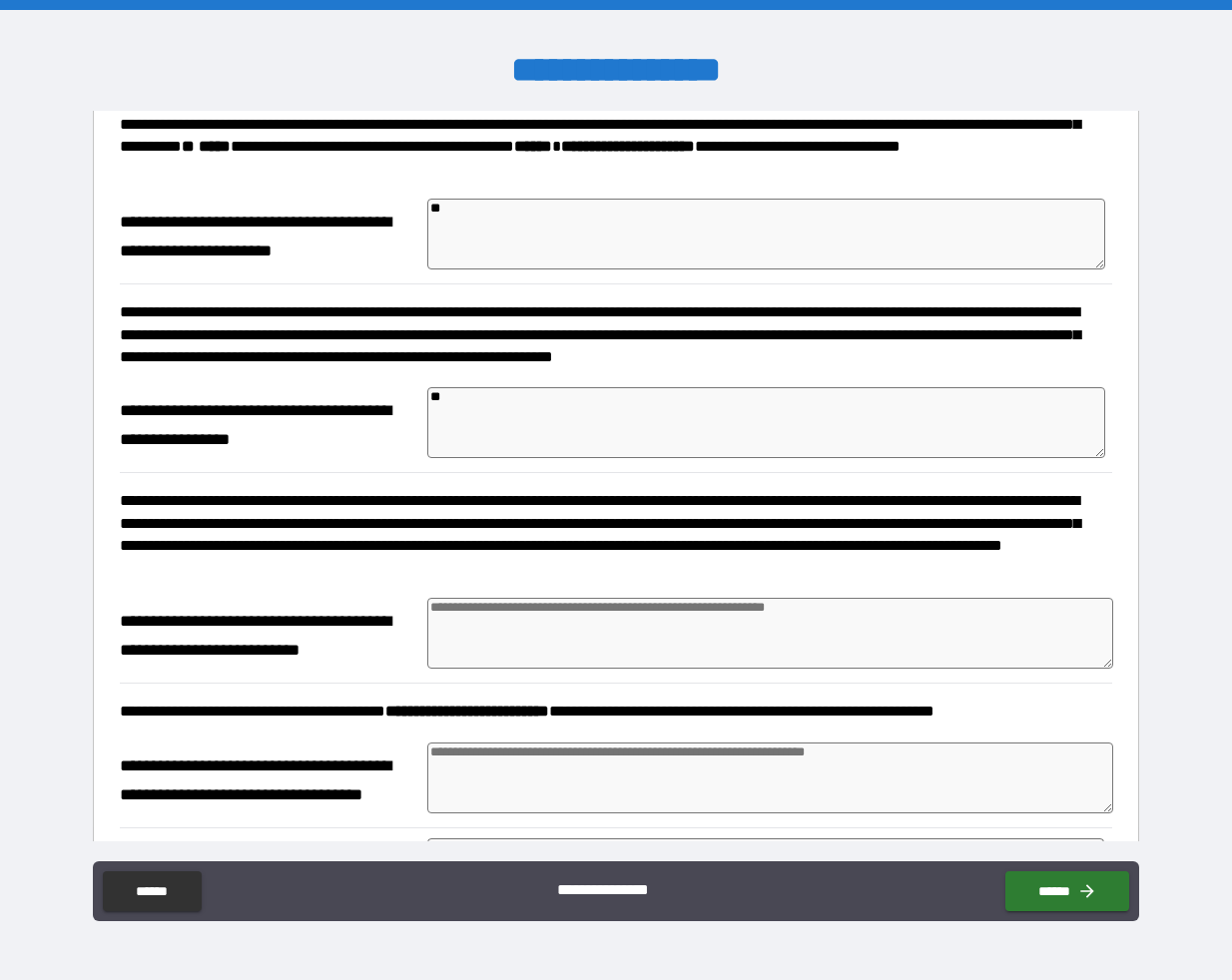 scroll, scrollTop: 243, scrollLeft: 0, axis: vertical 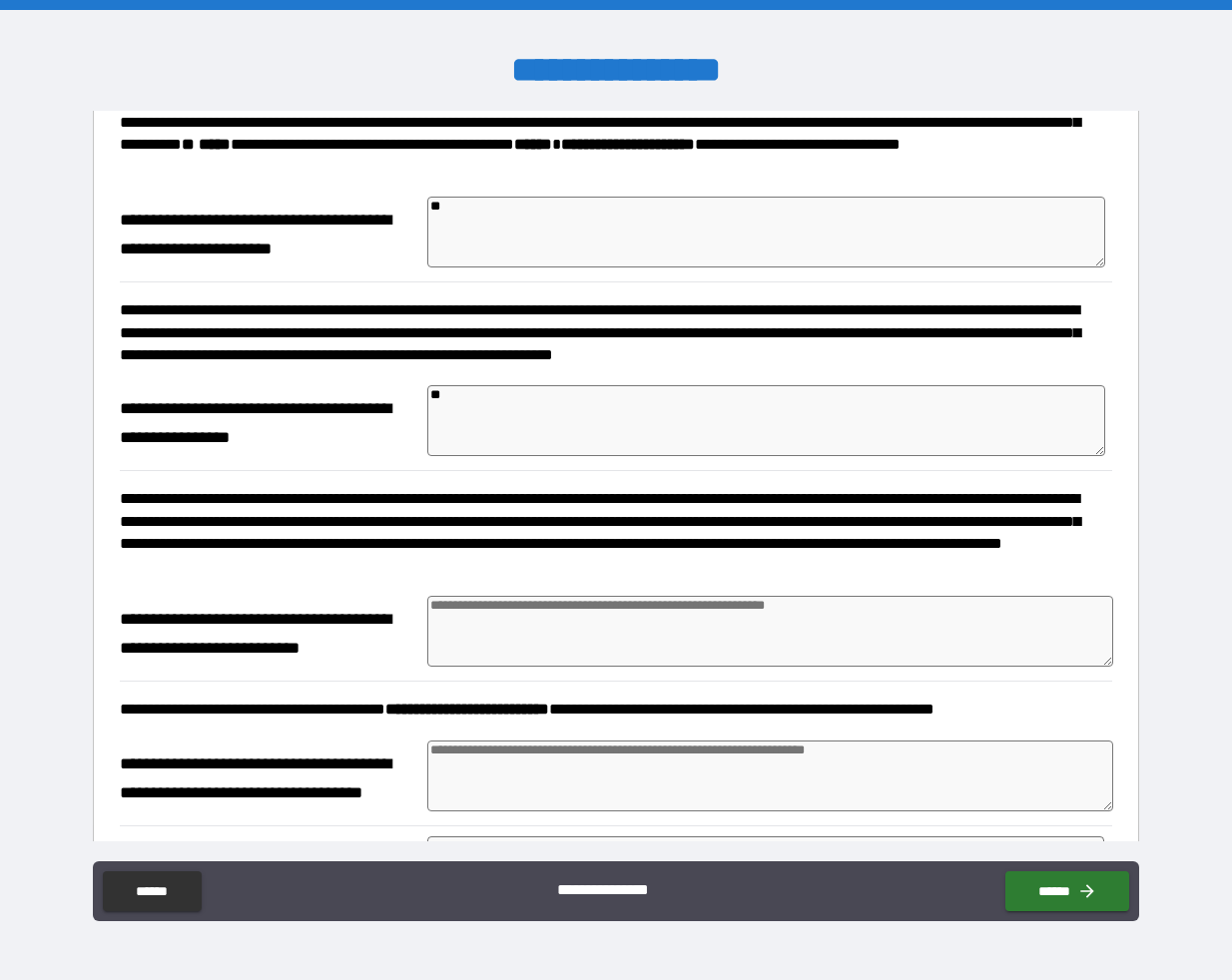 type on "**" 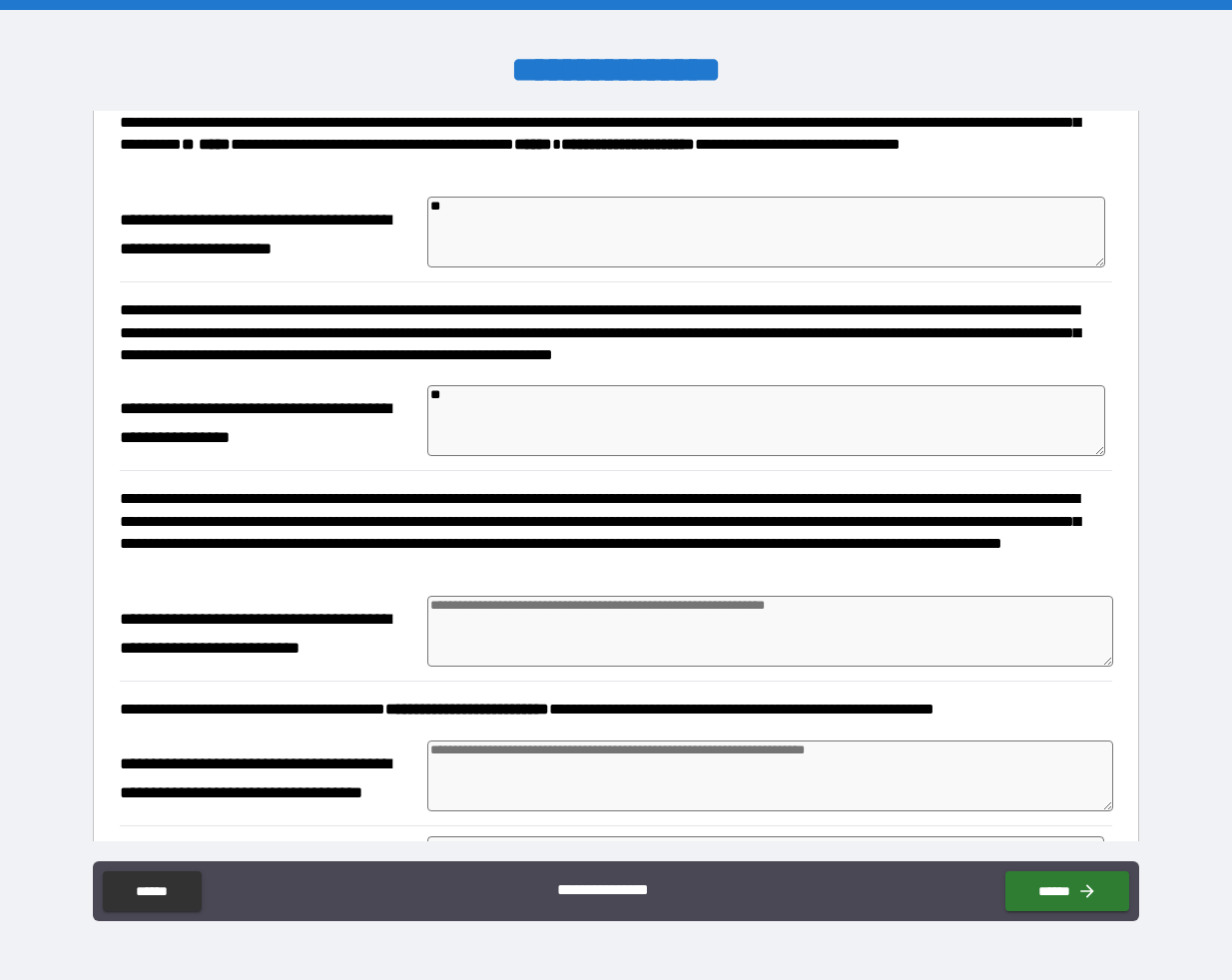 type on "*" 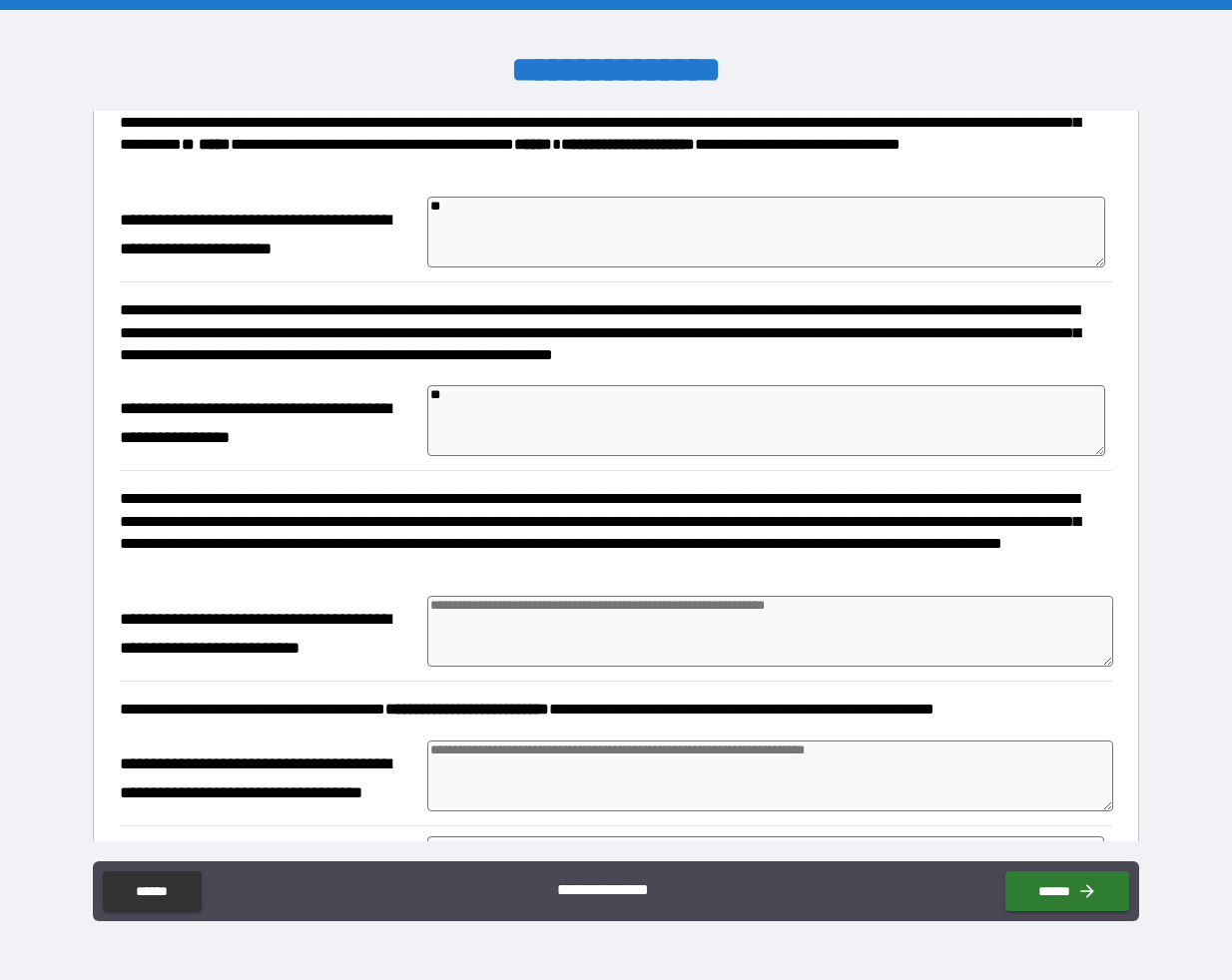 type on "*" 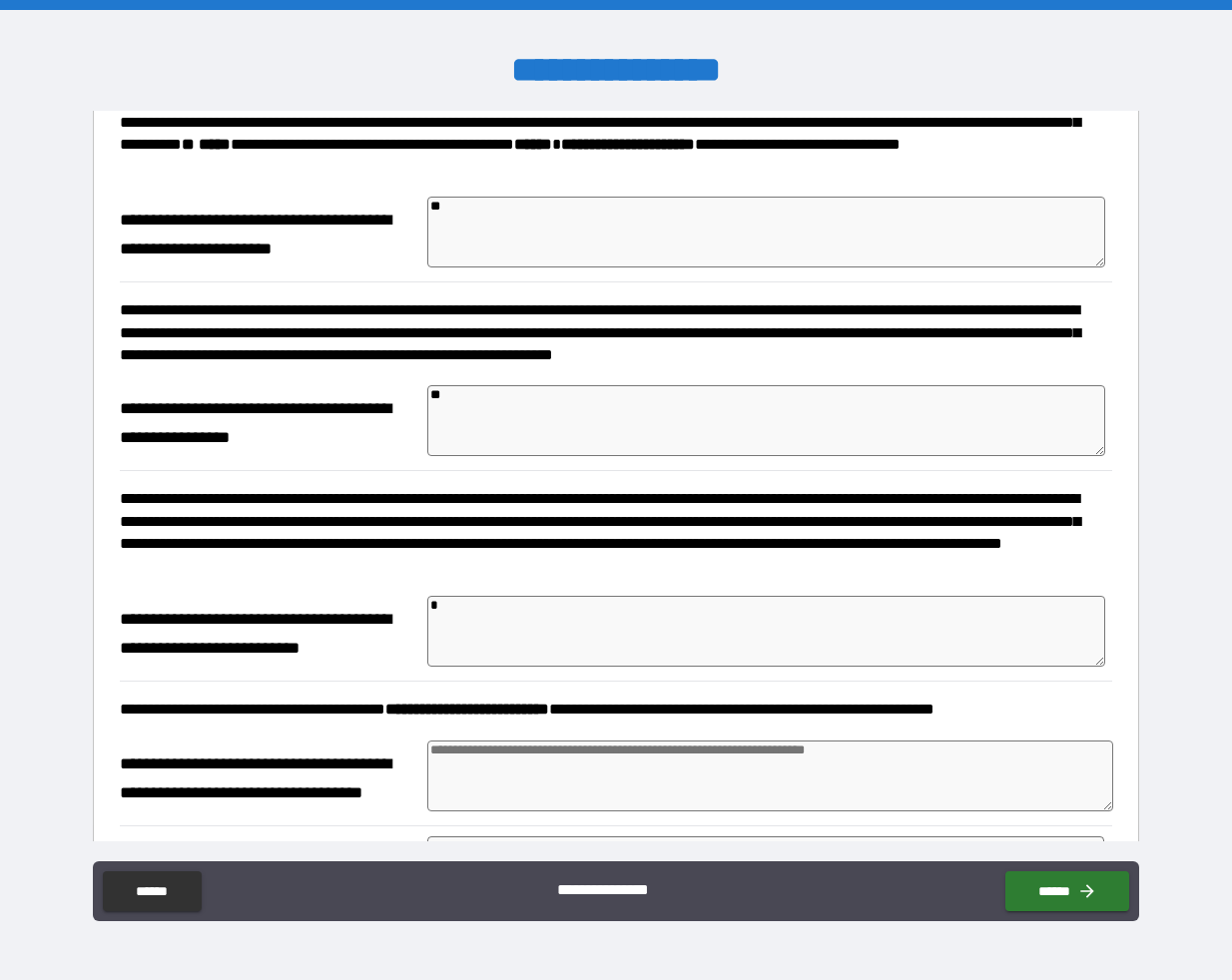 type on "*" 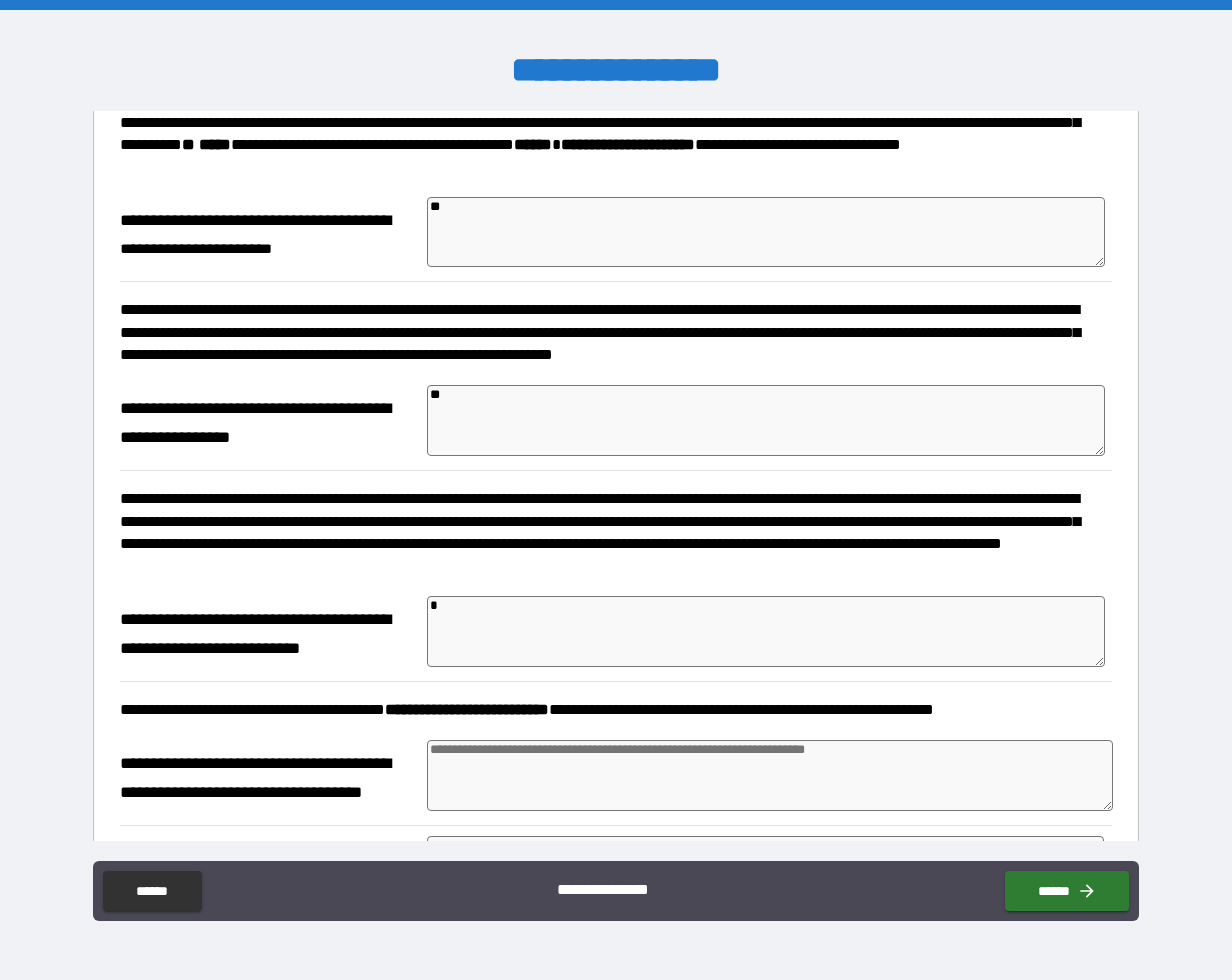 type on "*" 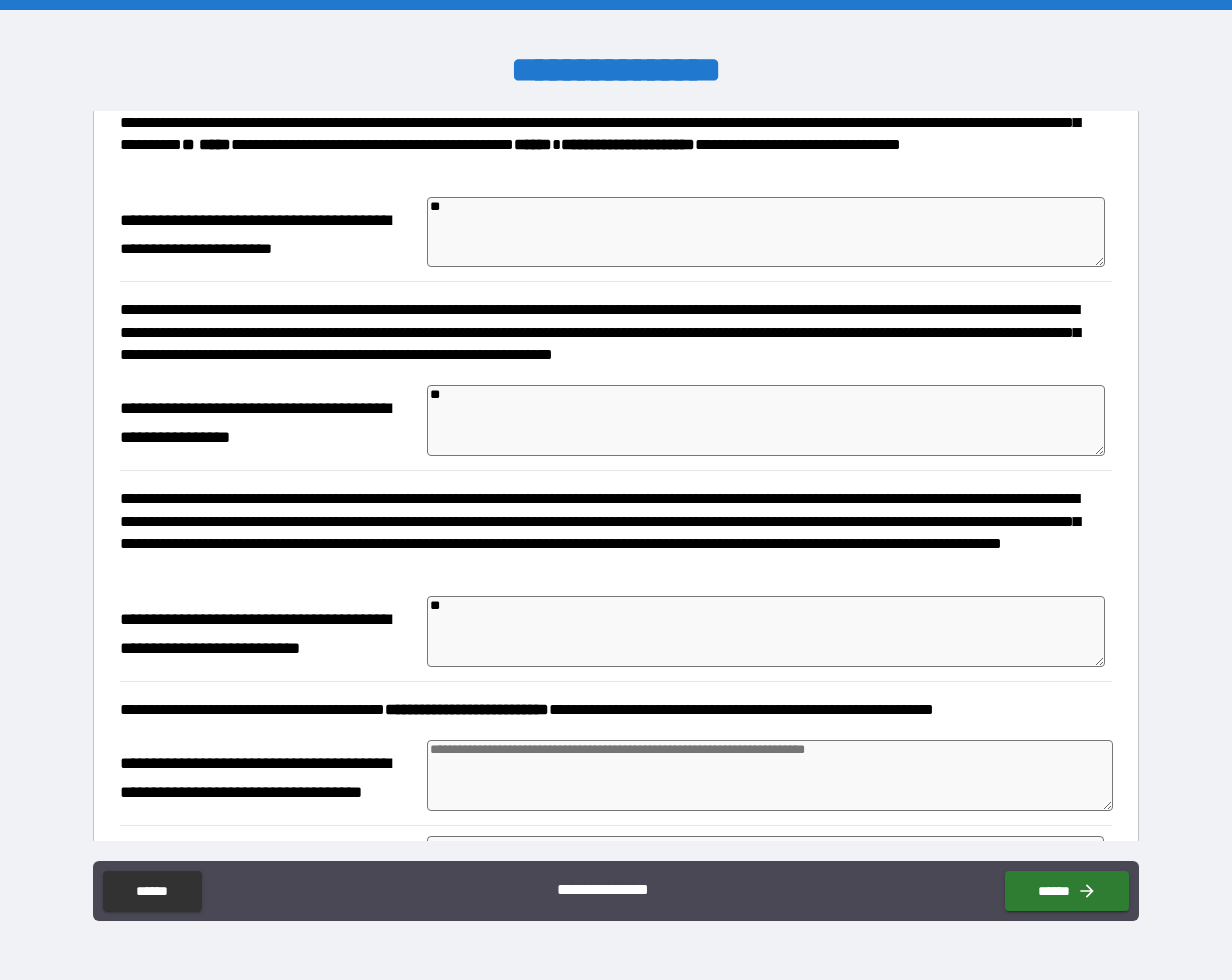 type on "*" 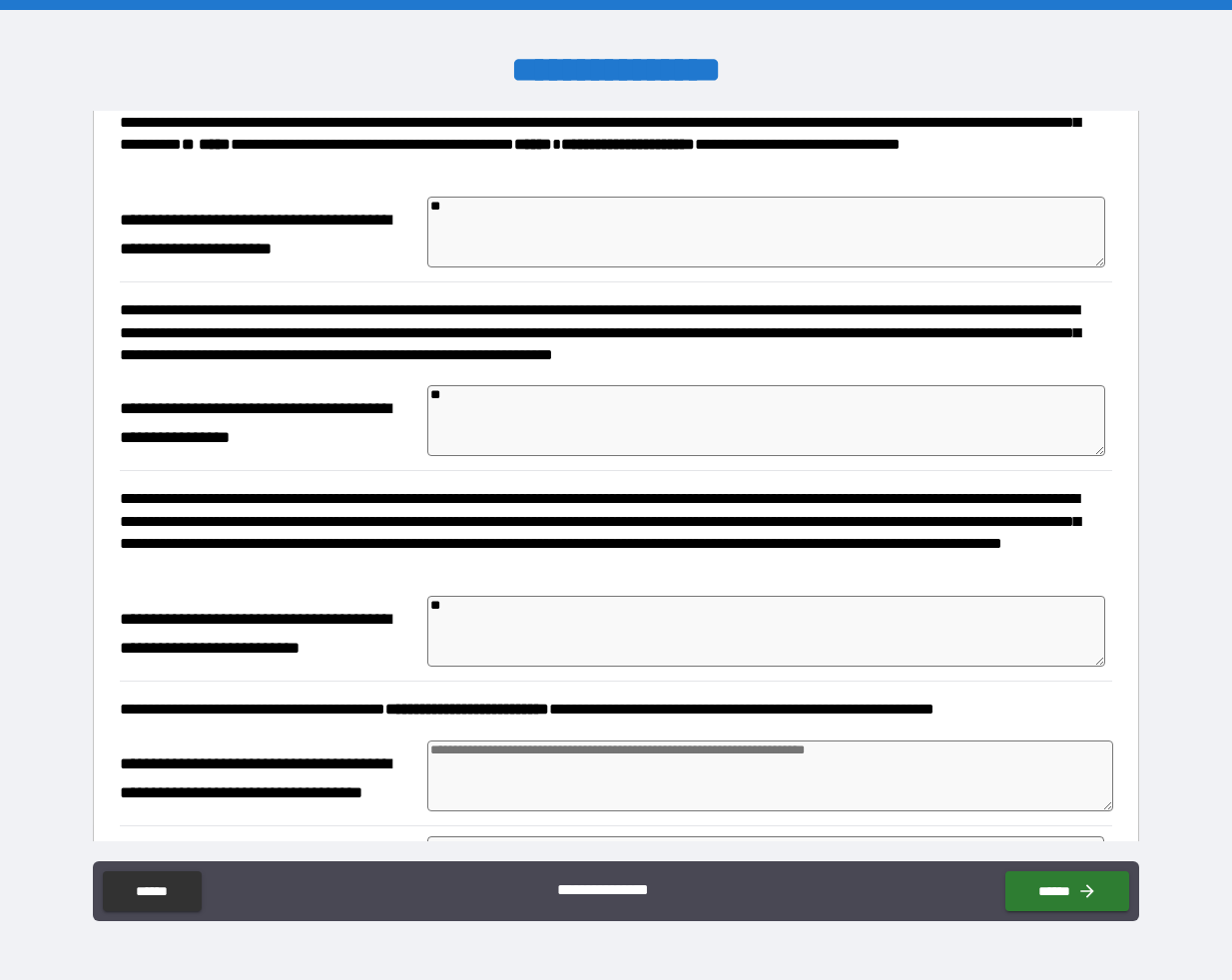 type on "*" 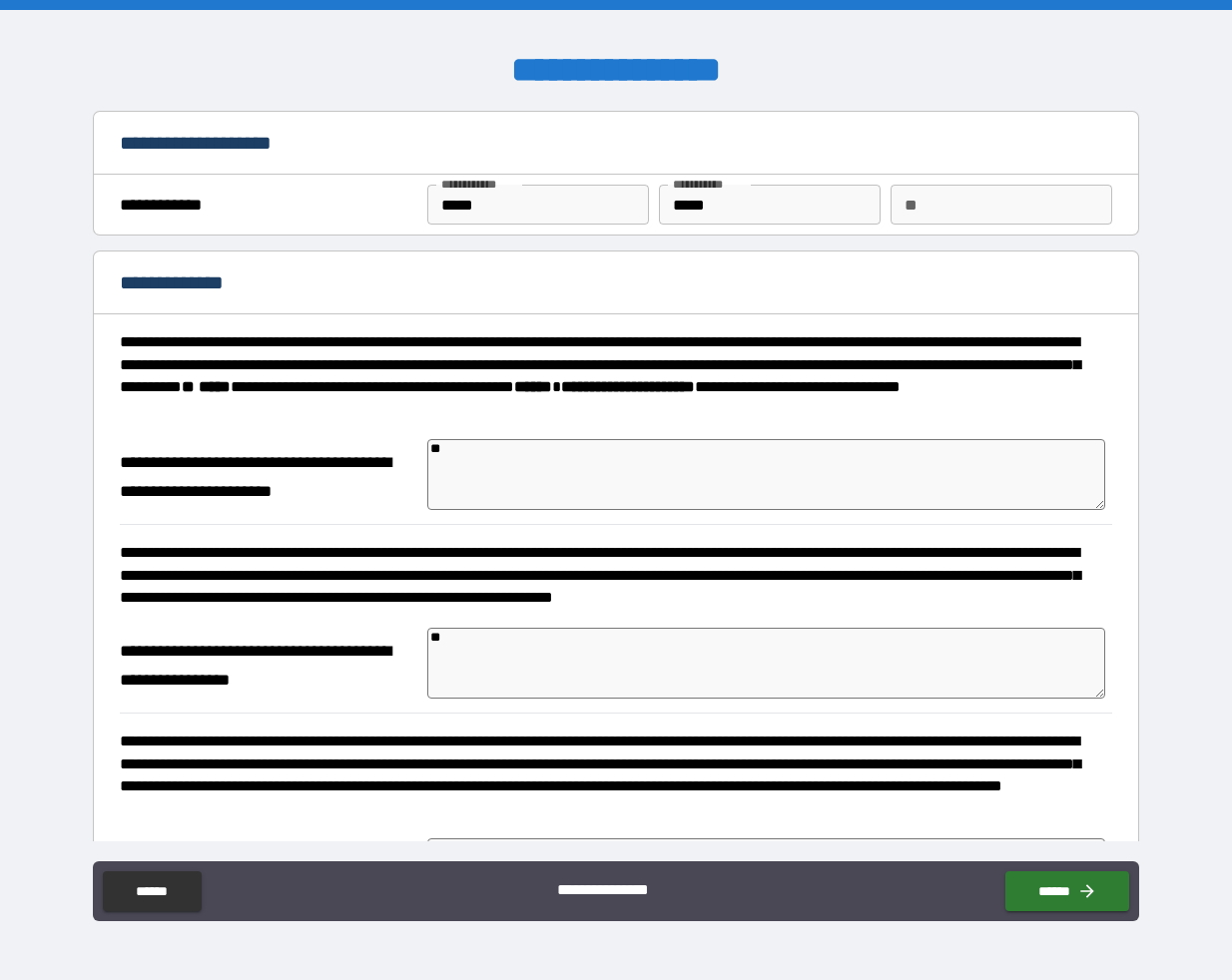 scroll, scrollTop: 0, scrollLeft: 0, axis: both 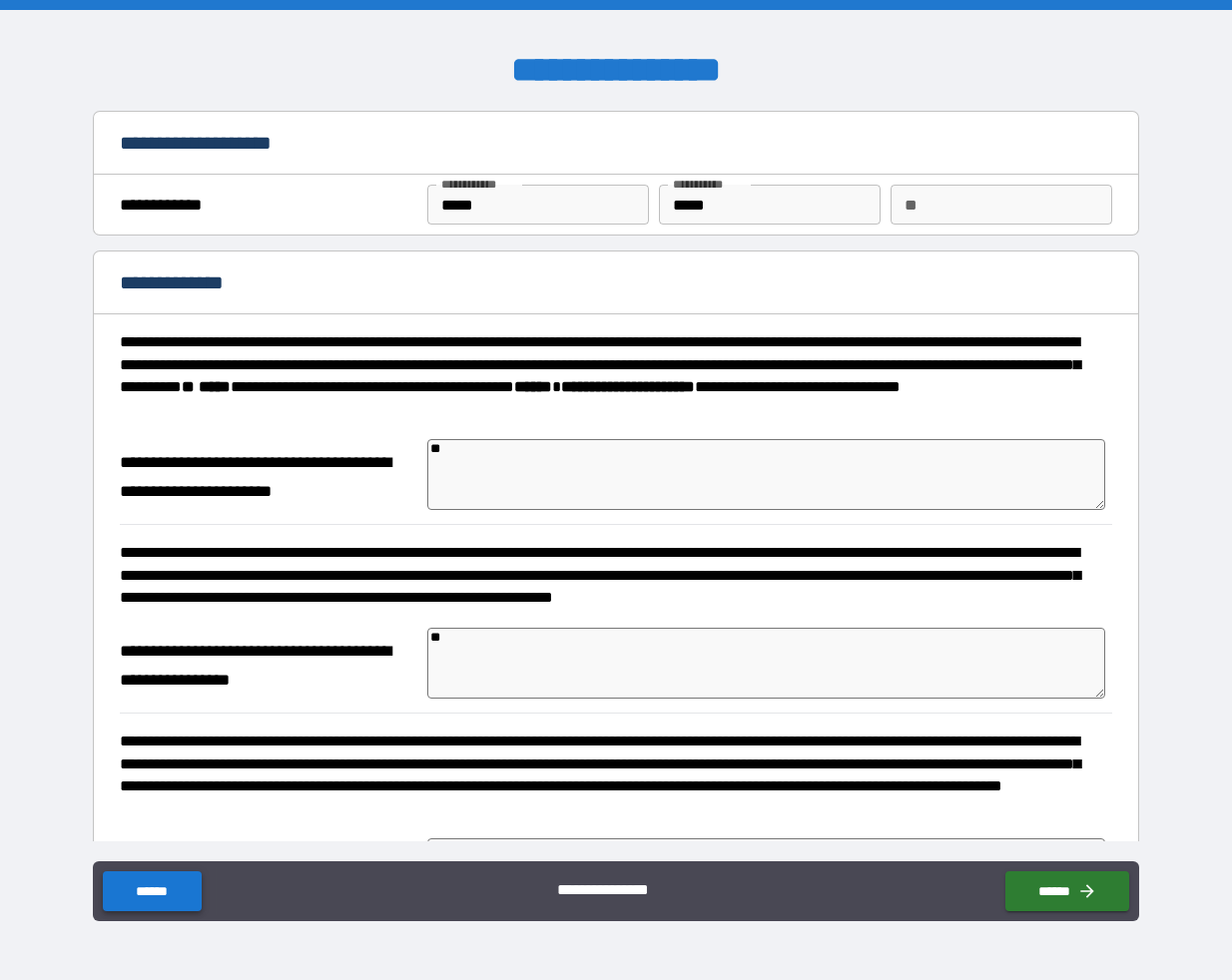 type on "**" 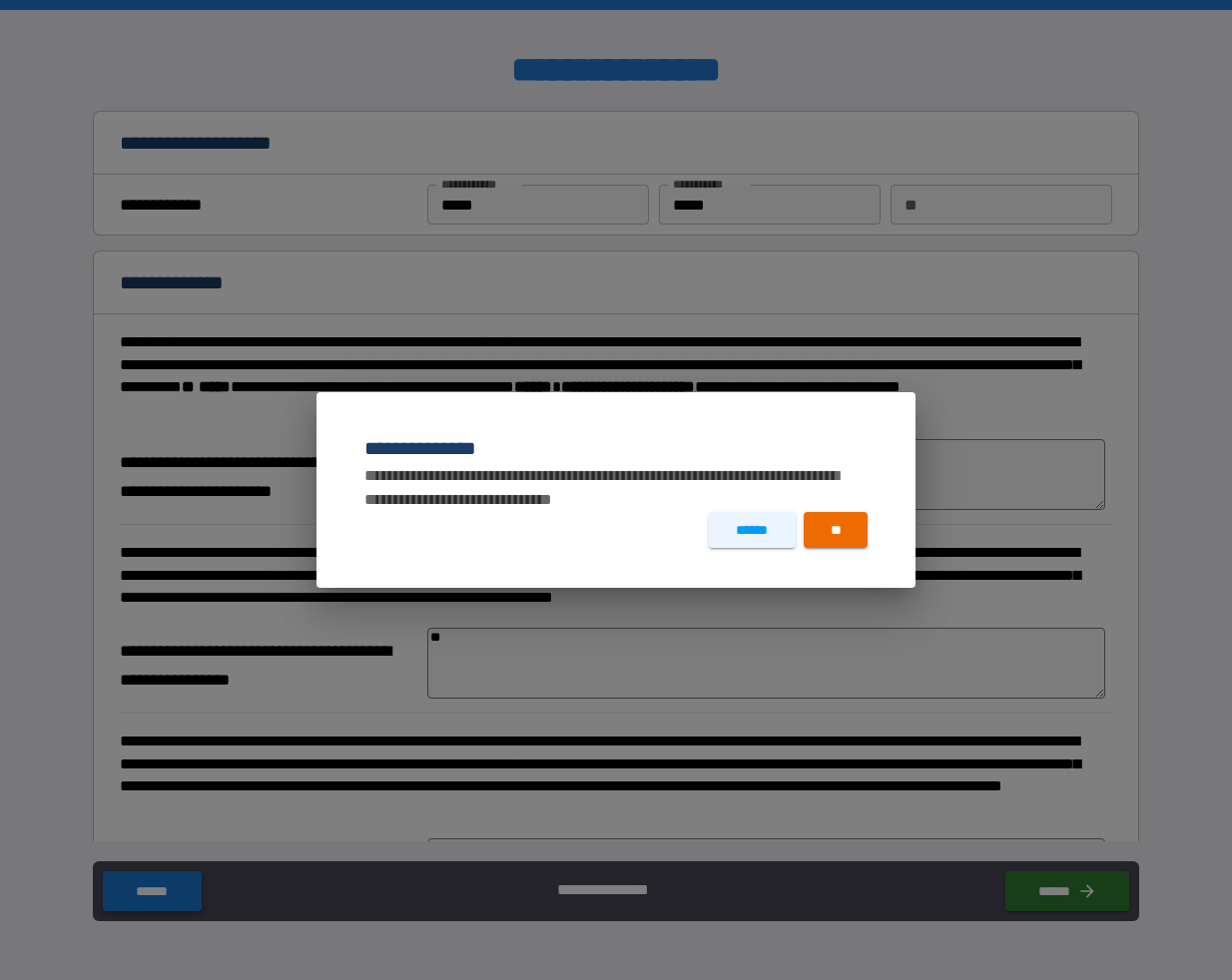 type on "*" 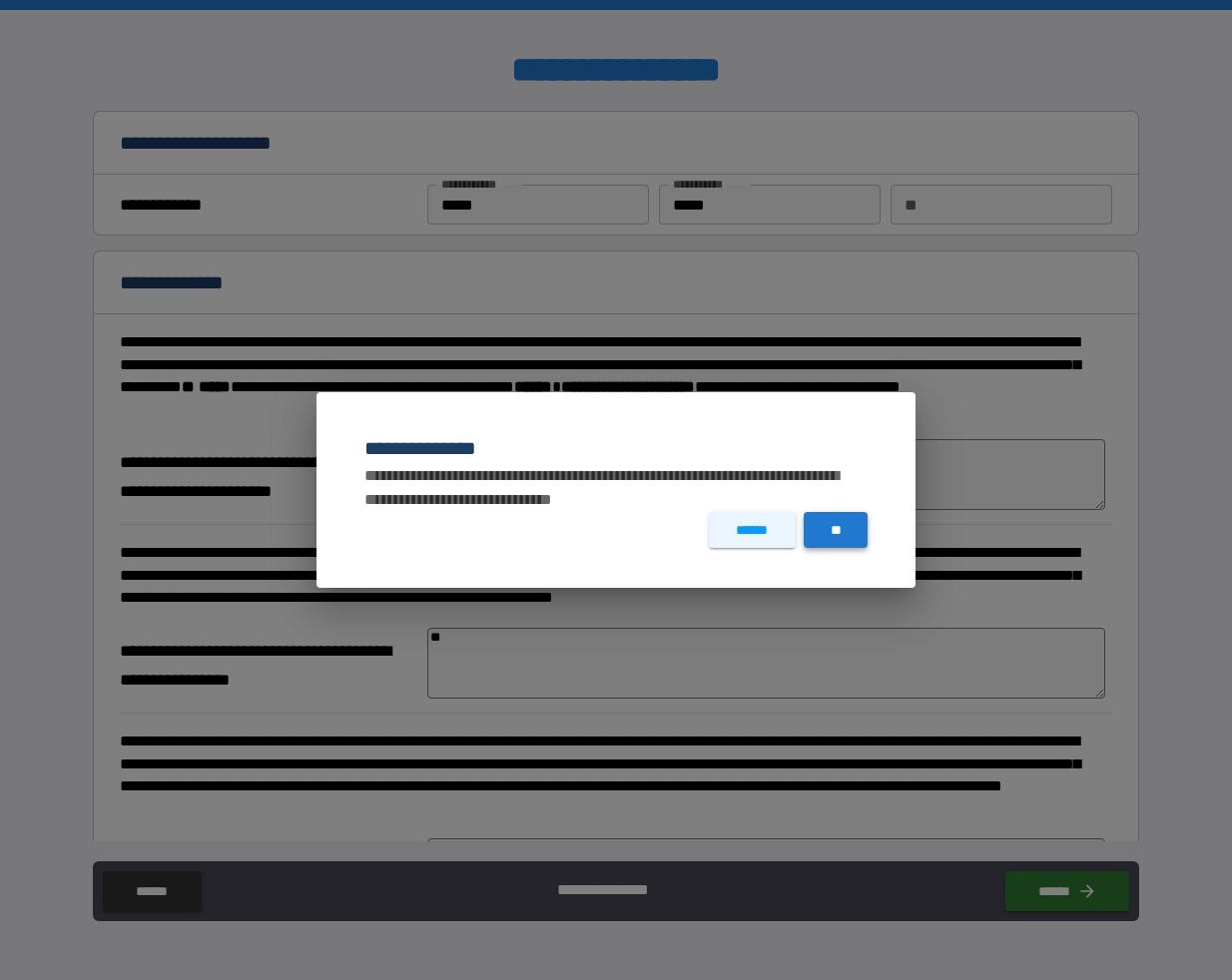 click on "**" at bounding box center [836, 530] 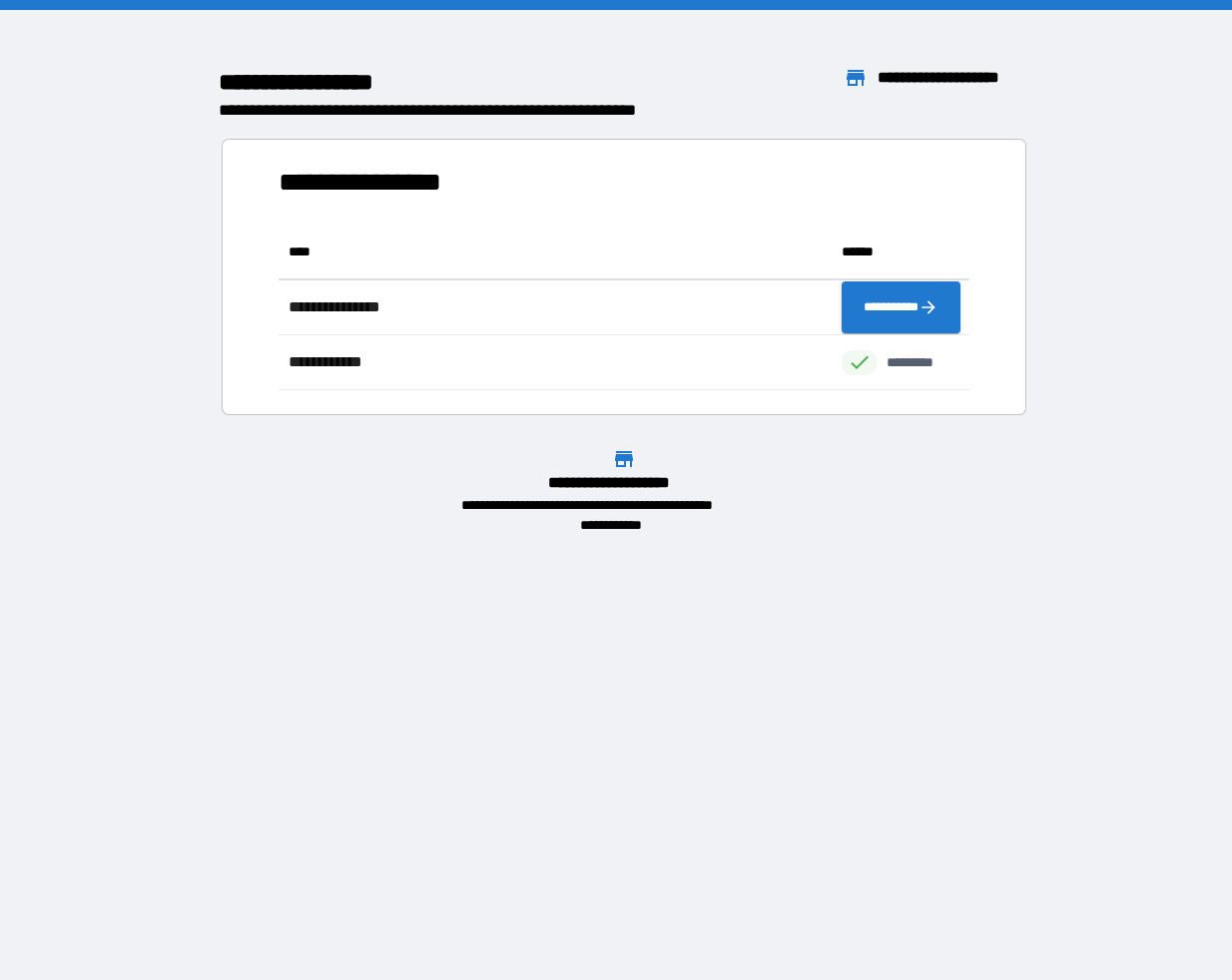 scroll, scrollTop: 16, scrollLeft: 16, axis: both 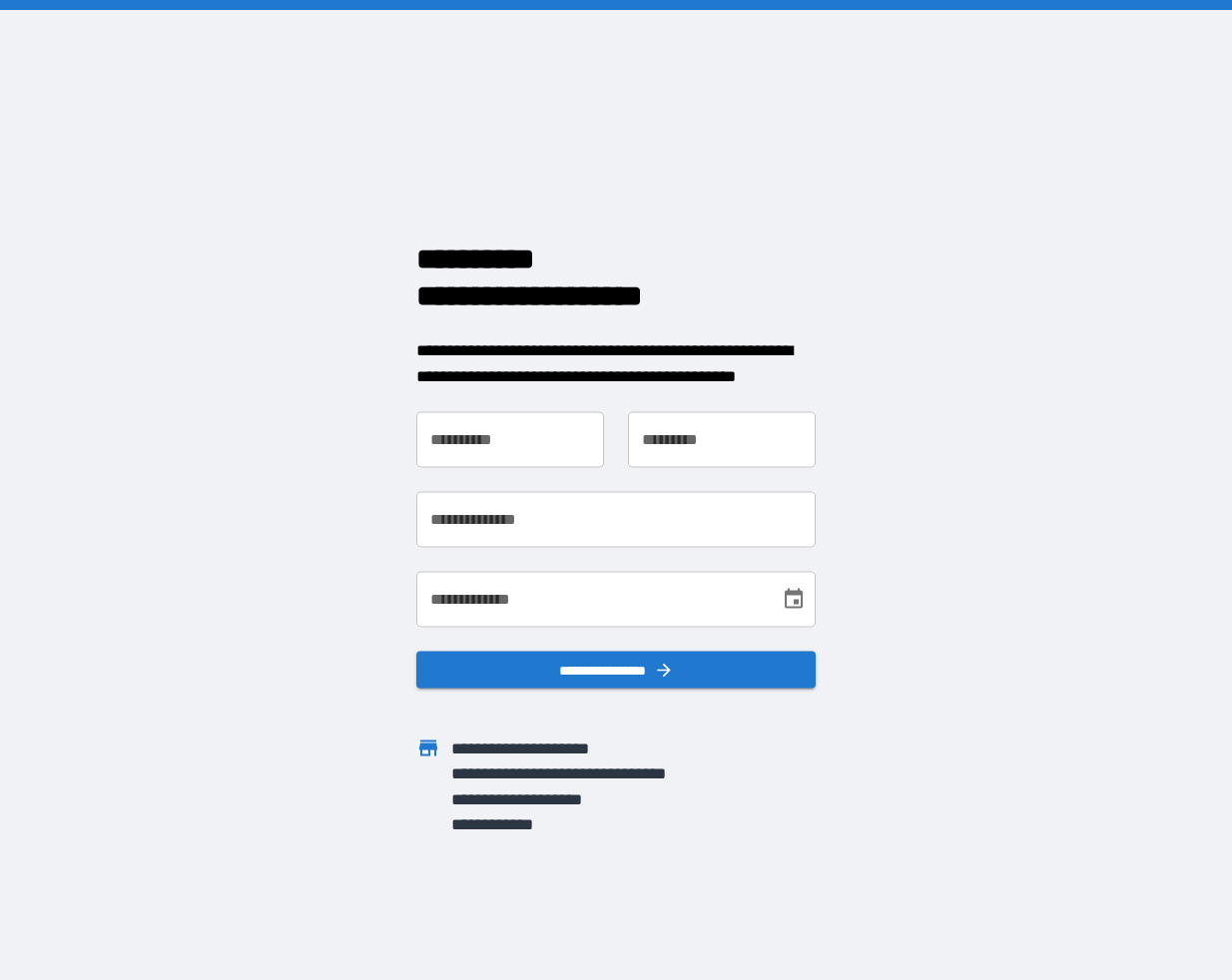 click on "**********" at bounding box center [510, 440] 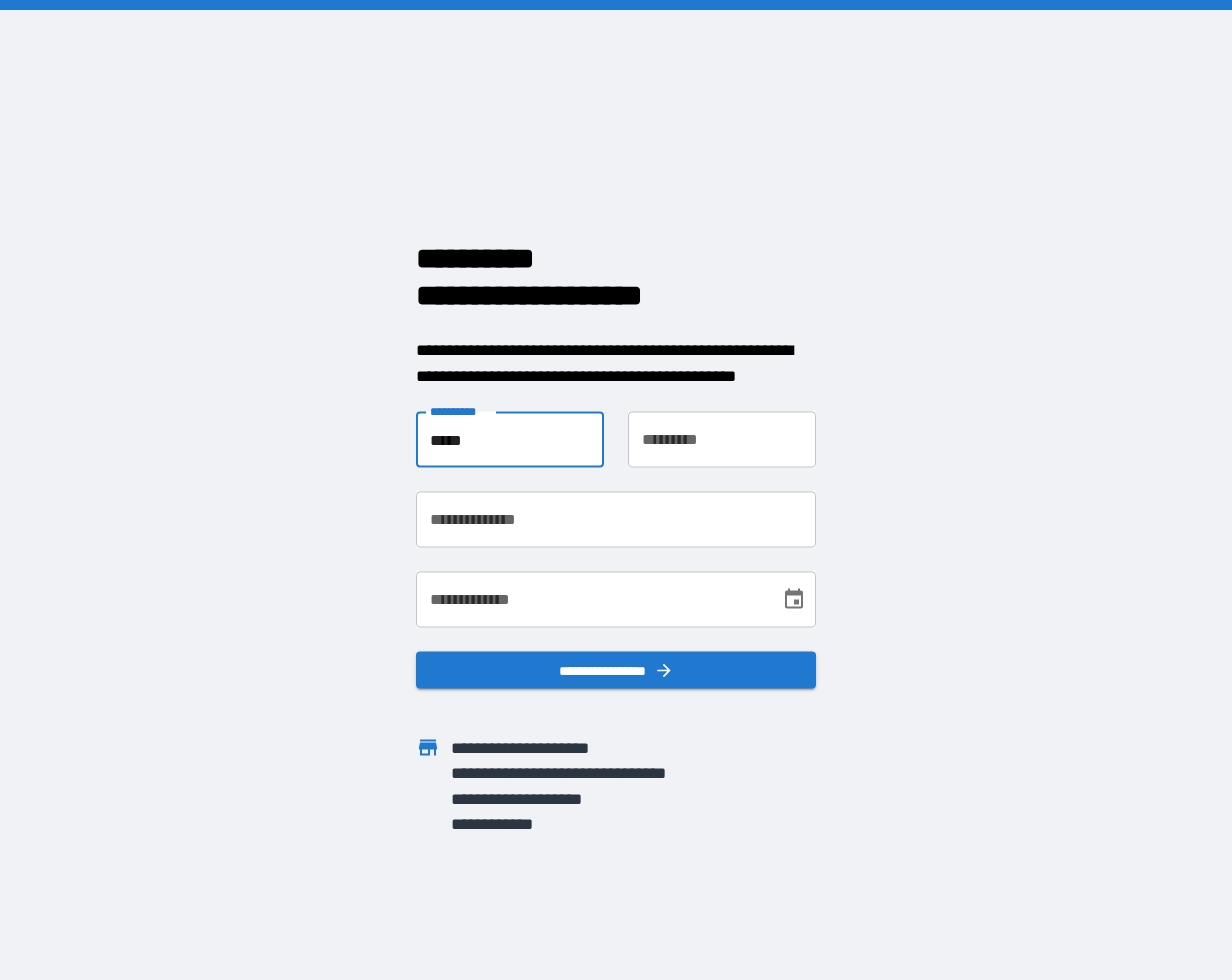 type on "*****" 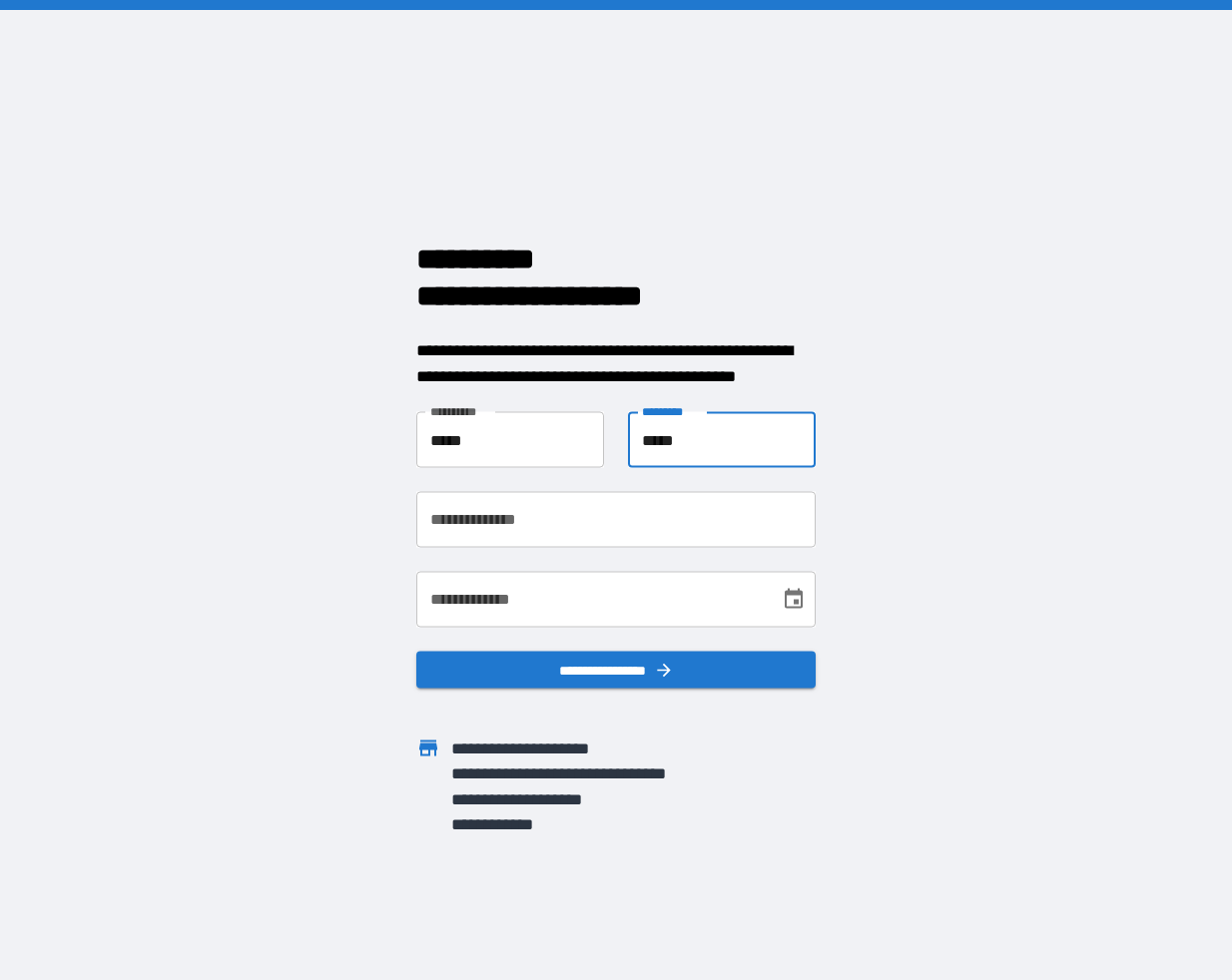 type on "*****" 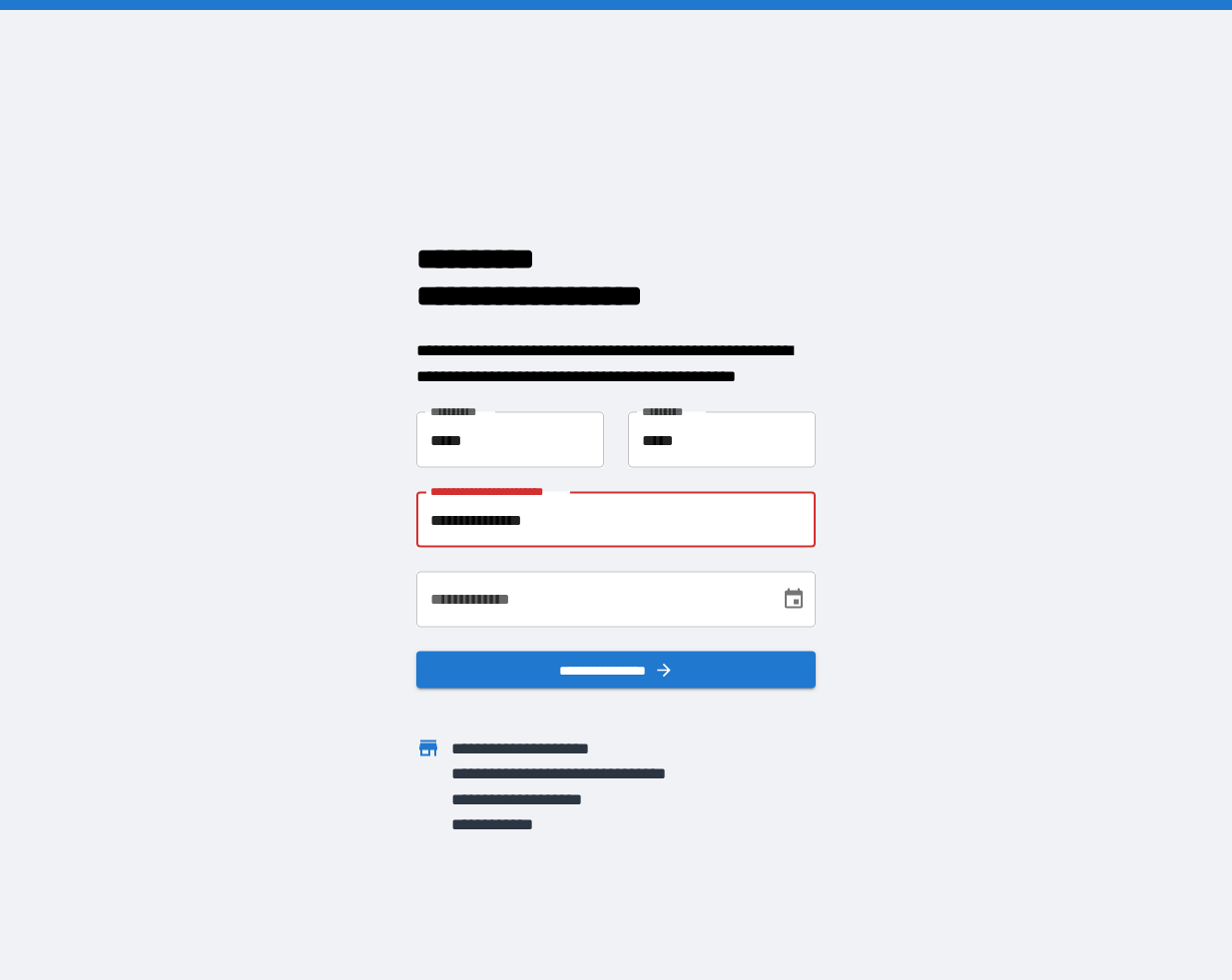 type on "**********" 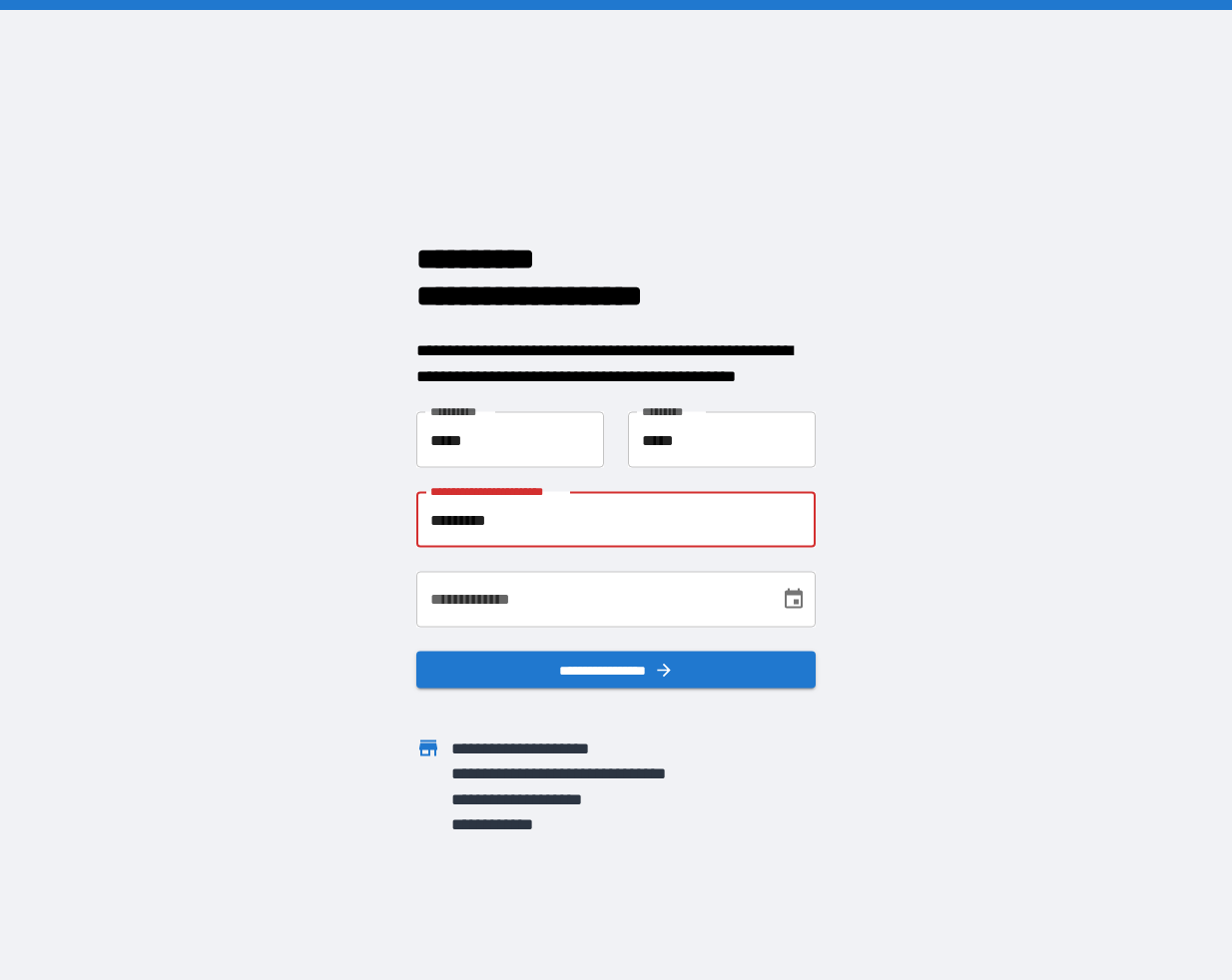 type on "********" 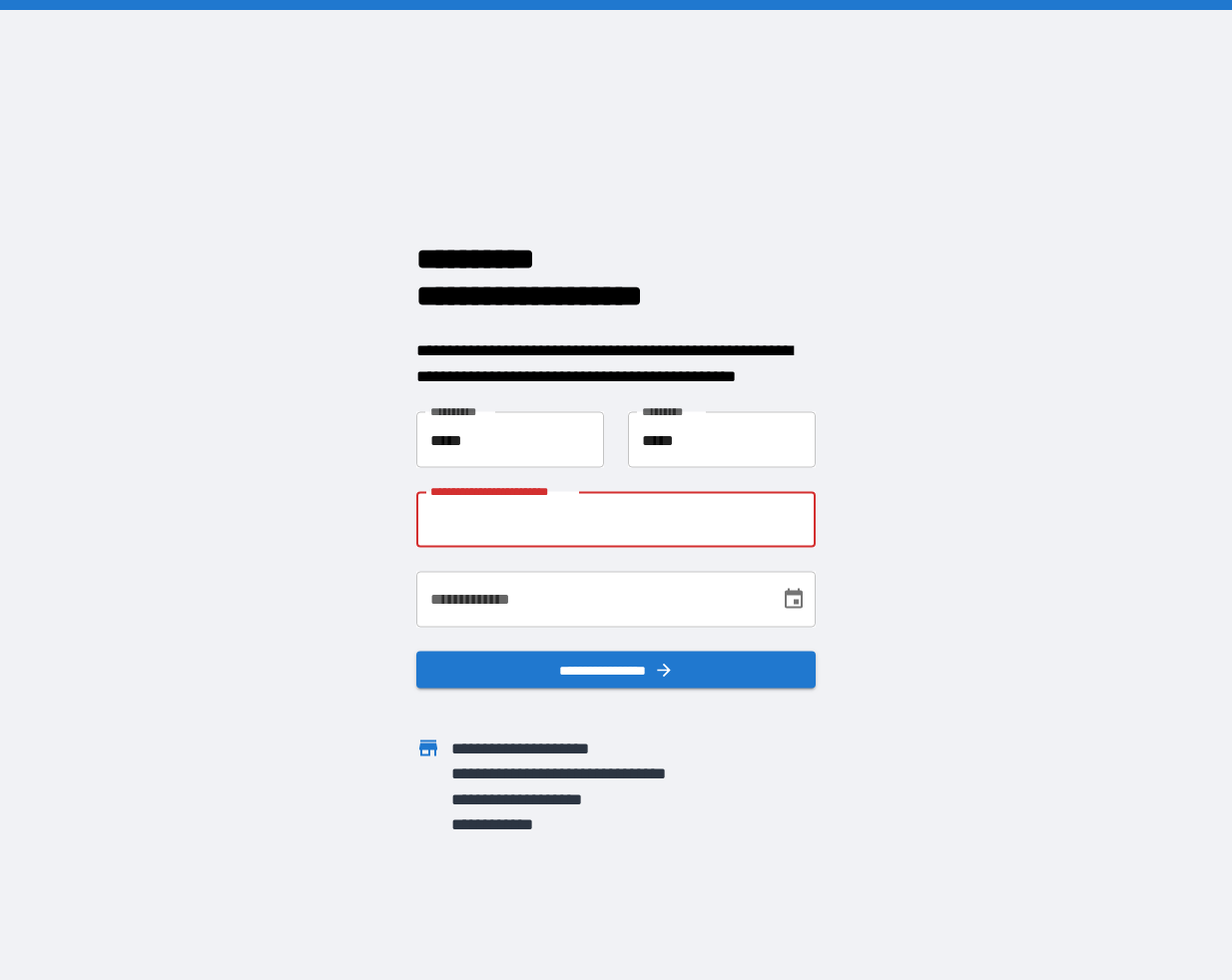 paste on "**********" 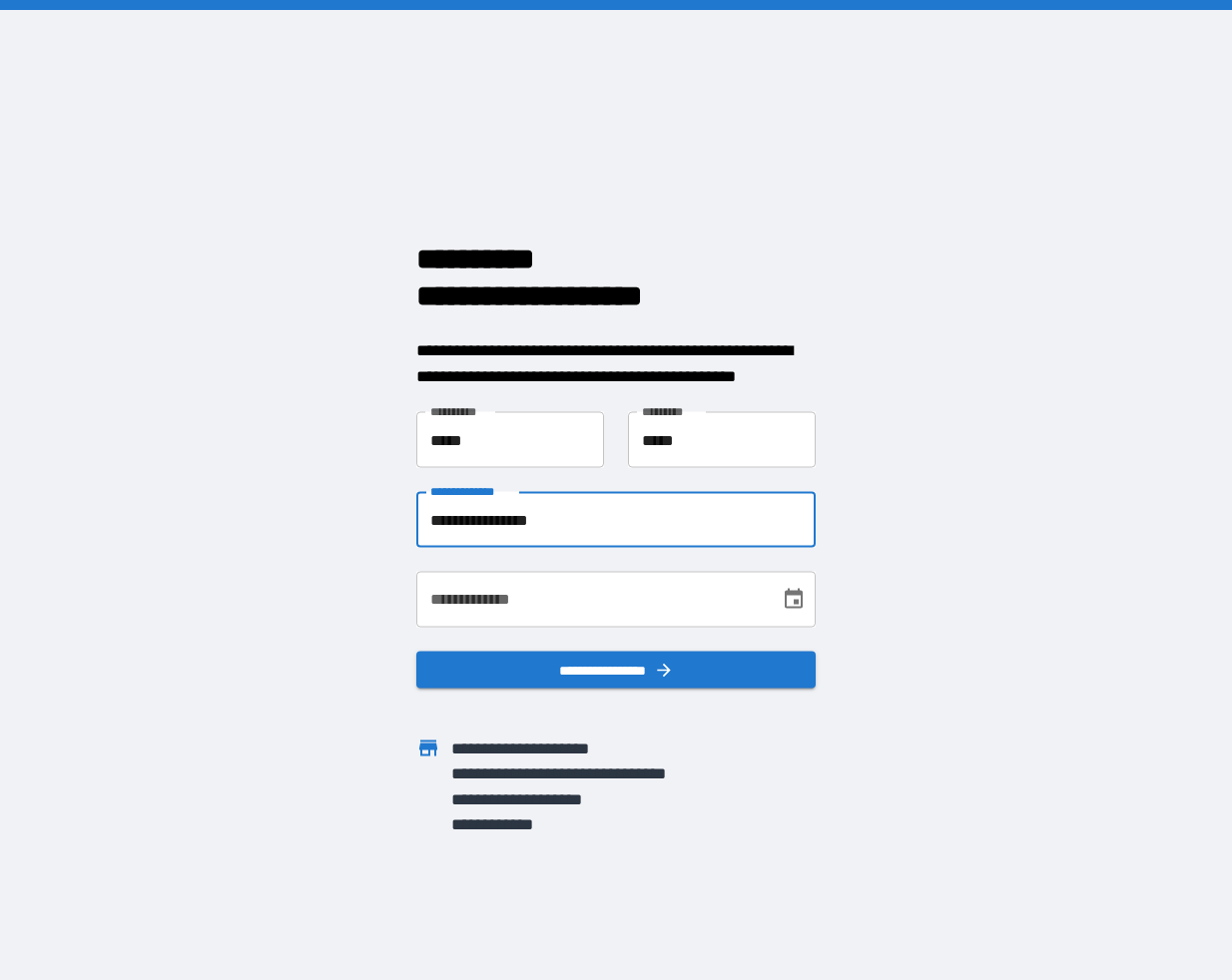 type on "**********" 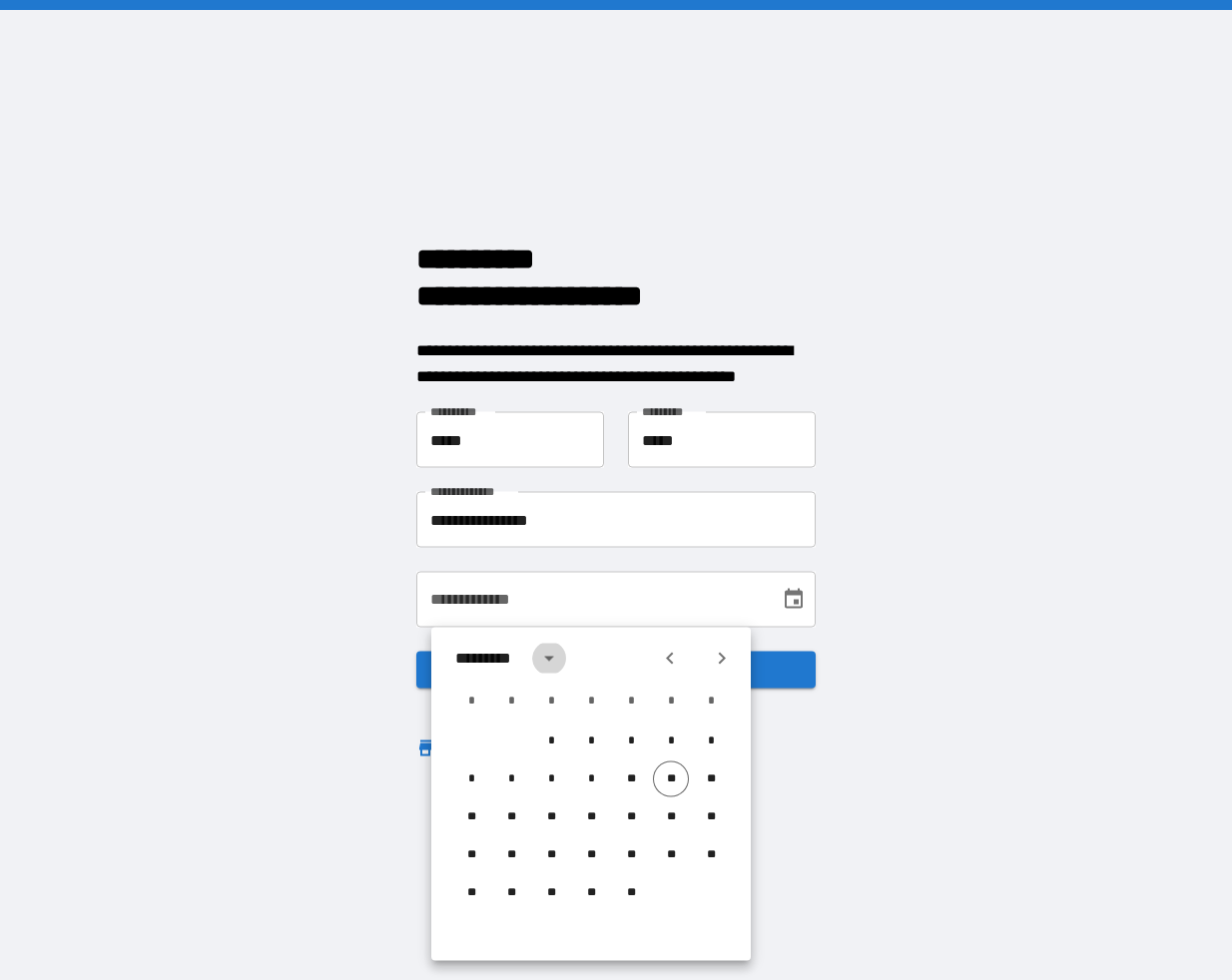 click 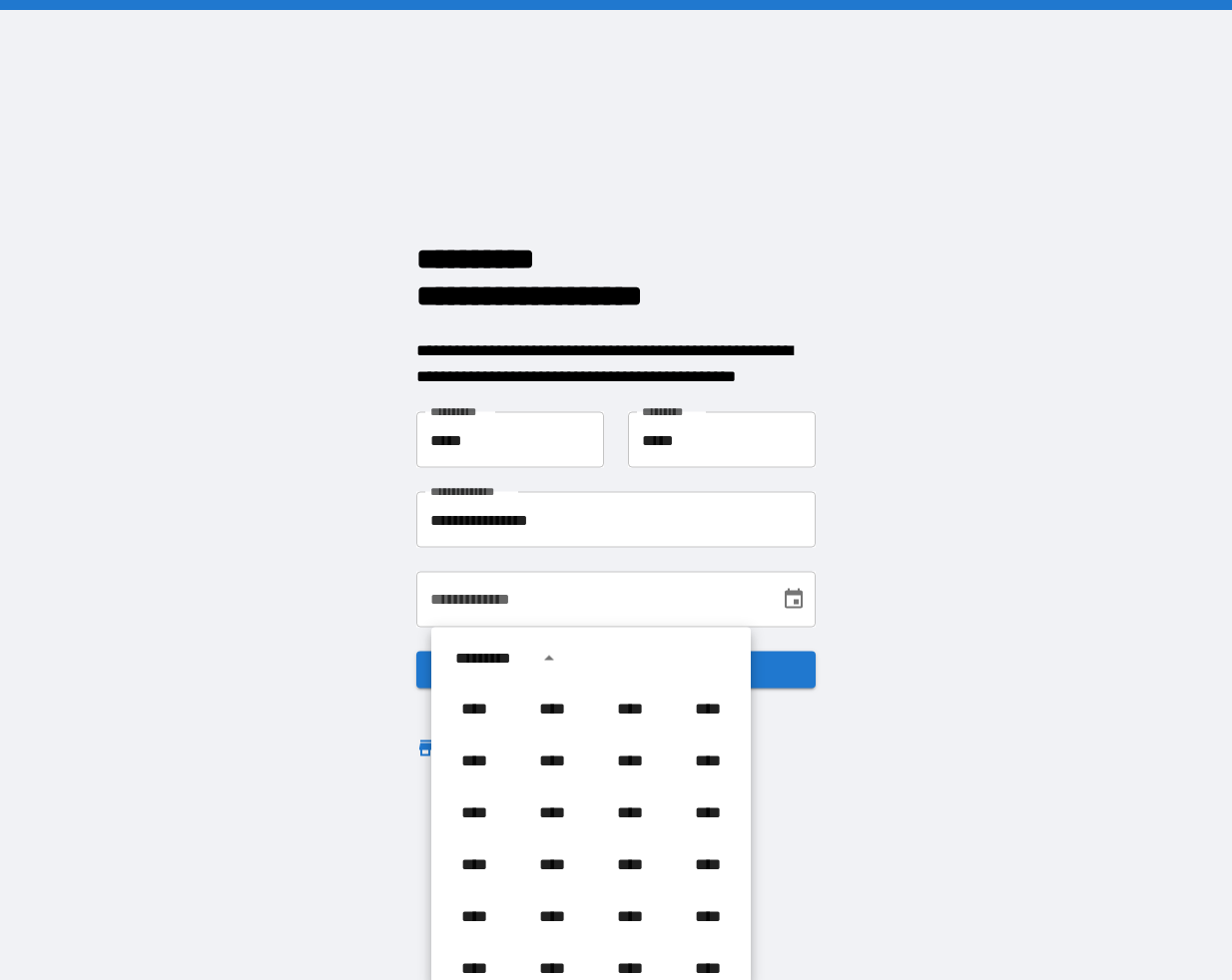 scroll, scrollTop: 625, scrollLeft: 0, axis: vertical 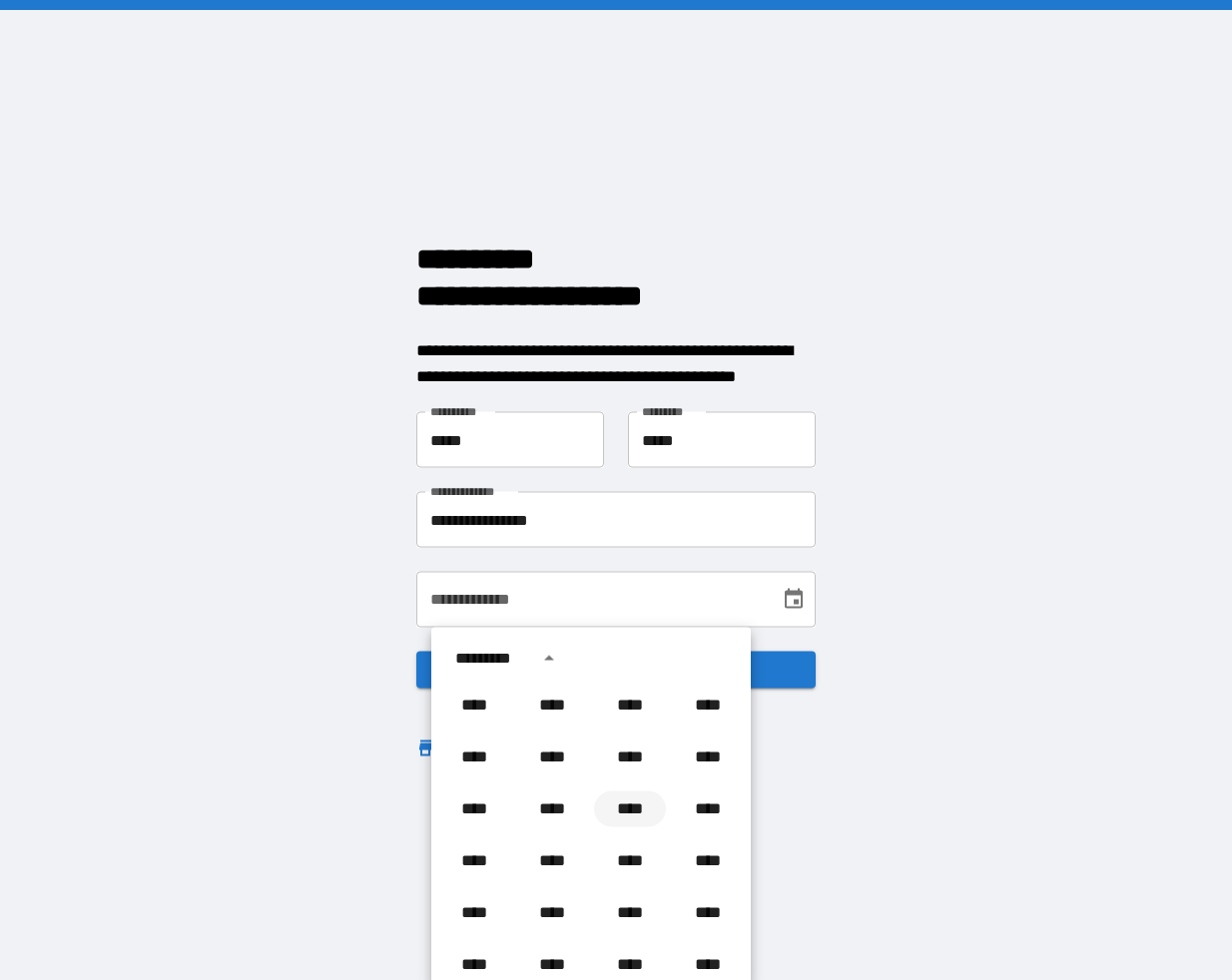 click on "****" at bounding box center (630, 809) 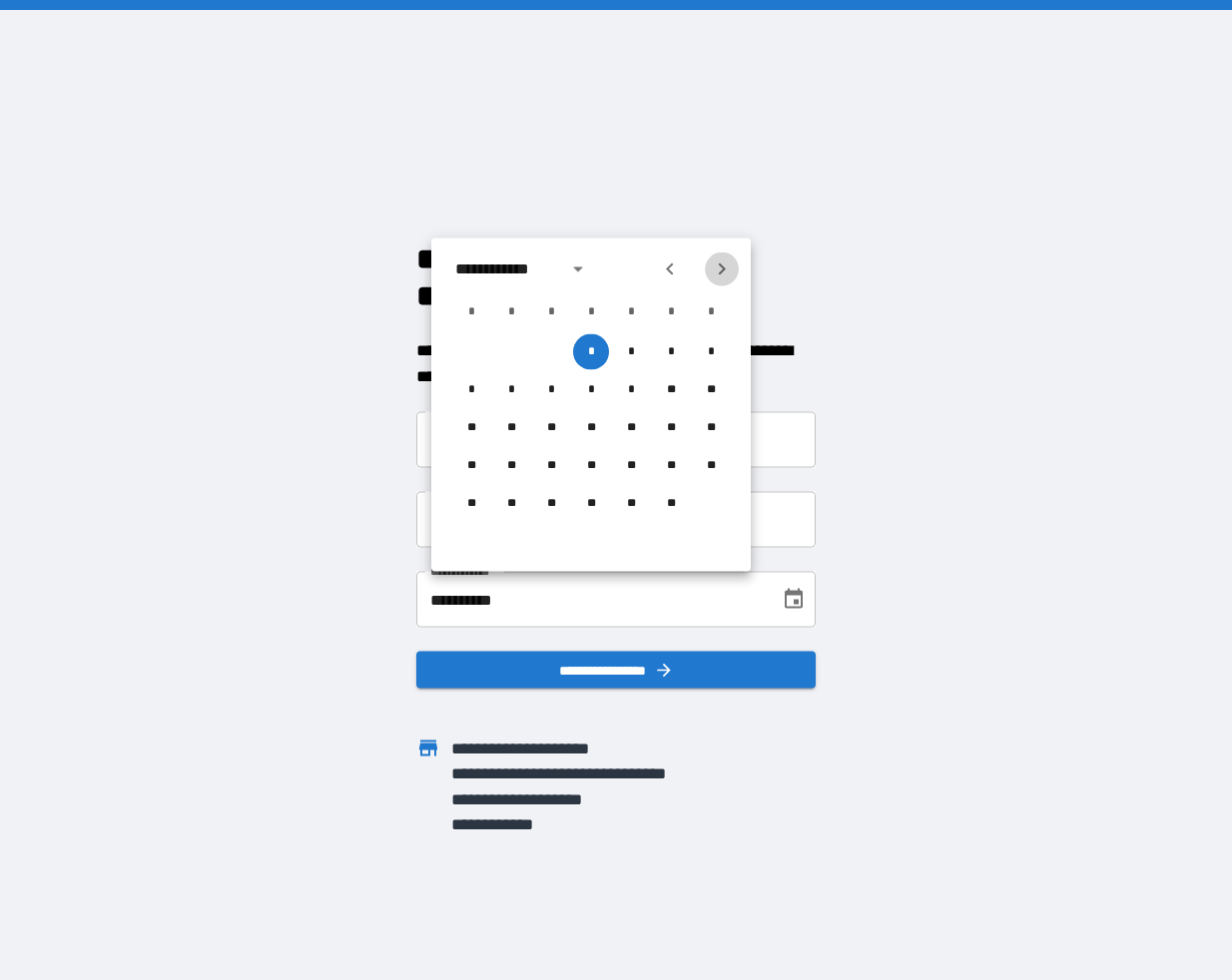 click at bounding box center (722, 269) 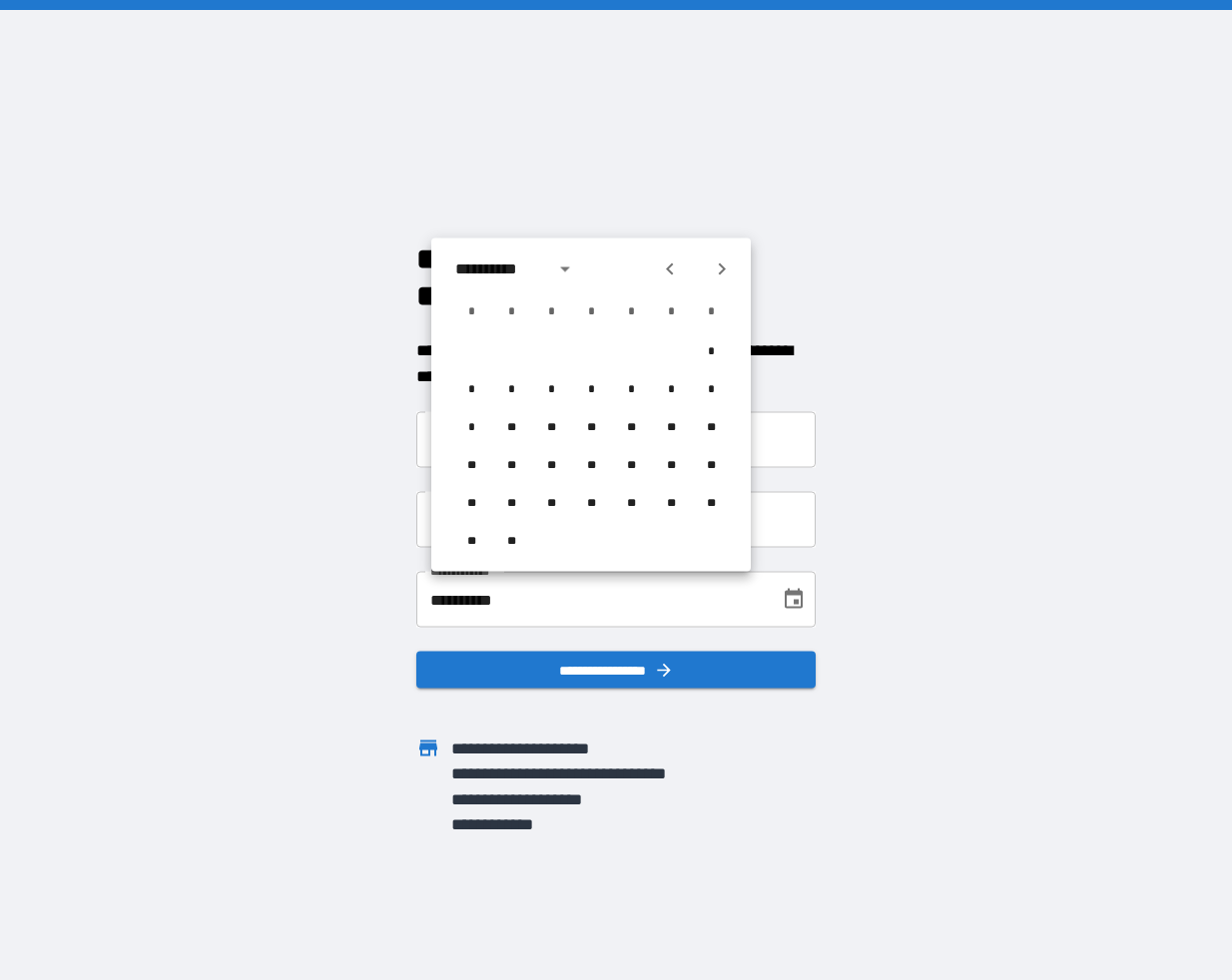 click at bounding box center (722, 269) 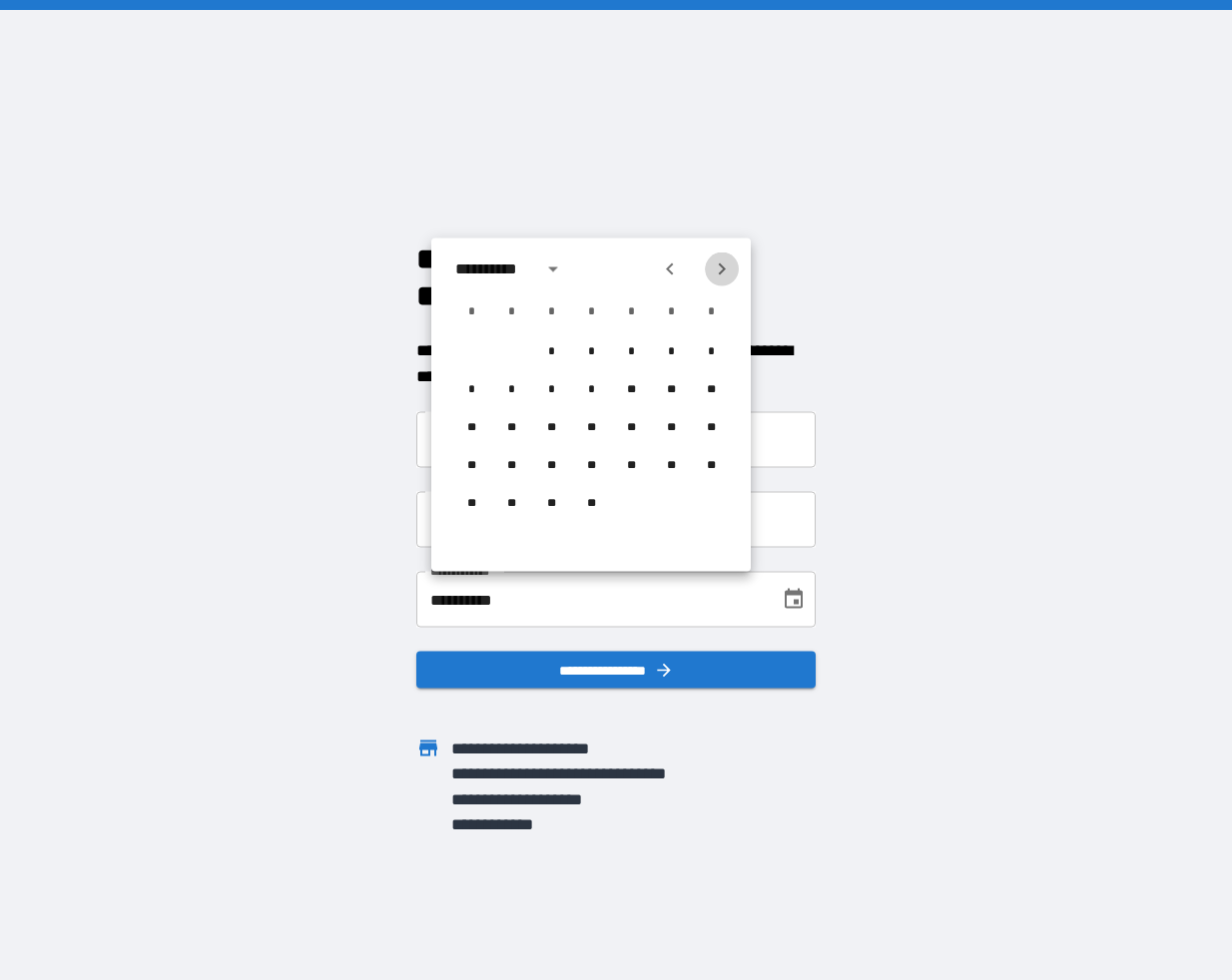 click at bounding box center (722, 269) 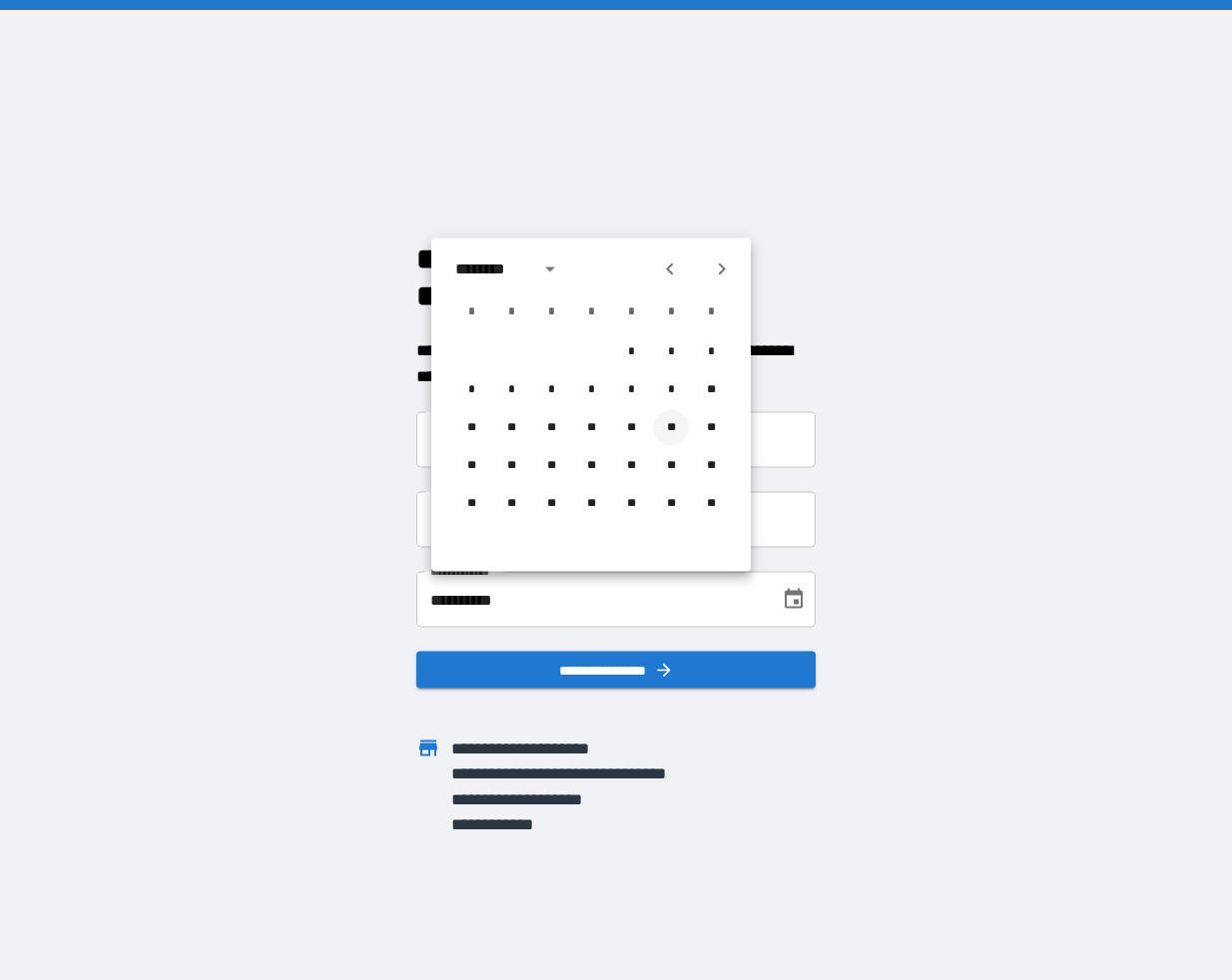 click on "**" at bounding box center [671, 428] 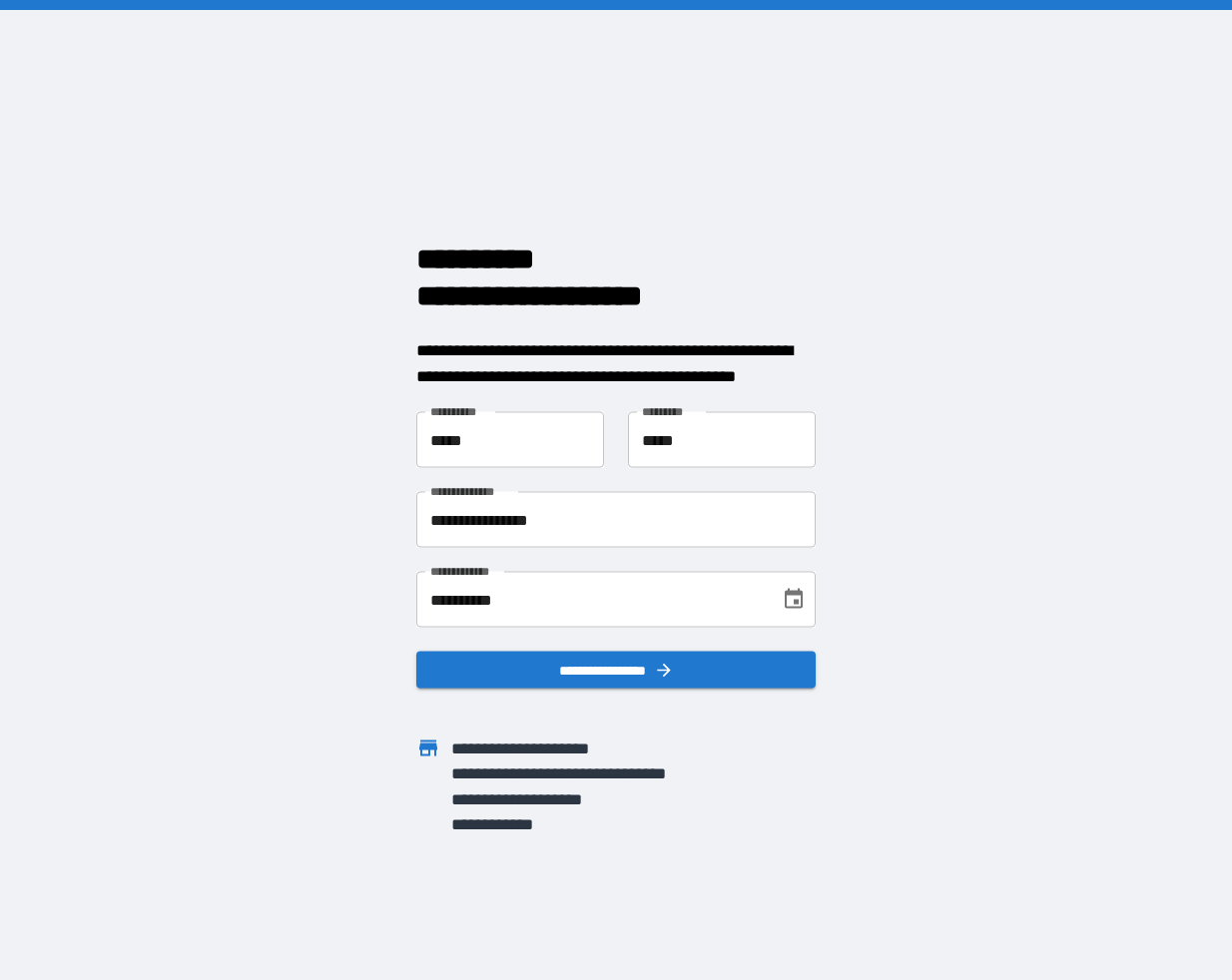 type on "**********" 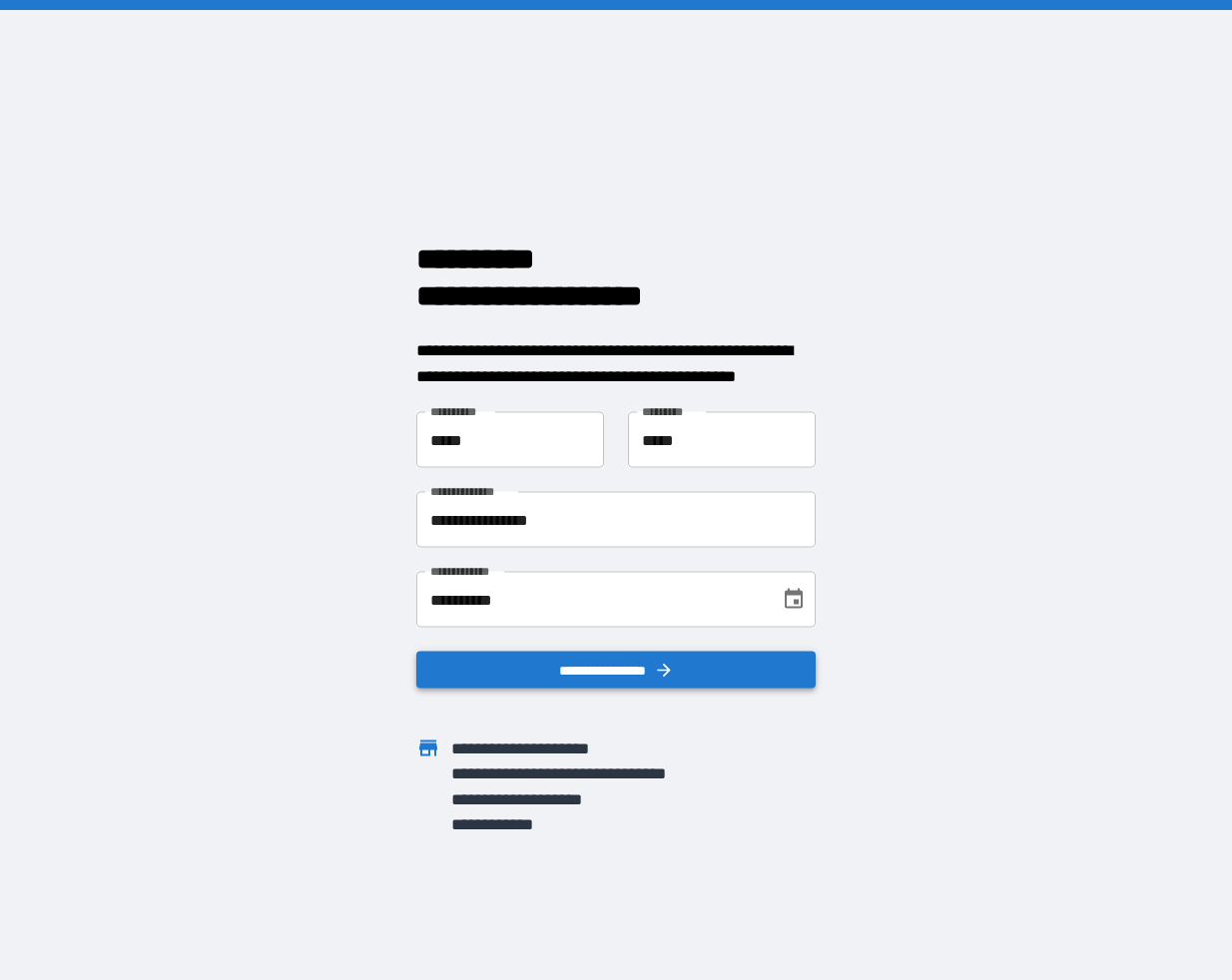 click on "**********" at bounding box center (616, 670) 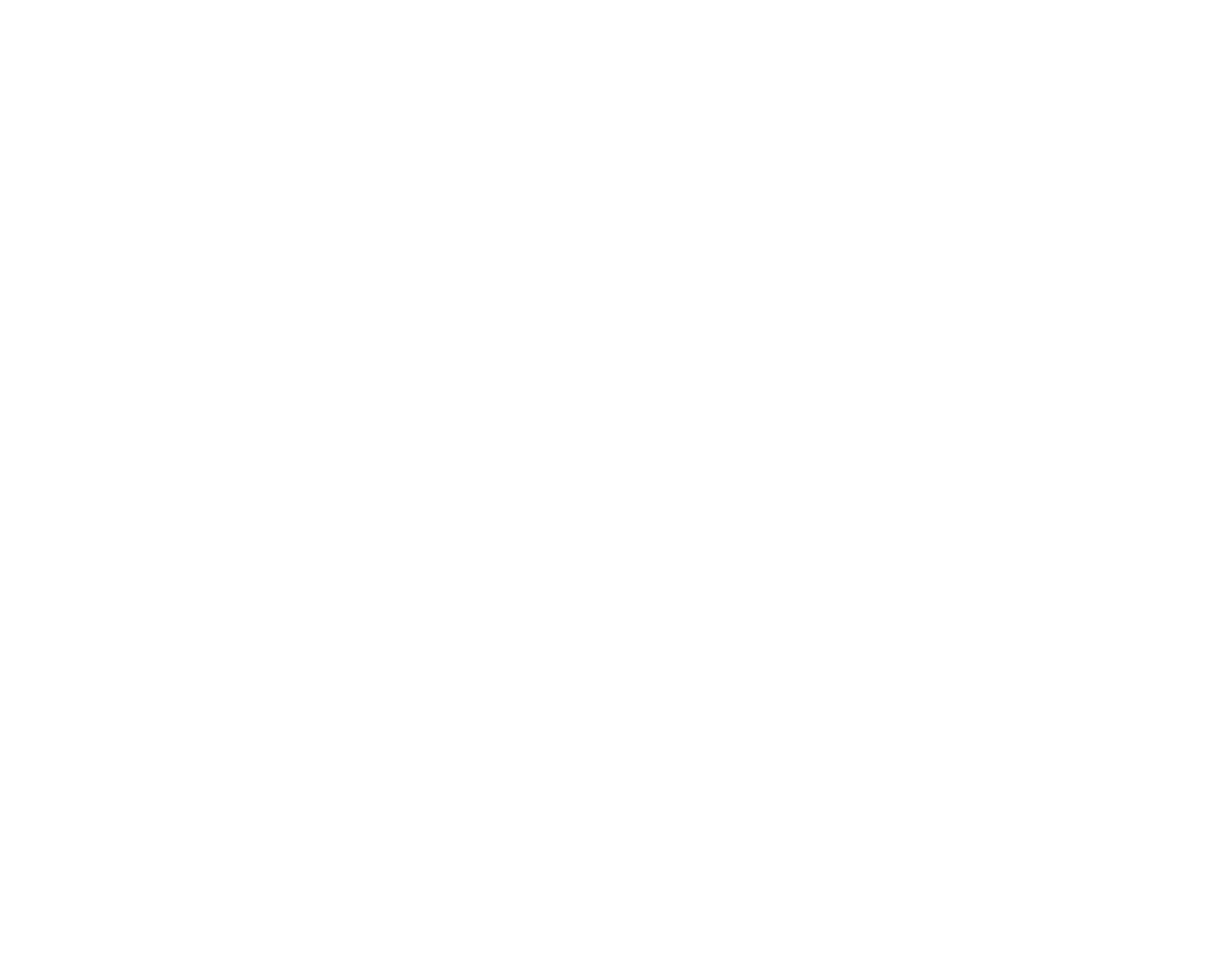 scroll, scrollTop: 0, scrollLeft: 0, axis: both 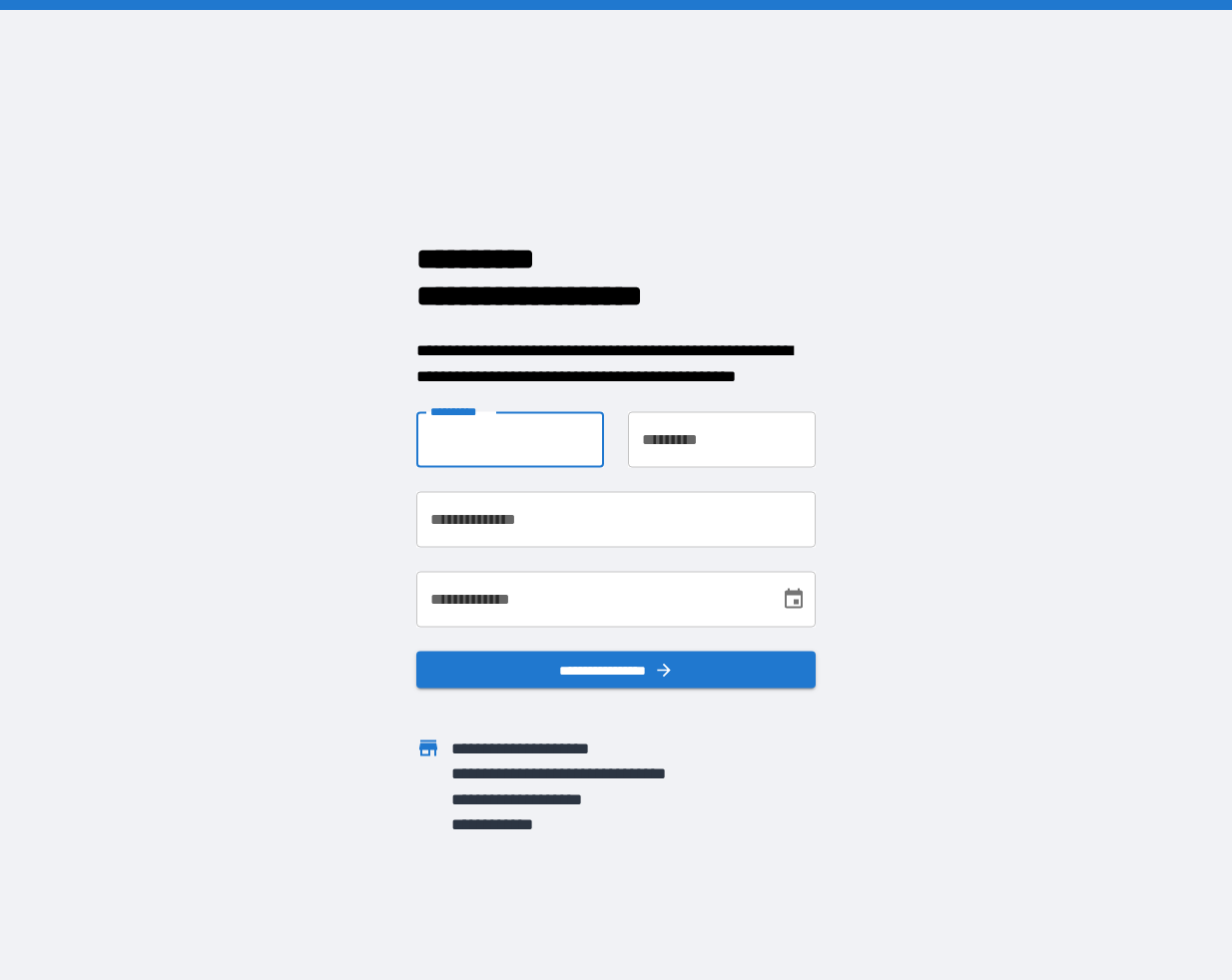click on "**********" at bounding box center [510, 440] 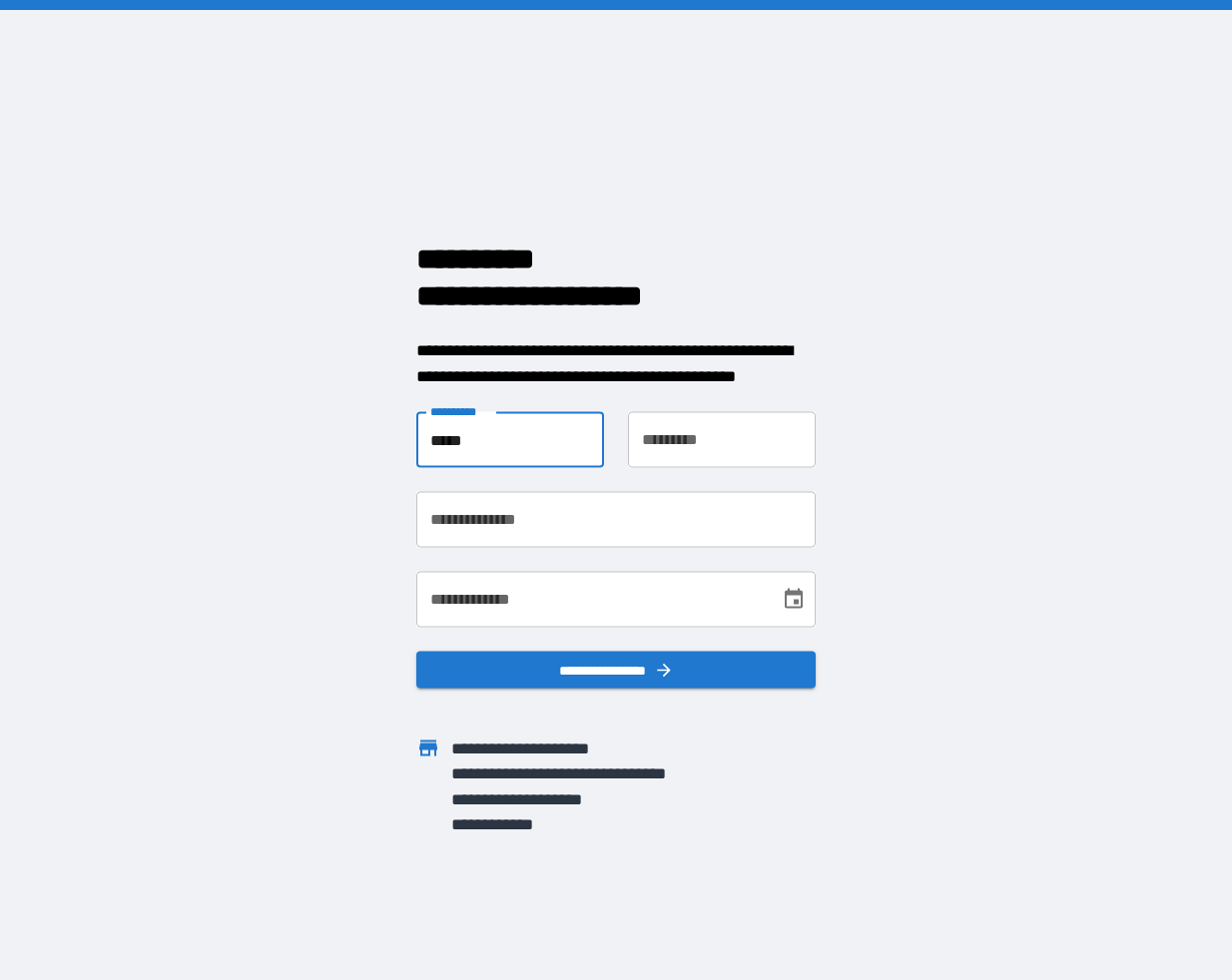 type on "*****" 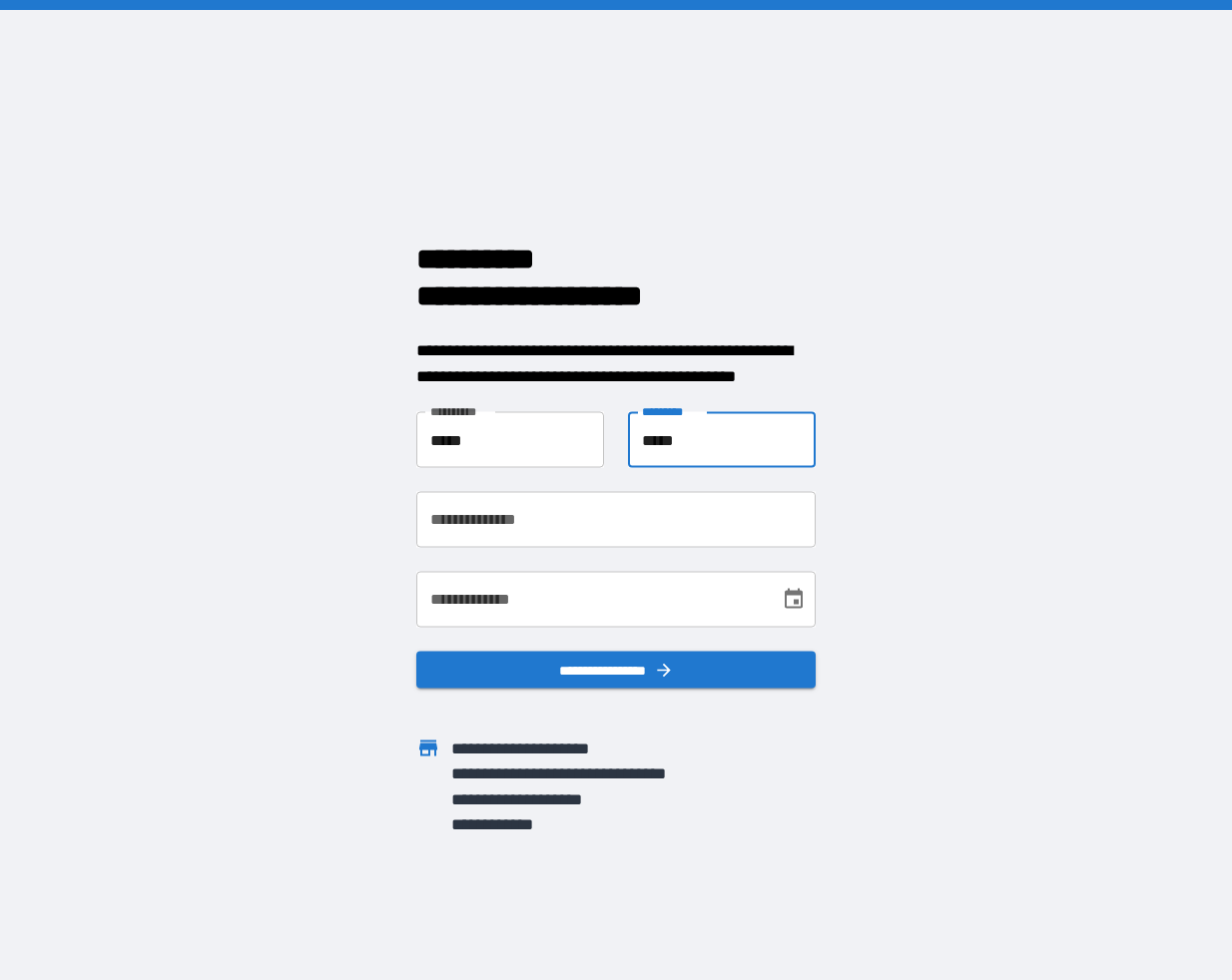 type on "*****" 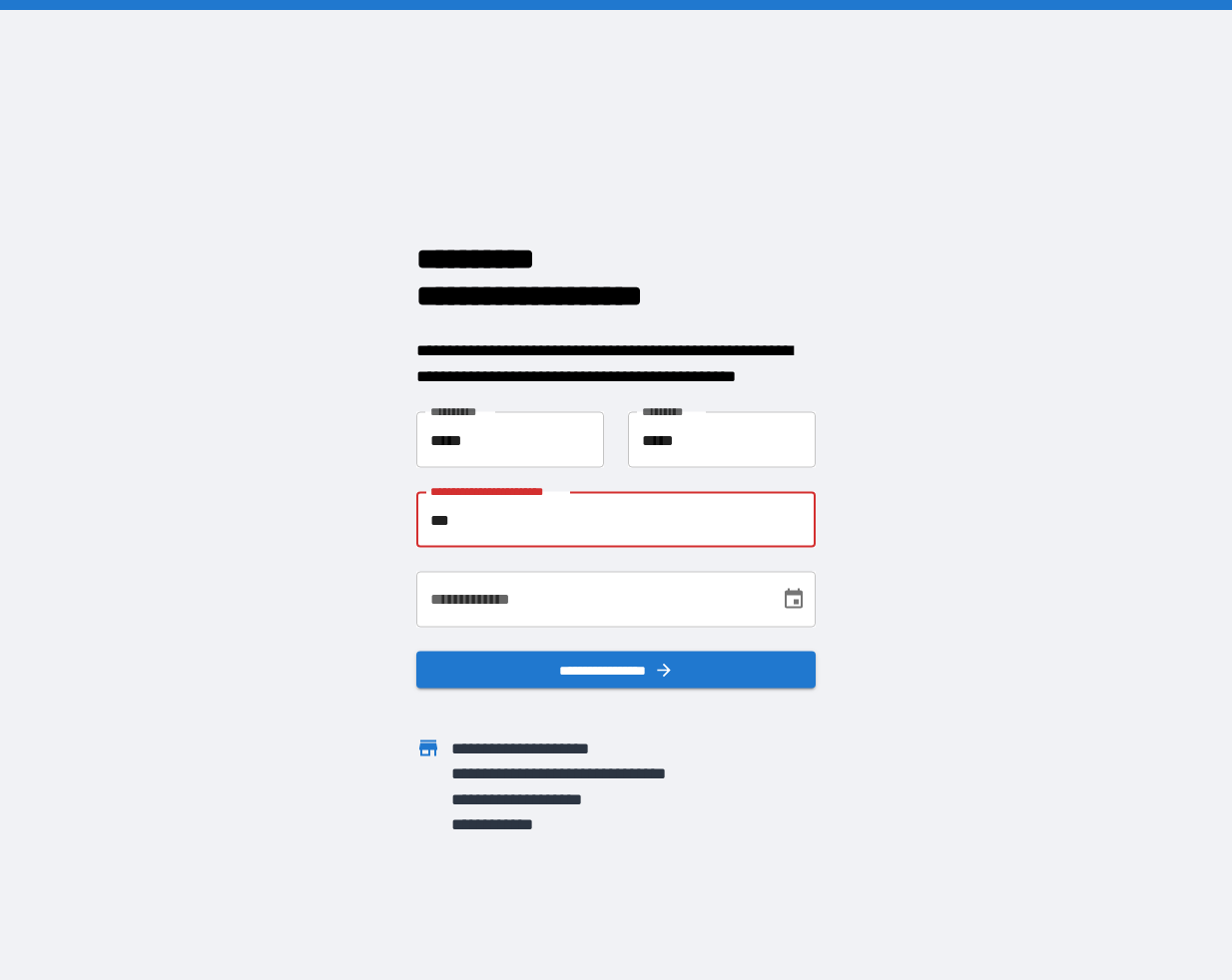 type on "****" 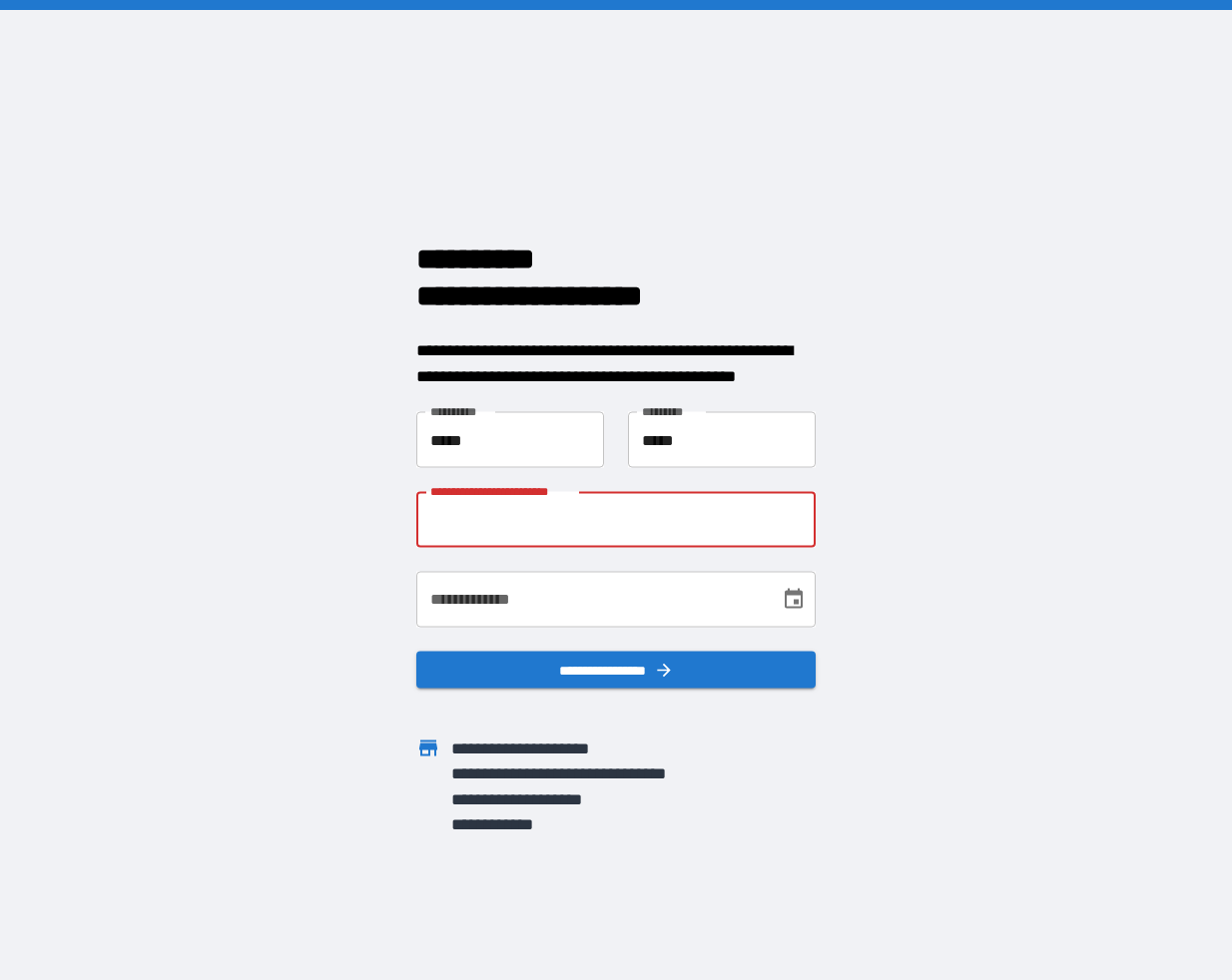 paste on "**********" 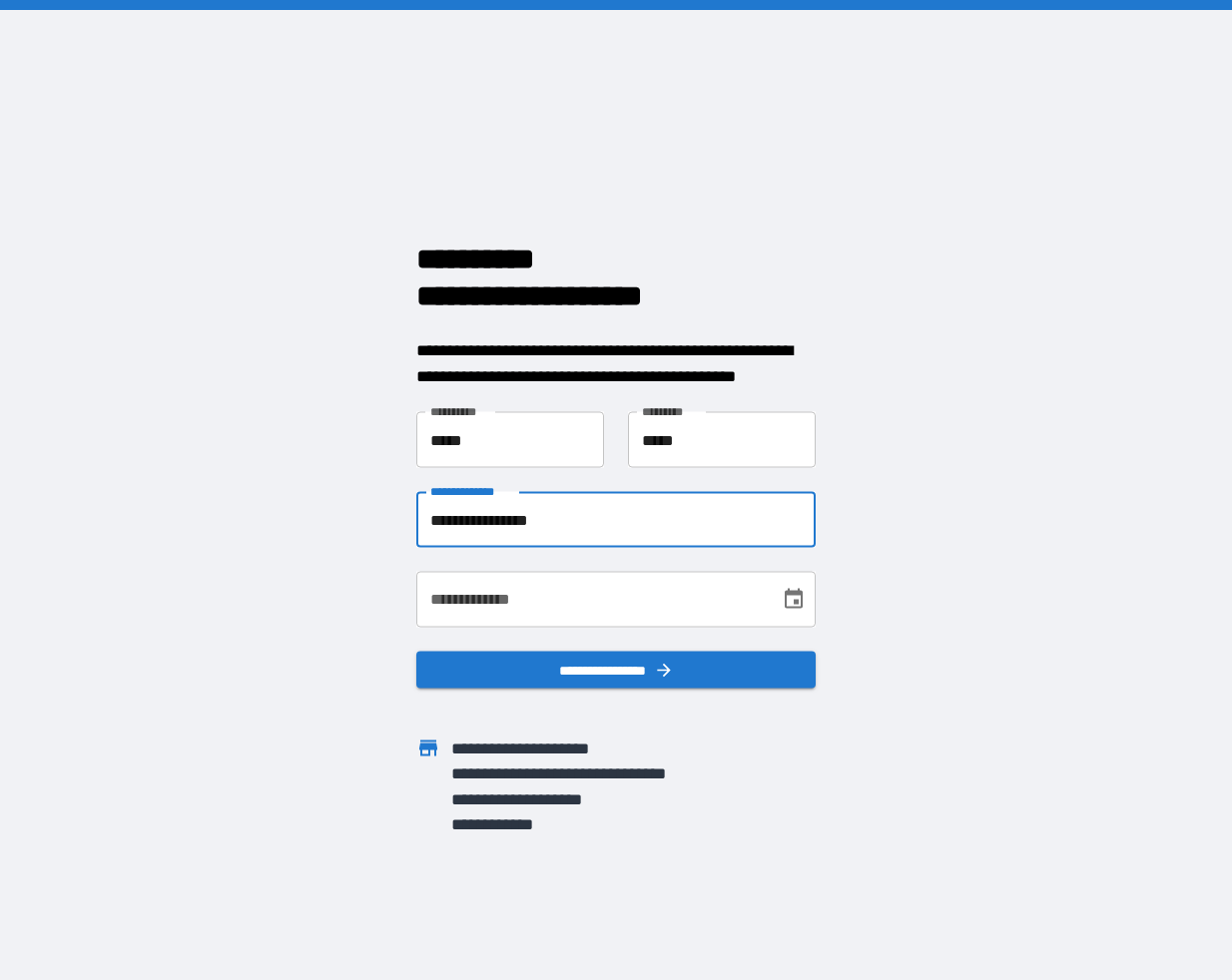 type on "**********" 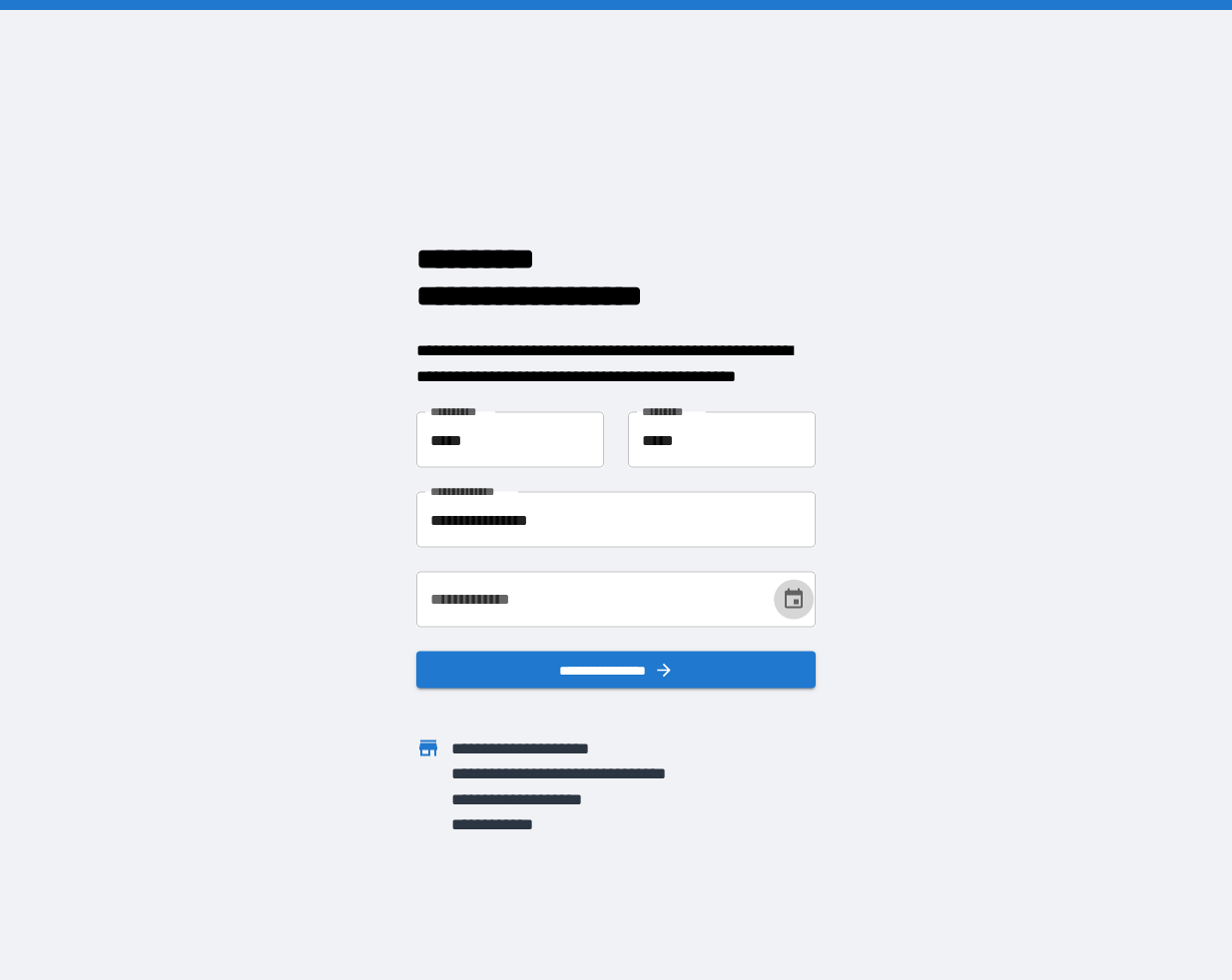 click 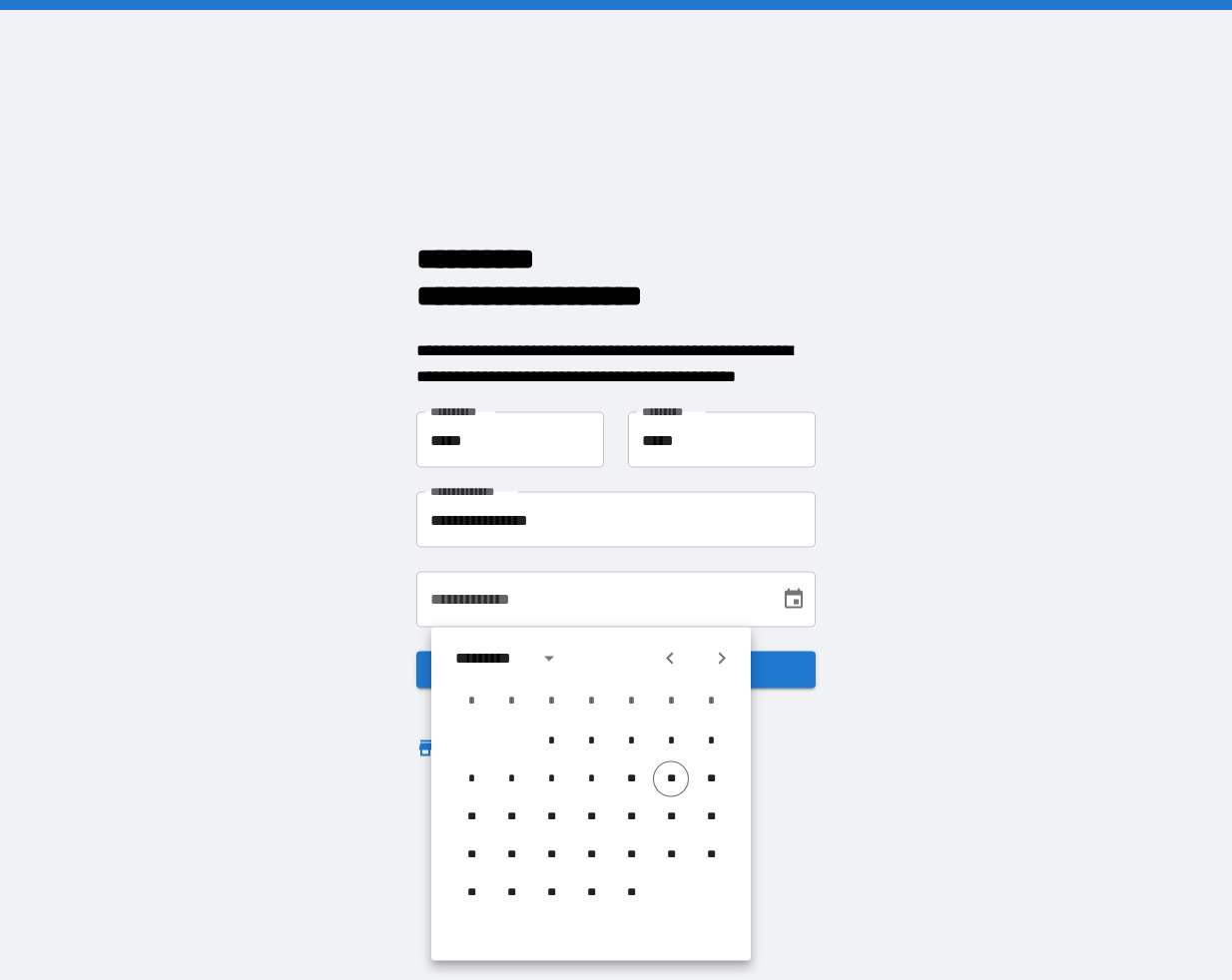 click 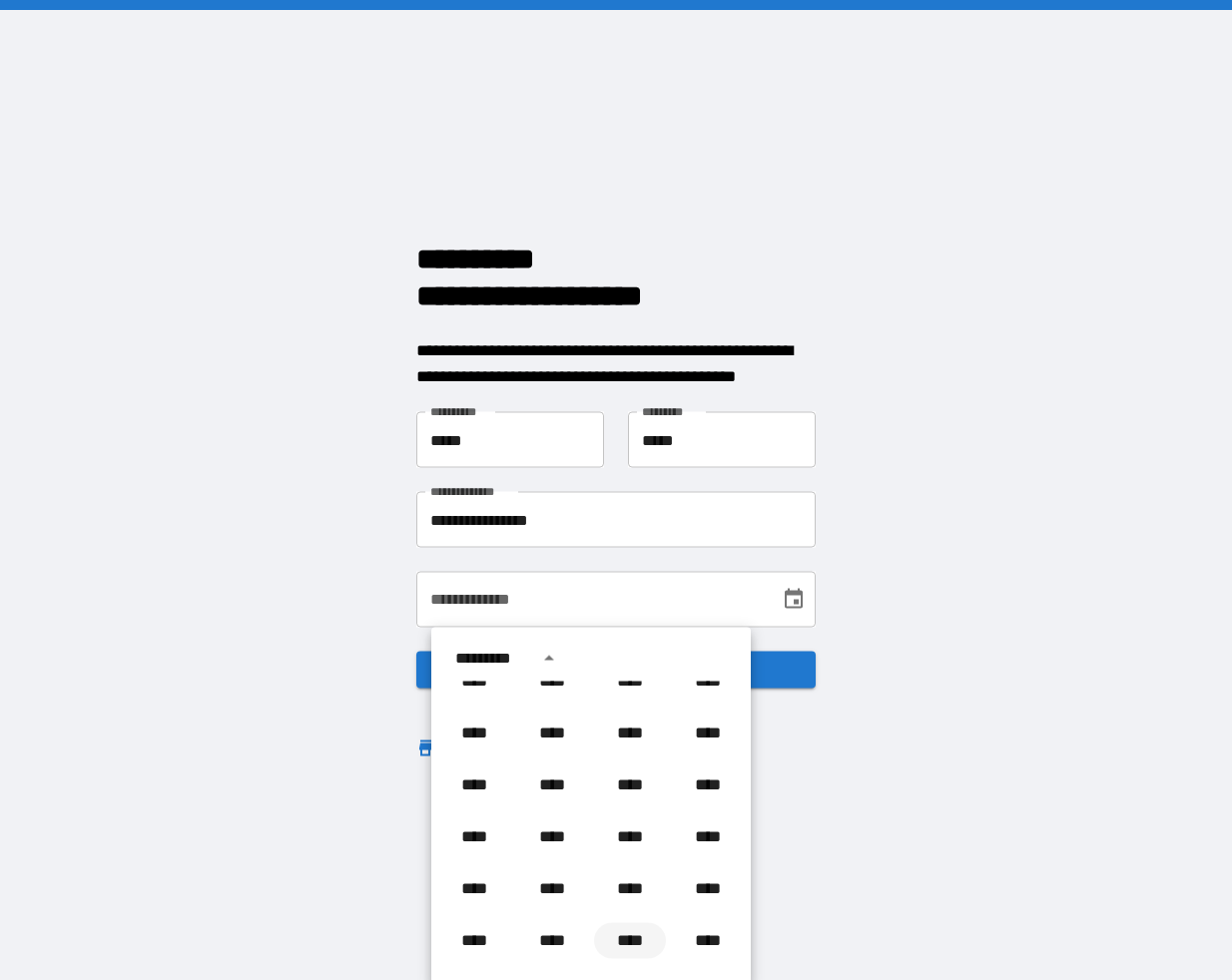 scroll, scrollTop: 594, scrollLeft: 0, axis: vertical 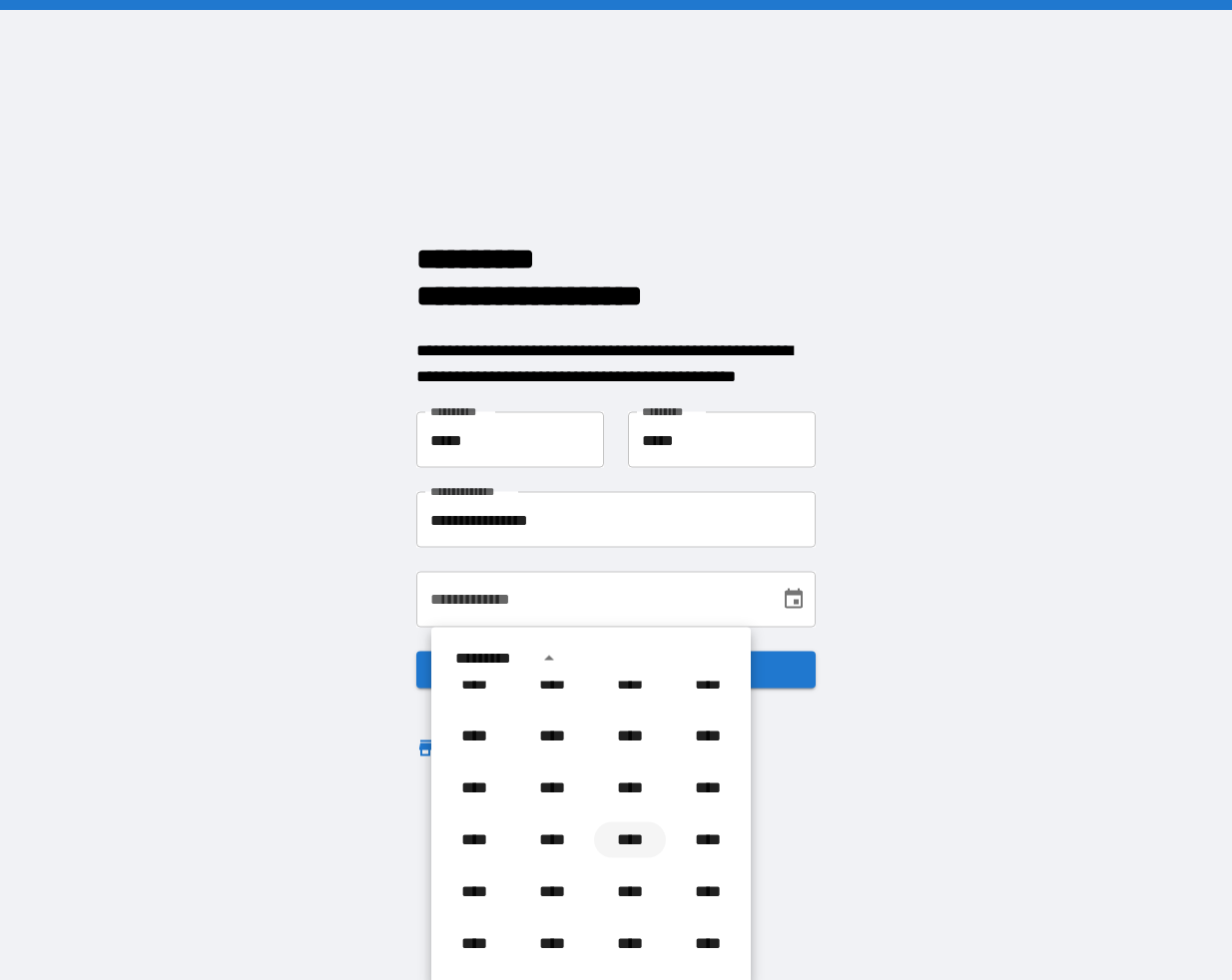 click on "****" at bounding box center [630, 840] 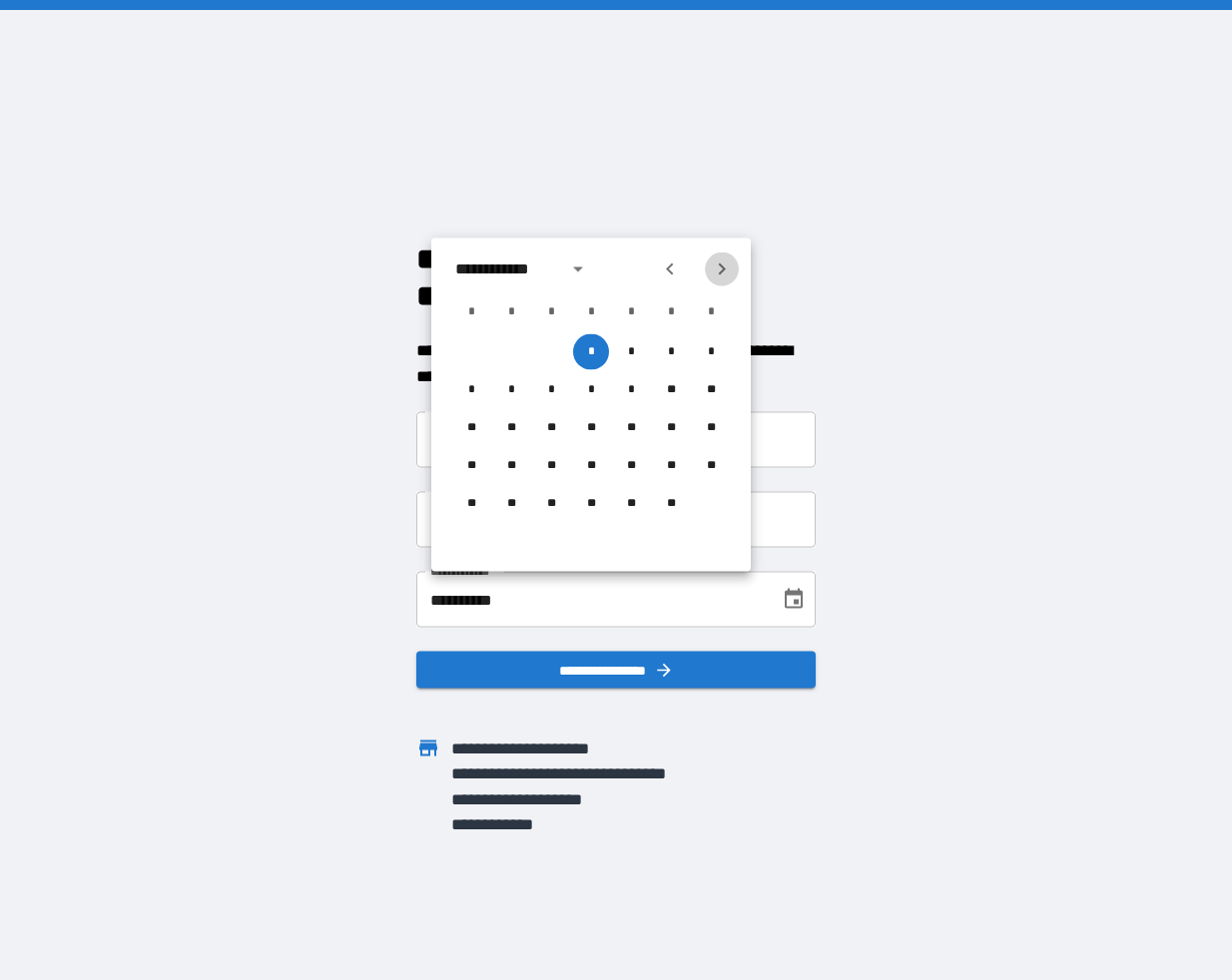 click 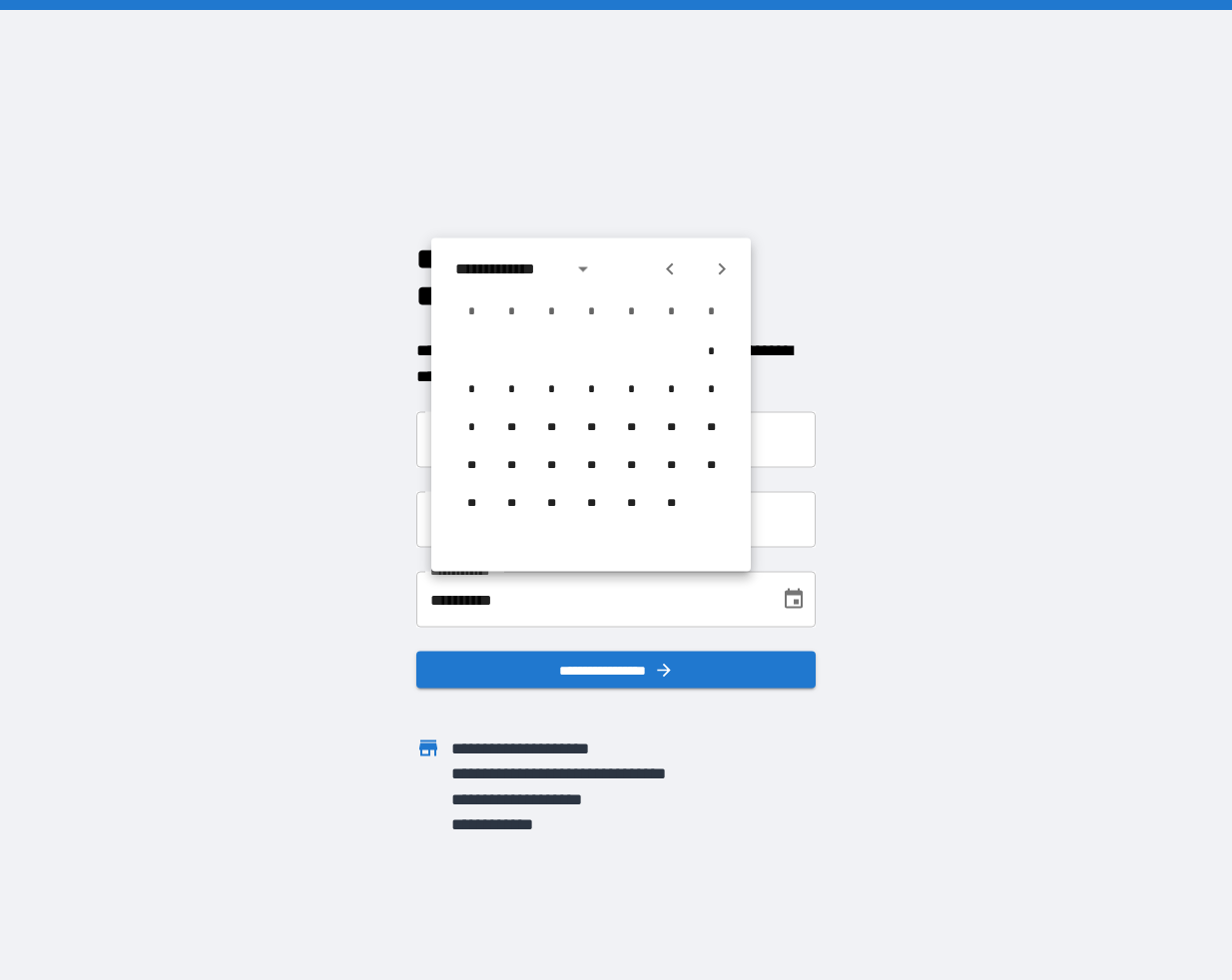 click 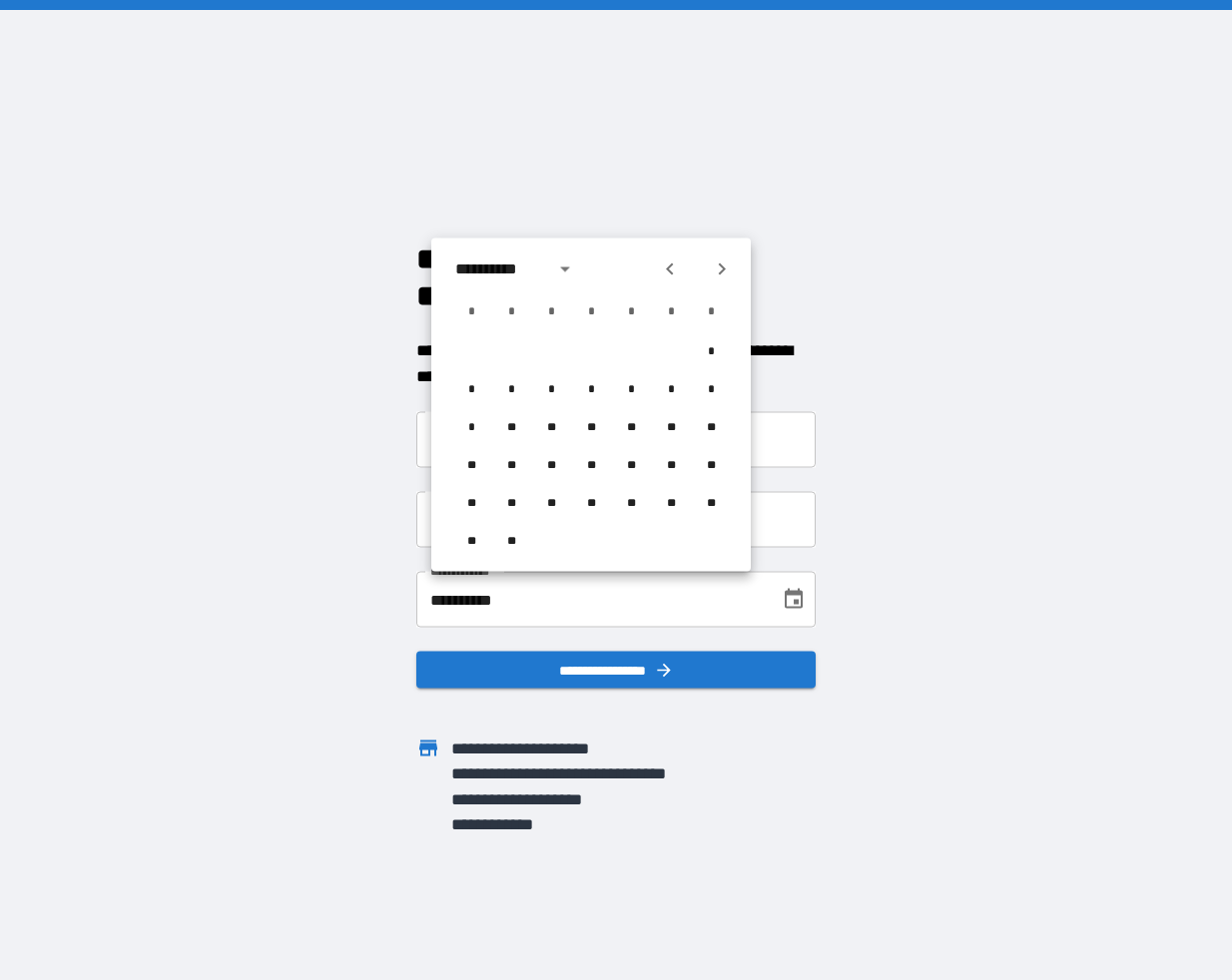click 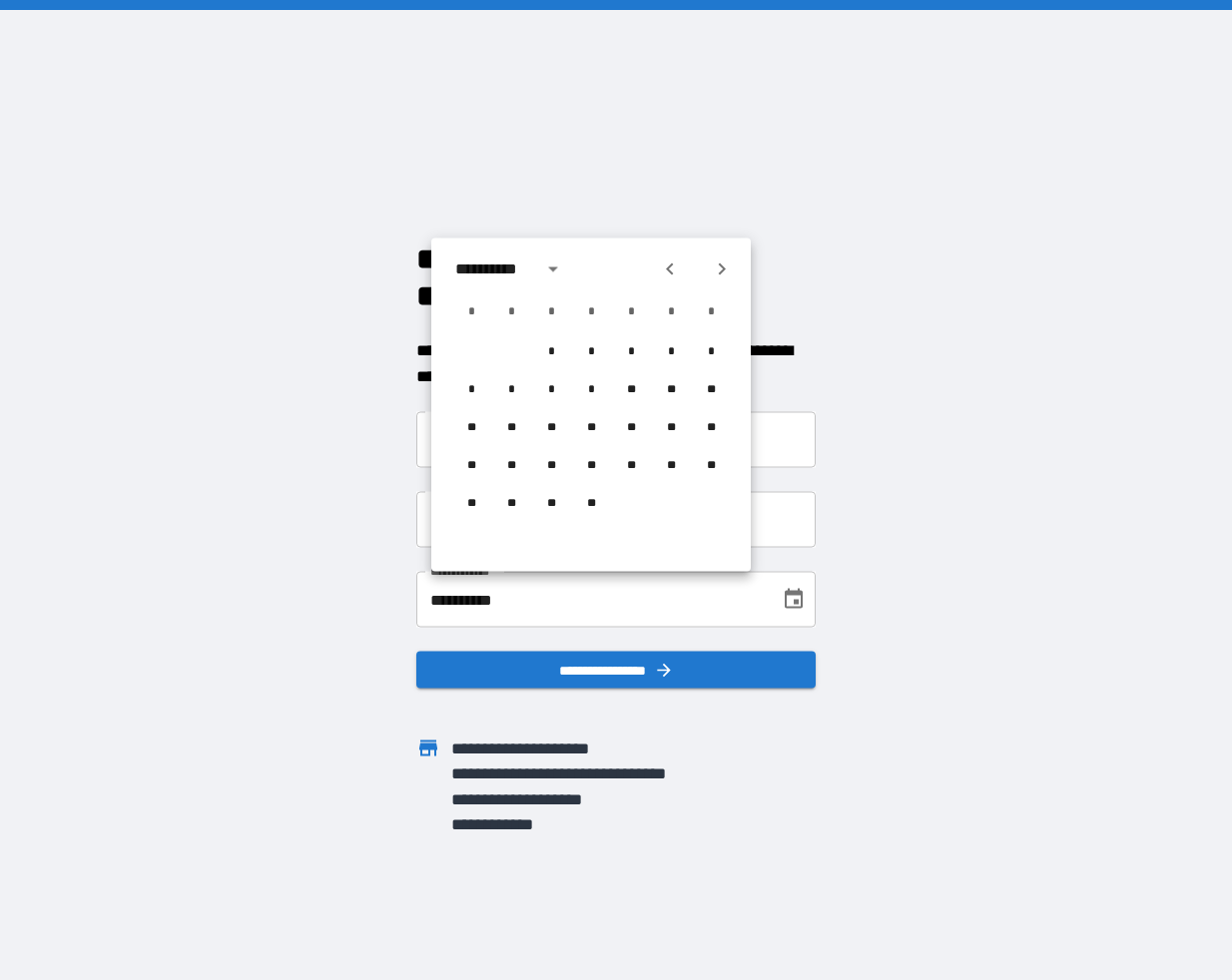 click 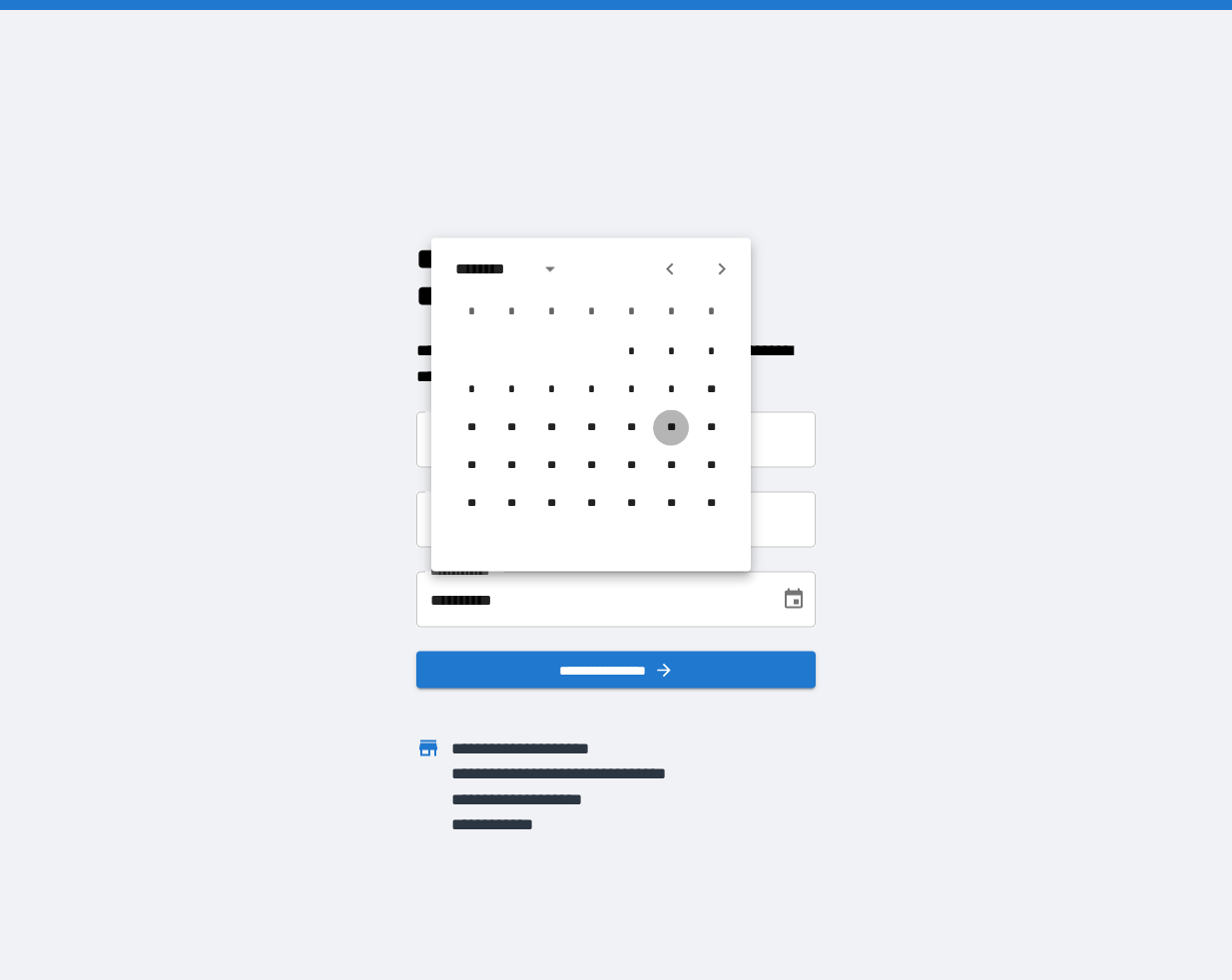 click on "**" at bounding box center [671, 428] 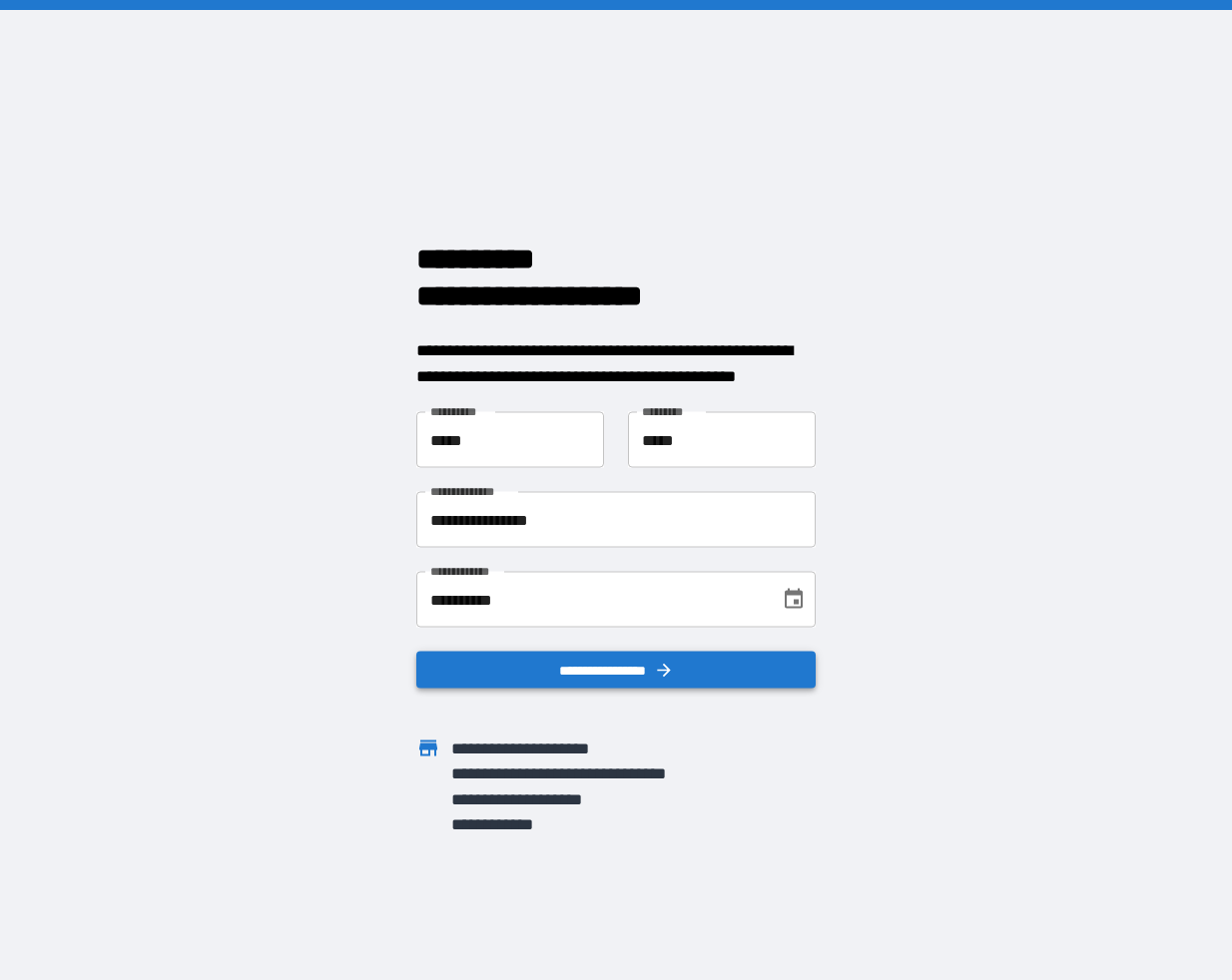 click on "**********" at bounding box center [616, 670] 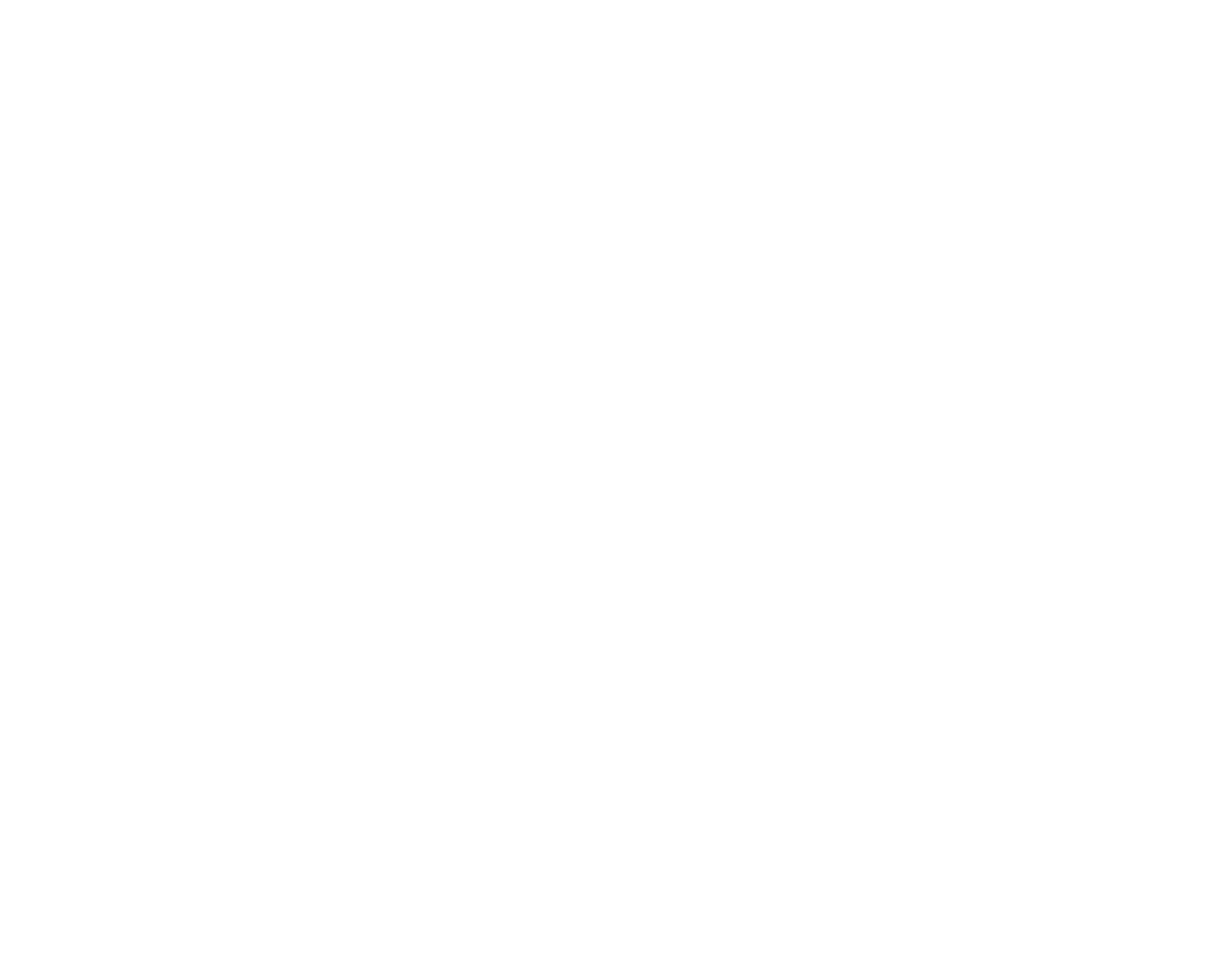 scroll, scrollTop: 0, scrollLeft: 0, axis: both 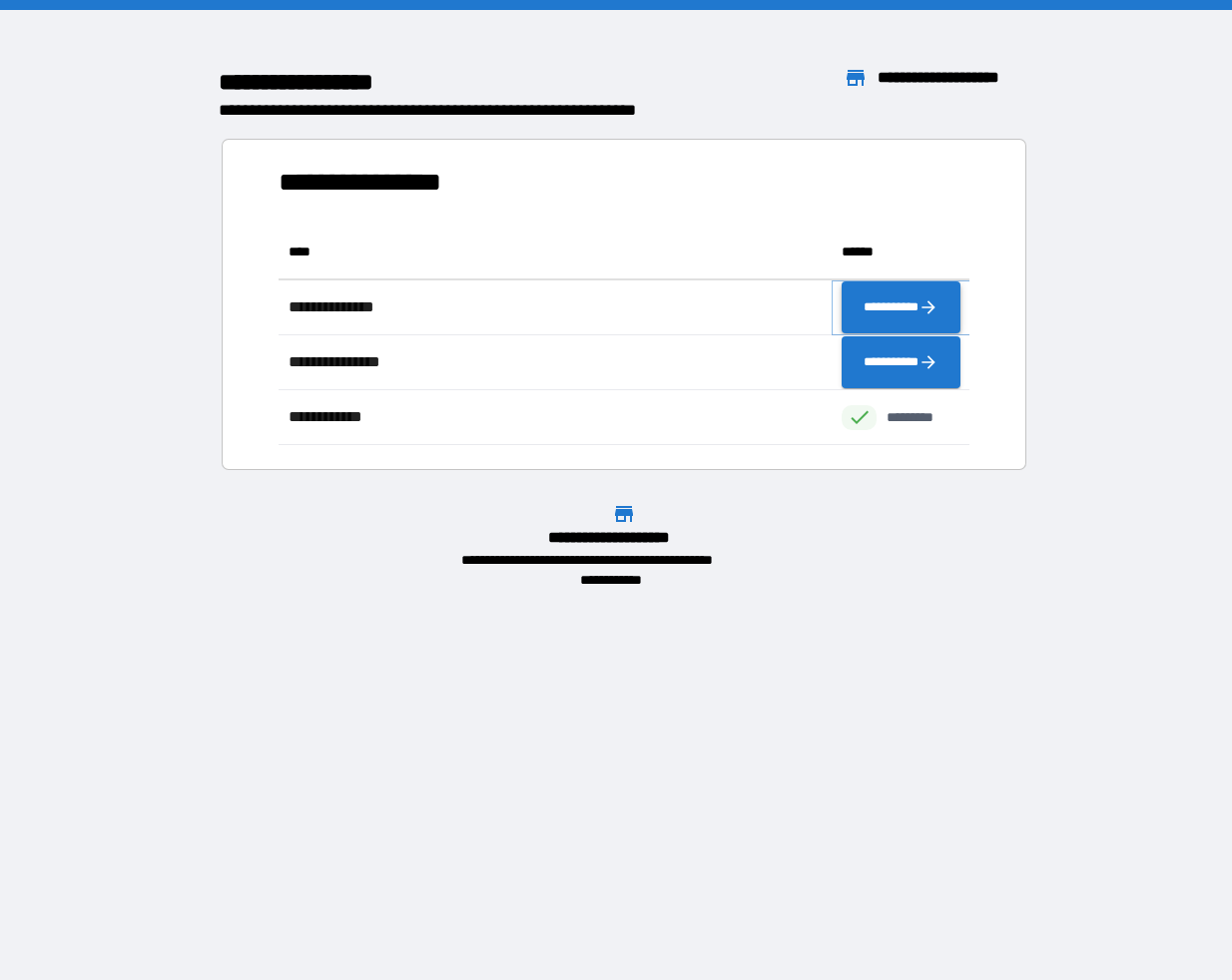 click on "**********" at bounding box center (901, 307) 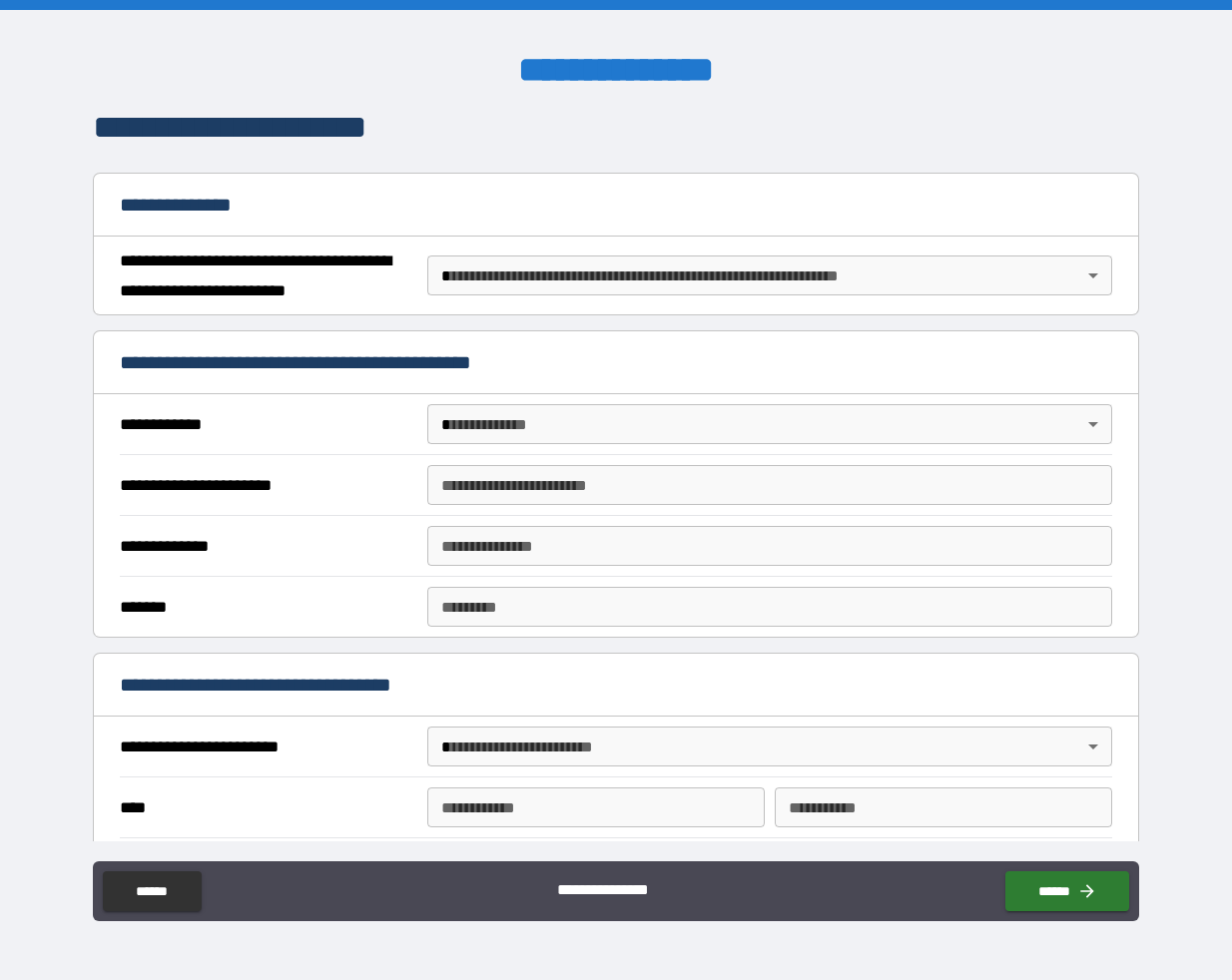 scroll, scrollTop: 158, scrollLeft: 0, axis: vertical 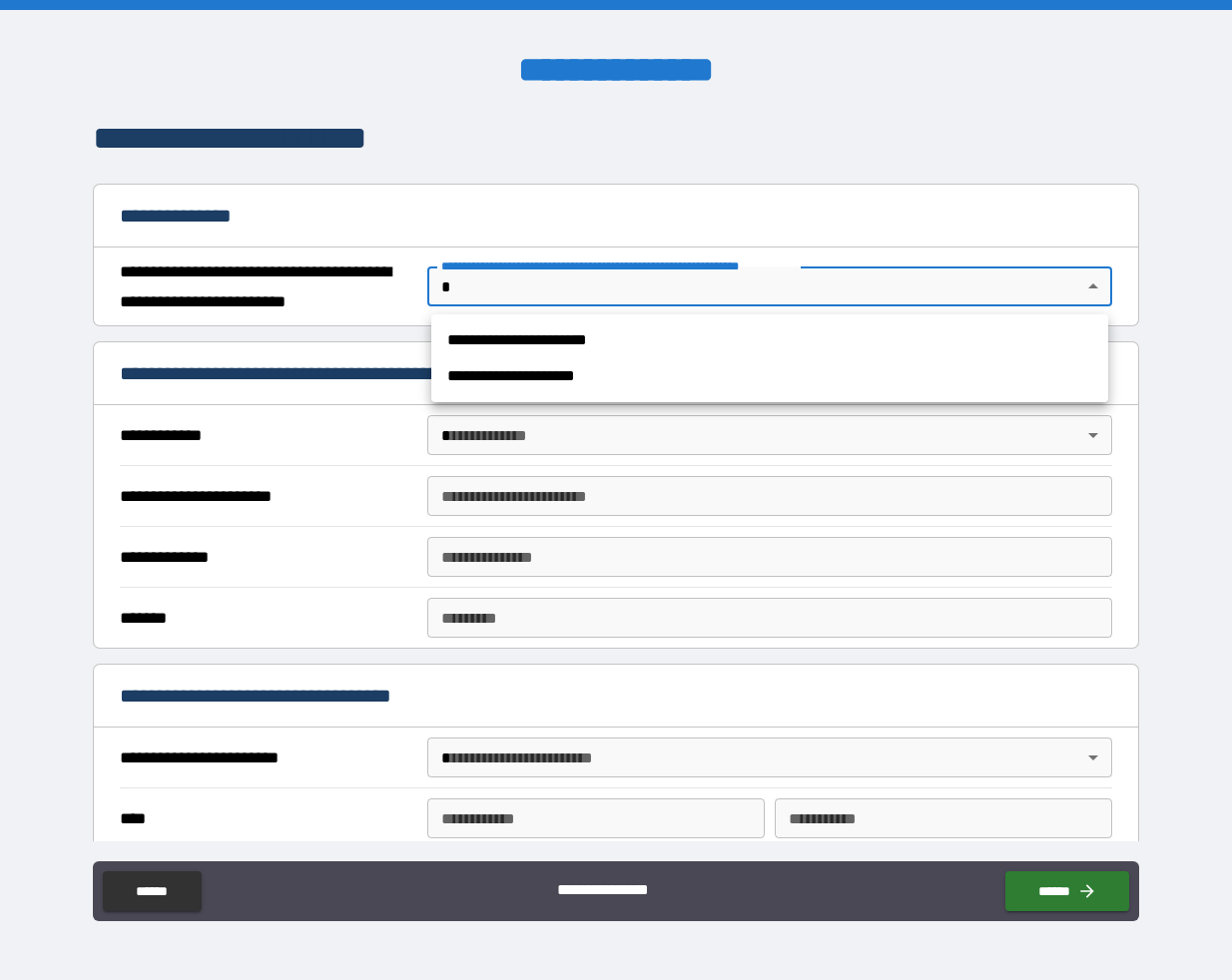 click on "**********" at bounding box center (616, 490) 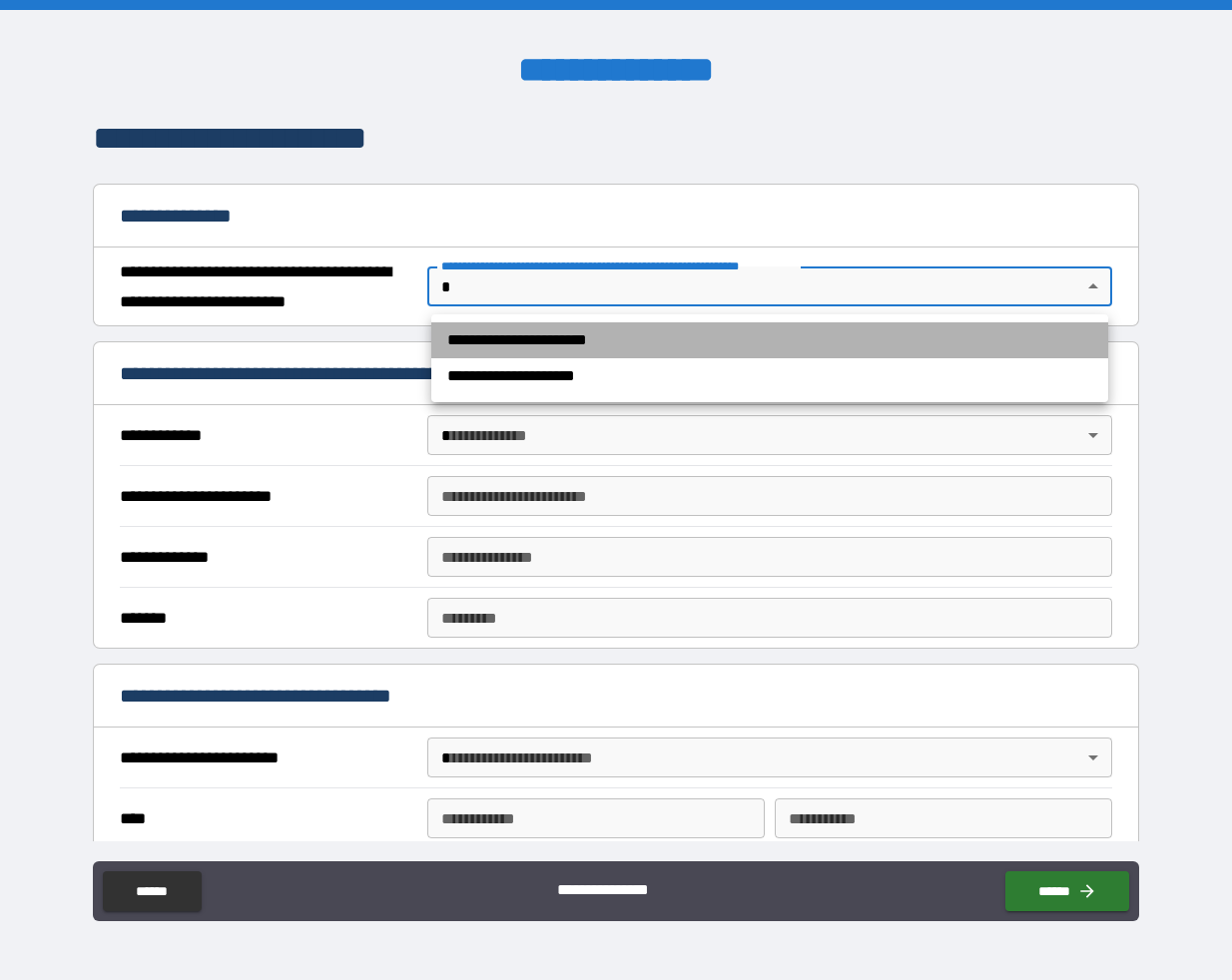 click on "**********" at bounding box center [770, 340] 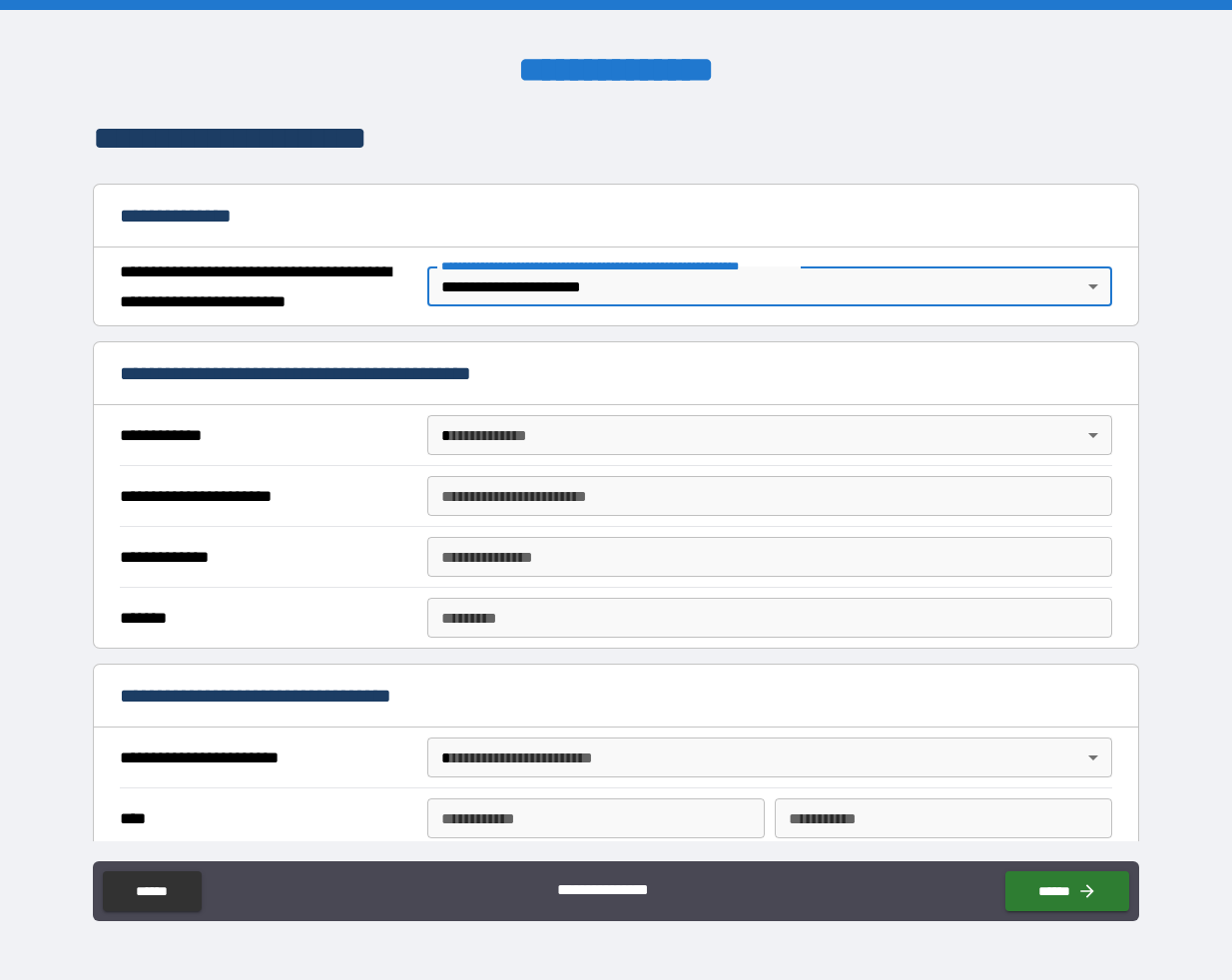 click on "**********" at bounding box center [616, 490] 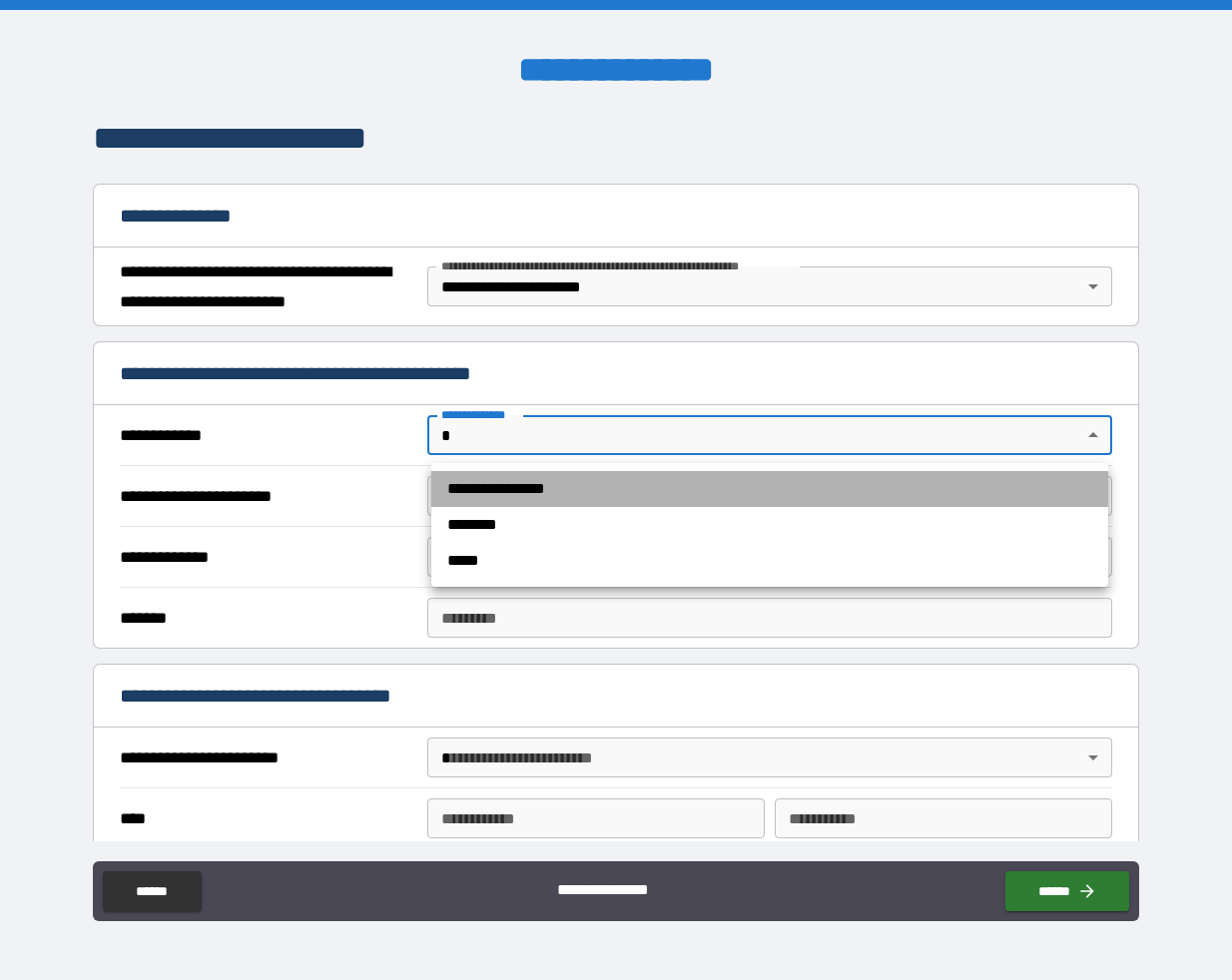 click on "**********" at bounding box center [770, 489] 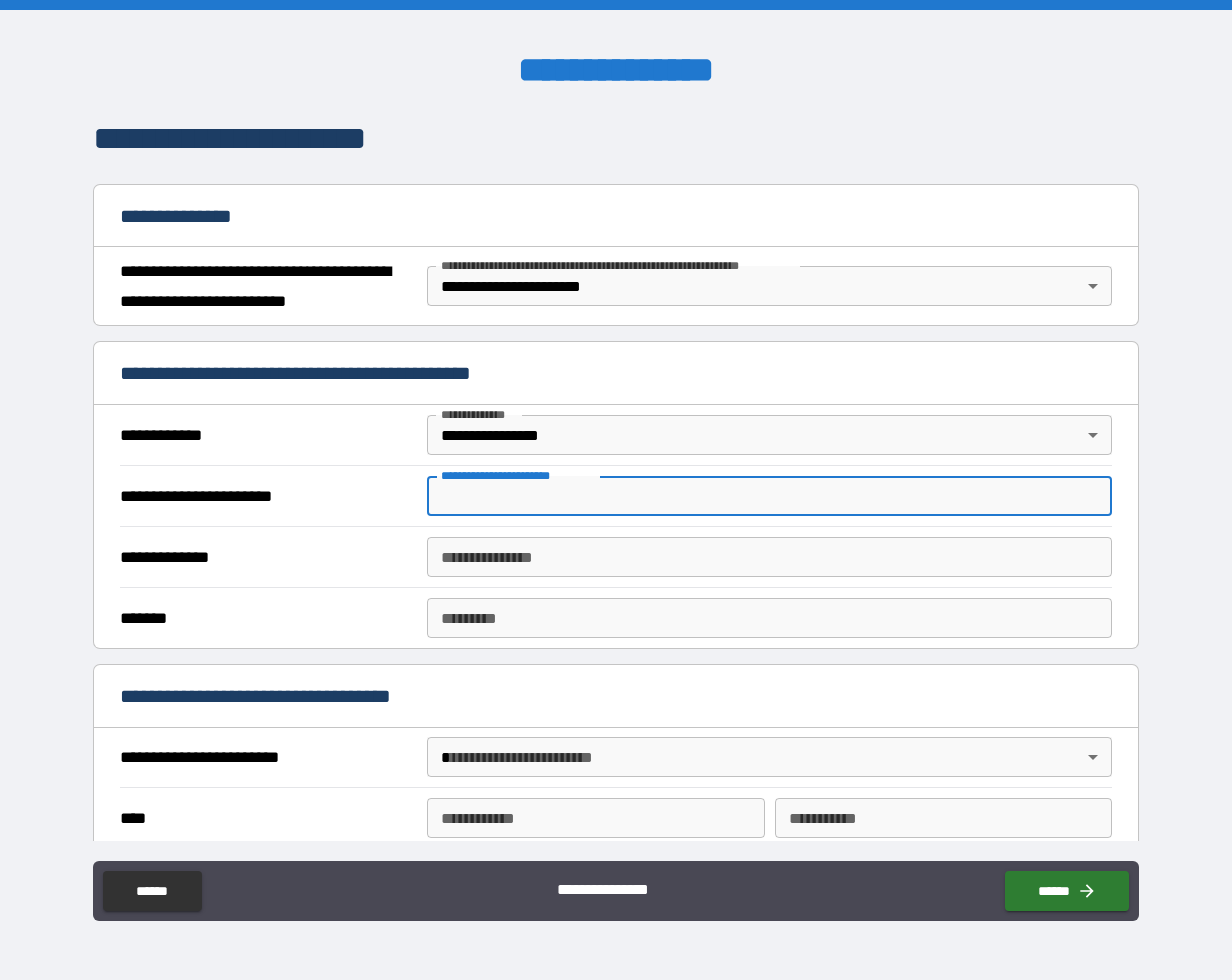 click on "**********" at bounding box center [770, 496] 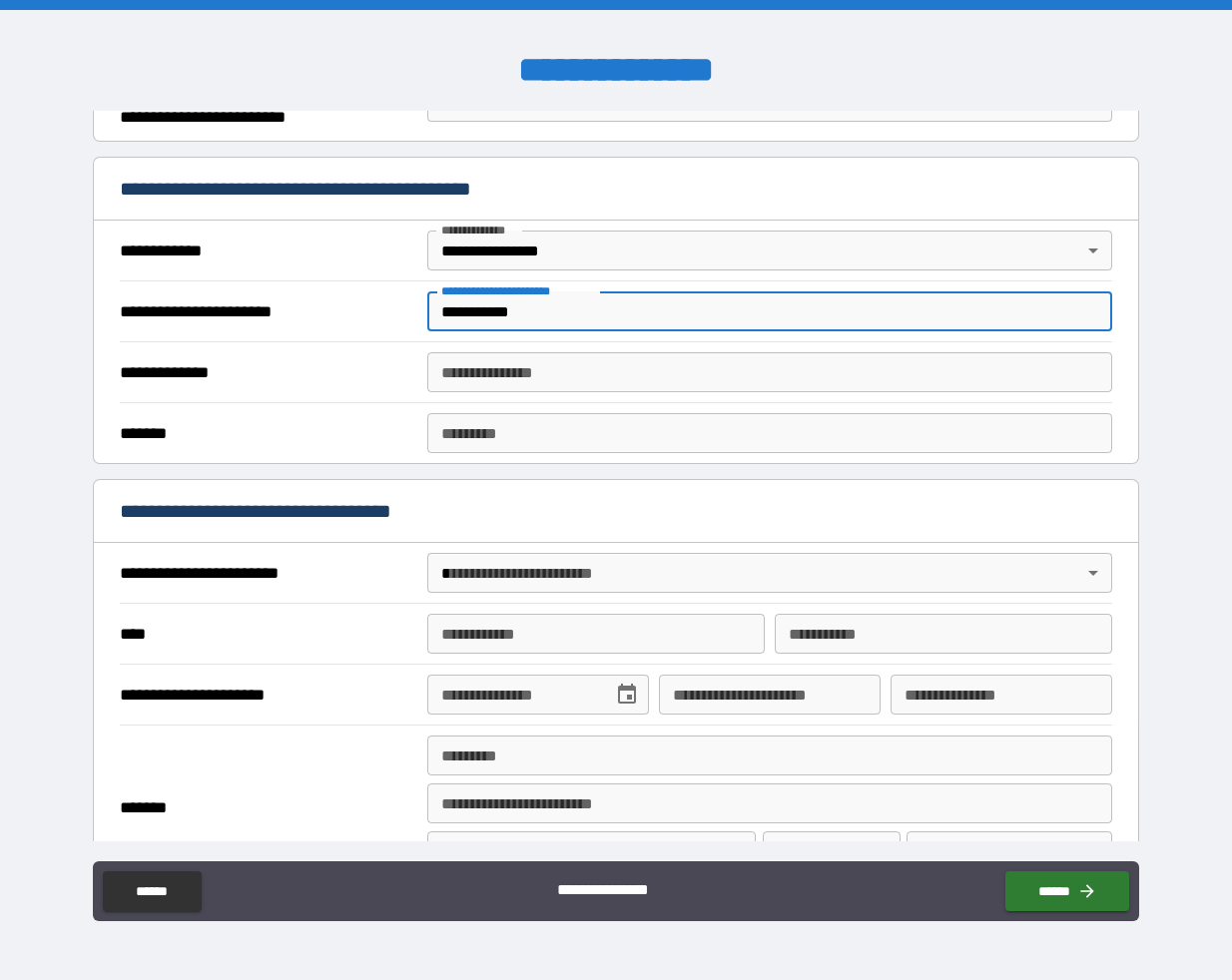 scroll, scrollTop: 357, scrollLeft: 0, axis: vertical 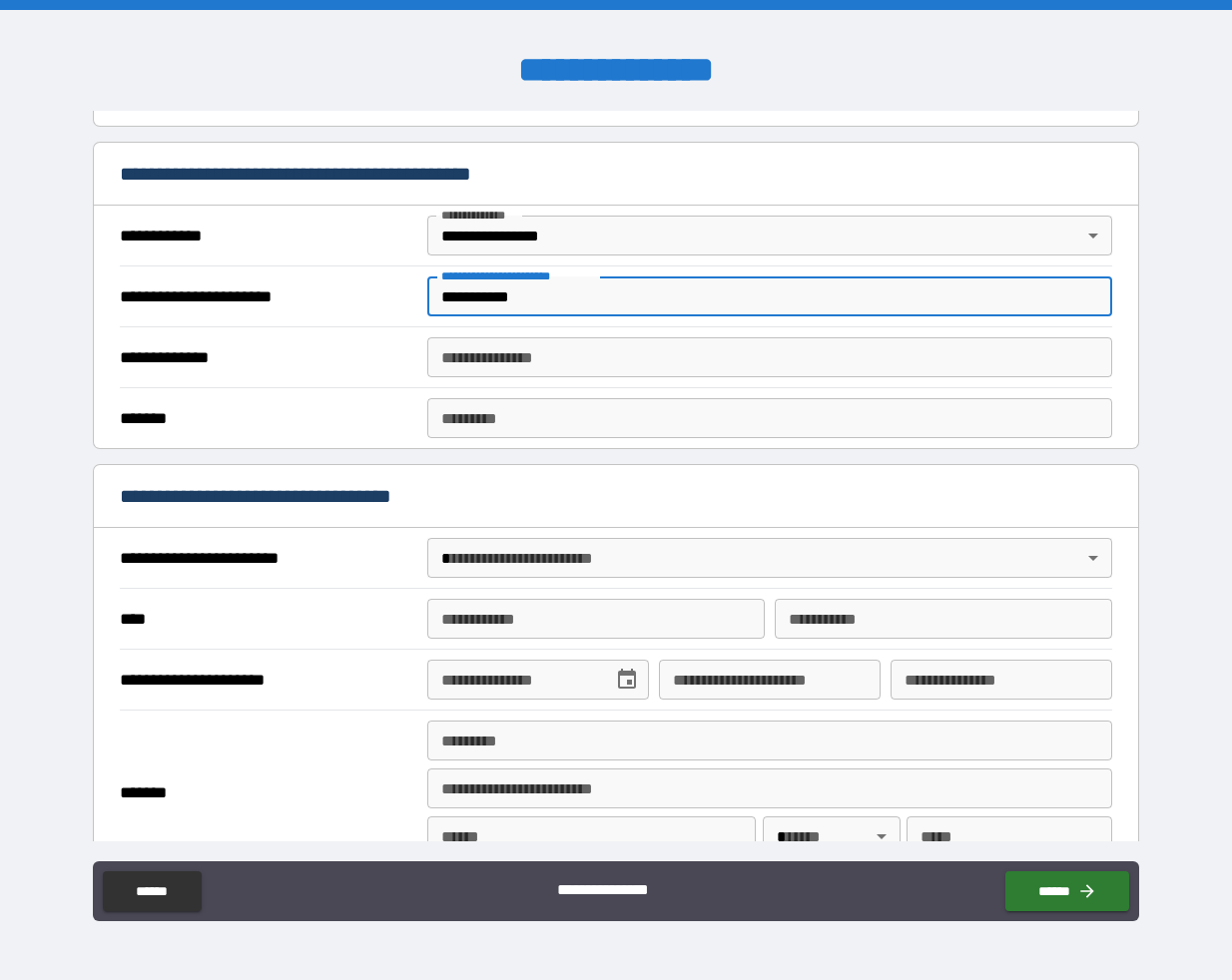 type on "**********" 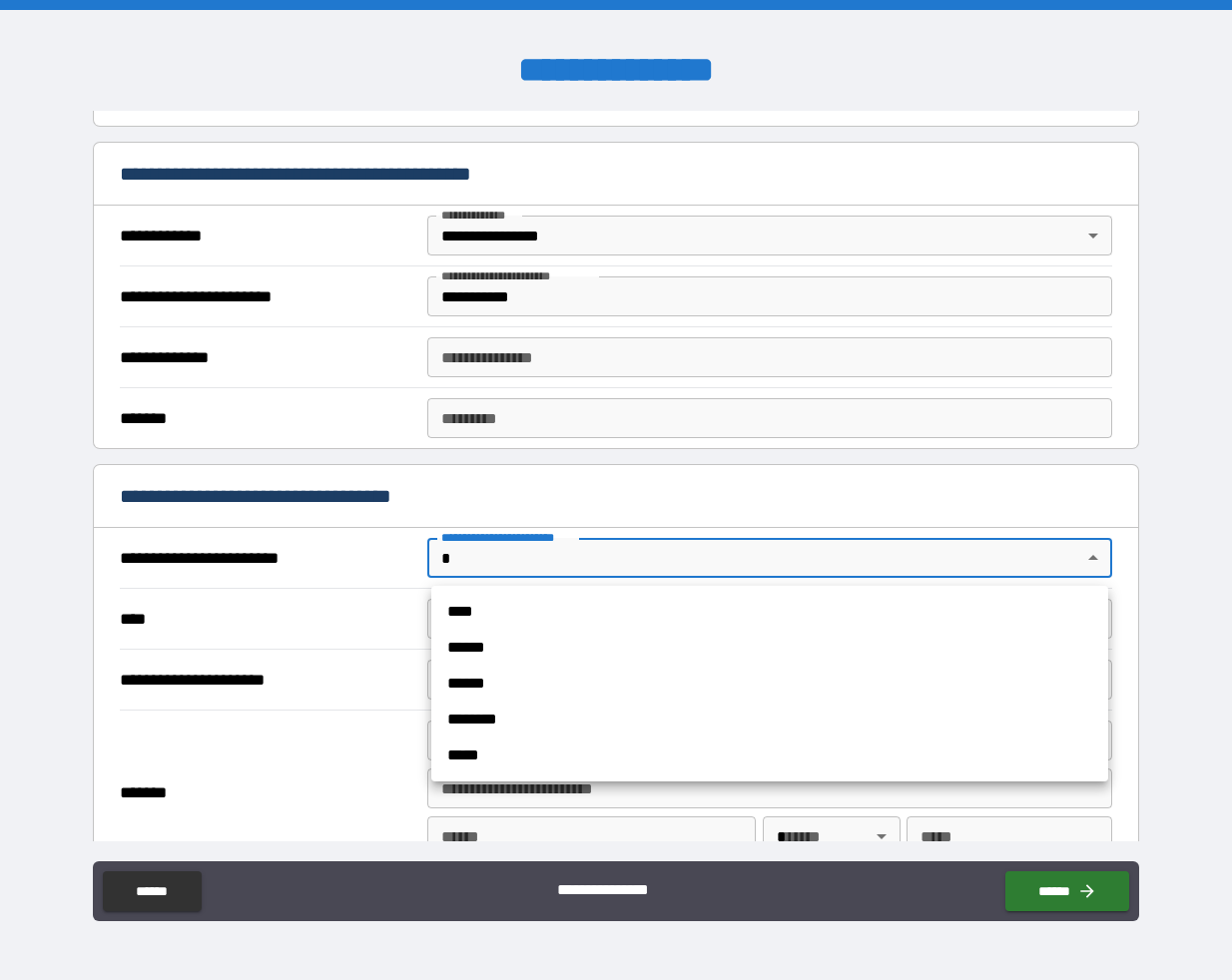click on "**********" at bounding box center [616, 490] 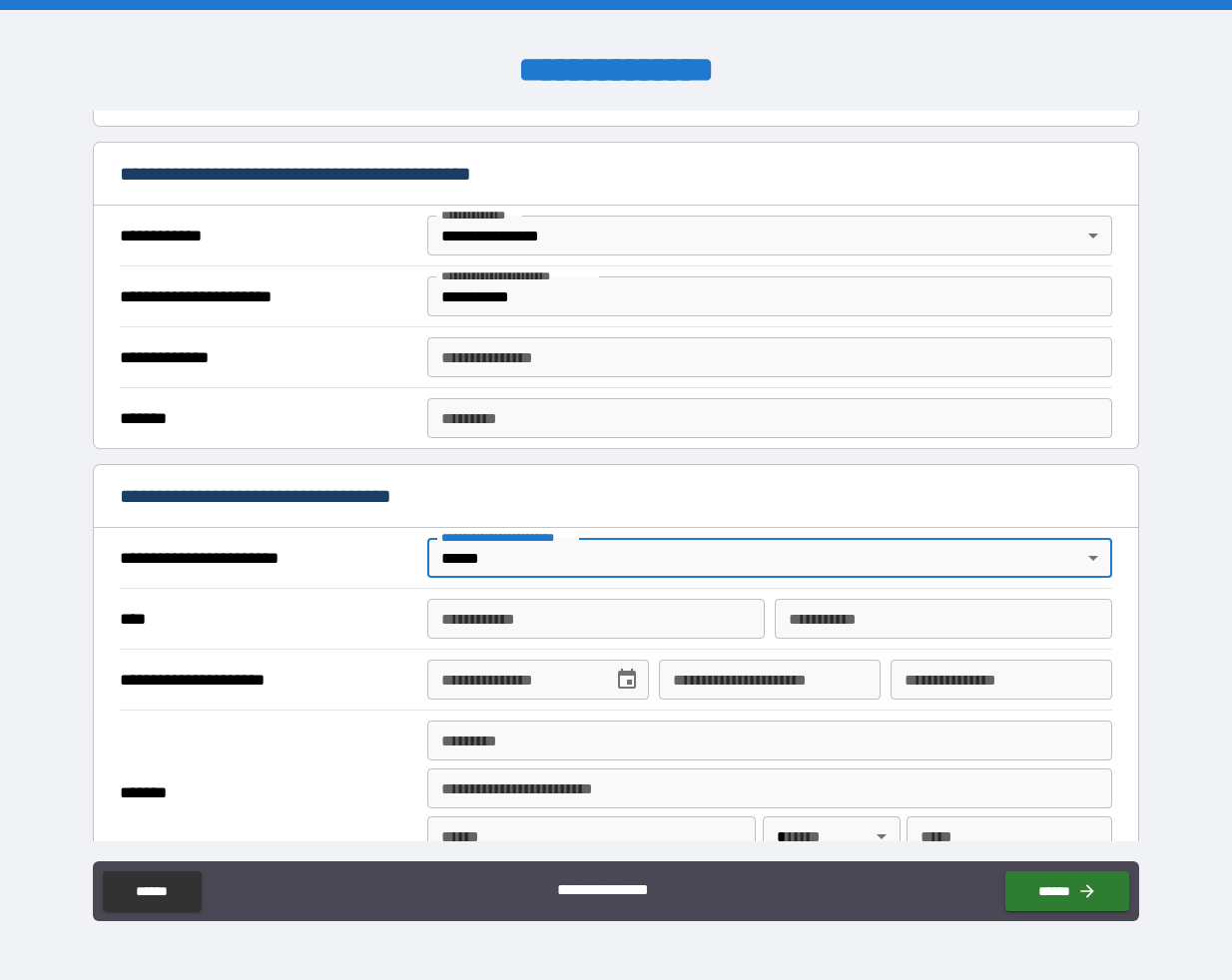 type on "*" 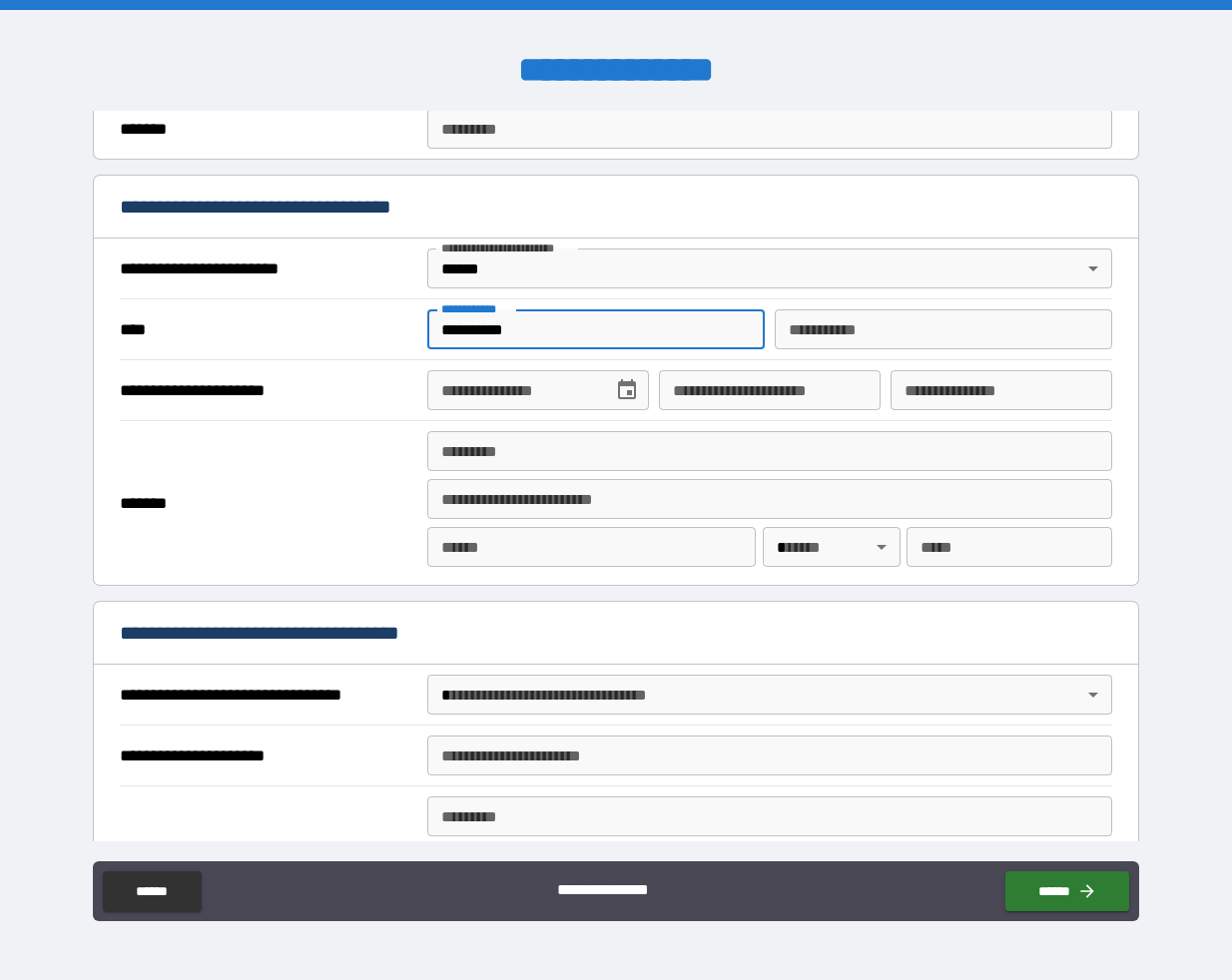 scroll, scrollTop: 651, scrollLeft: 0, axis: vertical 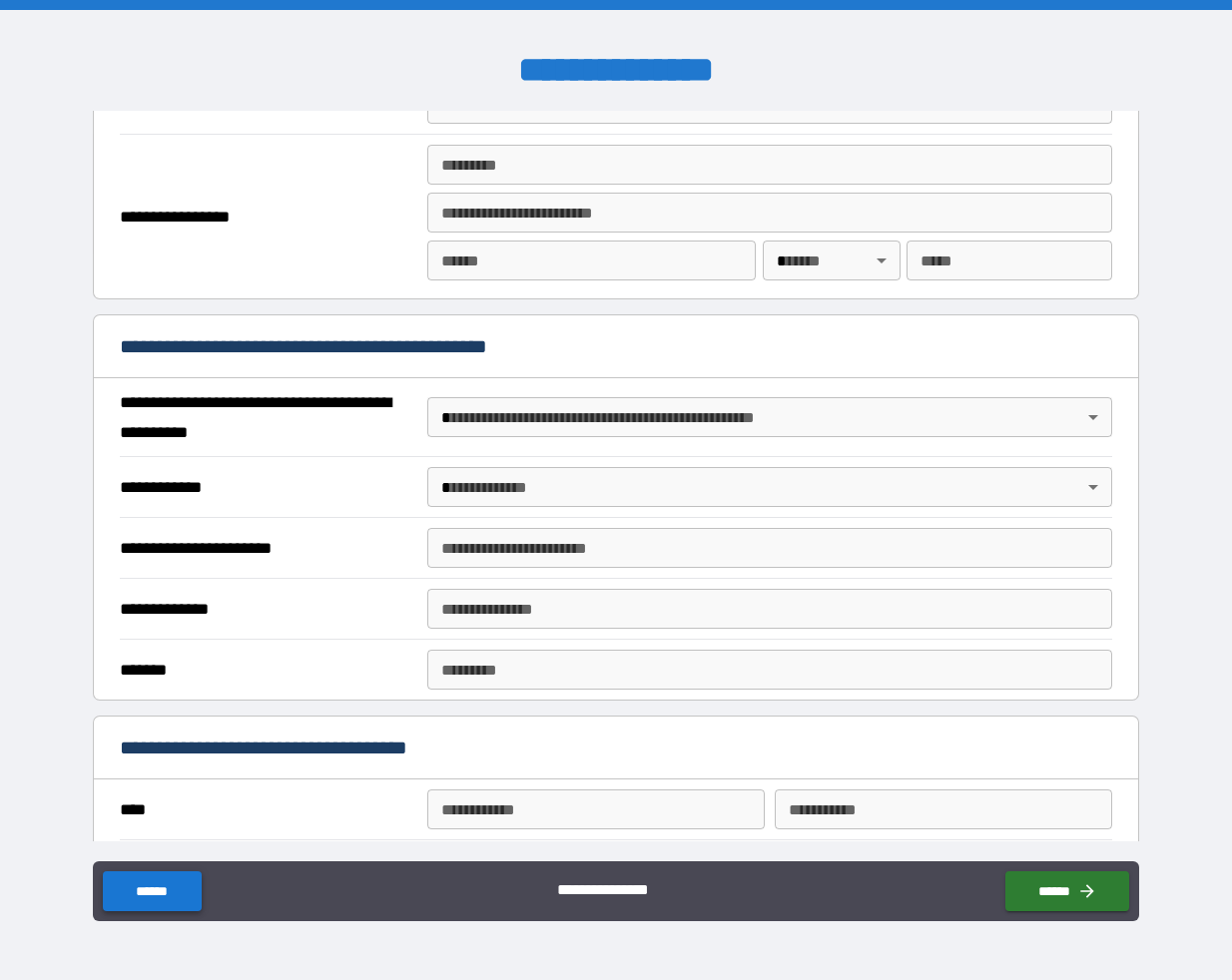 type on "**********" 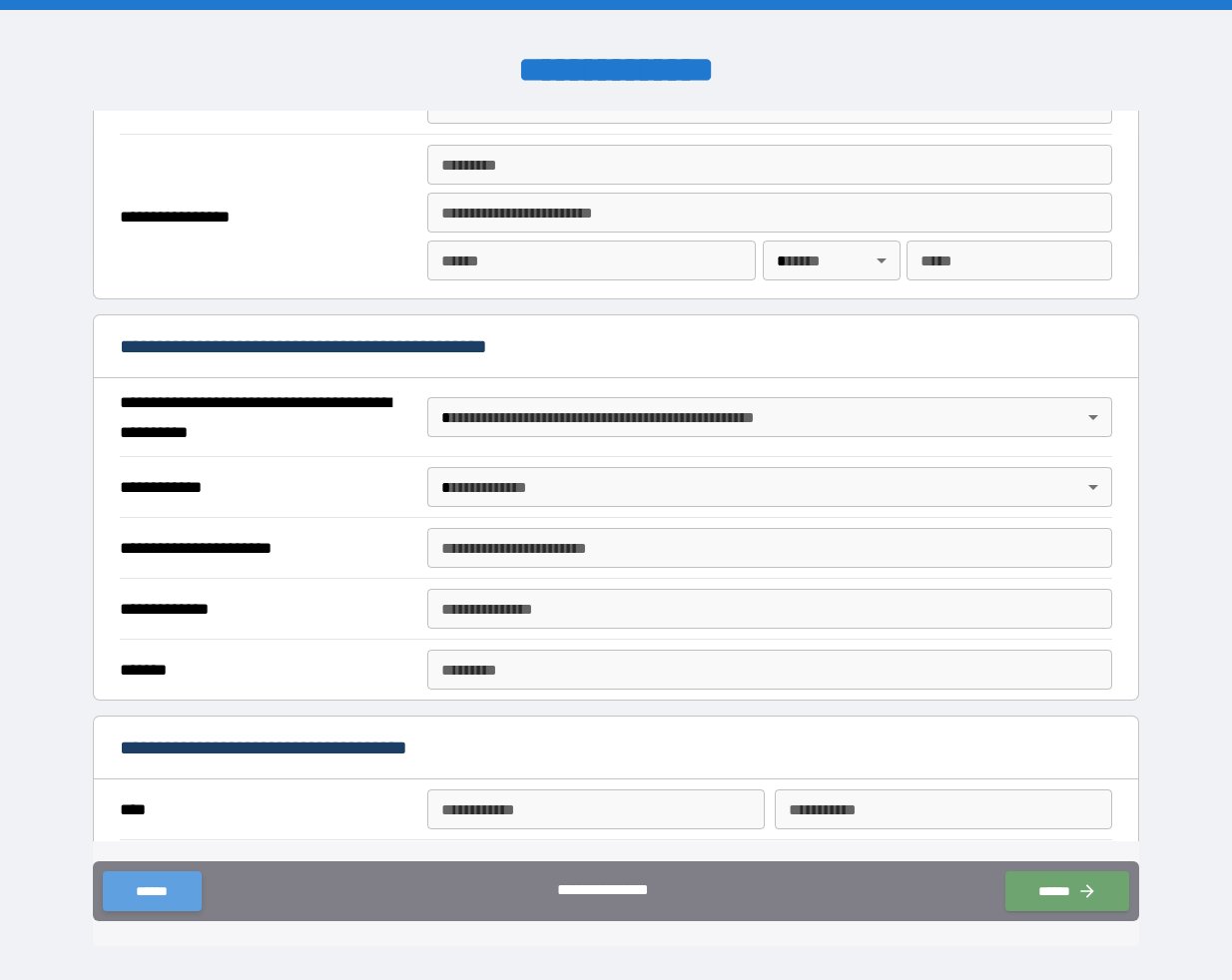 click on "******" at bounding box center (152, 891) 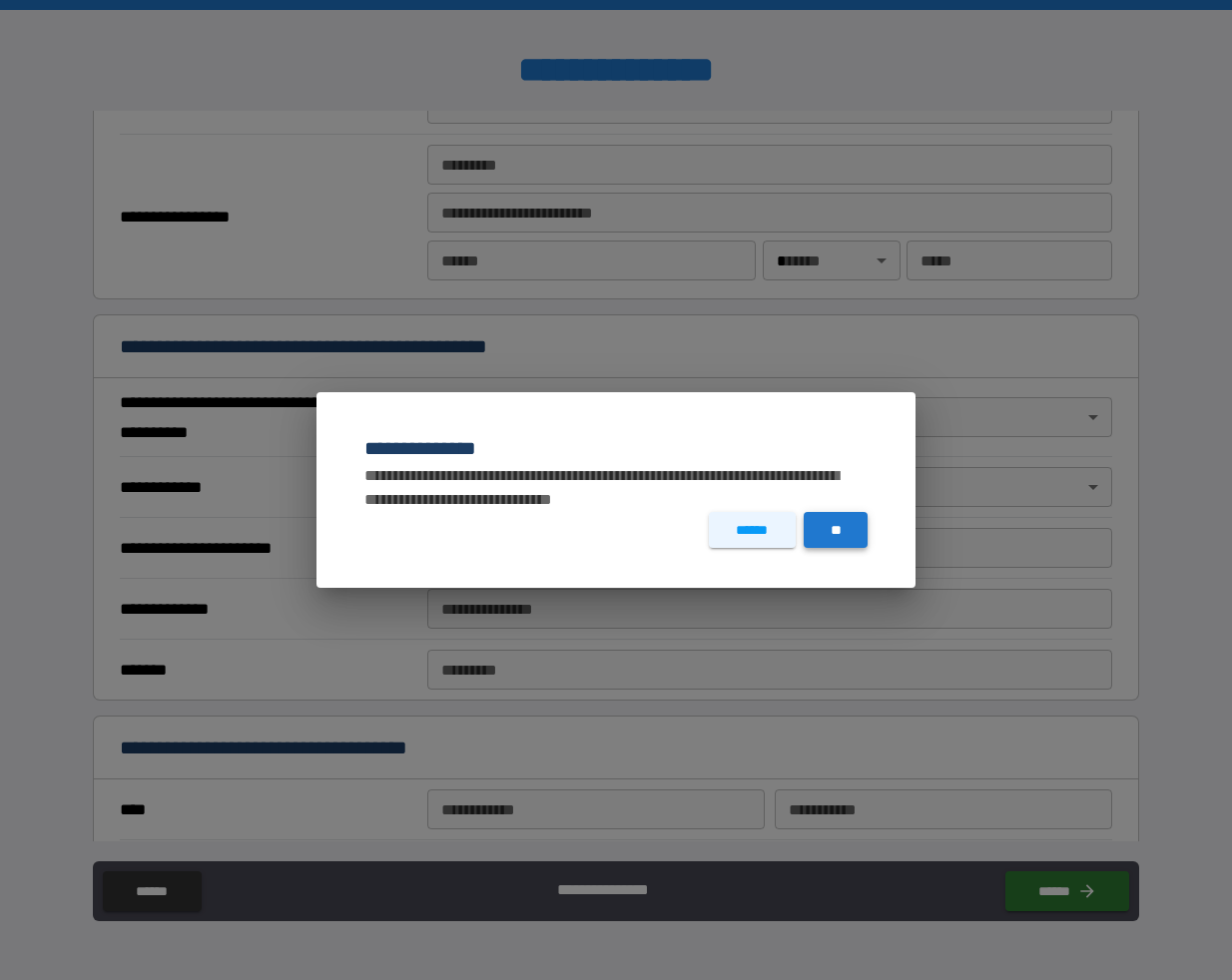 click on "**" at bounding box center (836, 530) 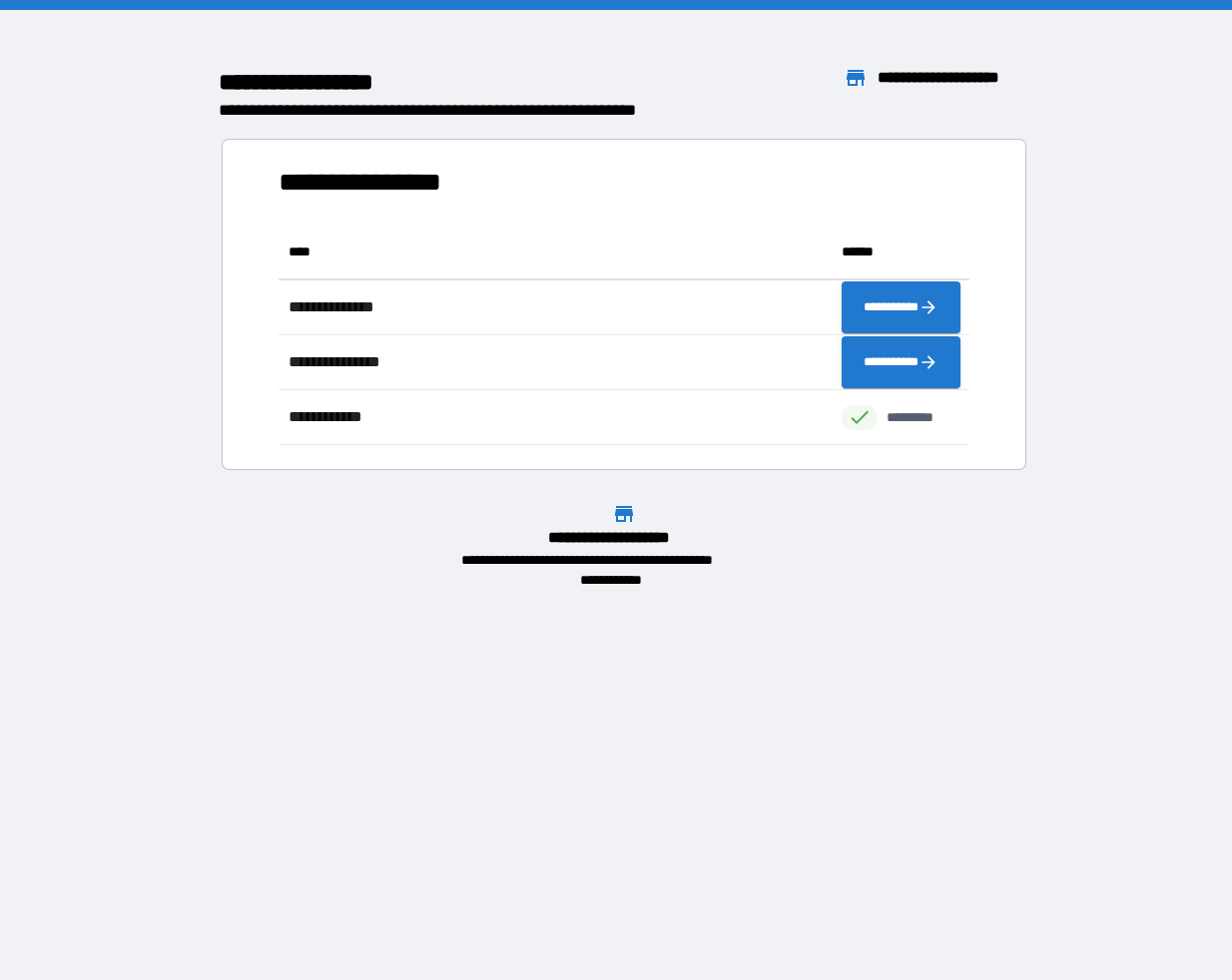 scroll, scrollTop: 16, scrollLeft: 16, axis: both 